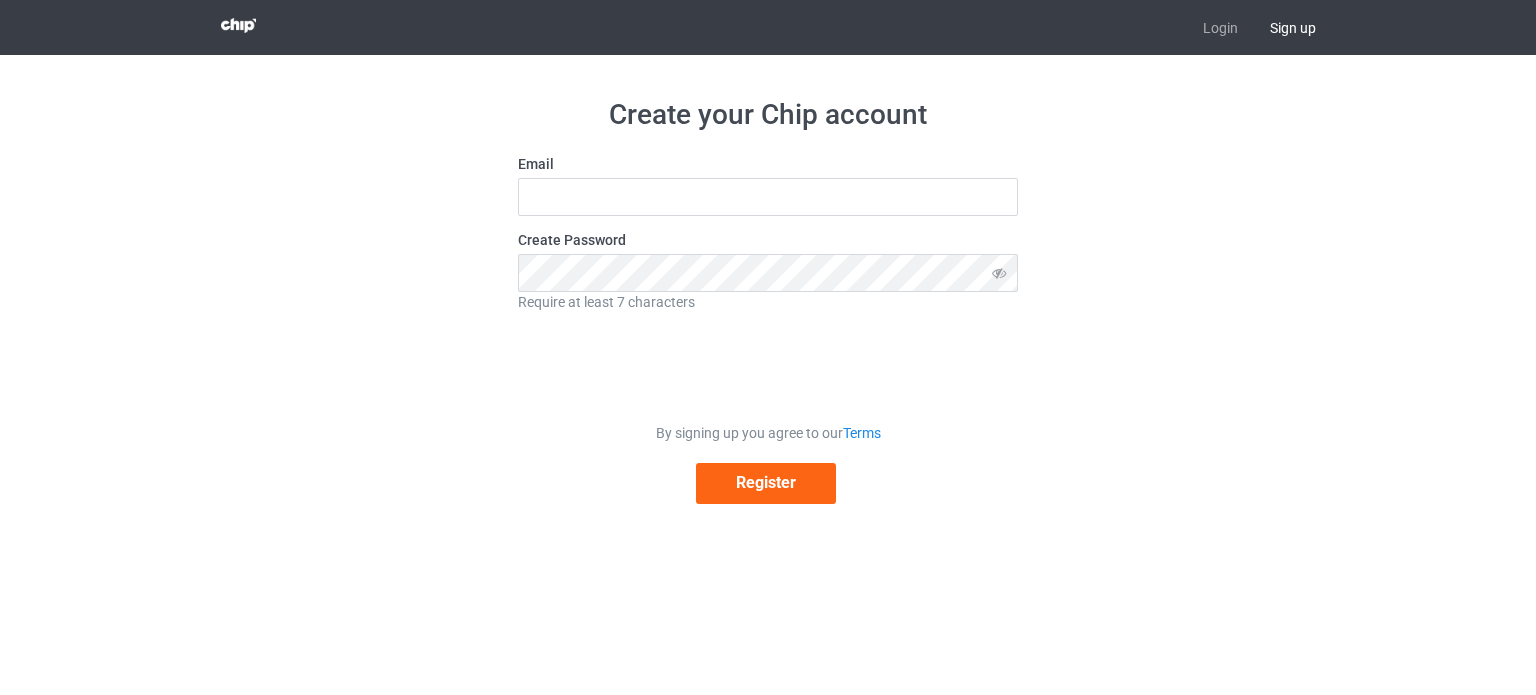 scroll, scrollTop: 0, scrollLeft: 0, axis: both 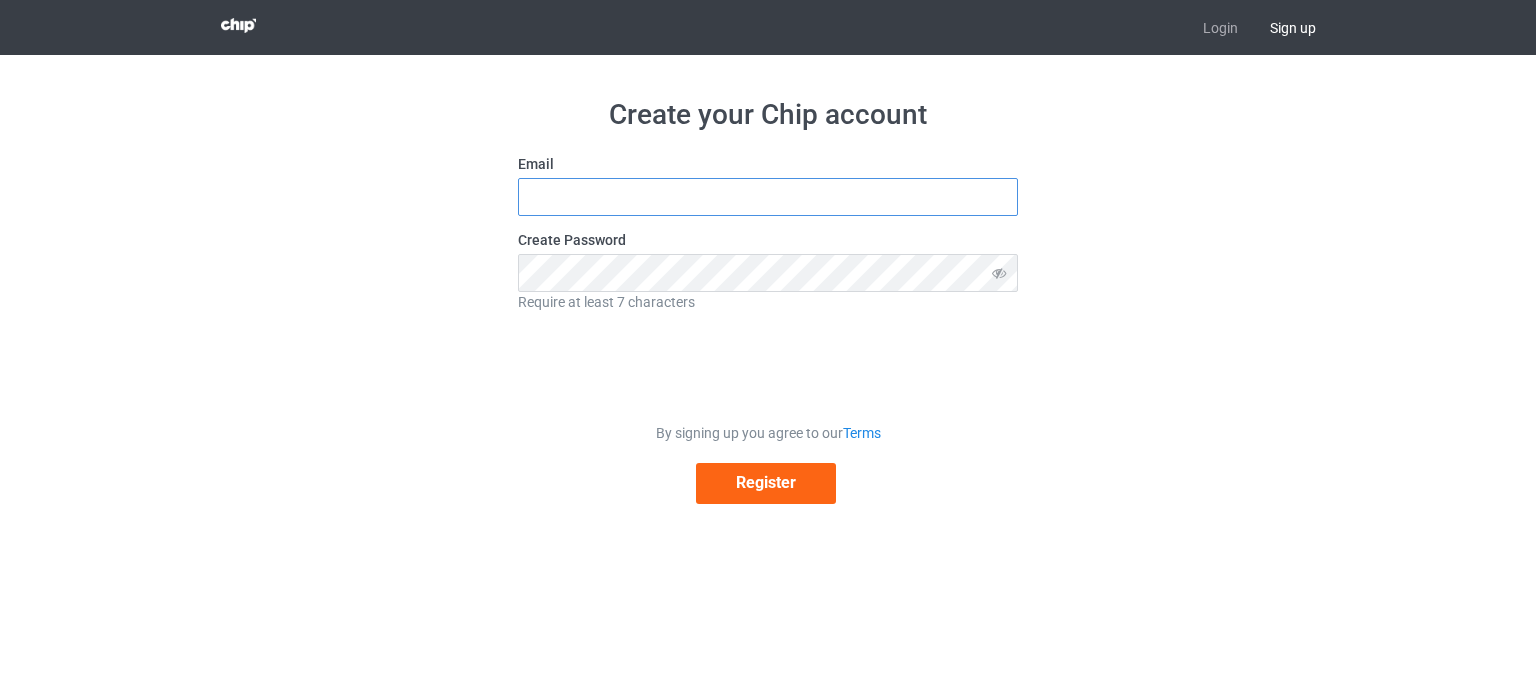 click at bounding box center [768, 197] 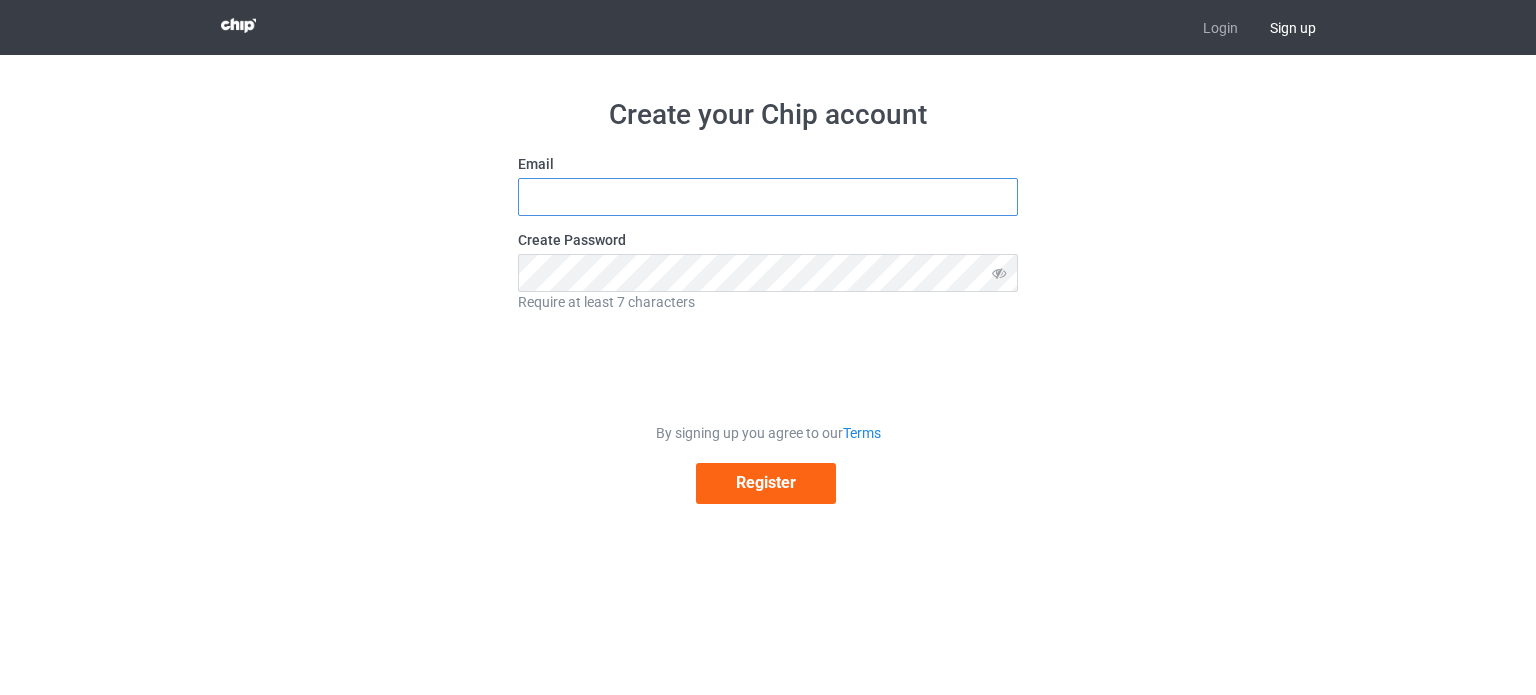 paste on "[DOMAIN_NAME][EMAIL_ADDRESS][DOMAIN_NAME]" 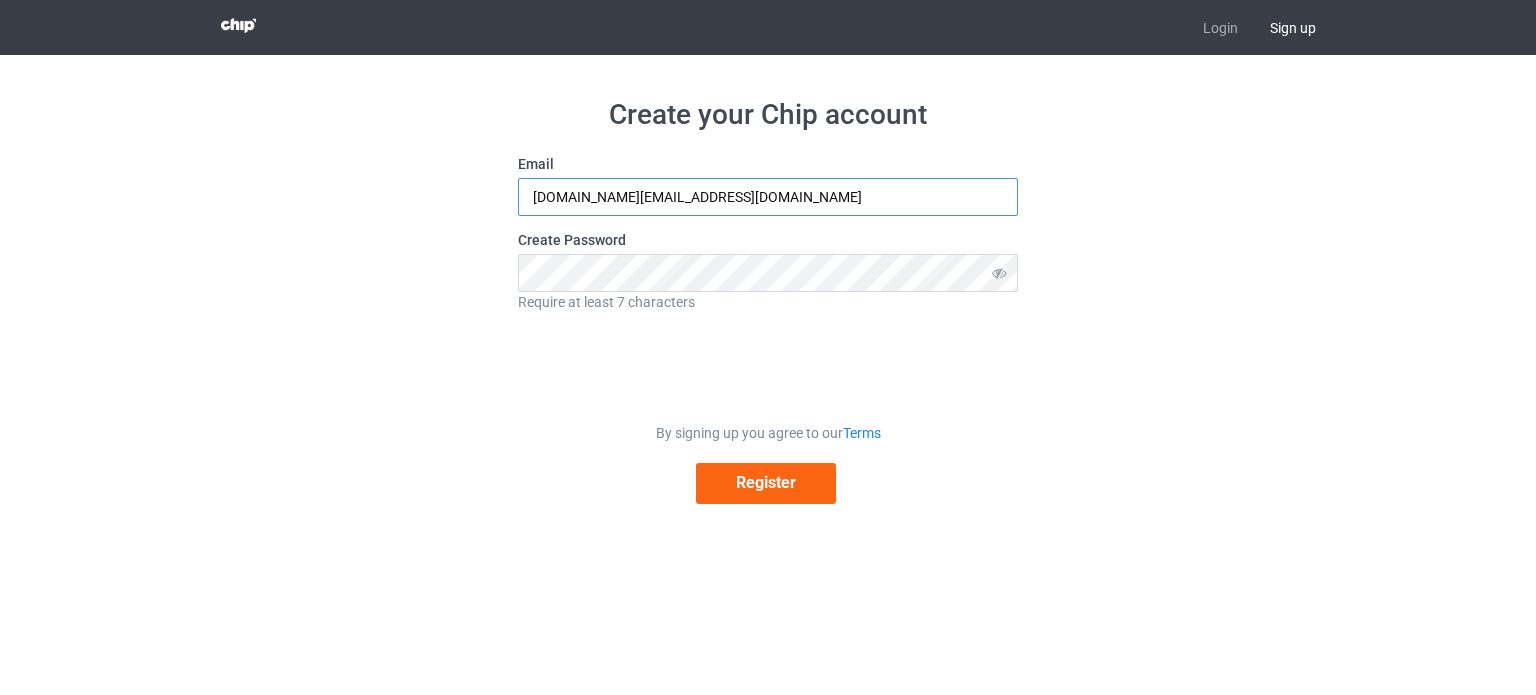 type on "[DOMAIN_NAME][EMAIL_ADDRESS][DOMAIN_NAME]" 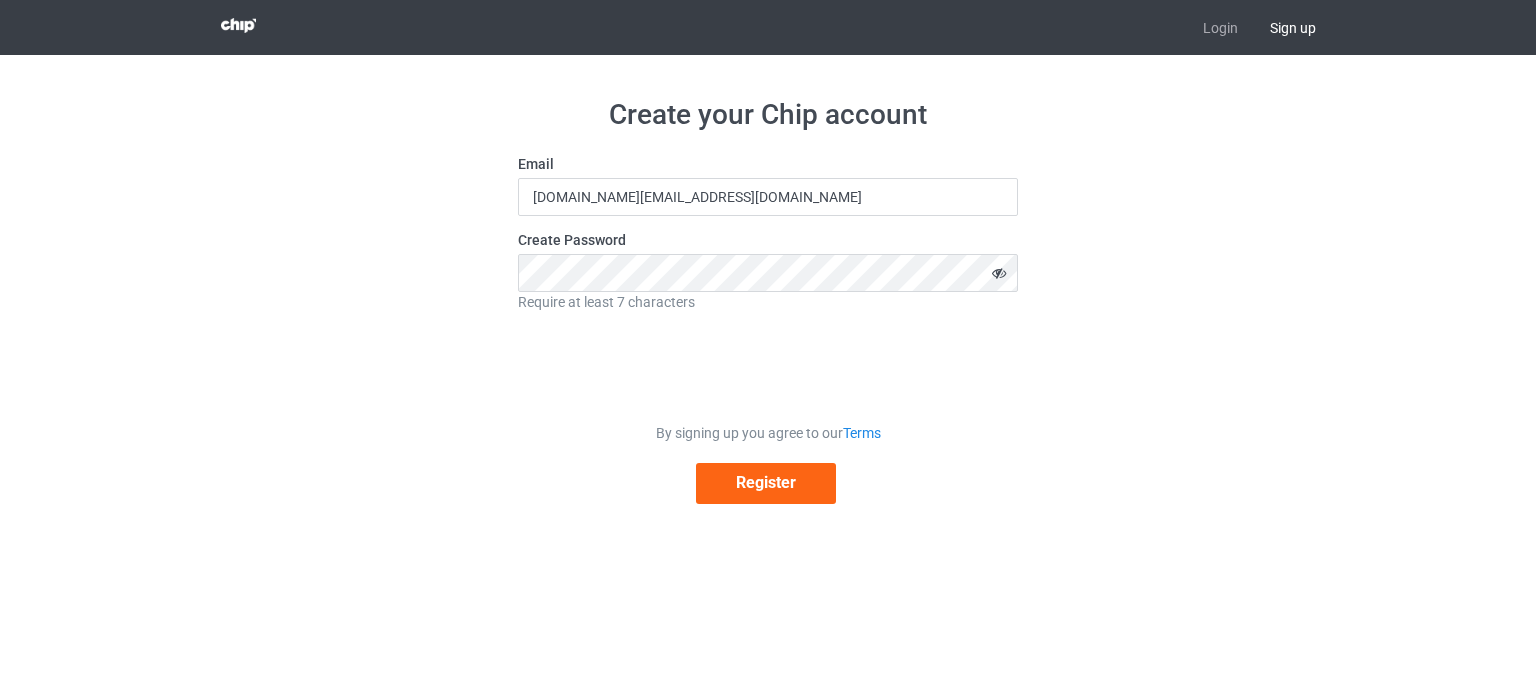 click at bounding box center (999, 273) 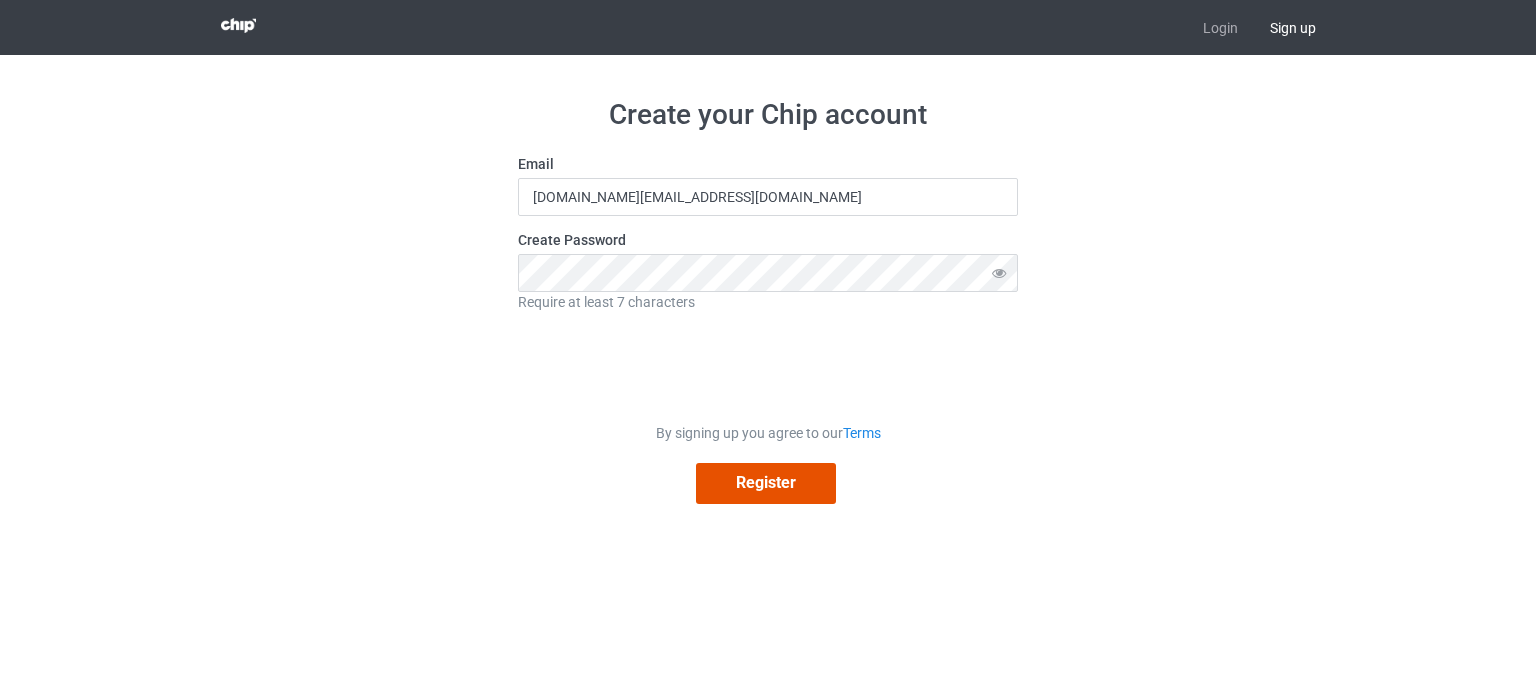 click on "Register" at bounding box center (766, 483) 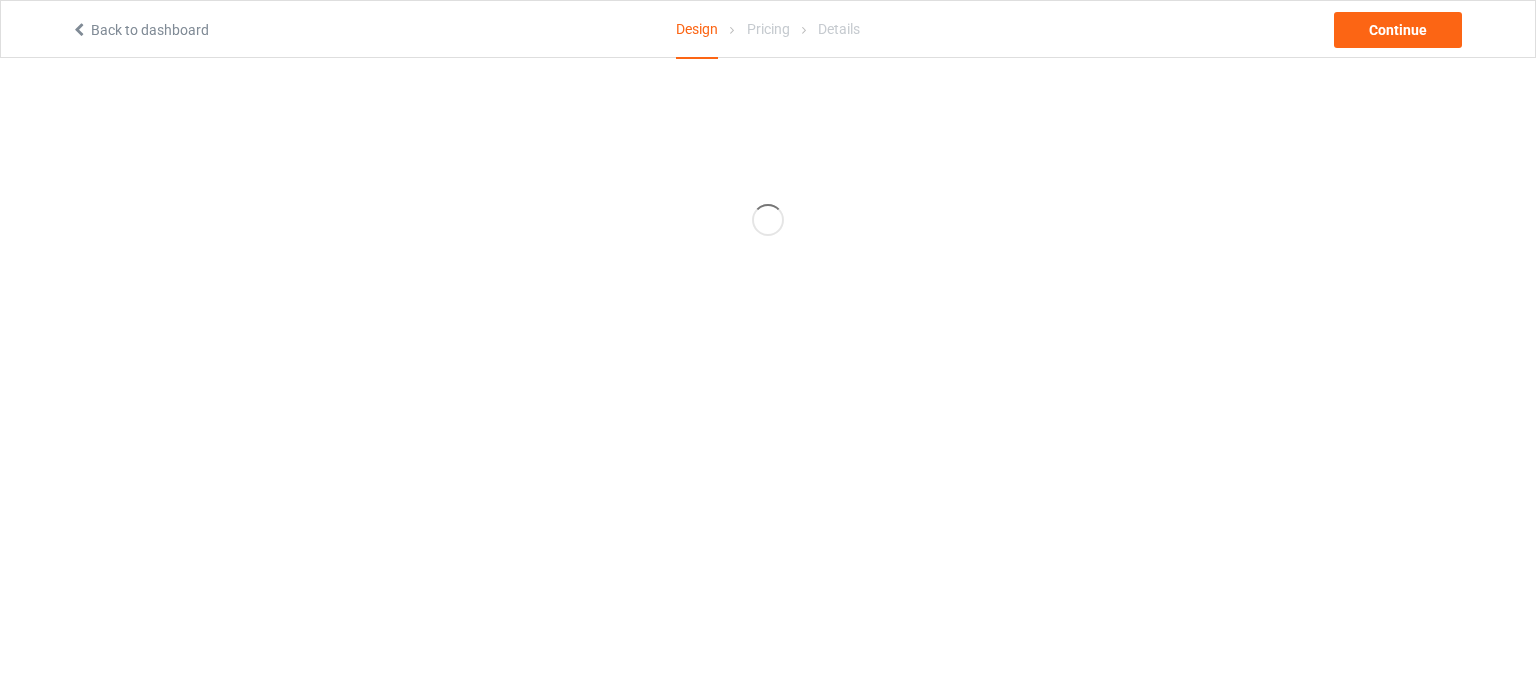 scroll, scrollTop: 0, scrollLeft: 0, axis: both 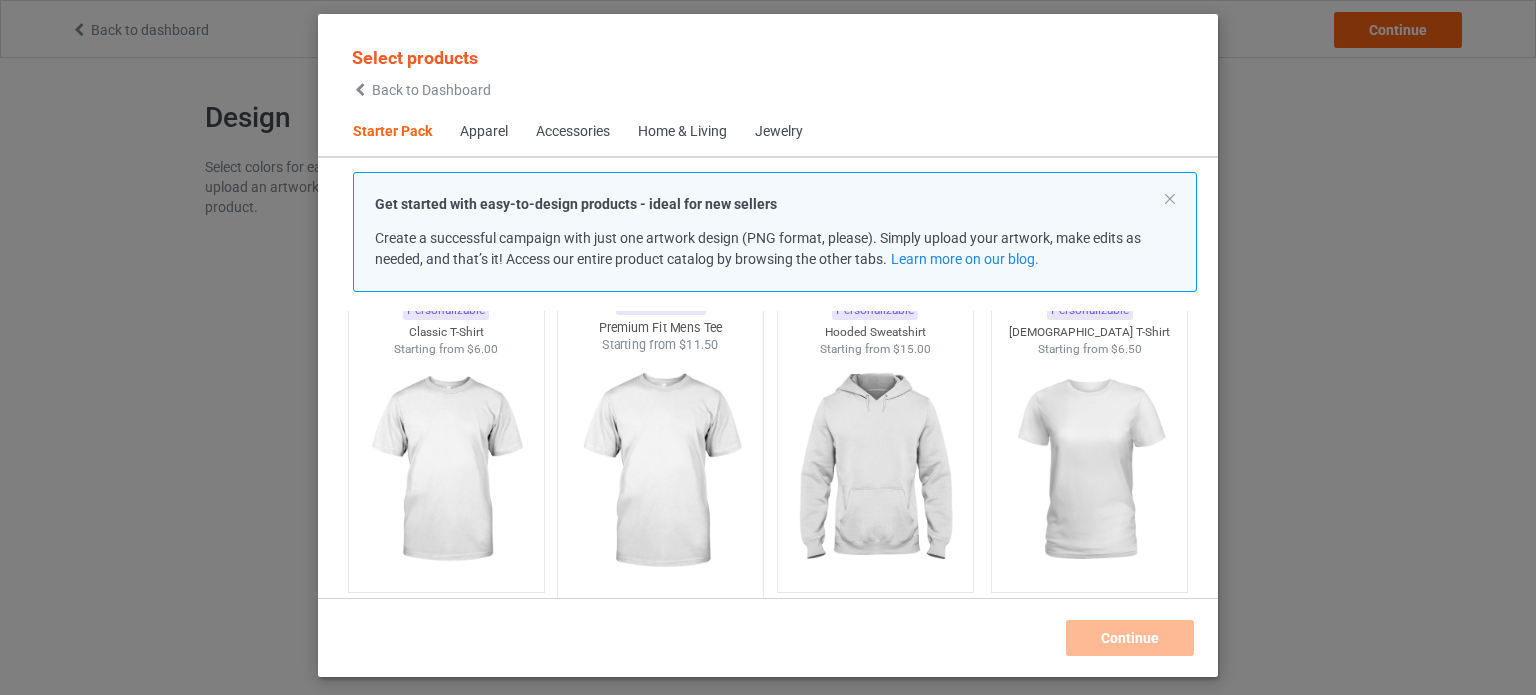 click at bounding box center [661, 471] 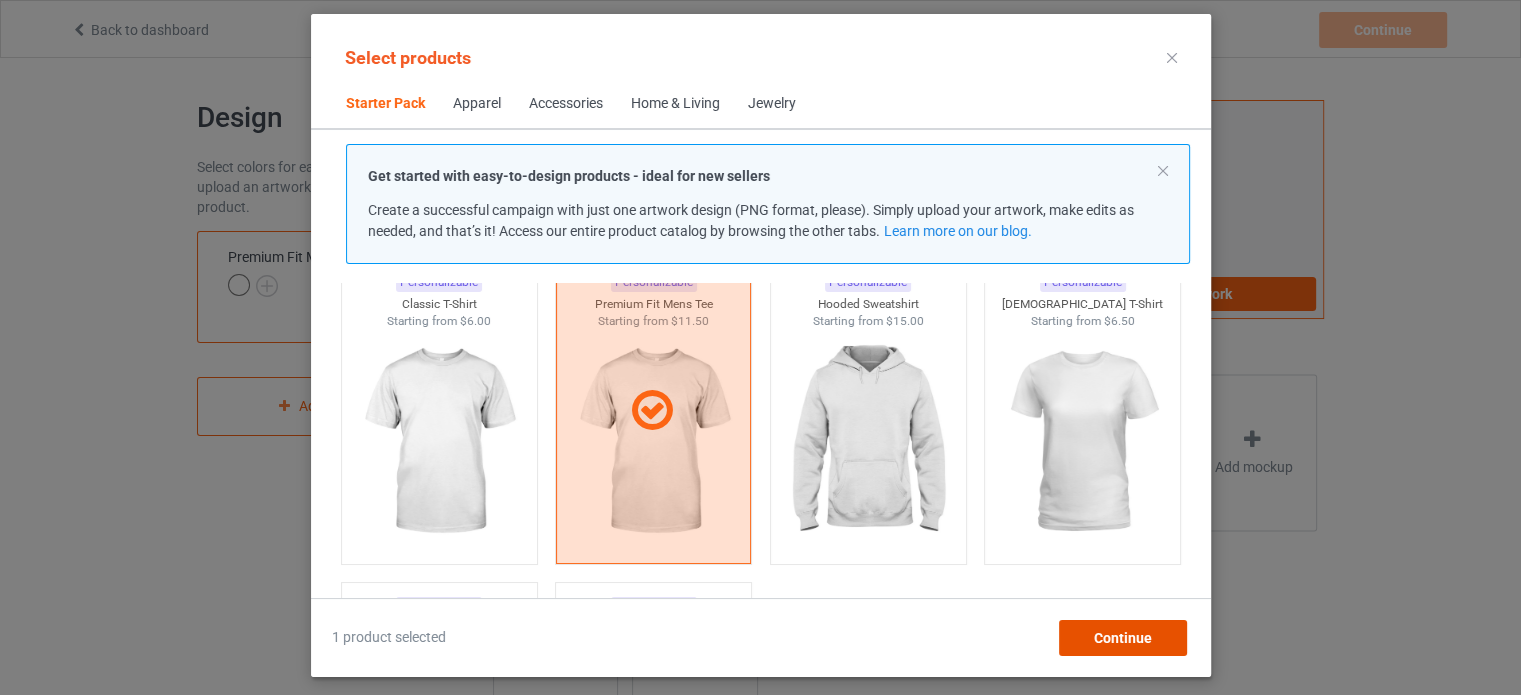click on "Continue" at bounding box center [1122, 638] 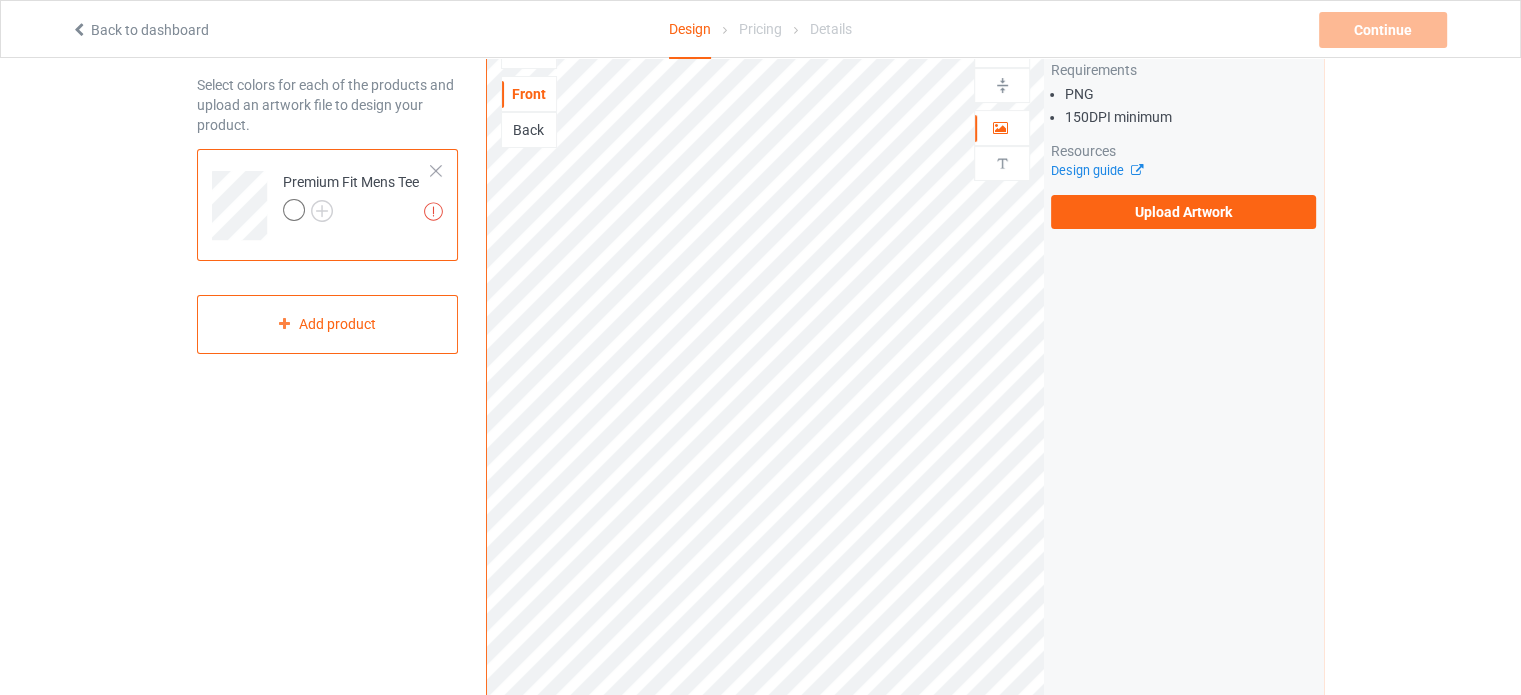 scroll, scrollTop: 0, scrollLeft: 0, axis: both 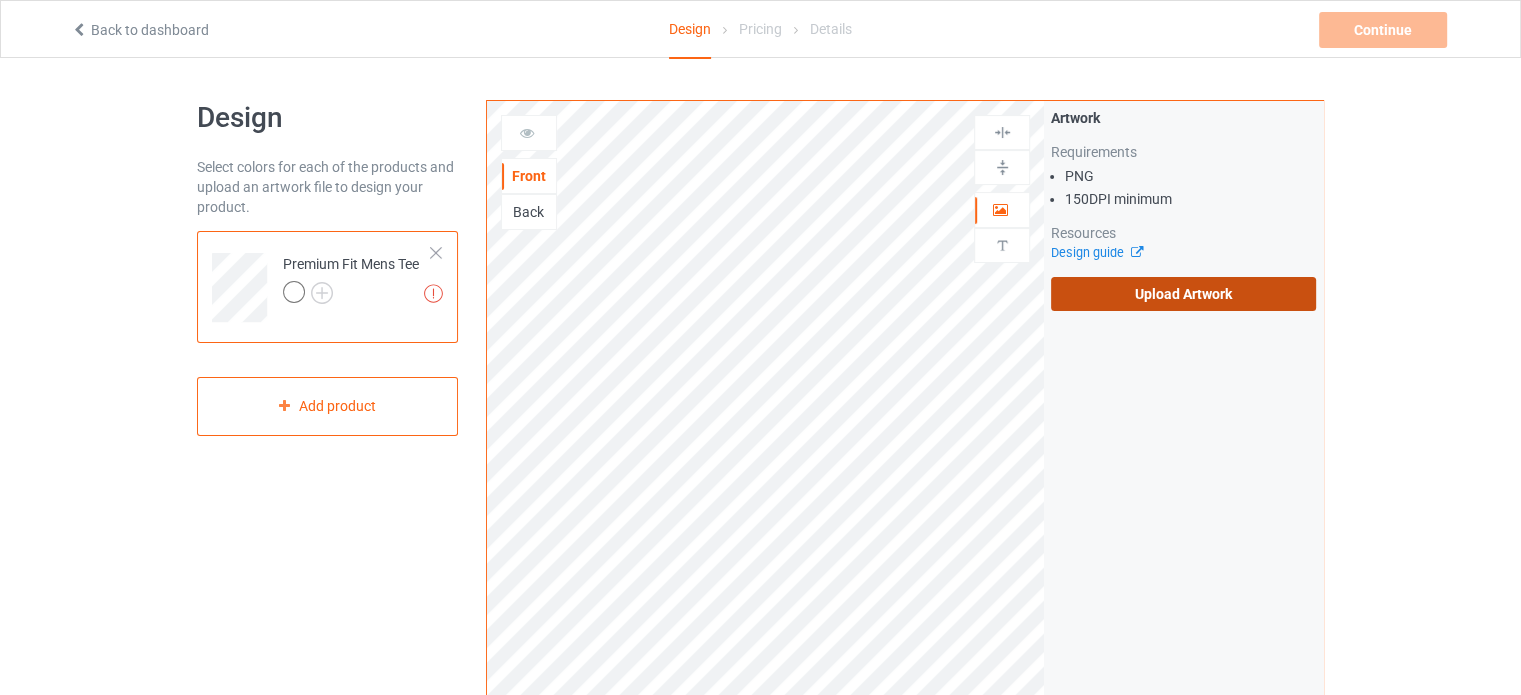 click on "Upload Artwork" at bounding box center (1183, 294) 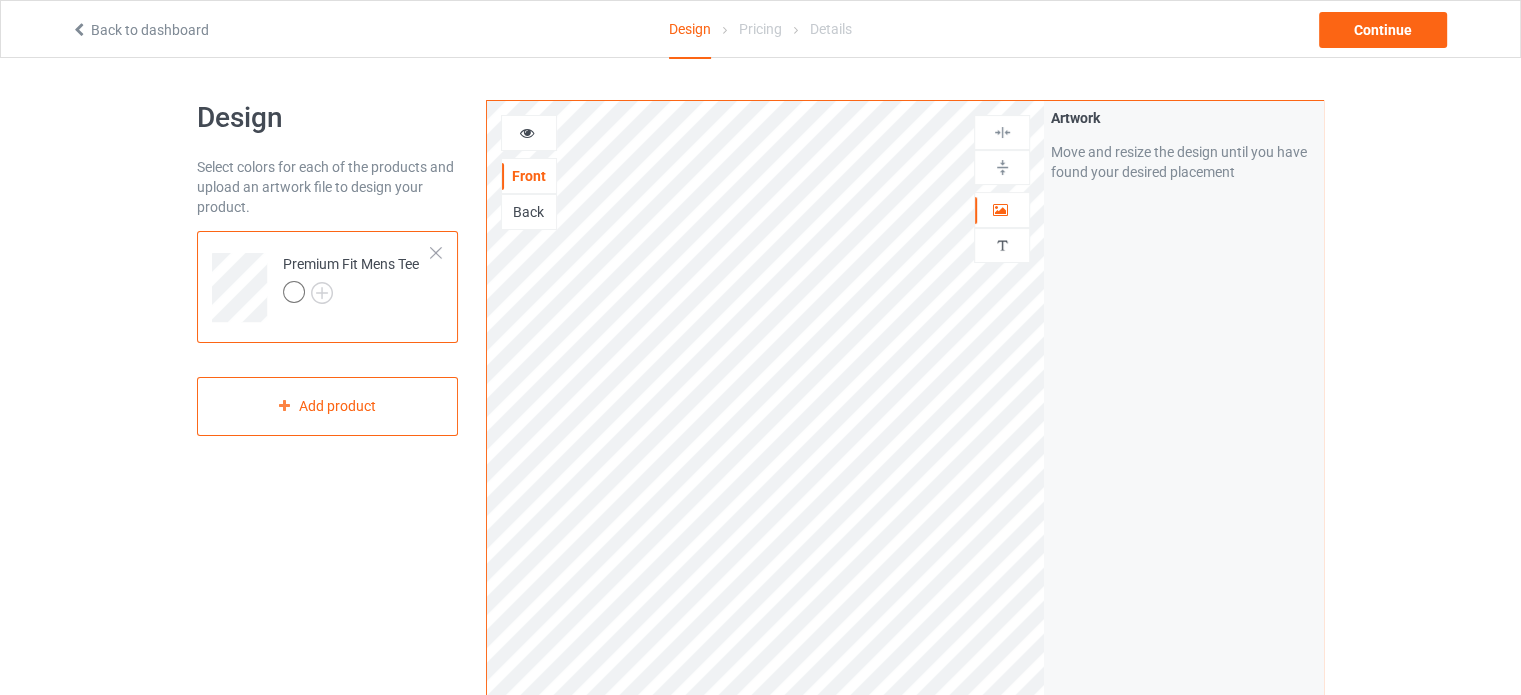 click on "Back" at bounding box center (529, 212) 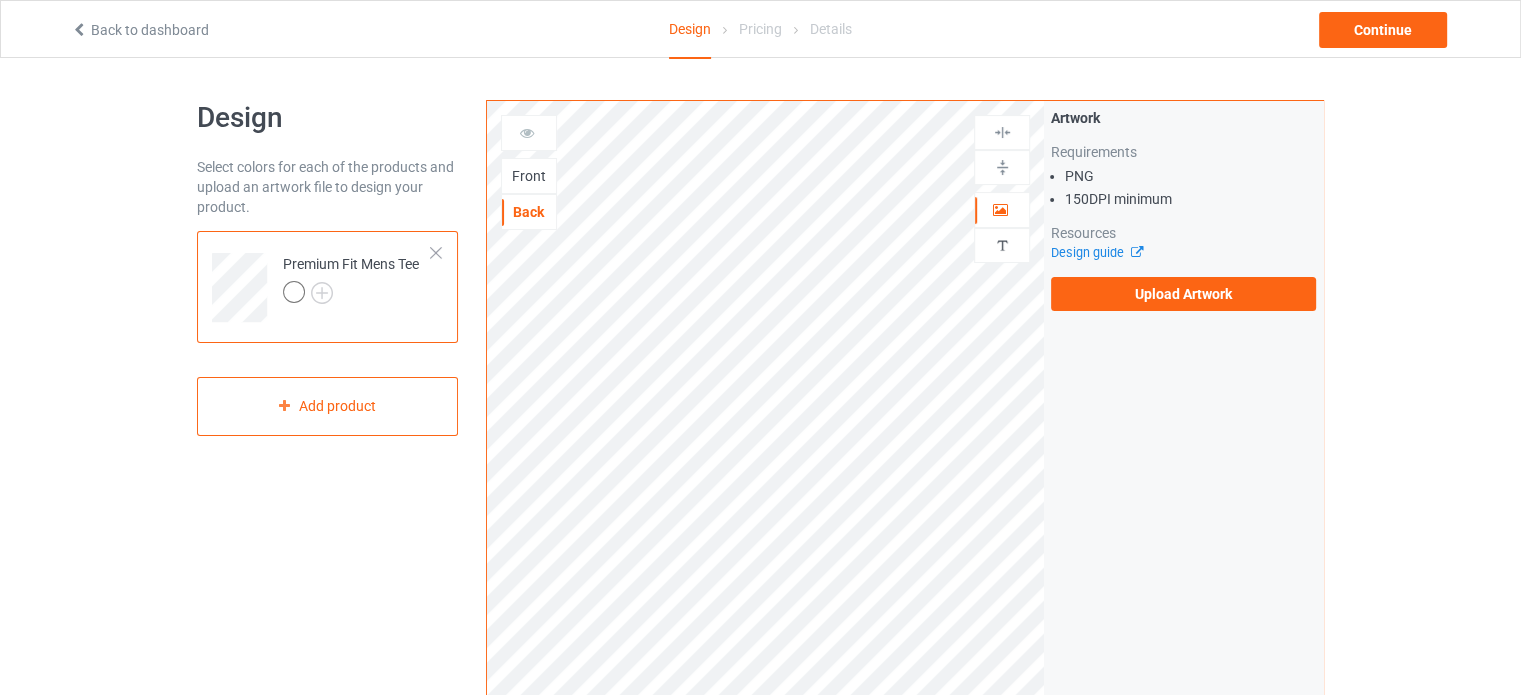 click on "Front" at bounding box center (529, 176) 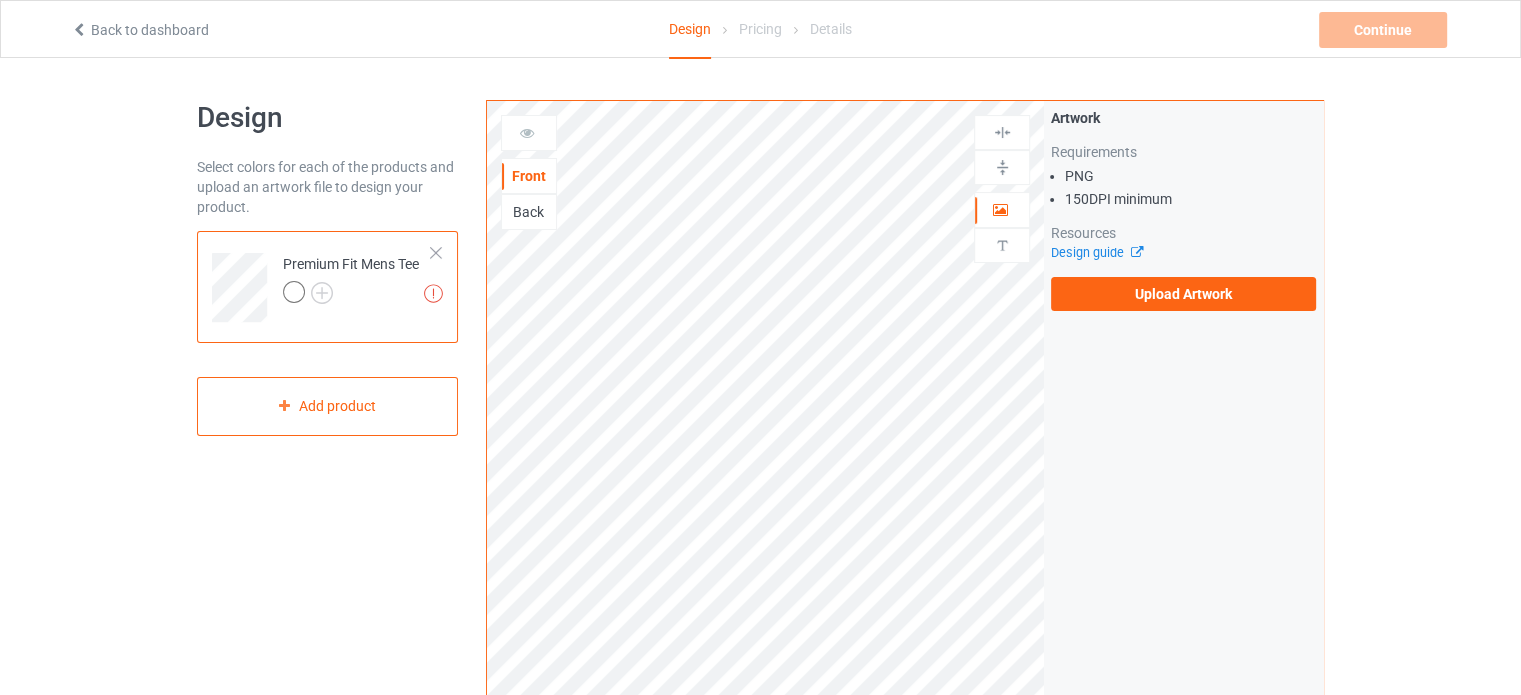 click on "Back" at bounding box center [529, 212] 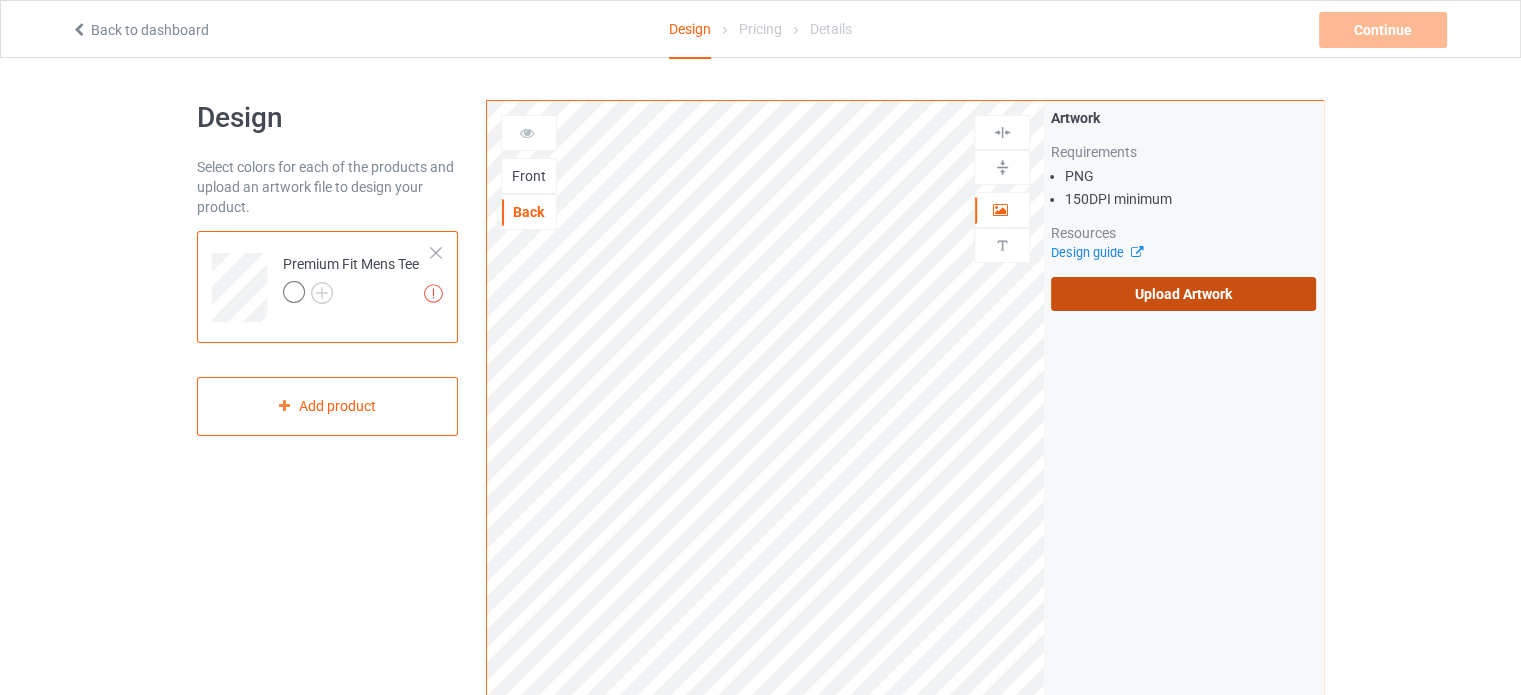 click on "Upload Artwork" at bounding box center (1183, 294) 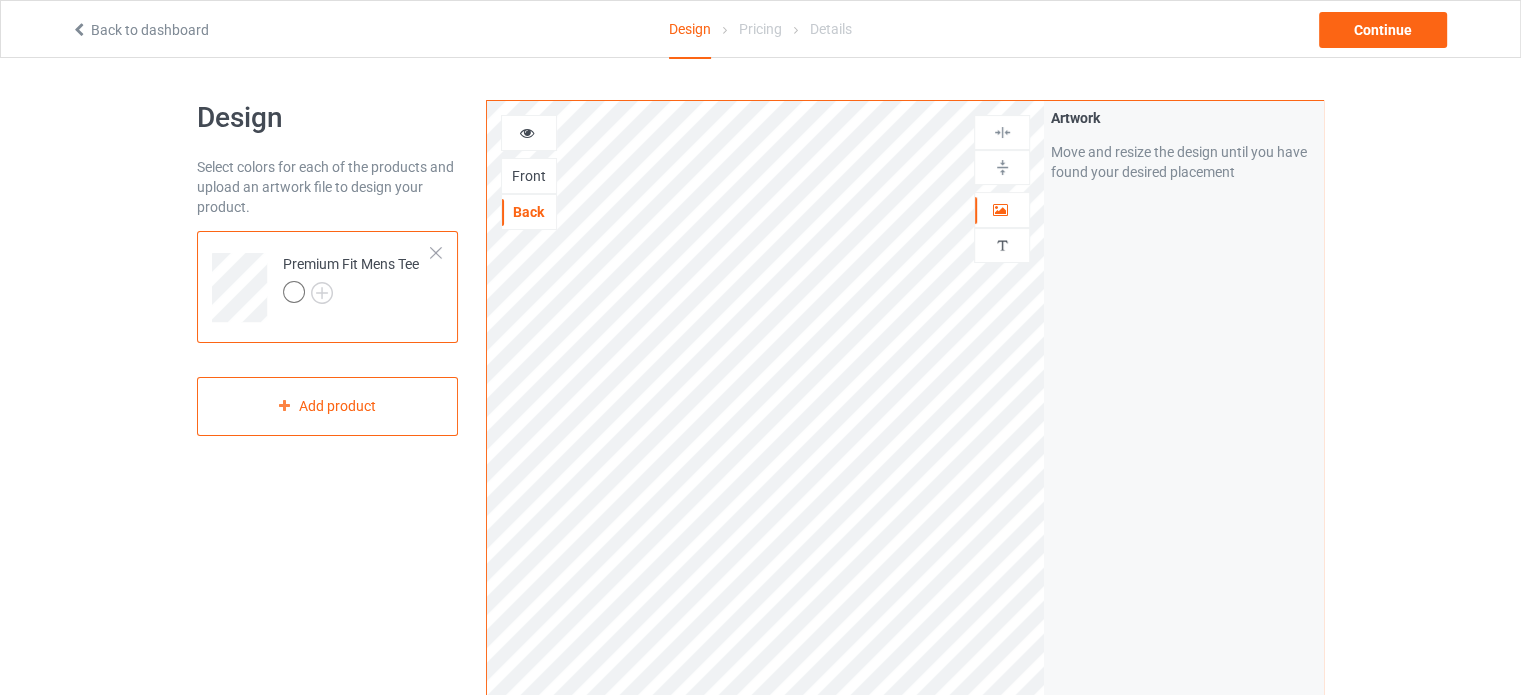 click at bounding box center [294, 292] 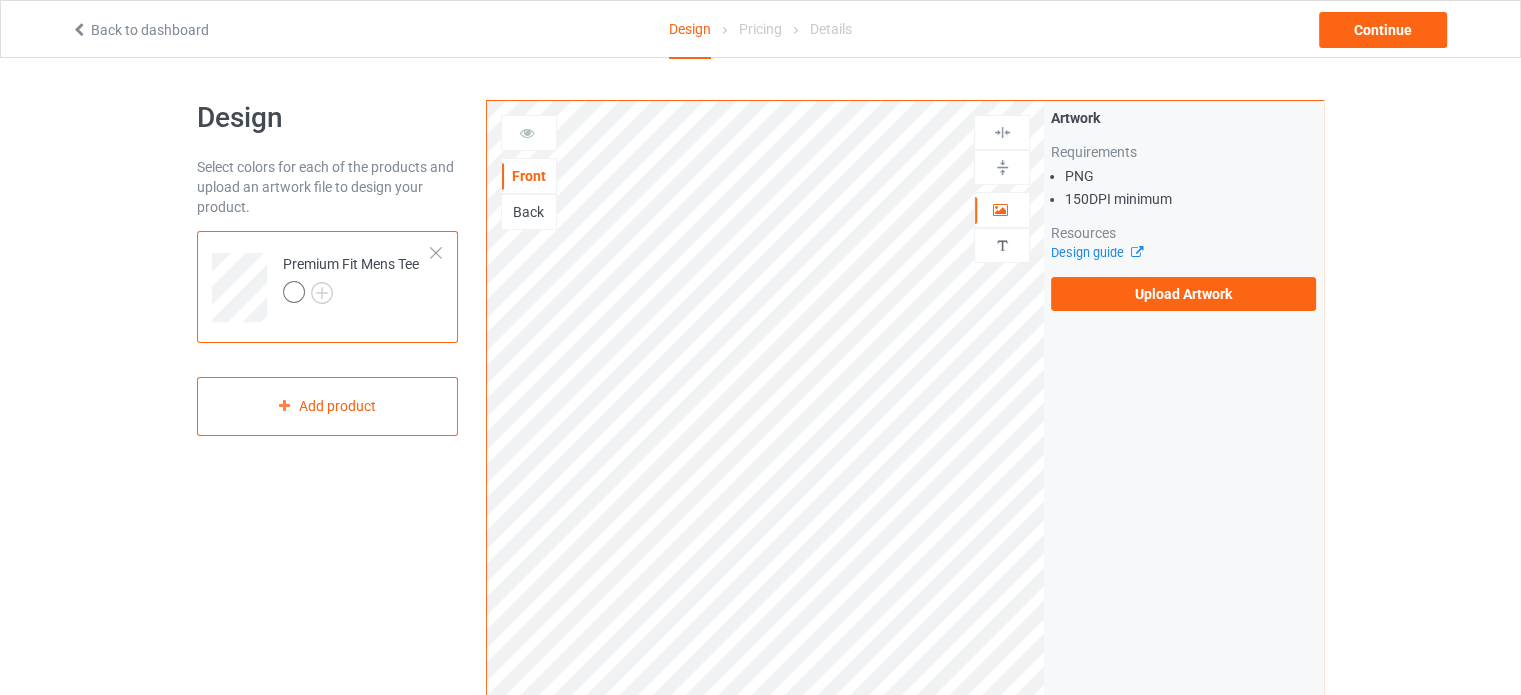 click at bounding box center (294, 292) 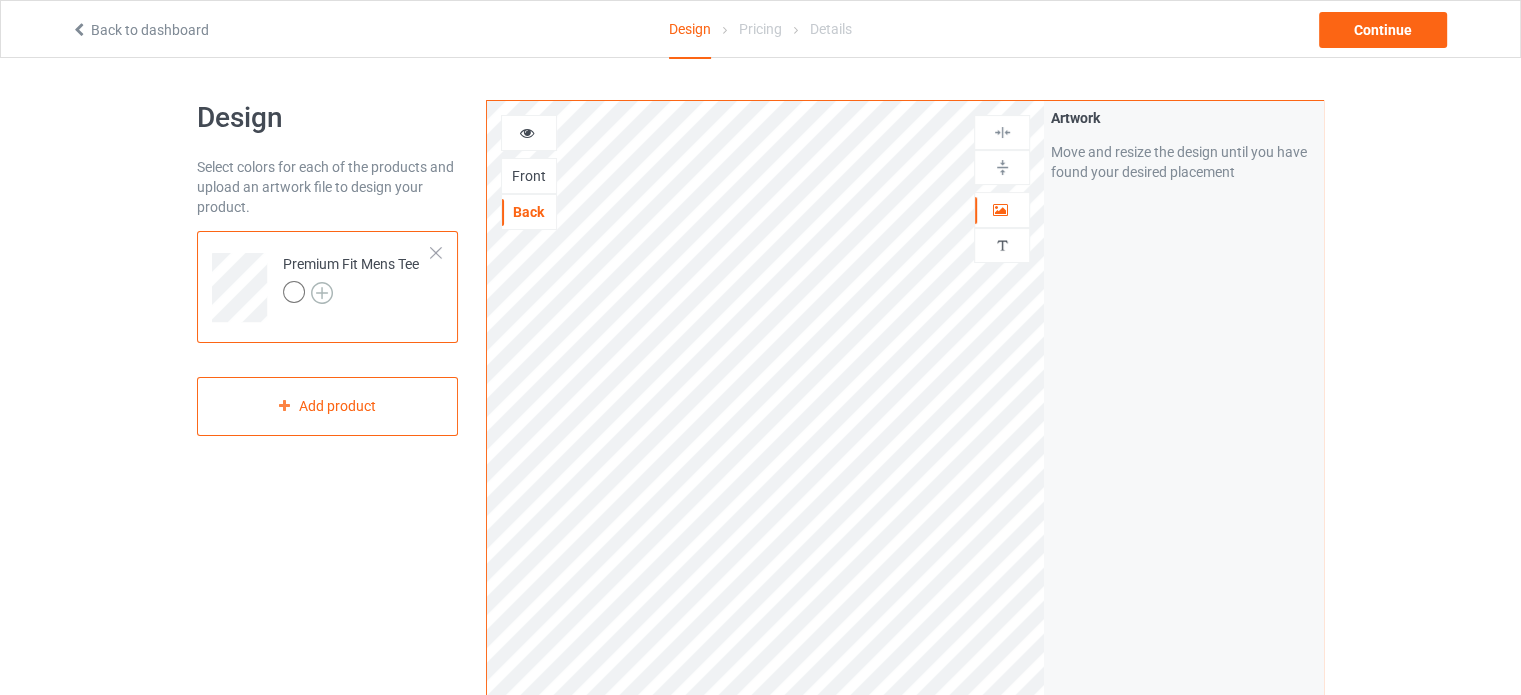 click at bounding box center (322, 293) 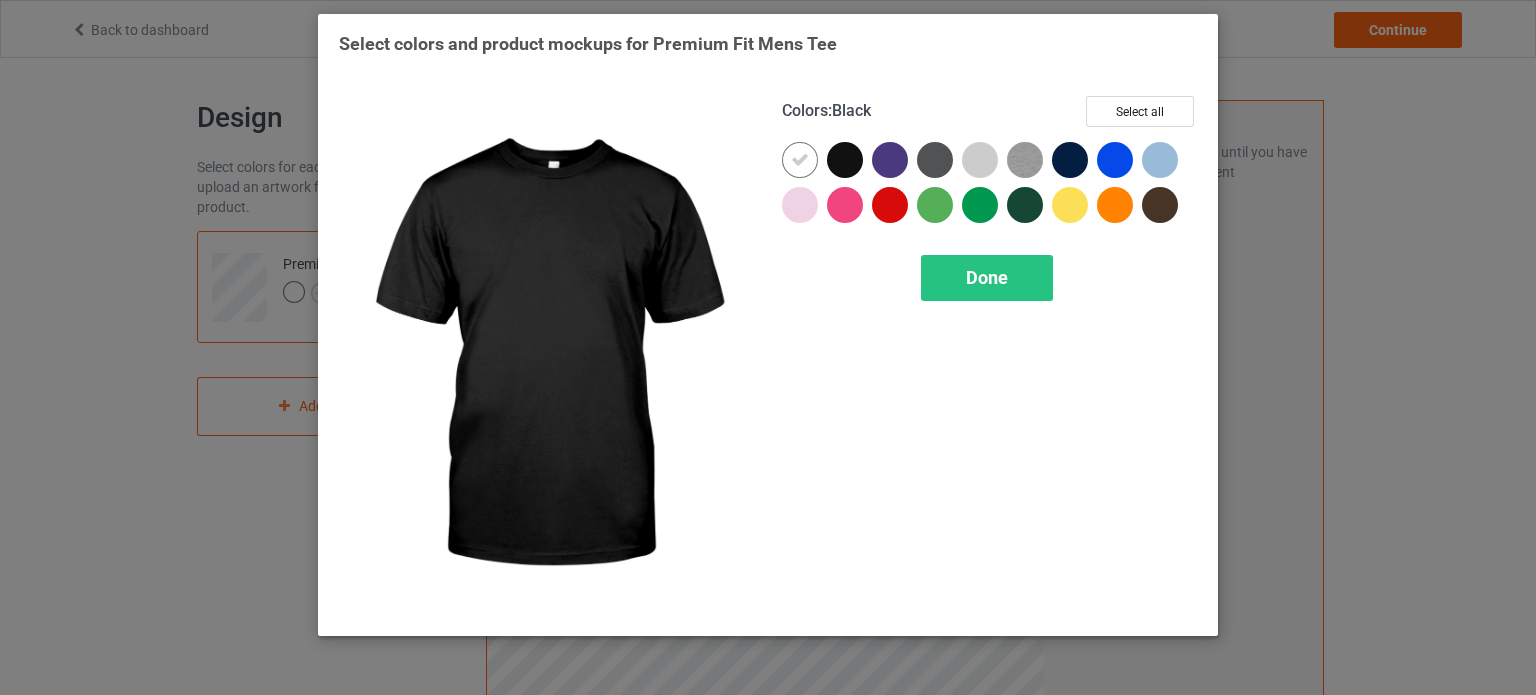 click at bounding box center (845, 160) 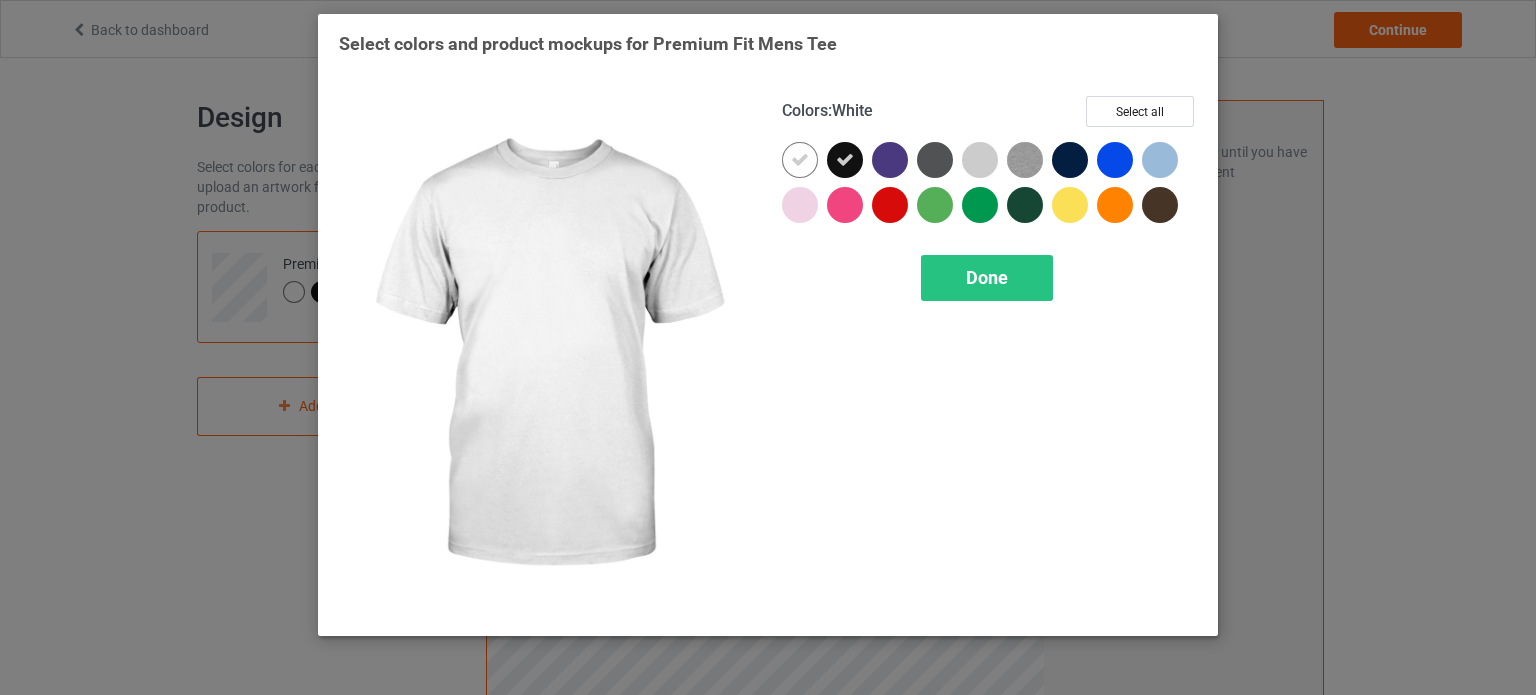 click at bounding box center [800, 160] 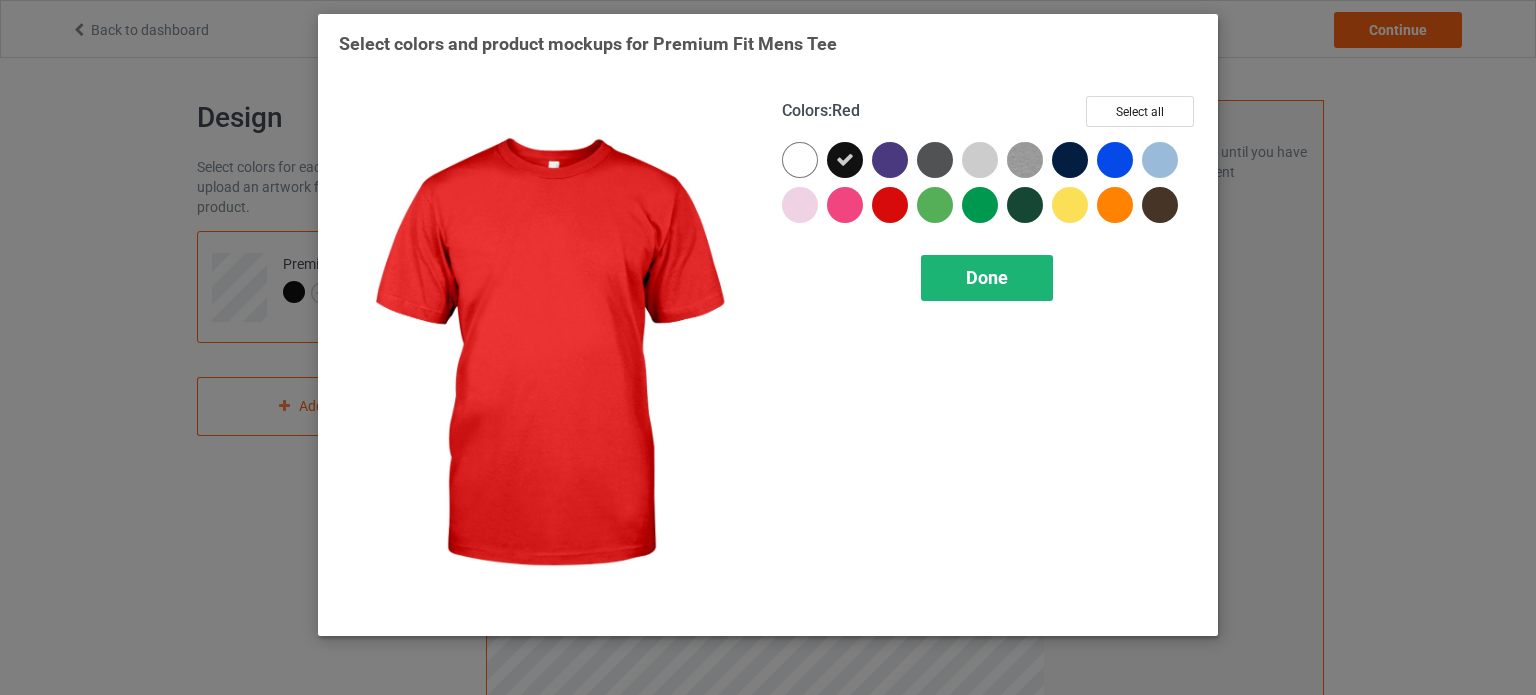 click on "Done" at bounding box center (987, 277) 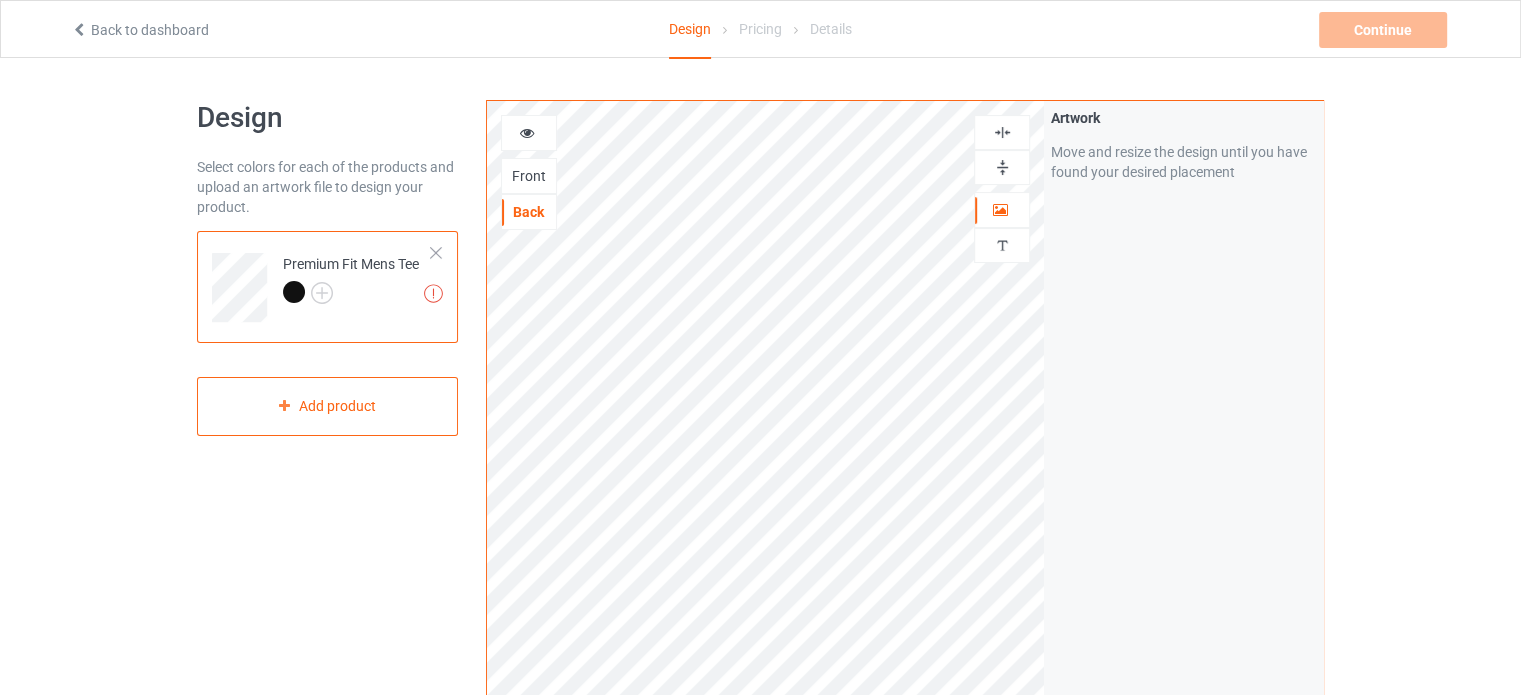 click at bounding box center [527, 130] 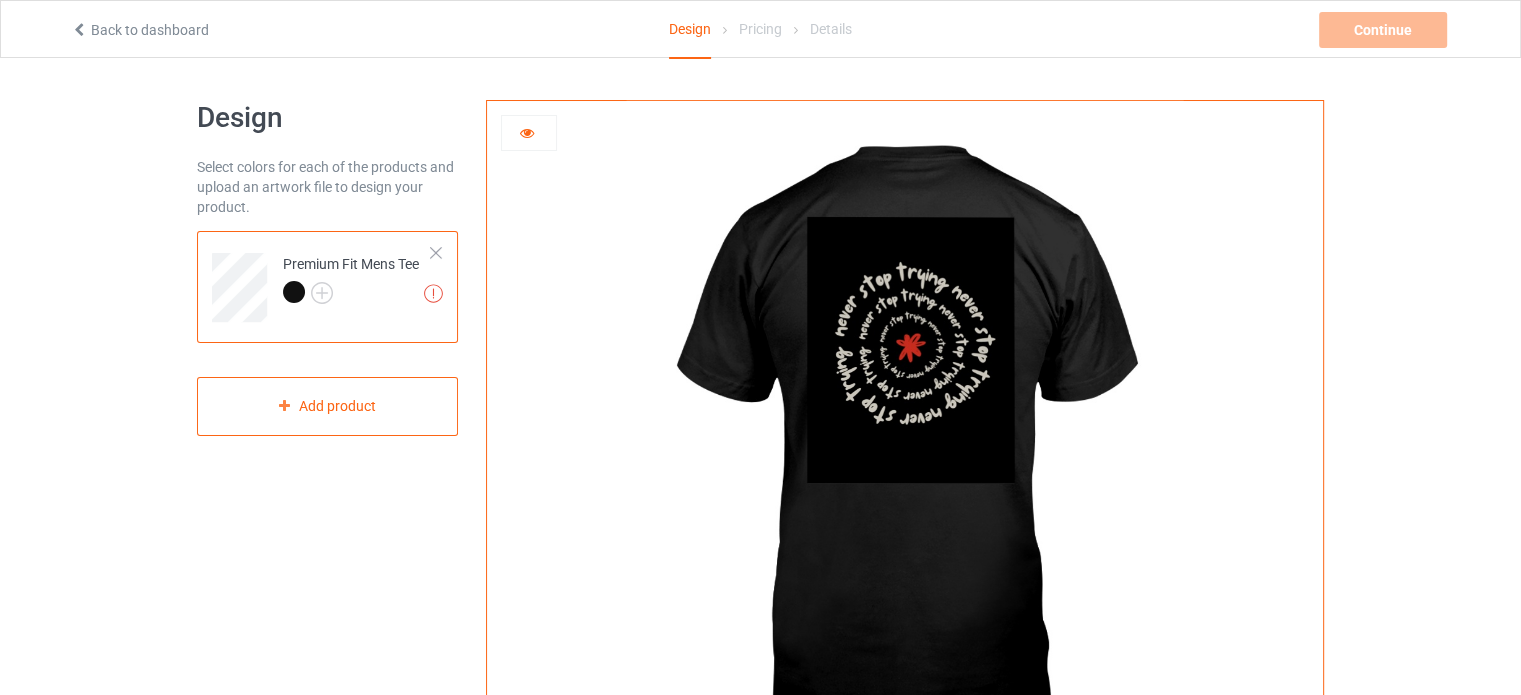 click at bounding box center (529, 133) 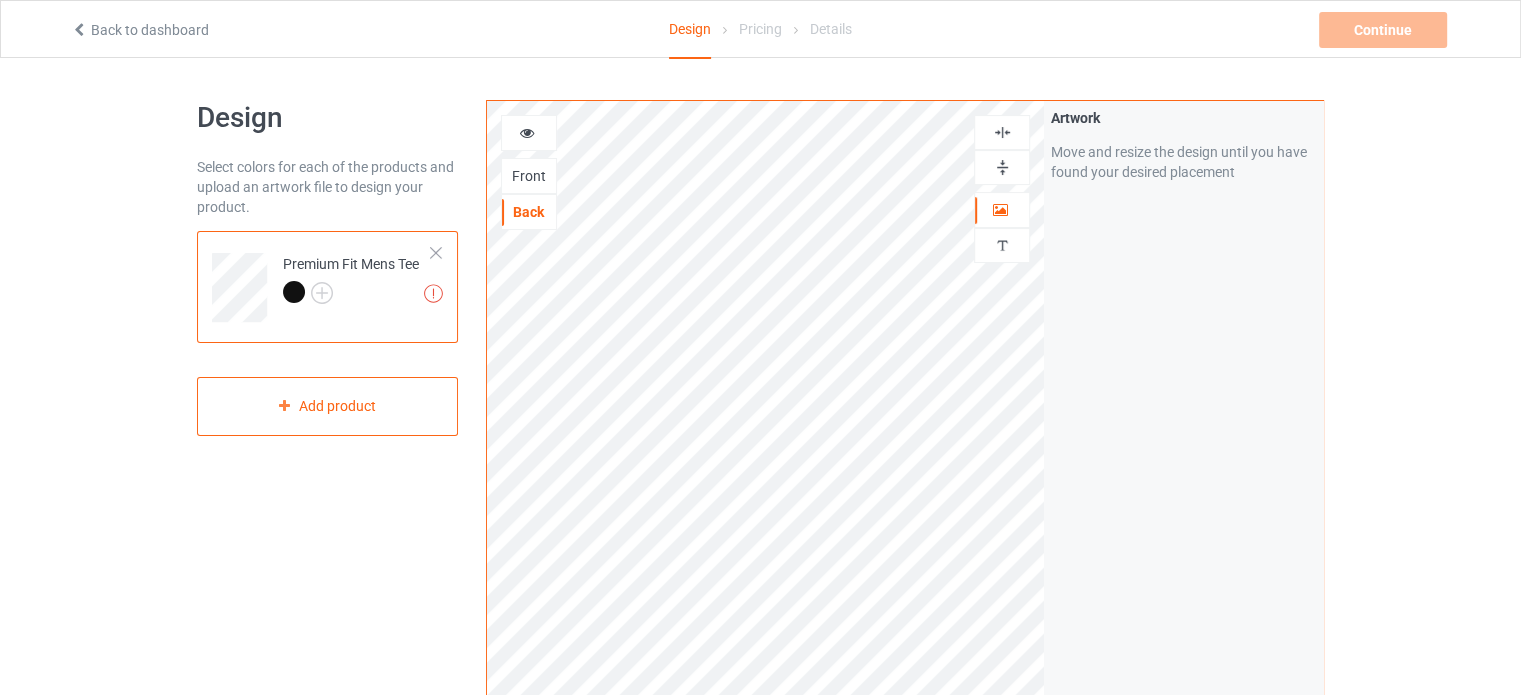 click at bounding box center (1002, 167) 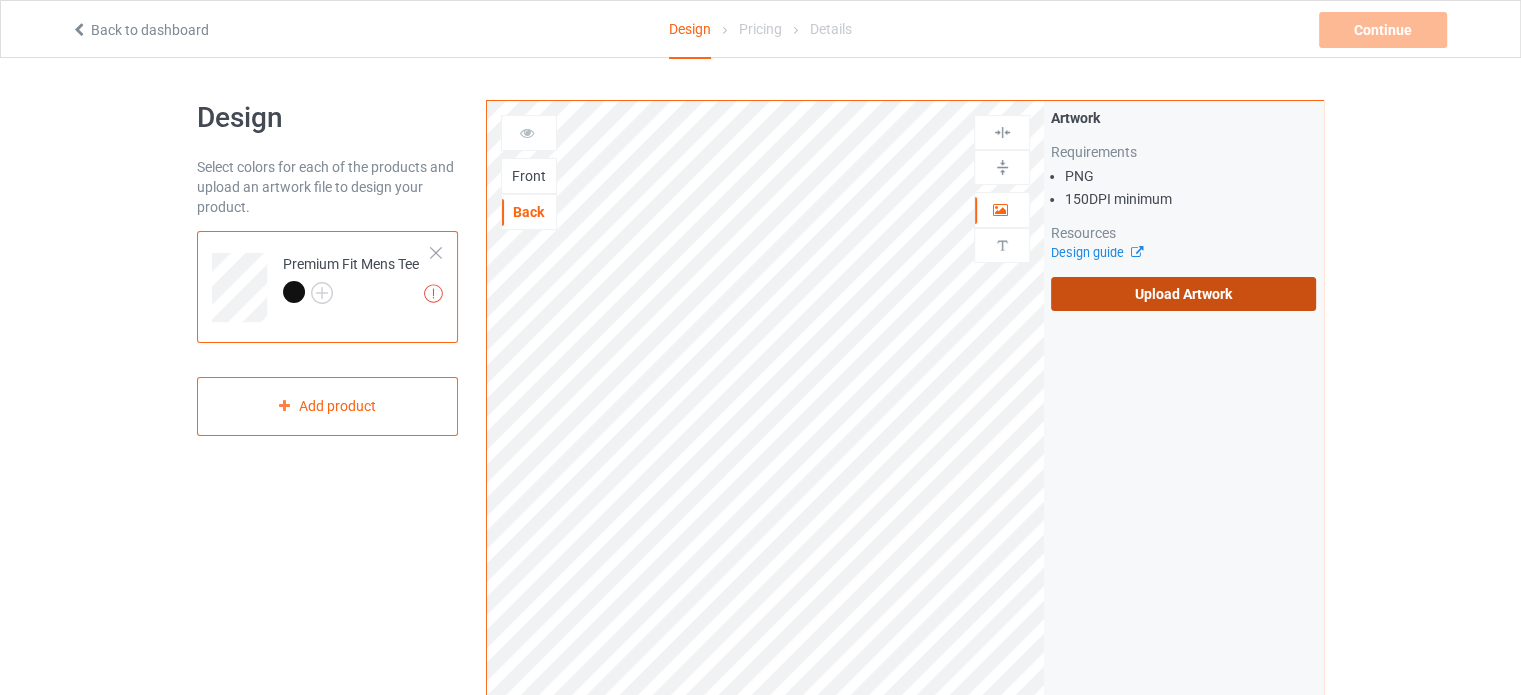 click on "Upload Artwork" at bounding box center [1183, 294] 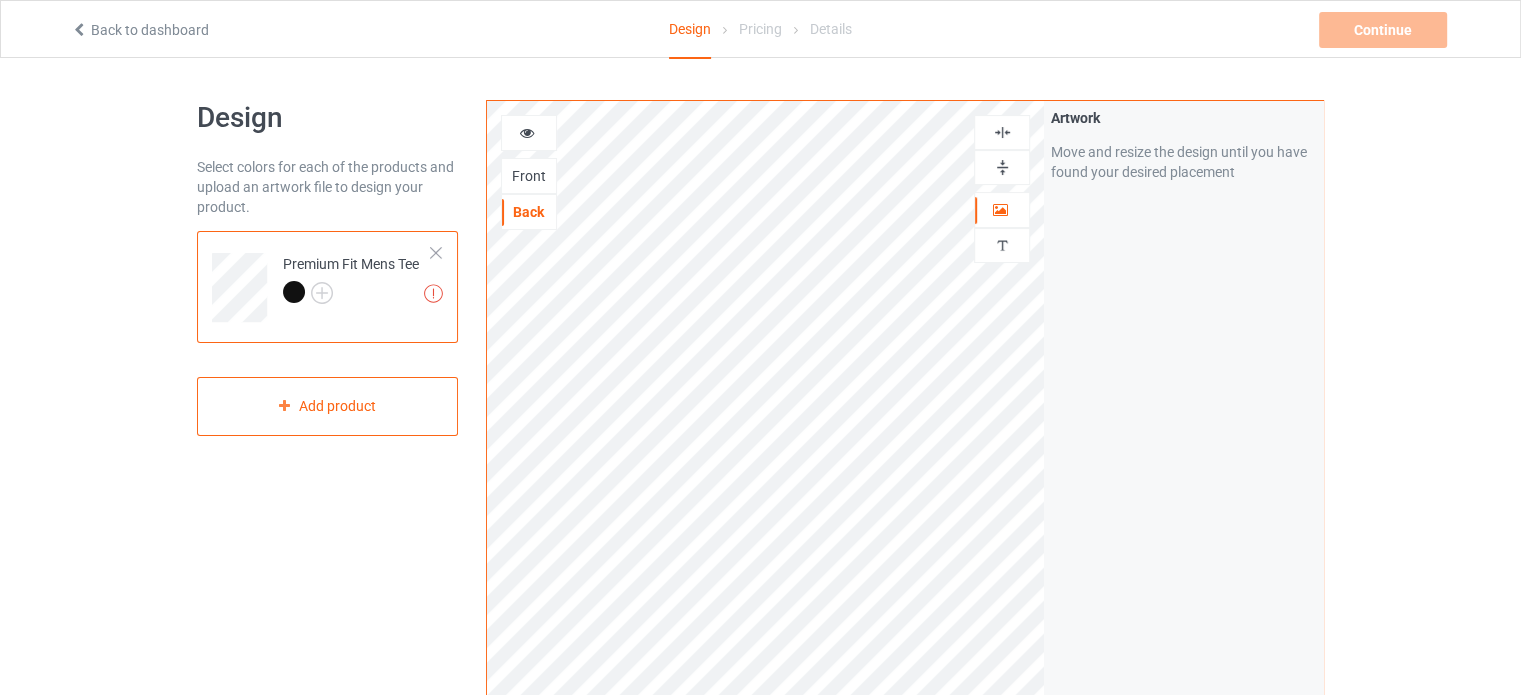 click at bounding box center (1002, 167) 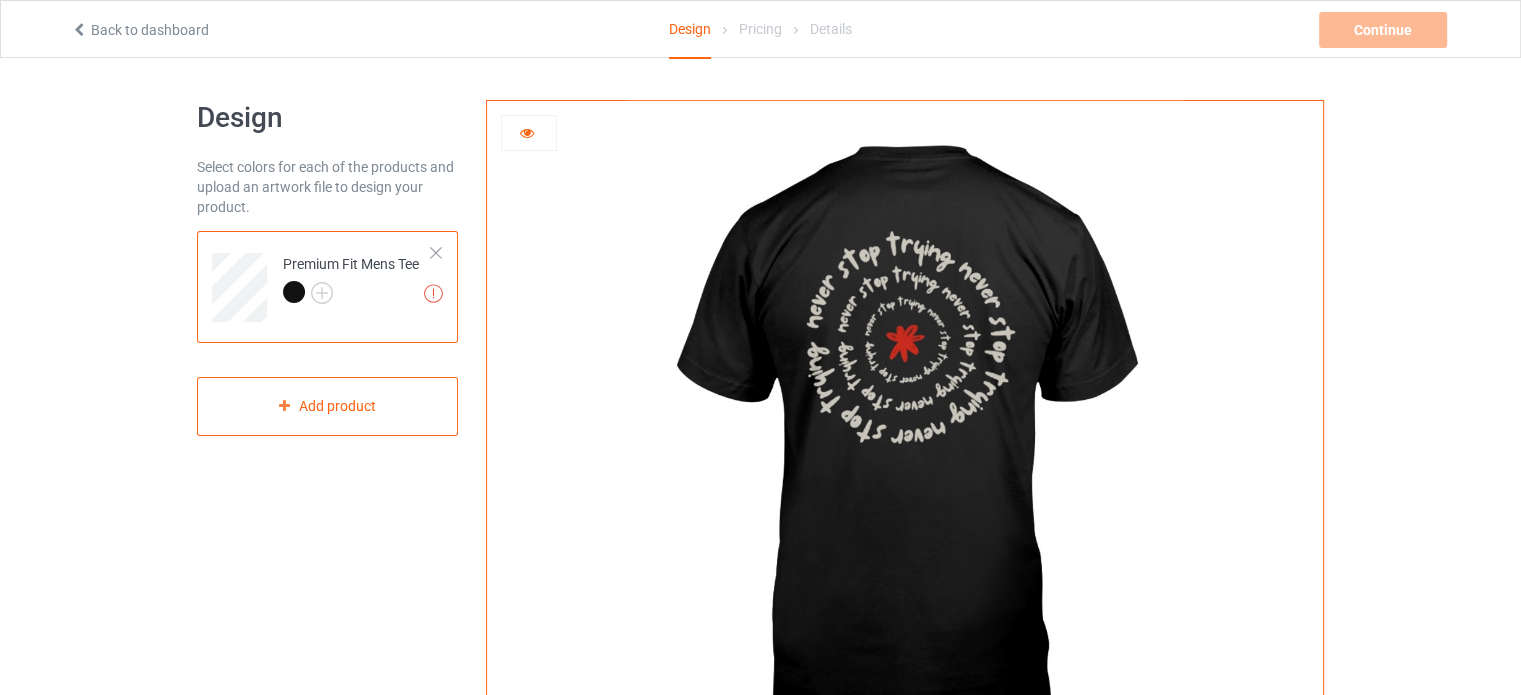 click on "Back to dashboard" at bounding box center (140, 30) 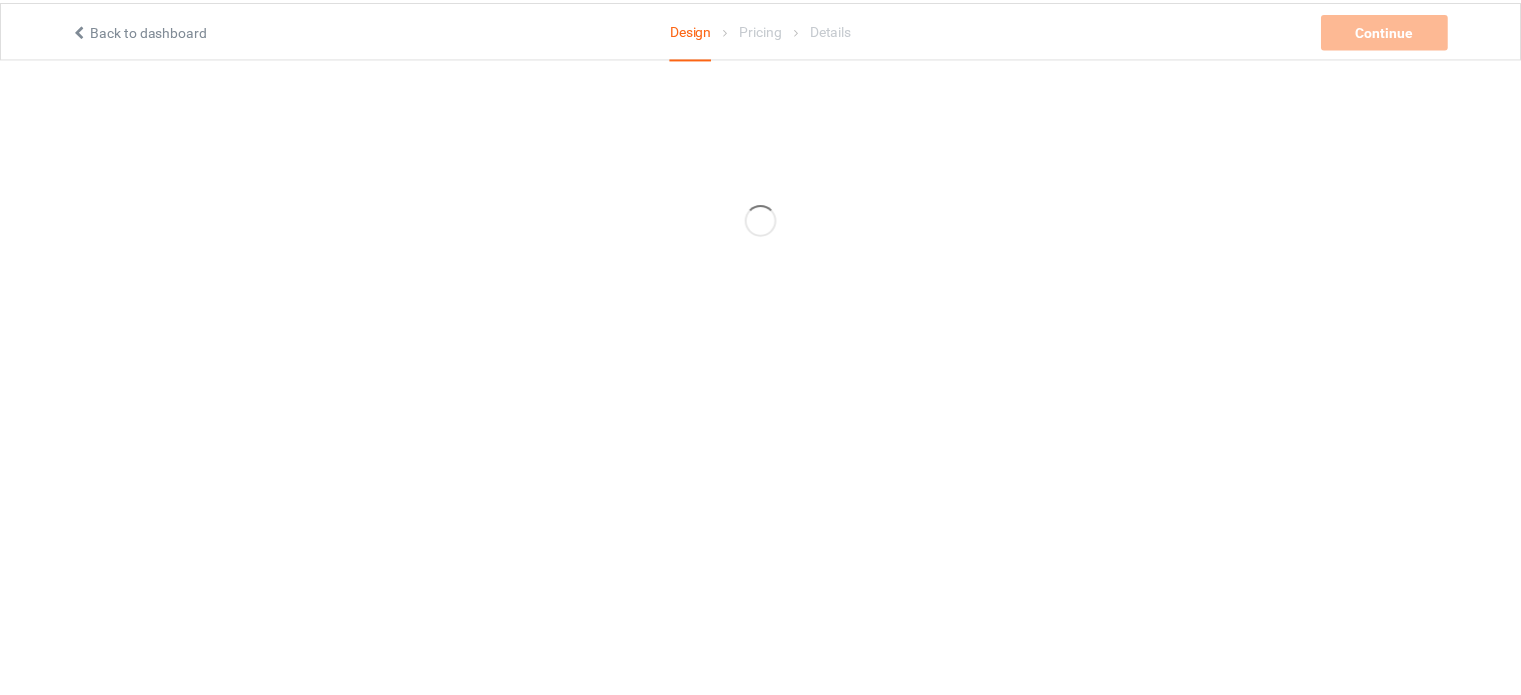 scroll, scrollTop: 0, scrollLeft: 0, axis: both 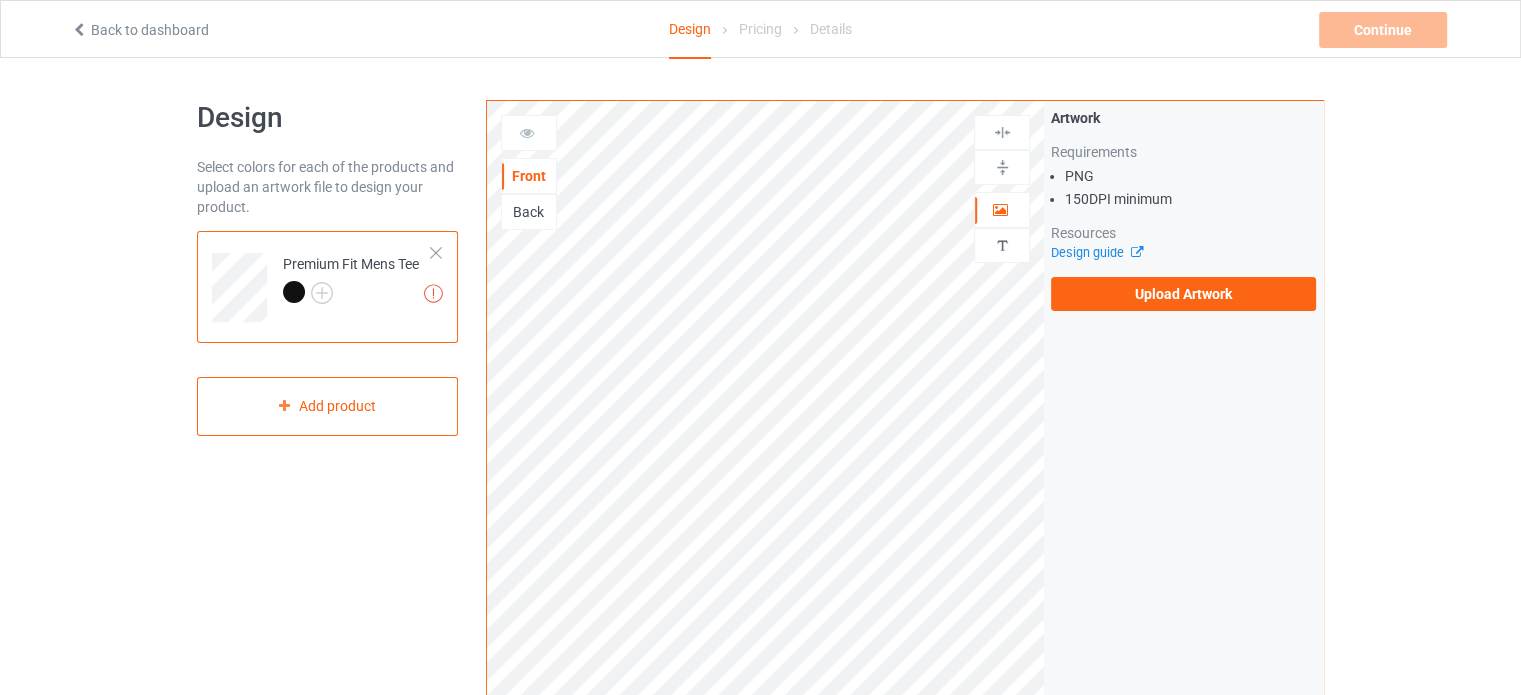 click at bounding box center [436, 253] 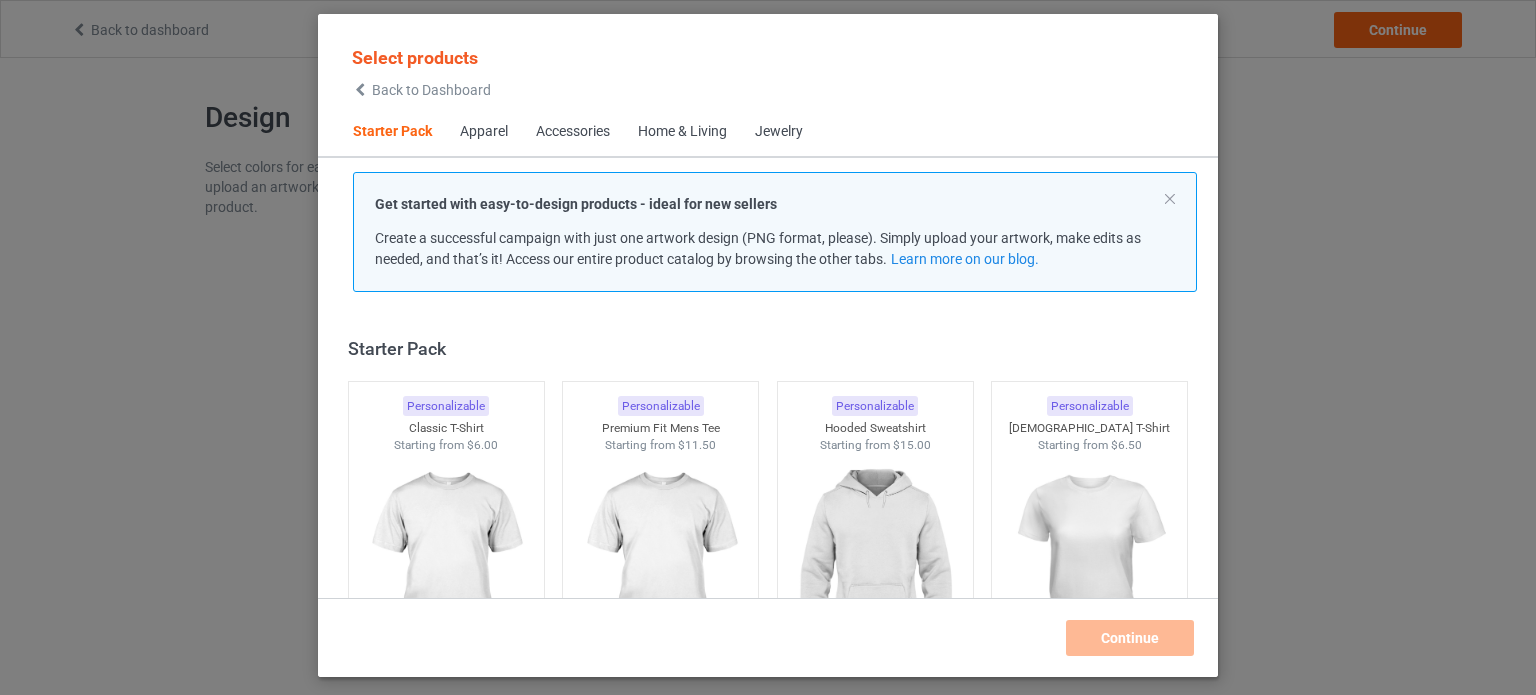 scroll, scrollTop: 26, scrollLeft: 0, axis: vertical 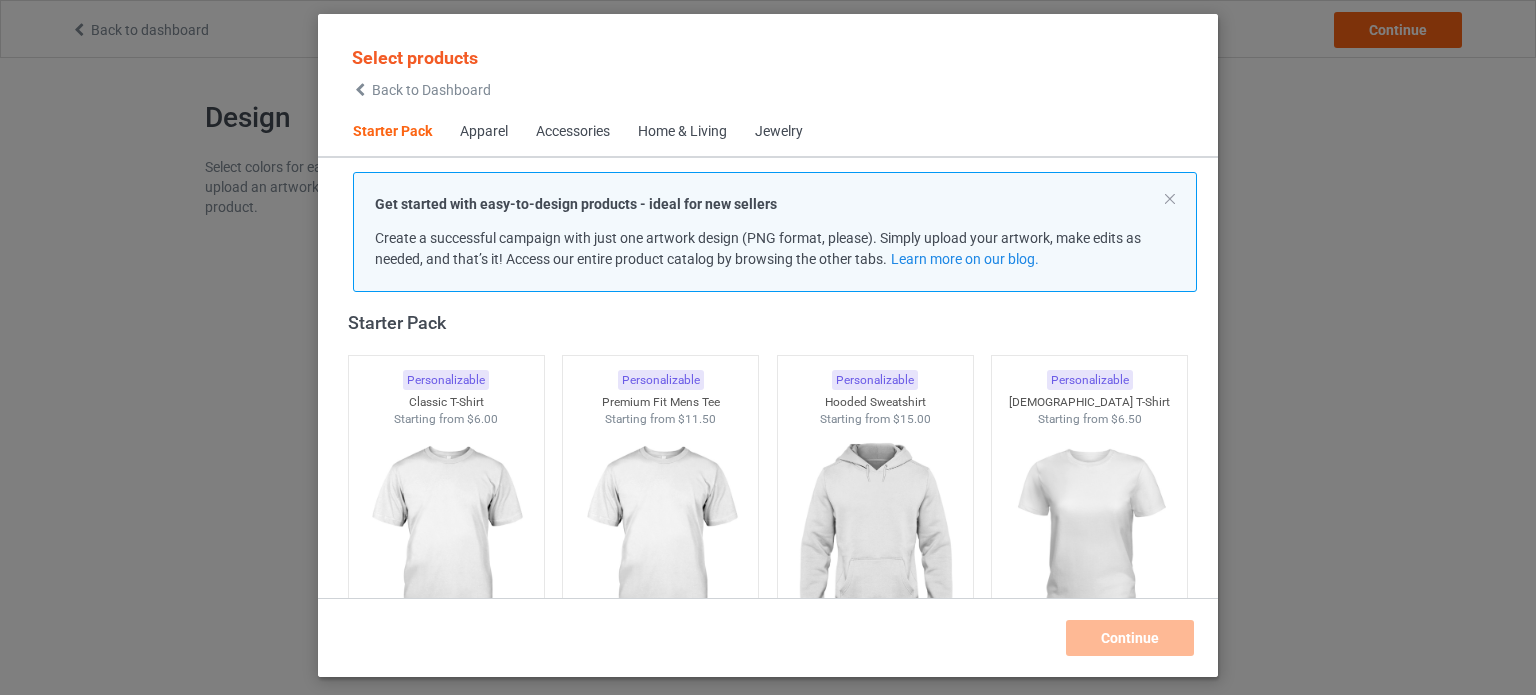 click on "Home & Living" at bounding box center [682, 132] 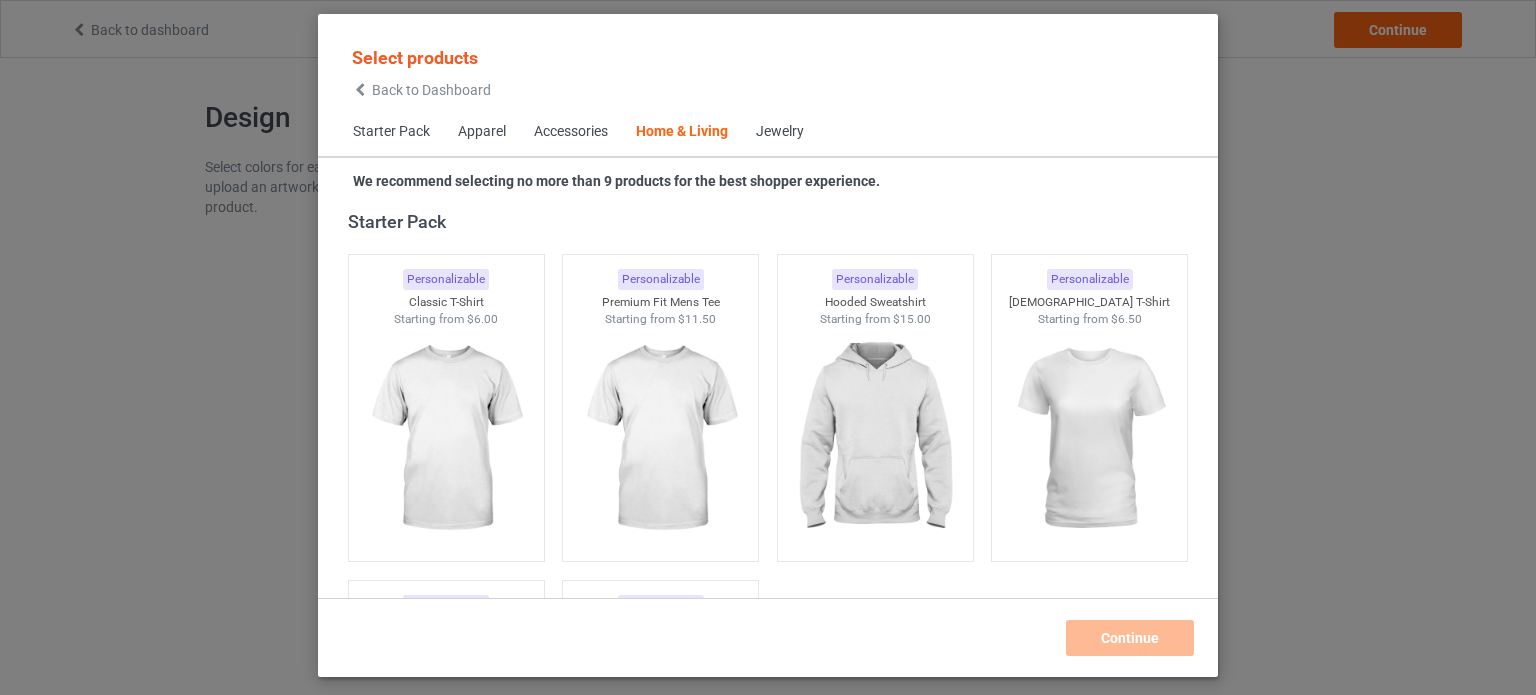 scroll, scrollTop: 9020, scrollLeft: 0, axis: vertical 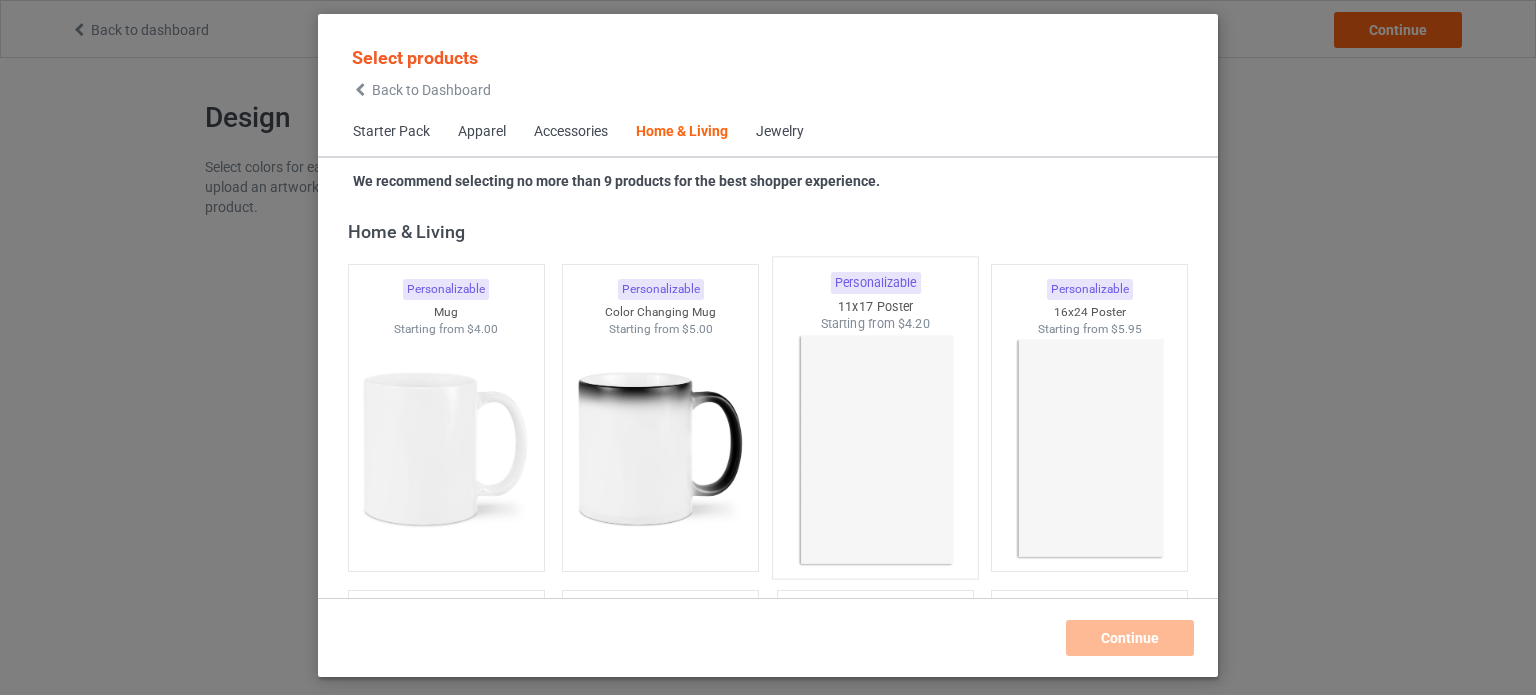 click at bounding box center (875, 450) 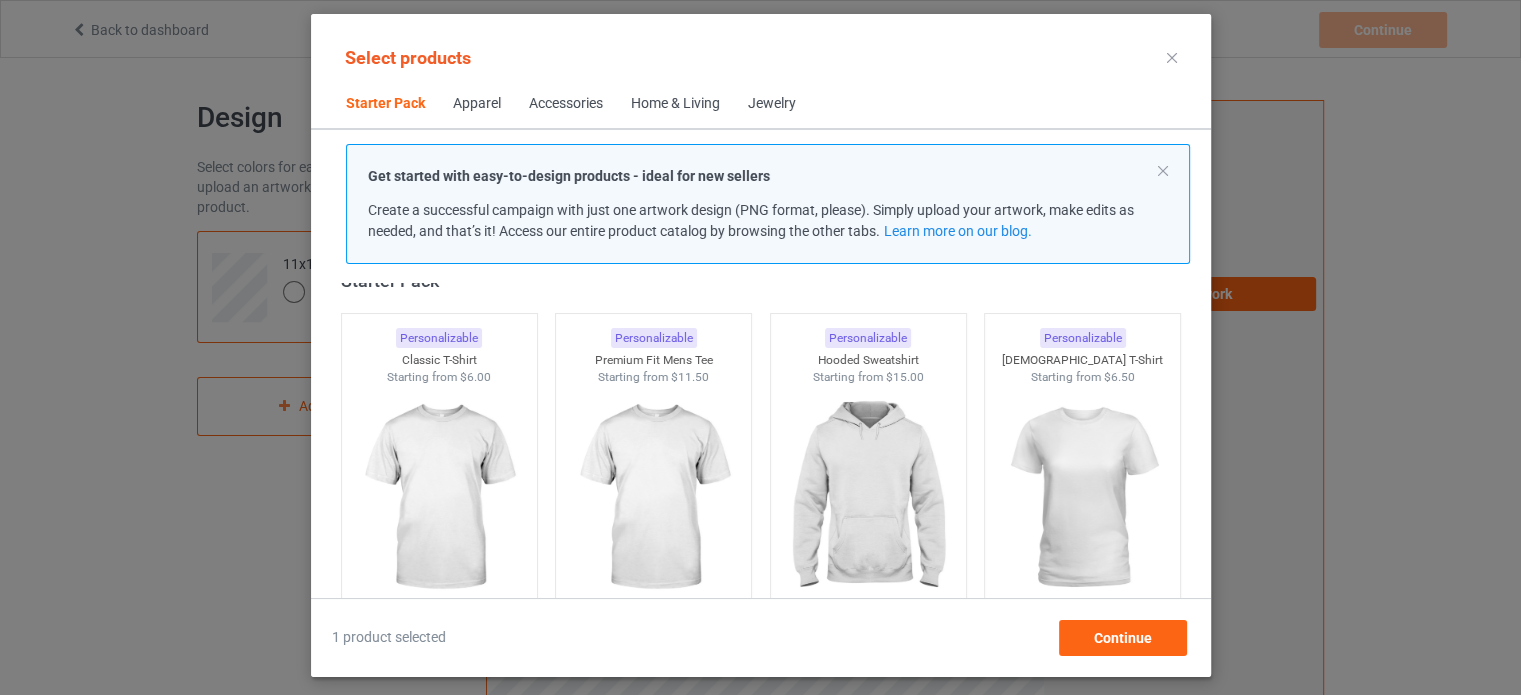 scroll, scrollTop: 0, scrollLeft: 0, axis: both 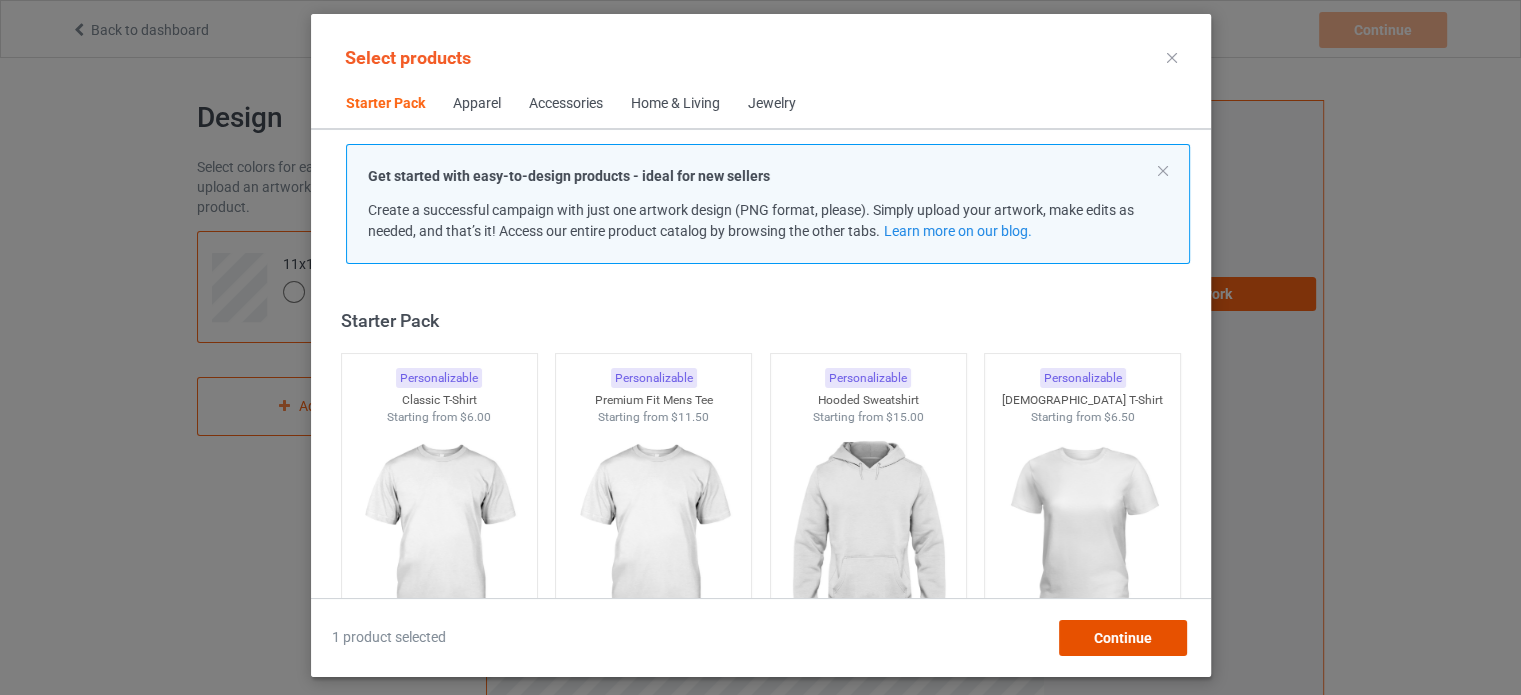 click on "Continue" at bounding box center [1122, 638] 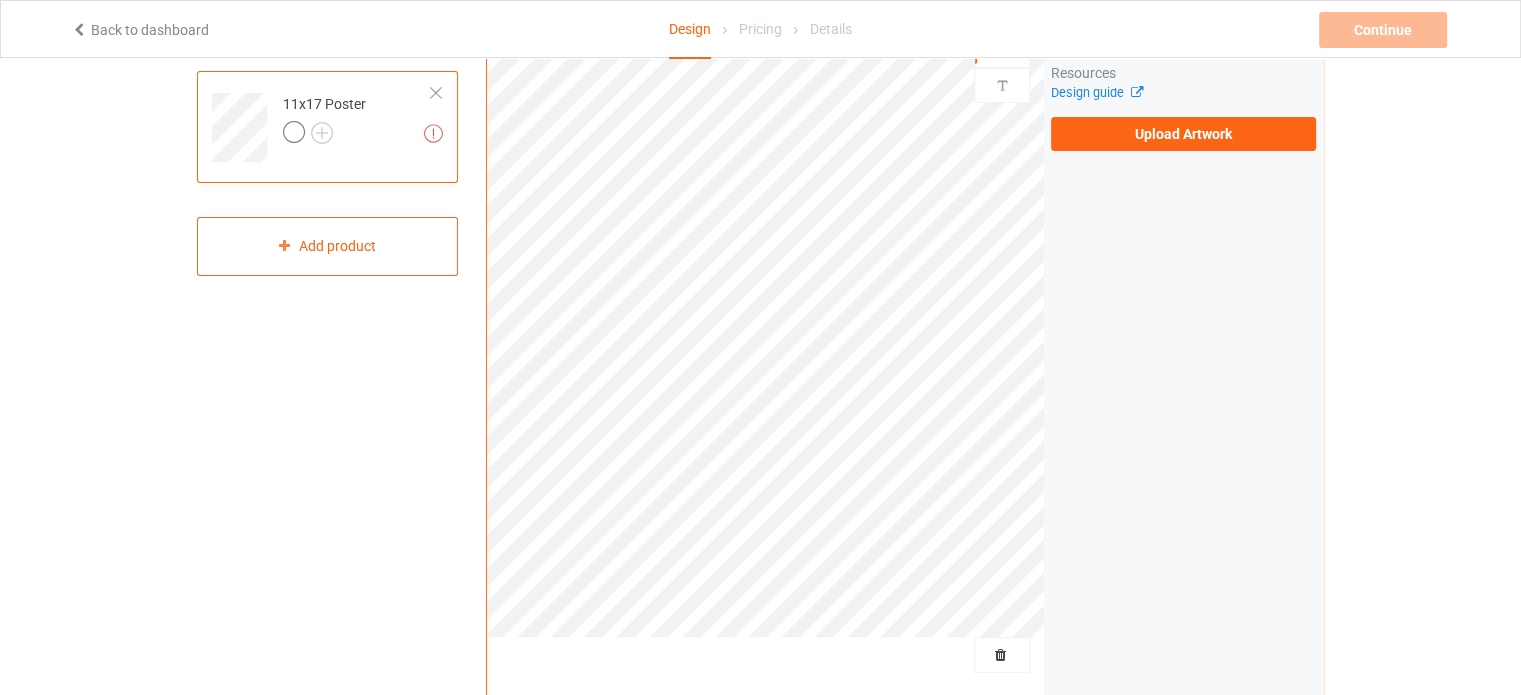 scroll, scrollTop: 0, scrollLeft: 0, axis: both 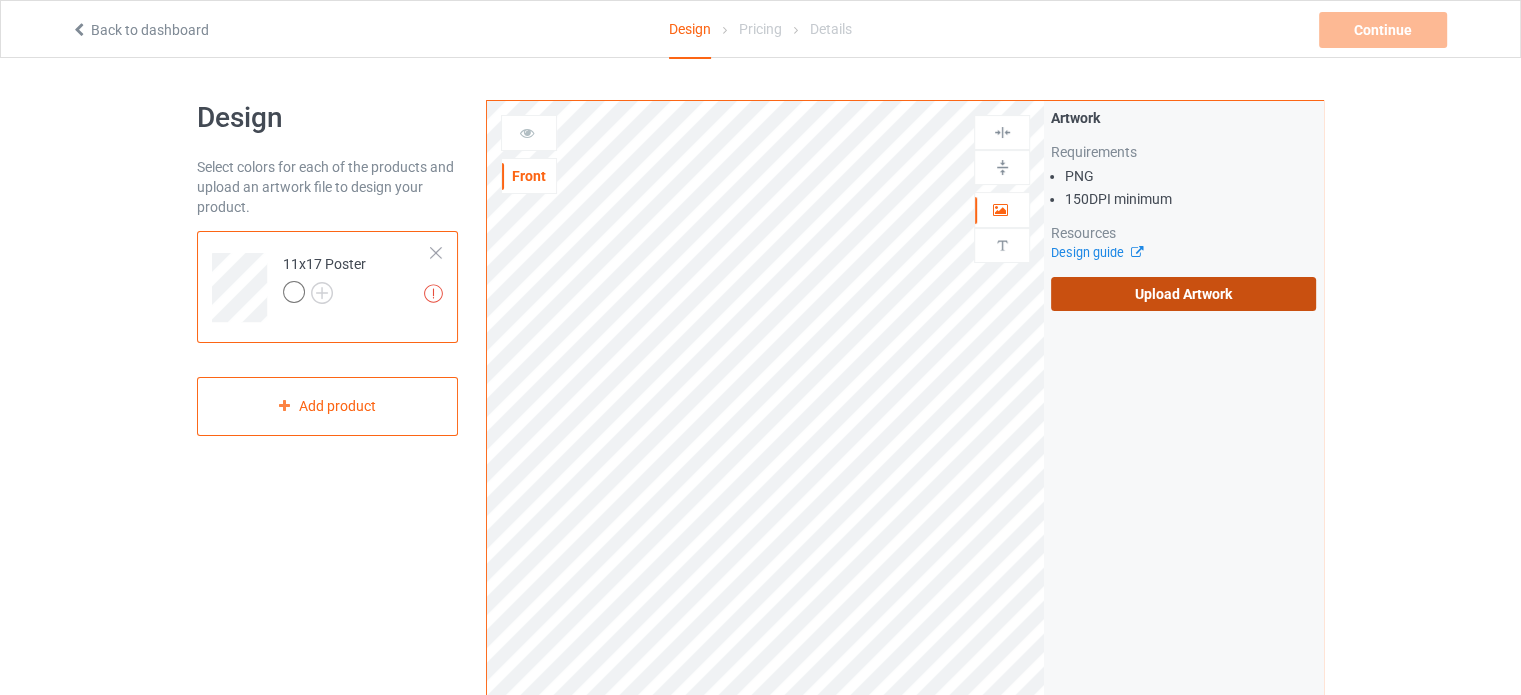 click on "Upload Artwork" at bounding box center [1183, 294] 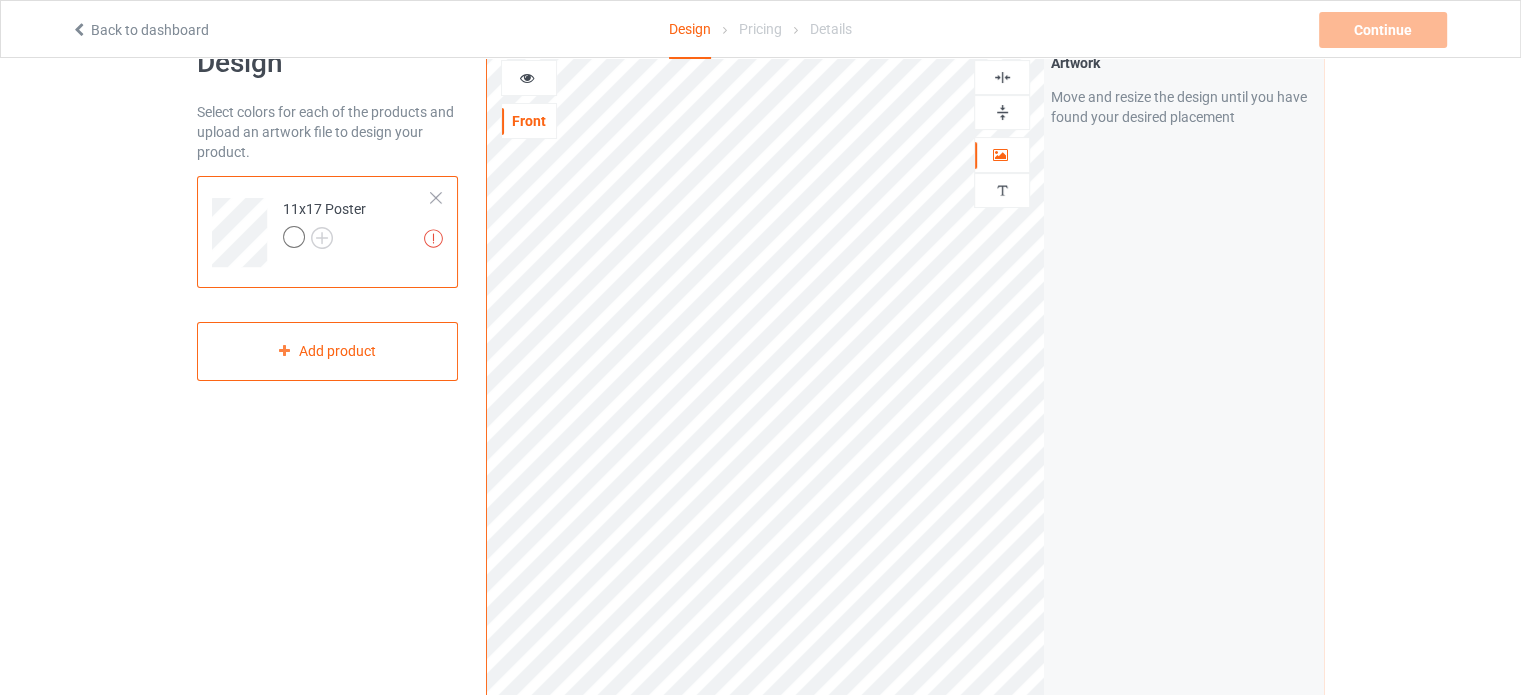 scroll, scrollTop: 56, scrollLeft: 0, axis: vertical 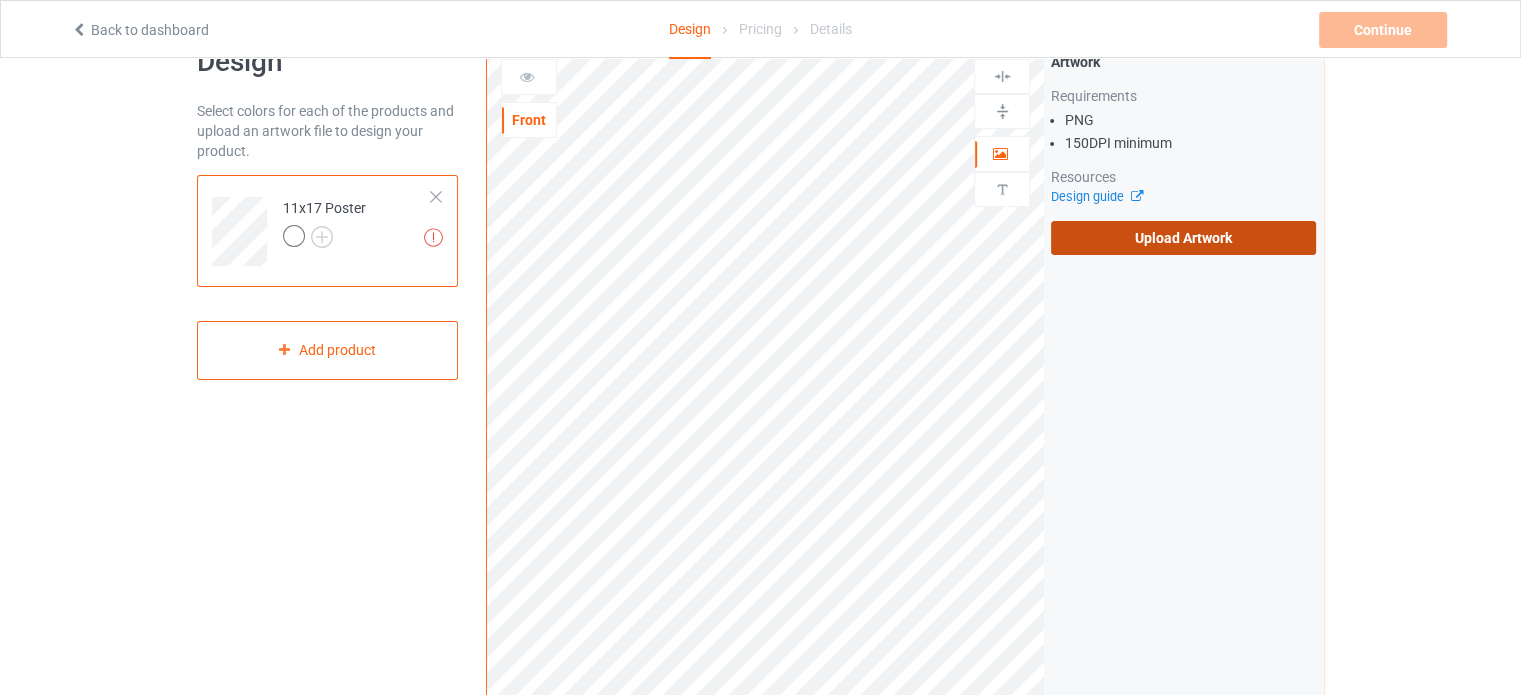 click on "Upload Artwork" at bounding box center [1183, 238] 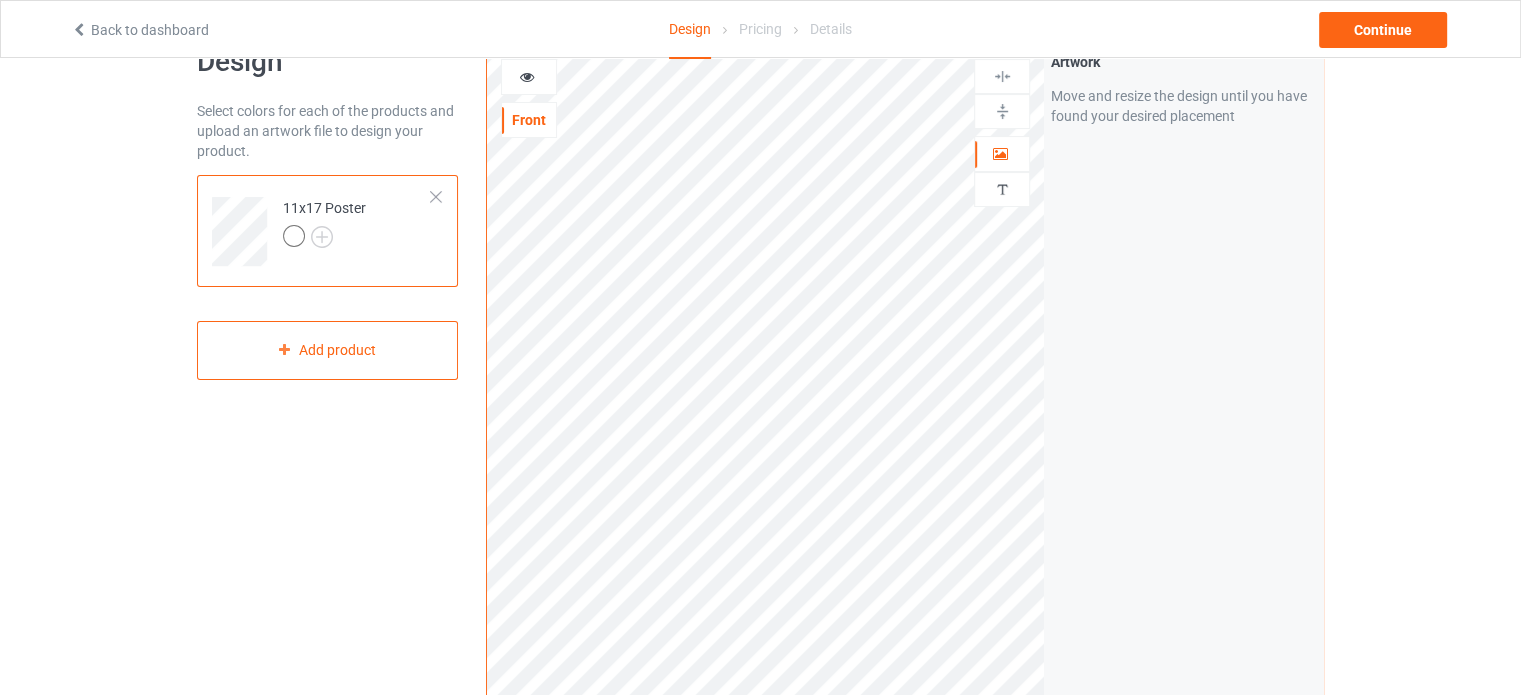 click at bounding box center (1002, 111) 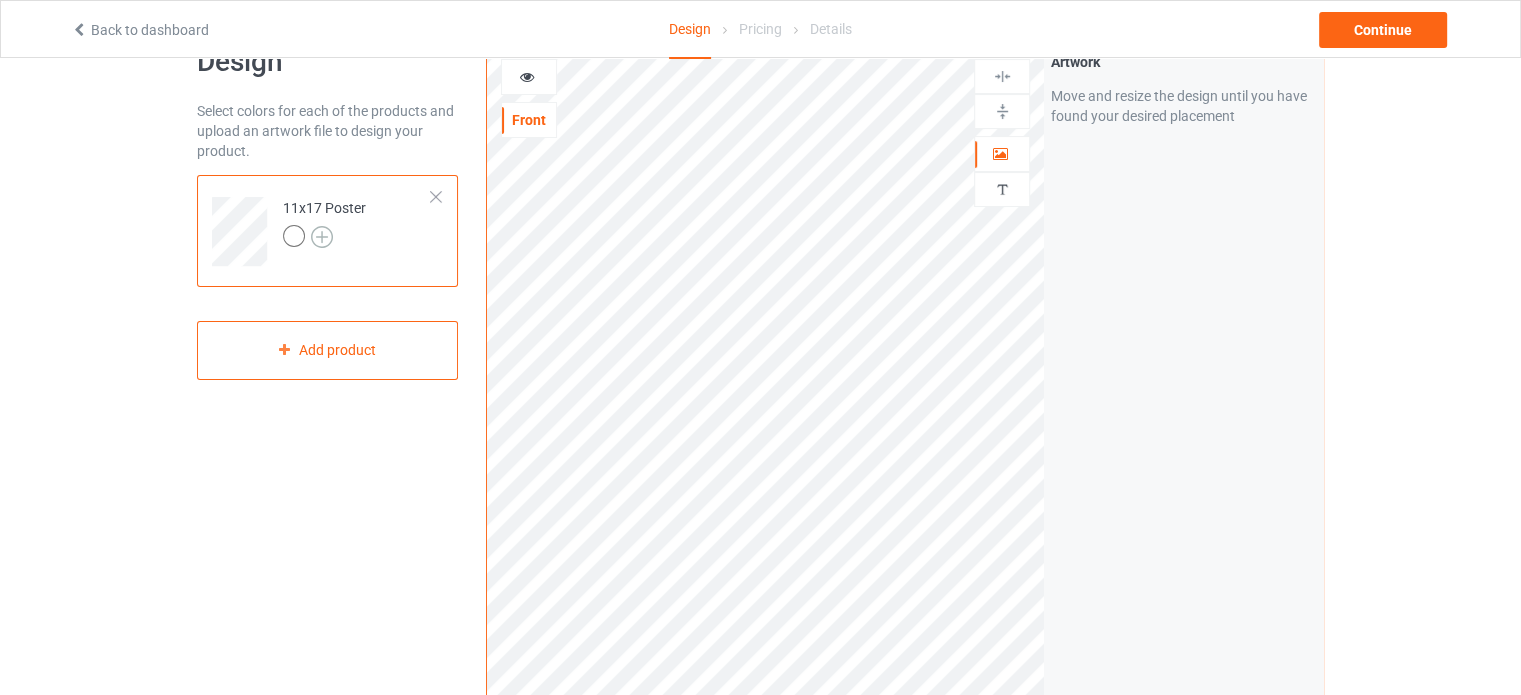 click at bounding box center (322, 237) 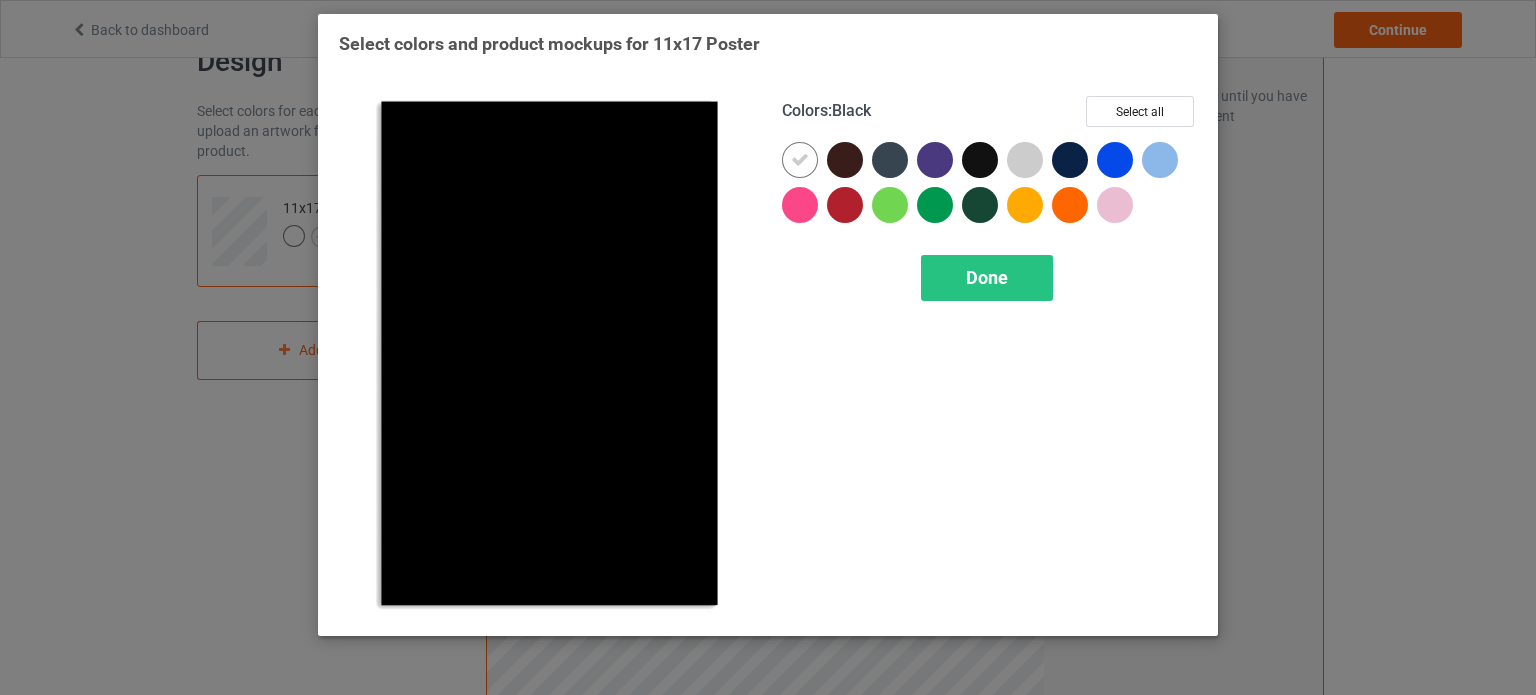 click at bounding box center [980, 160] 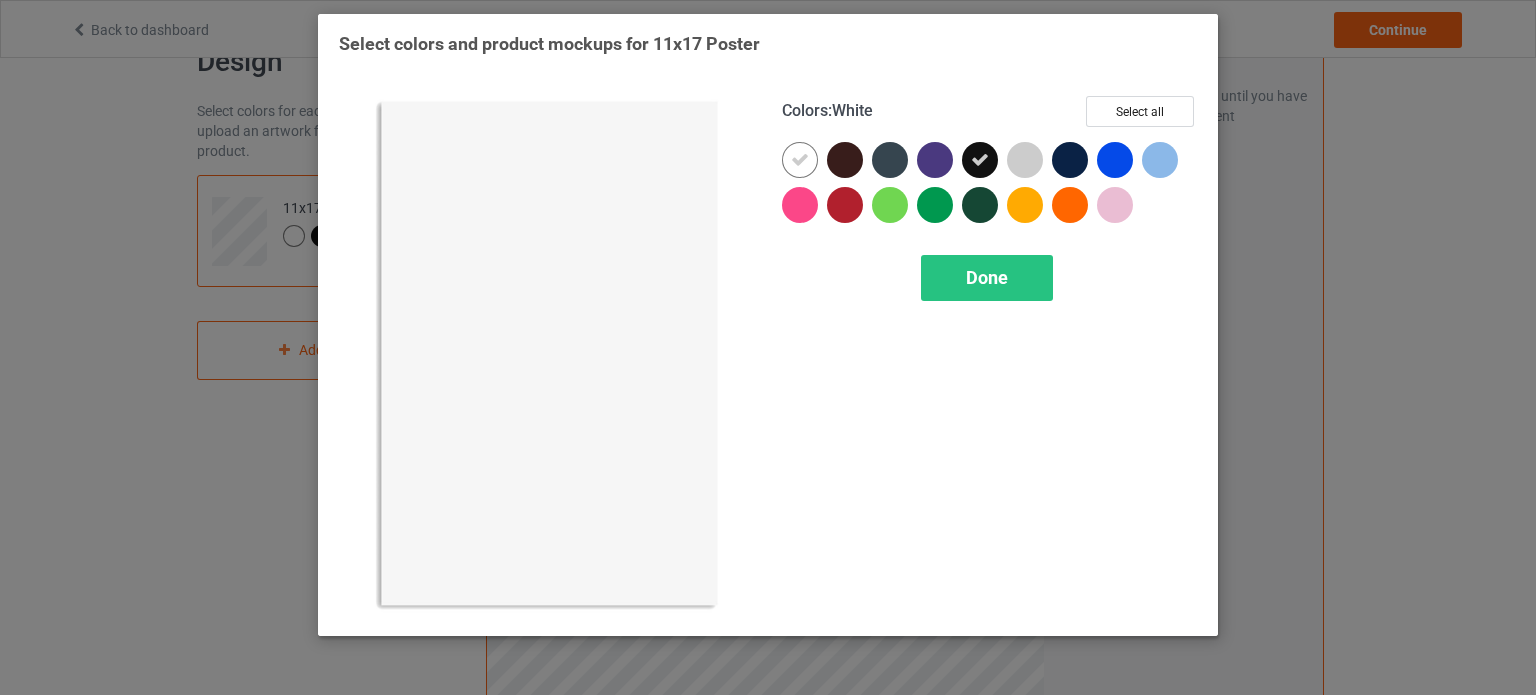 click at bounding box center (800, 160) 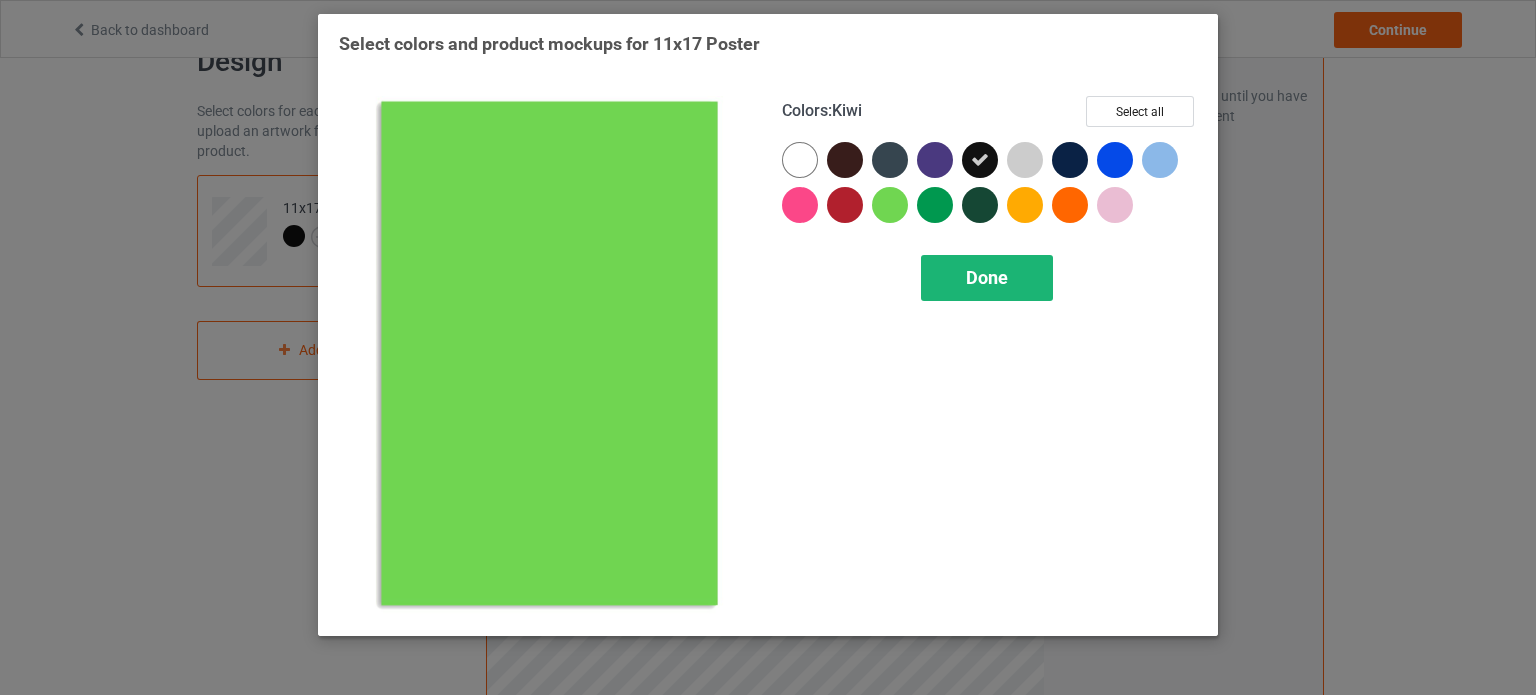 click on "Done" at bounding box center (987, 277) 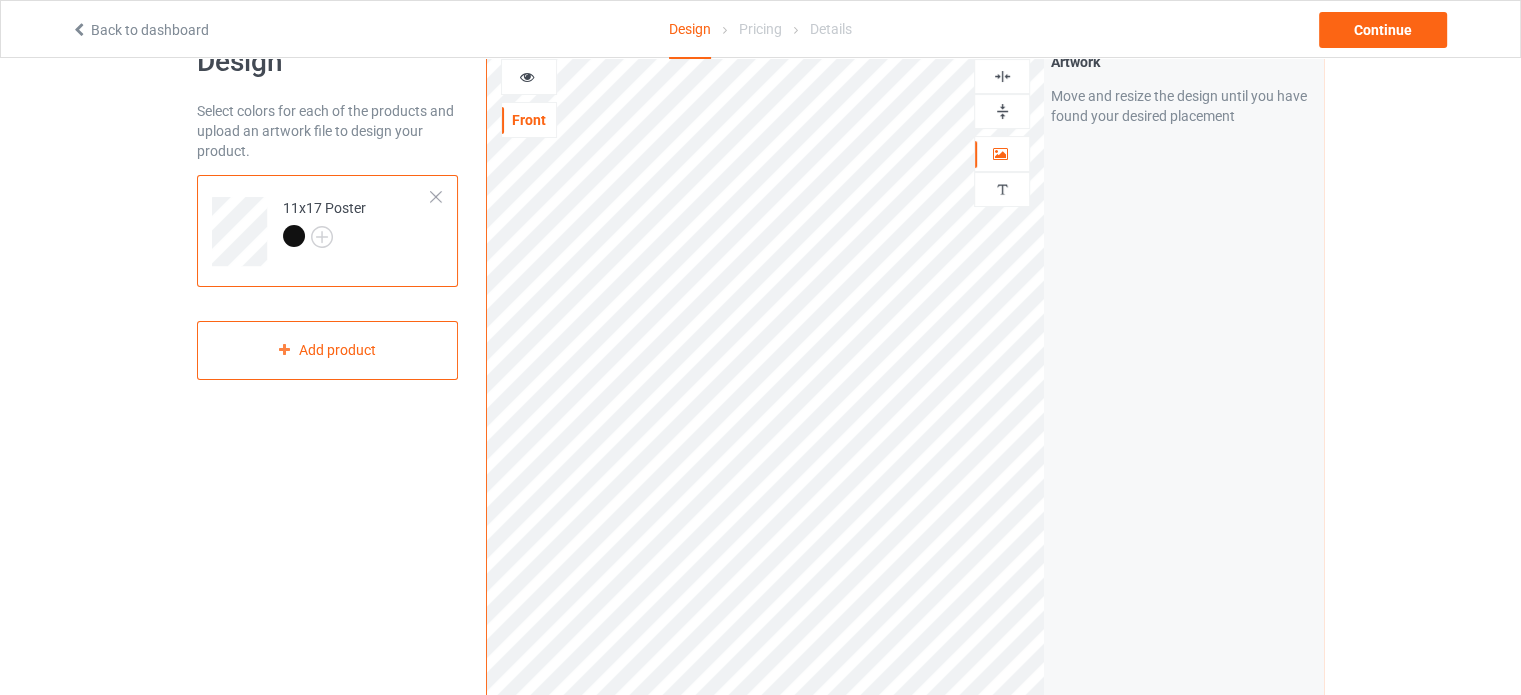 click on "Artwork Move and resize the design until you have found your desired placement" at bounding box center [1183, 425] 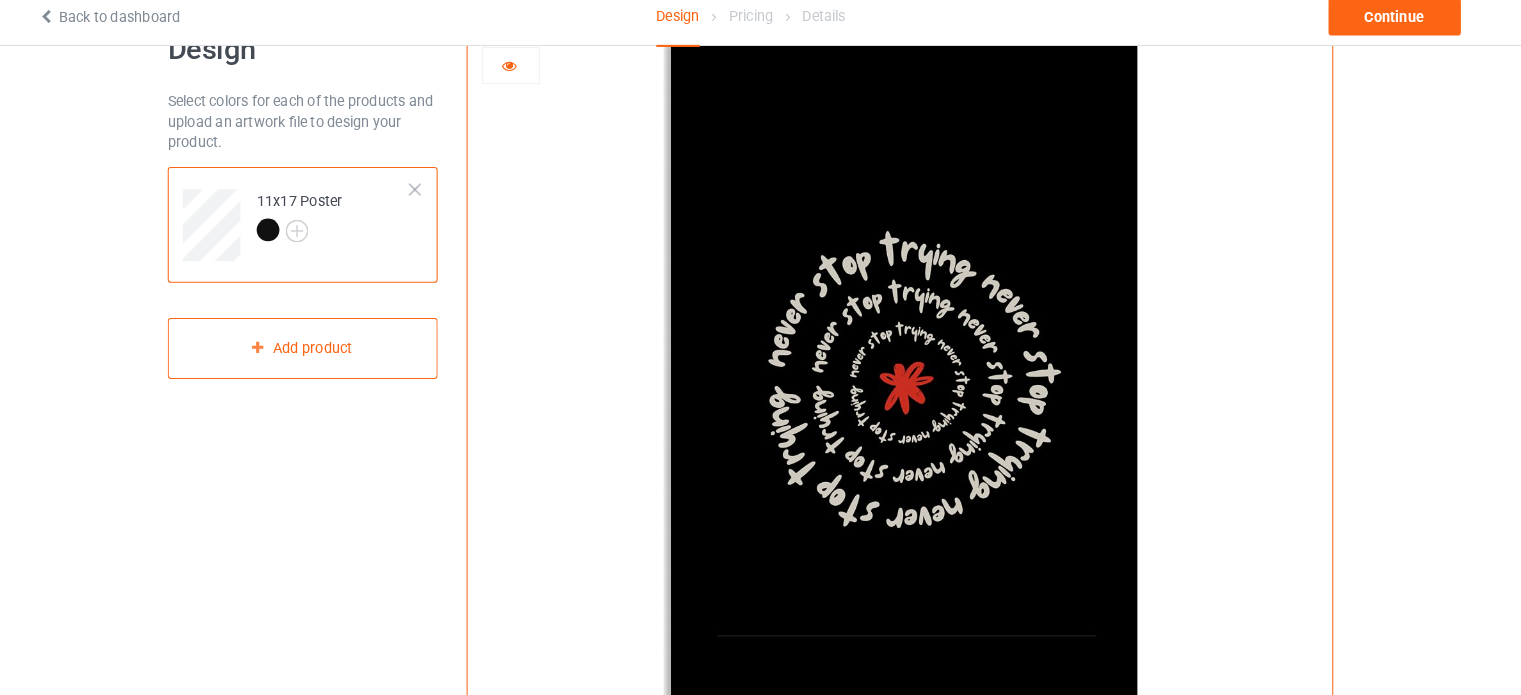 scroll, scrollTop: 56, scrollLeft: 0, axis: vertical 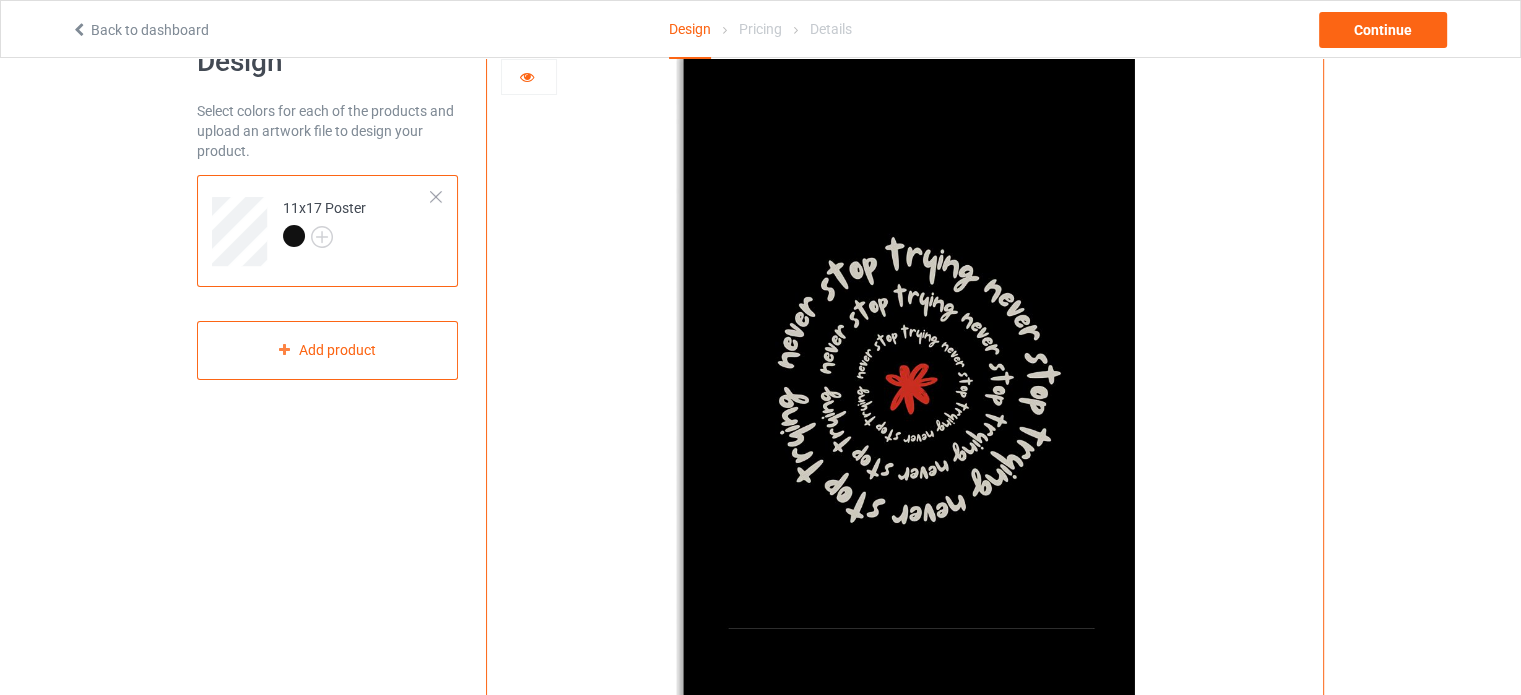 click at bounding box center [527, 74] 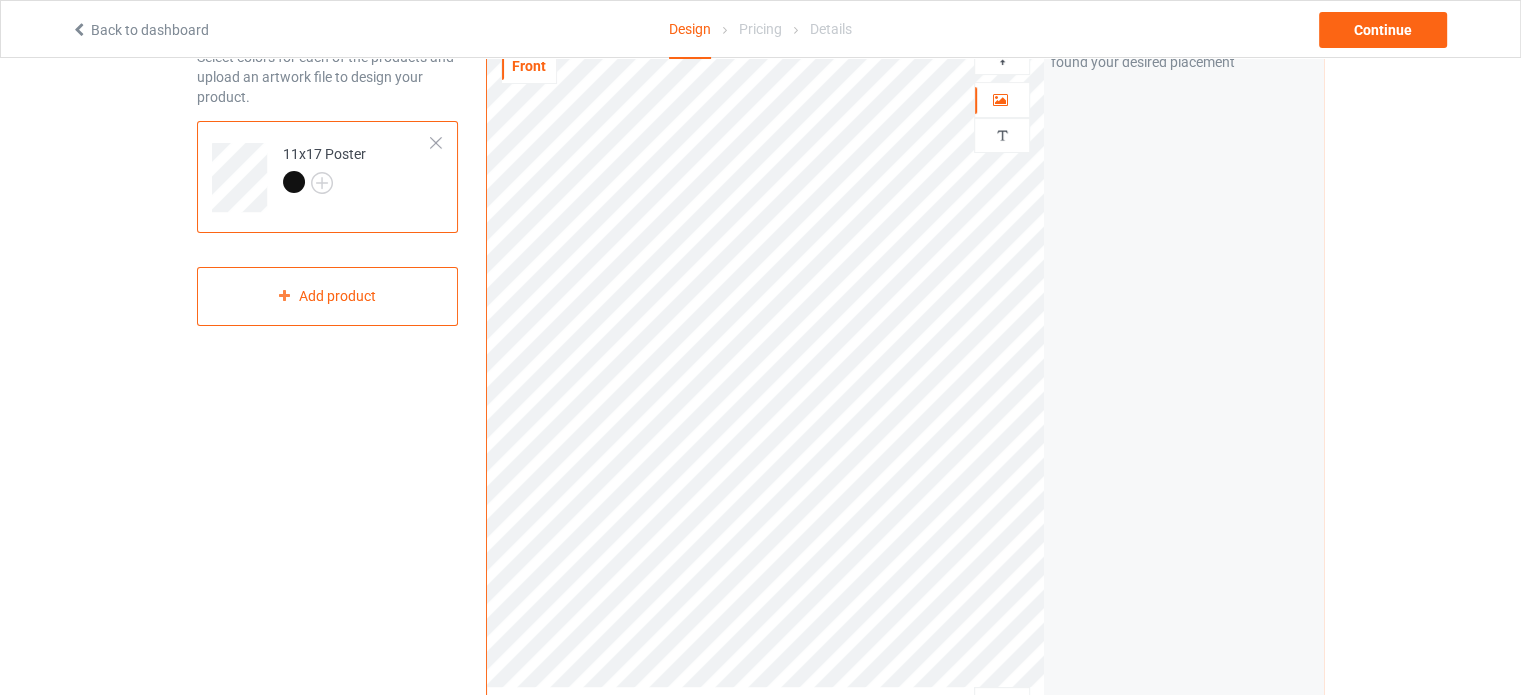 scroll, scrollTop: 112, scrollLeft: 0, axis: vertical 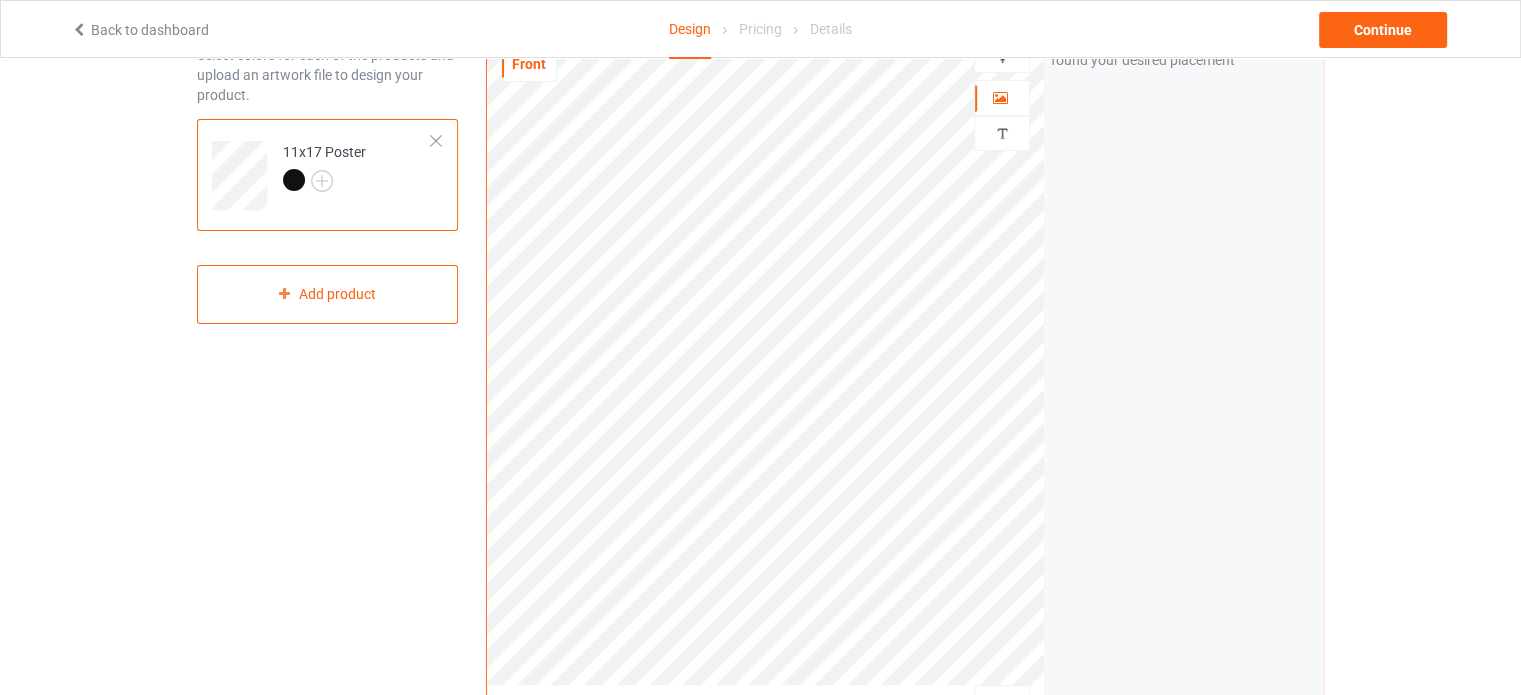 click on "Artwork Move and resize the design until you have found your desired placement" at bounding box center [1183, 369] 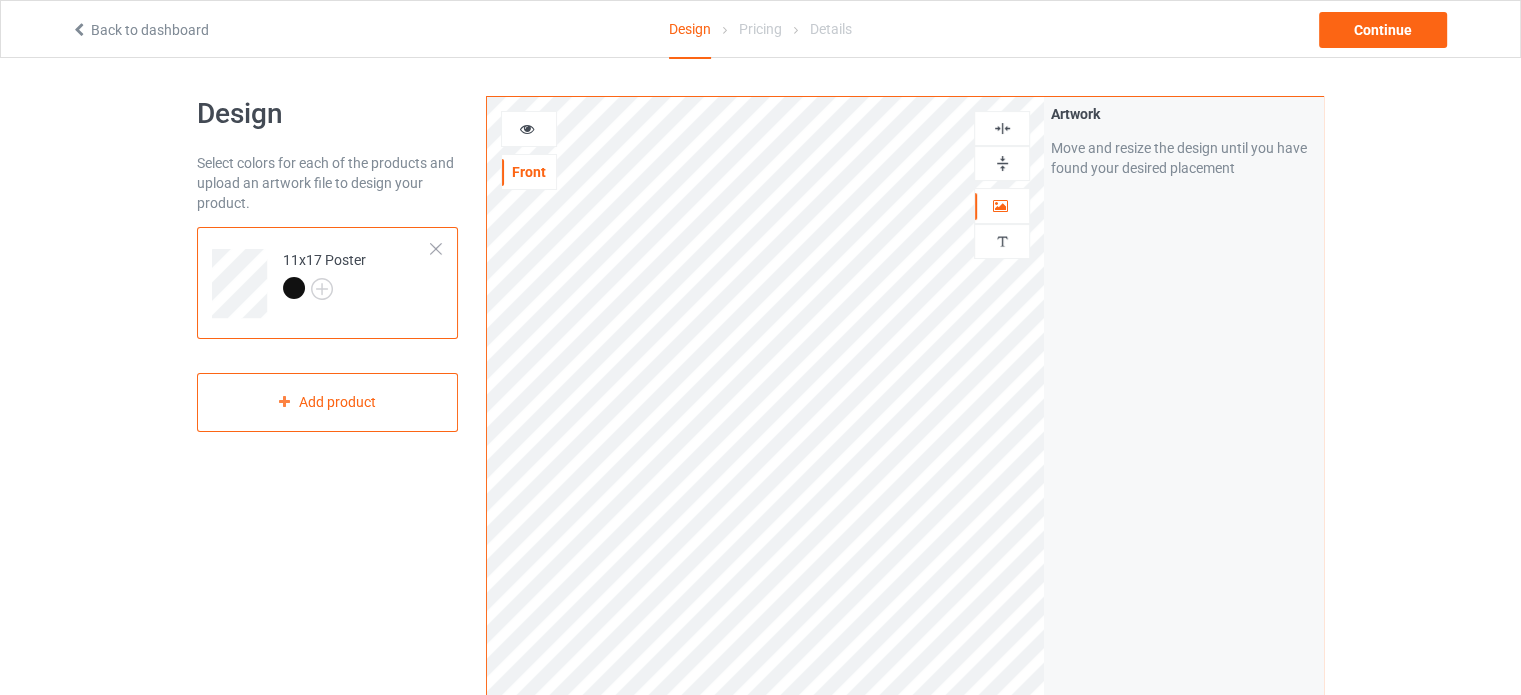scroll, scrollTop: 3, scrollLeft: 0, axis: vertical 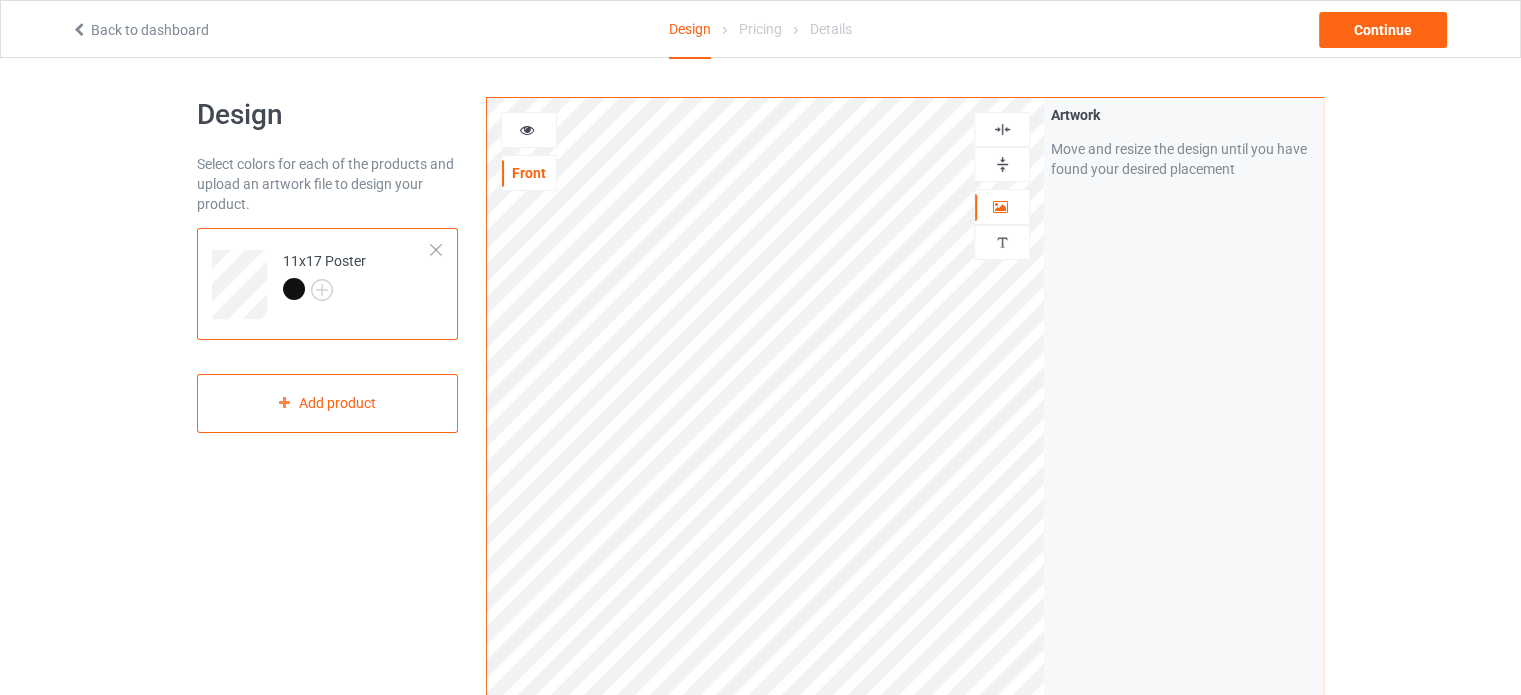 click at bounding box center [1002, 129] 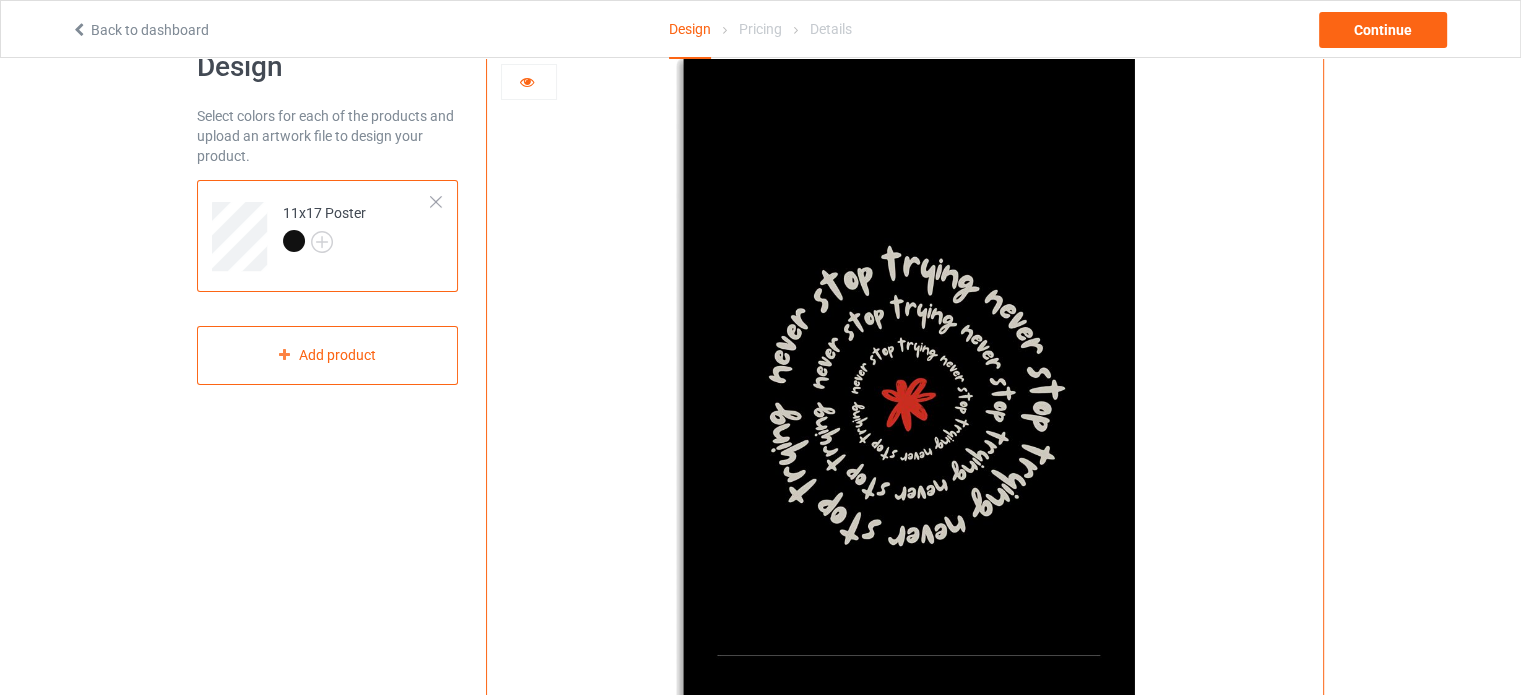 scroll, scrollTop: 0, scrollLeft: 0, axis: both 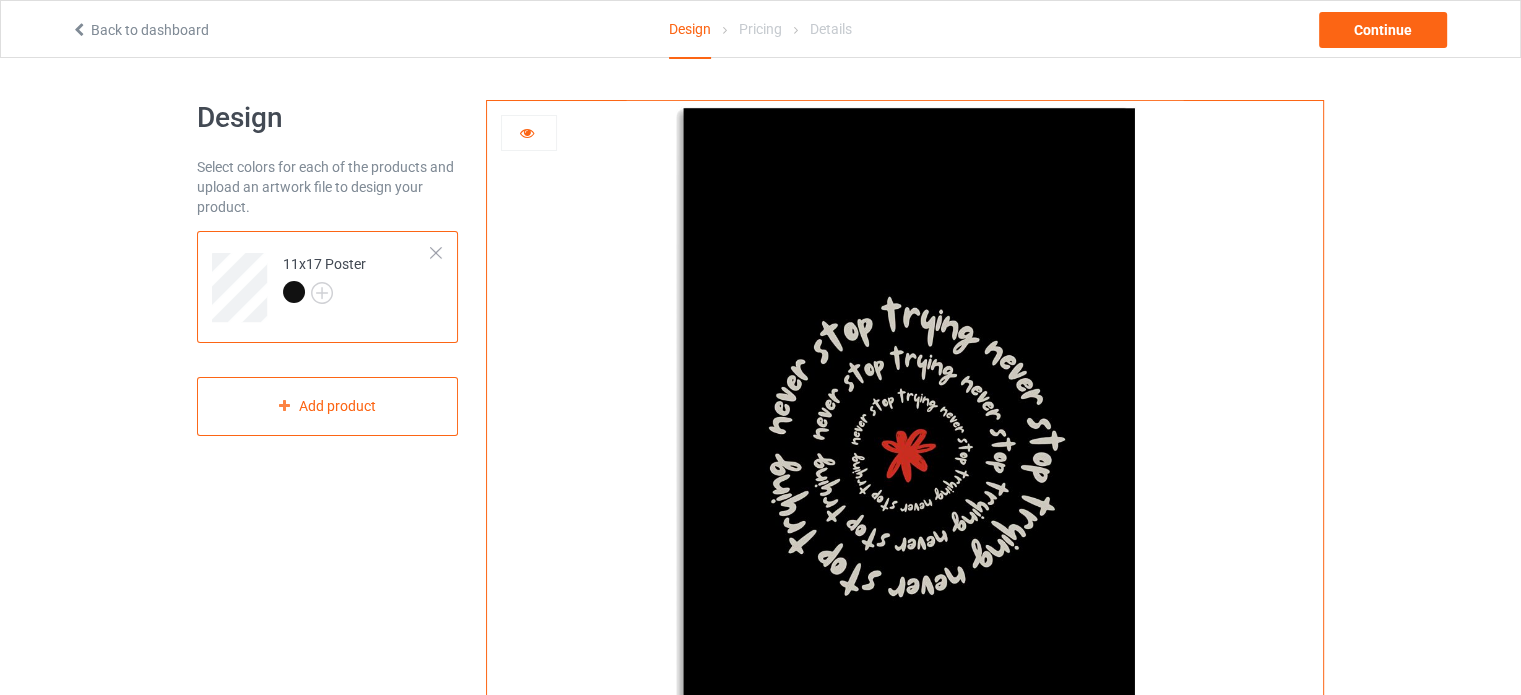 click at bounding box center (527, 130) 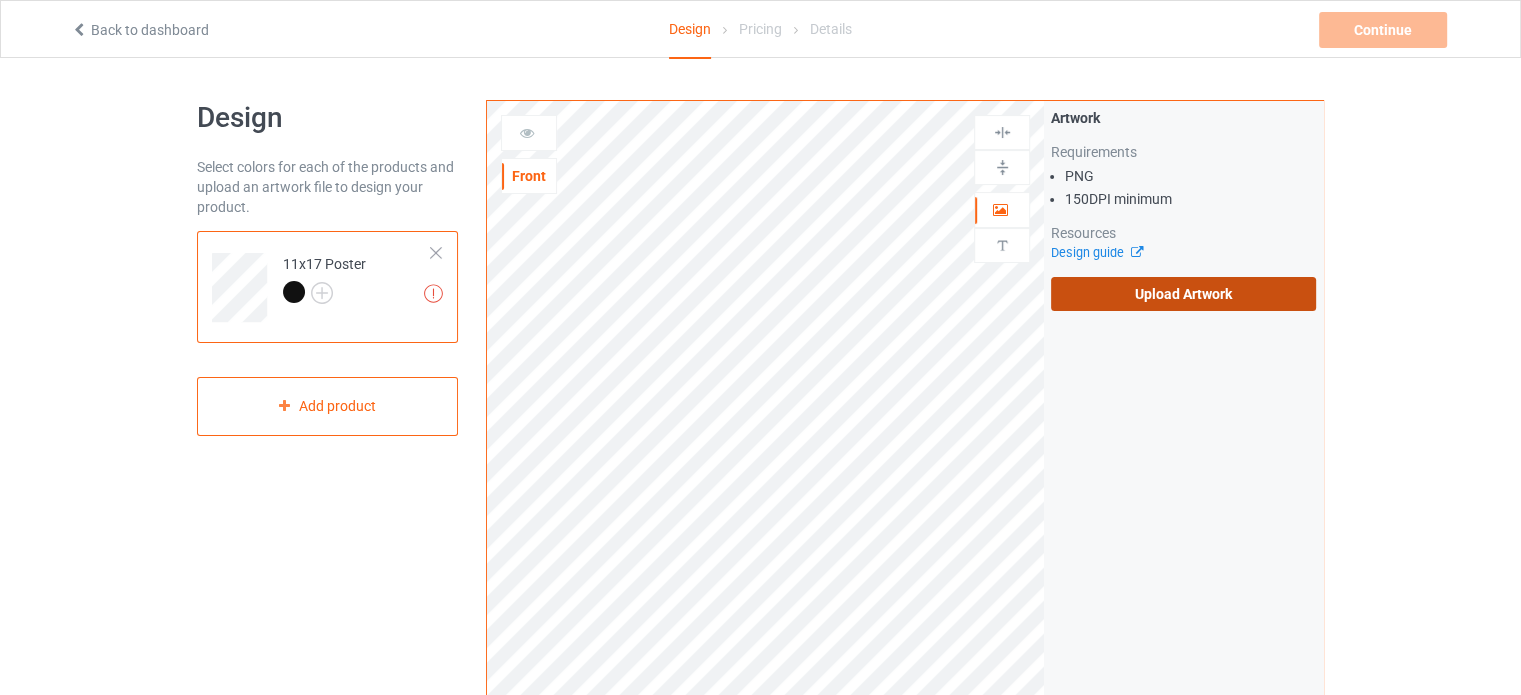 click on "Upload Artwork" at bounding box center (1183, 294) 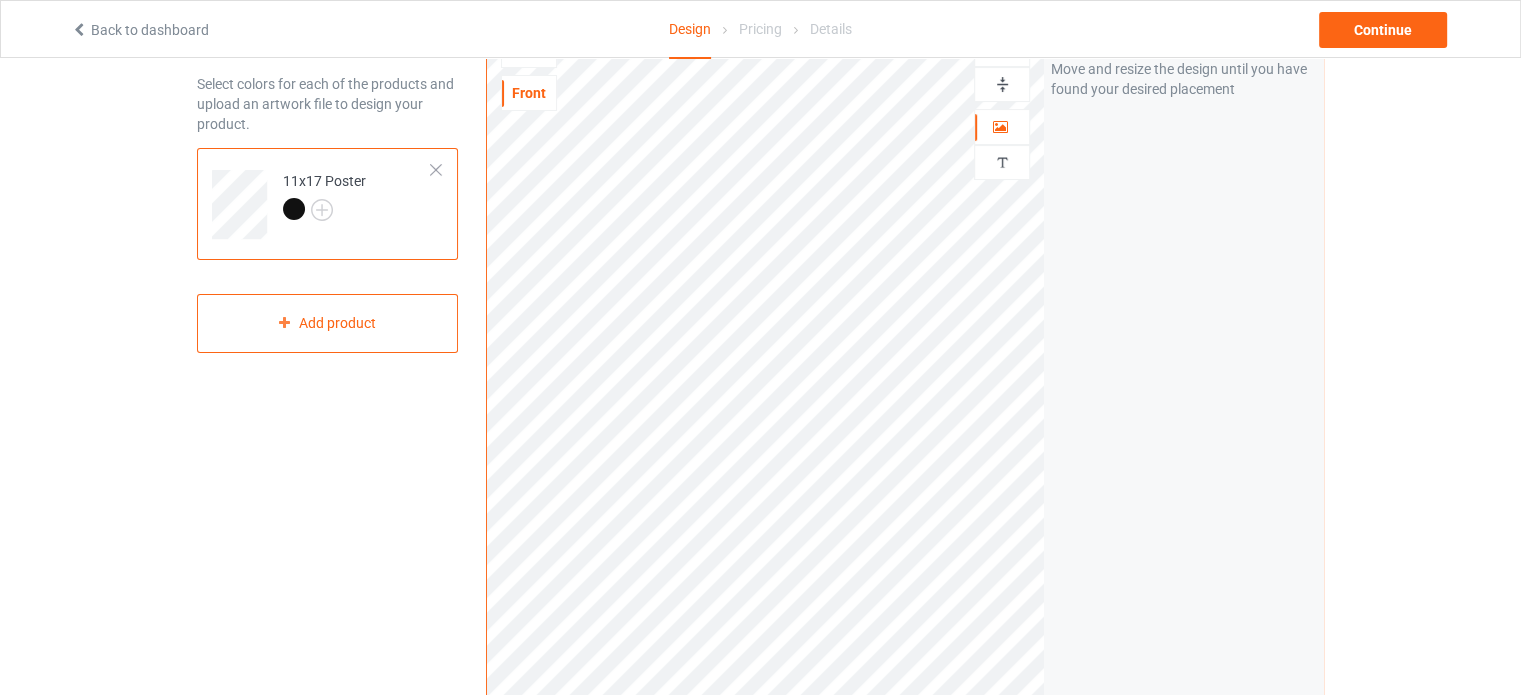 scroll, scrollTop: 23, scrollLeft: 0, axis: vertical 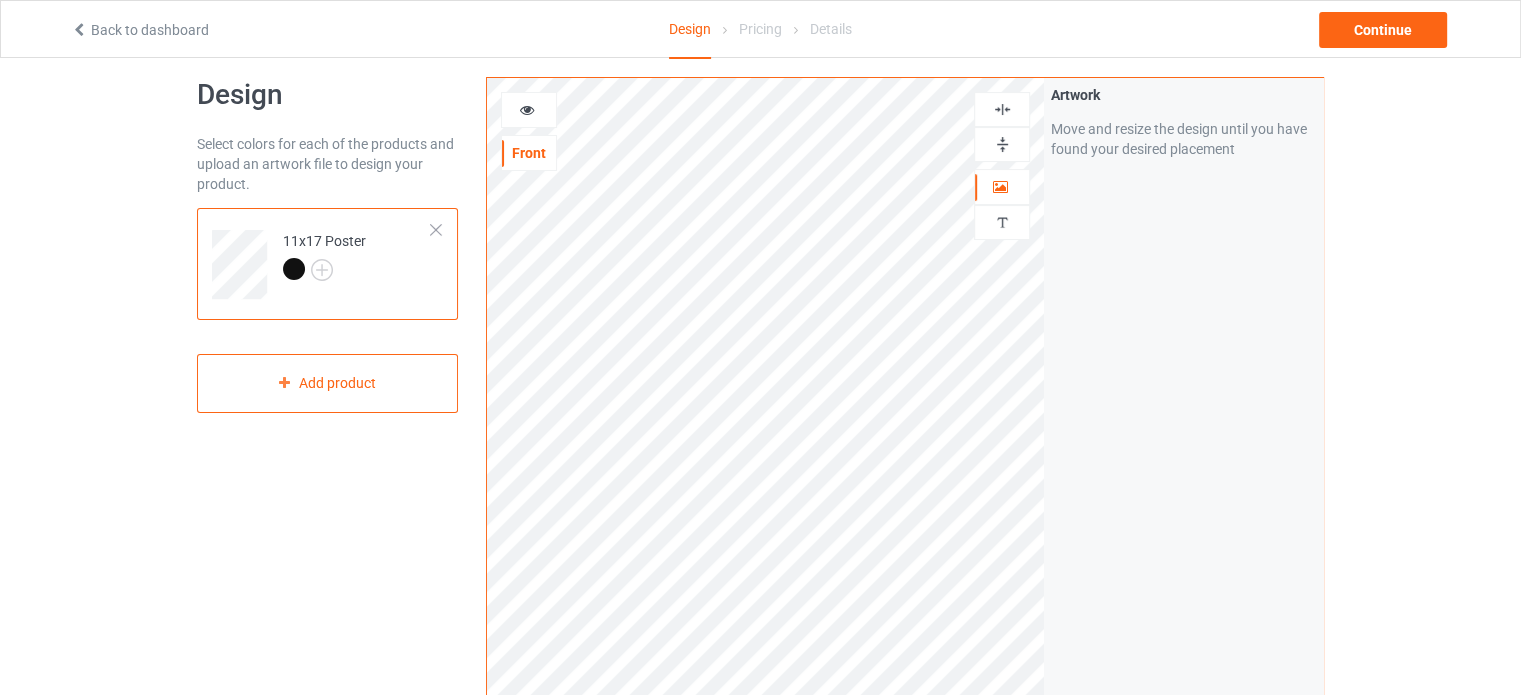 click at bounding box center (1002, 109) 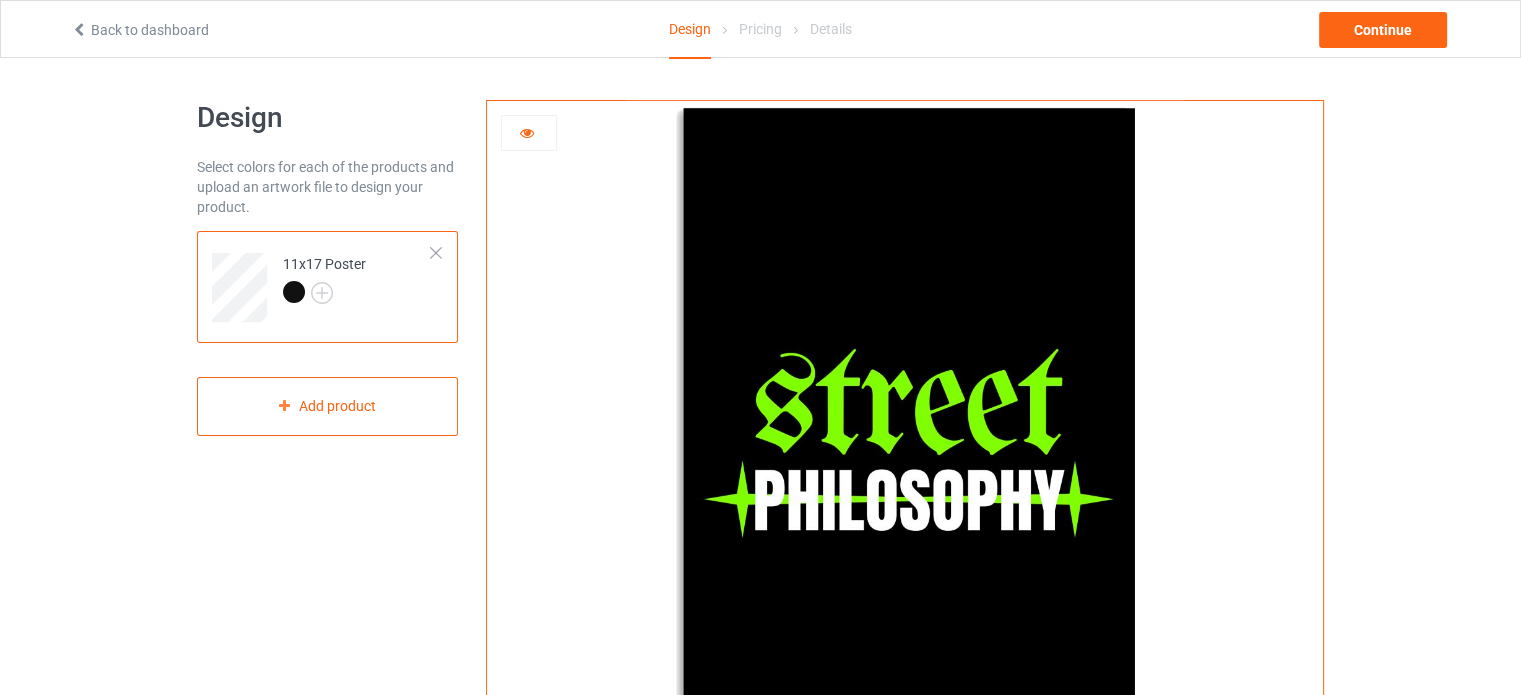 scroll, scrollTop: 2, scrollLeft: 0, axis: vertical 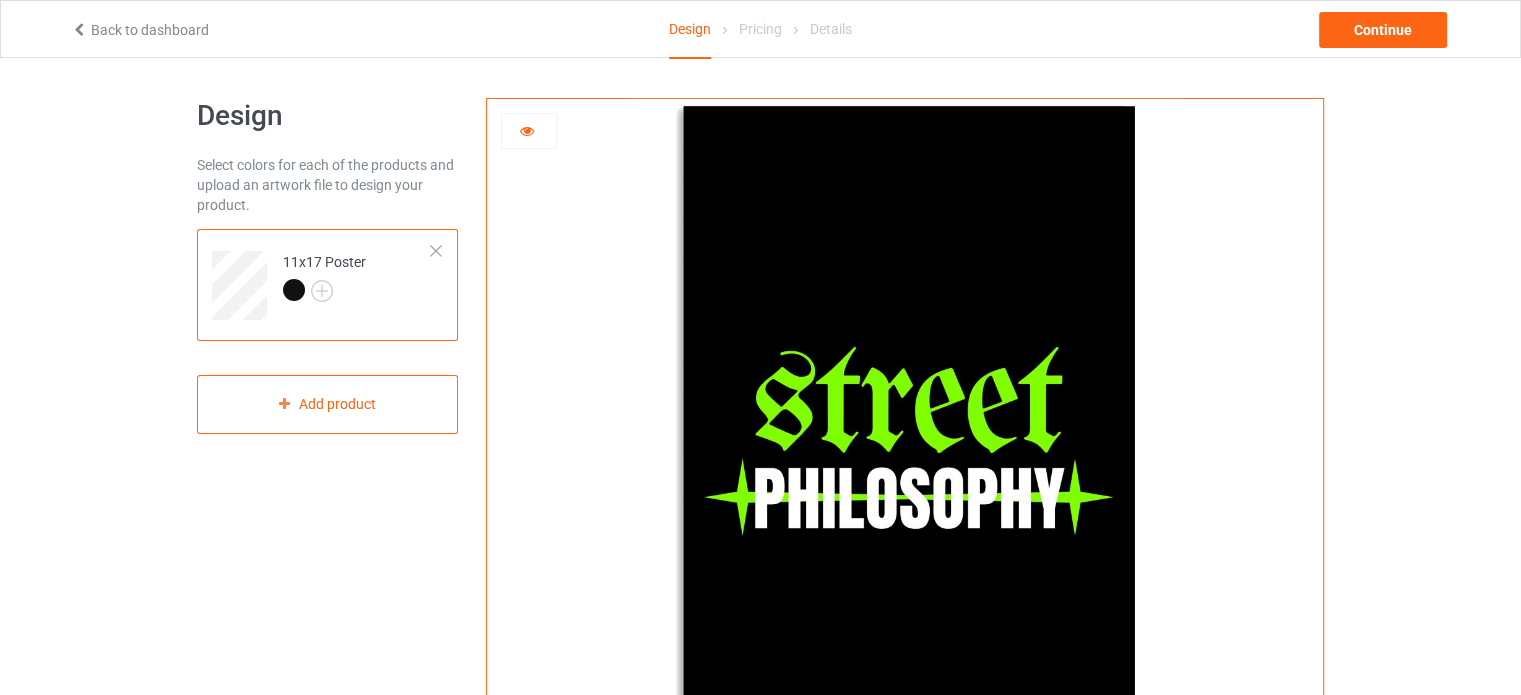 click at bounding box center (436, 251) 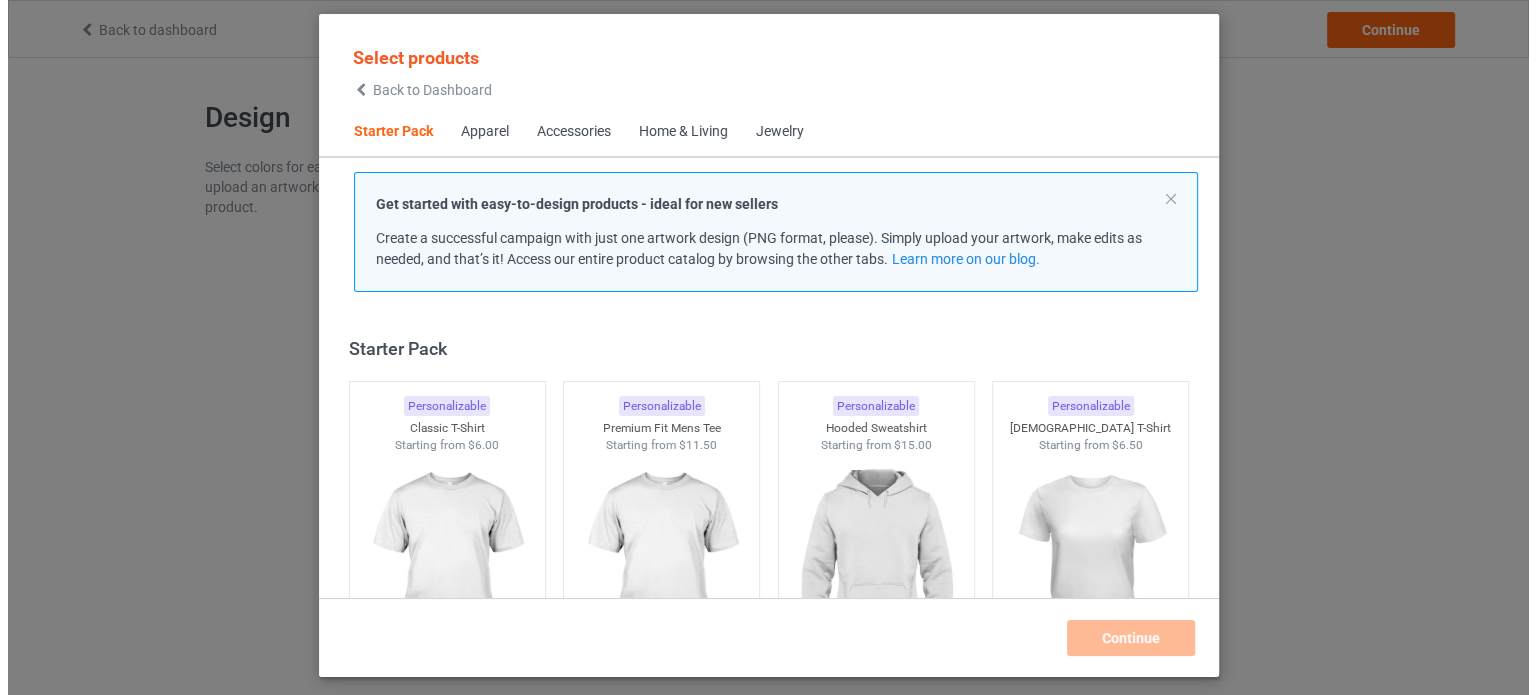 scroll, scrollTop: 0, scrollLeft: 0, axis: both 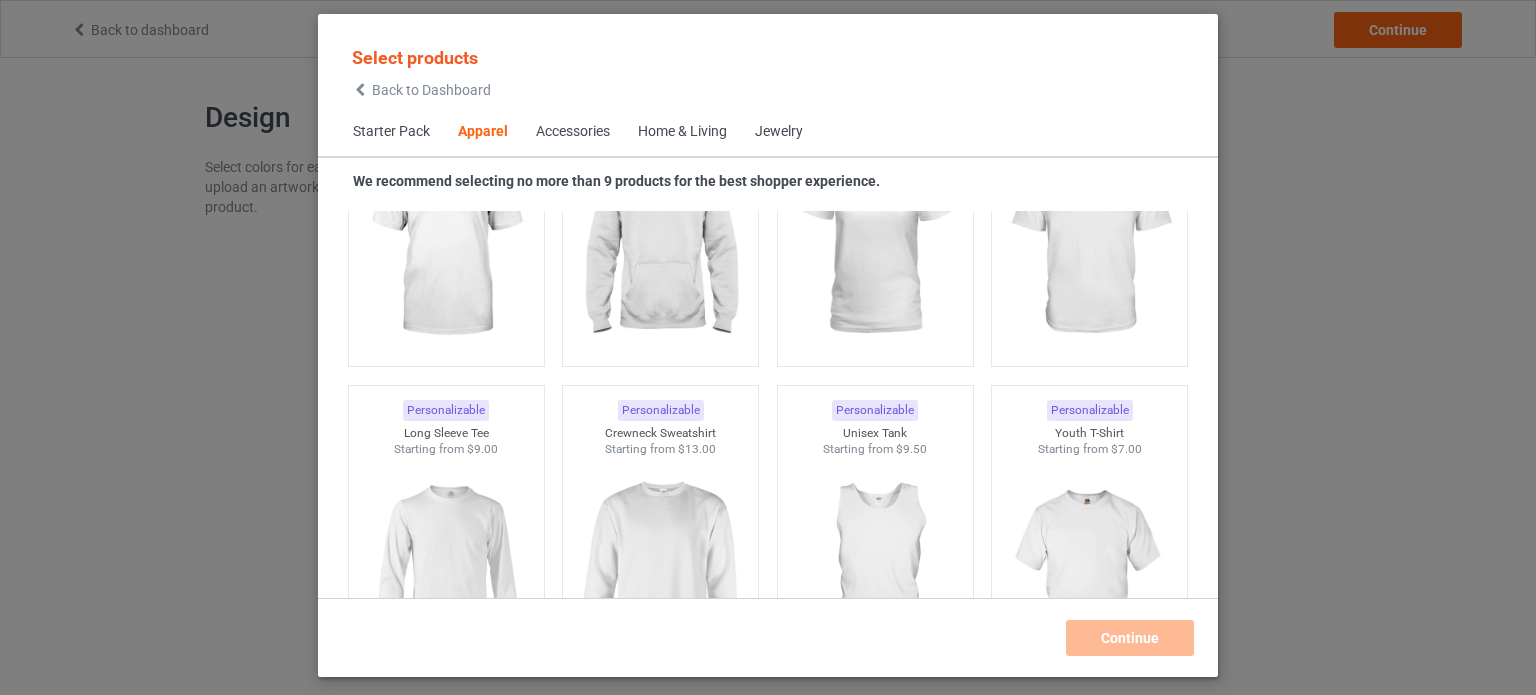 click on "Accessories" at bounding box center [573, 132] 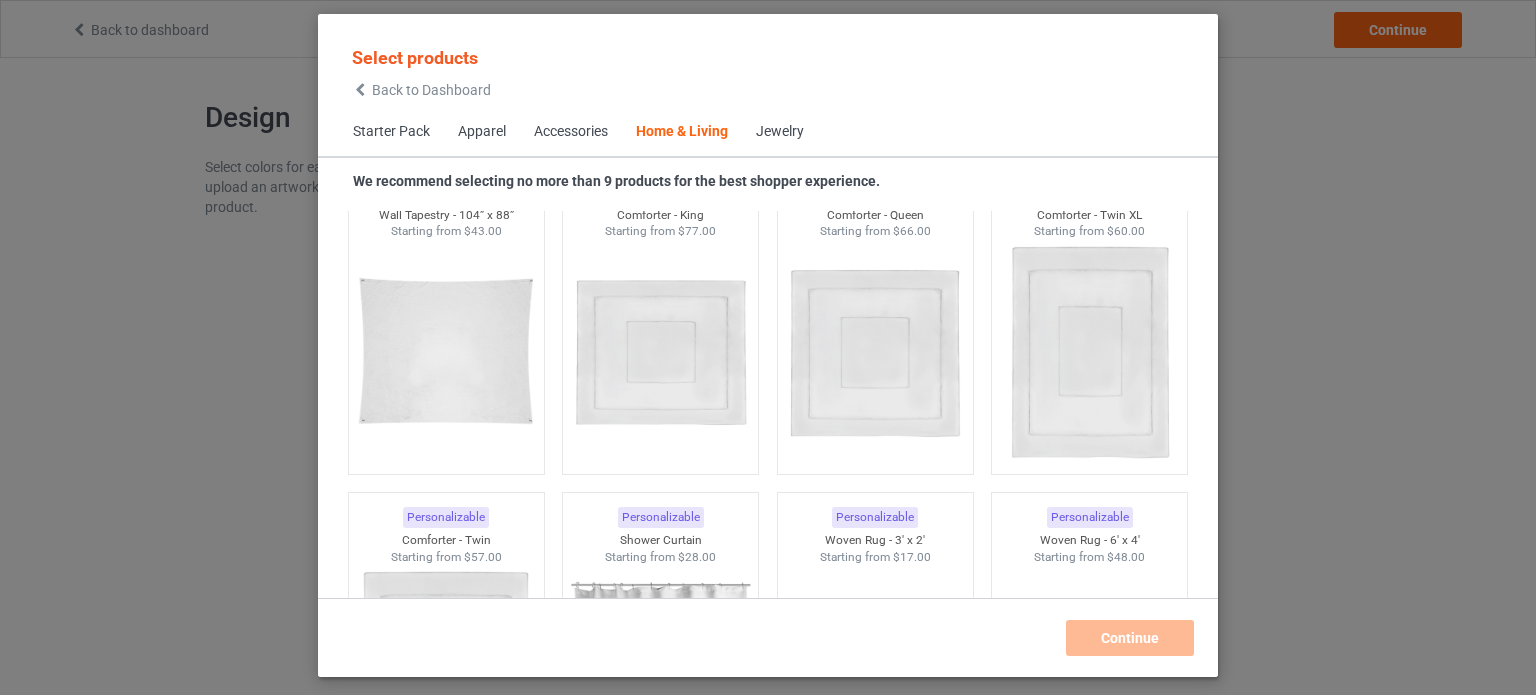 scroll, scrollTop: 10748, scrollLeft: 0, axis: vertical 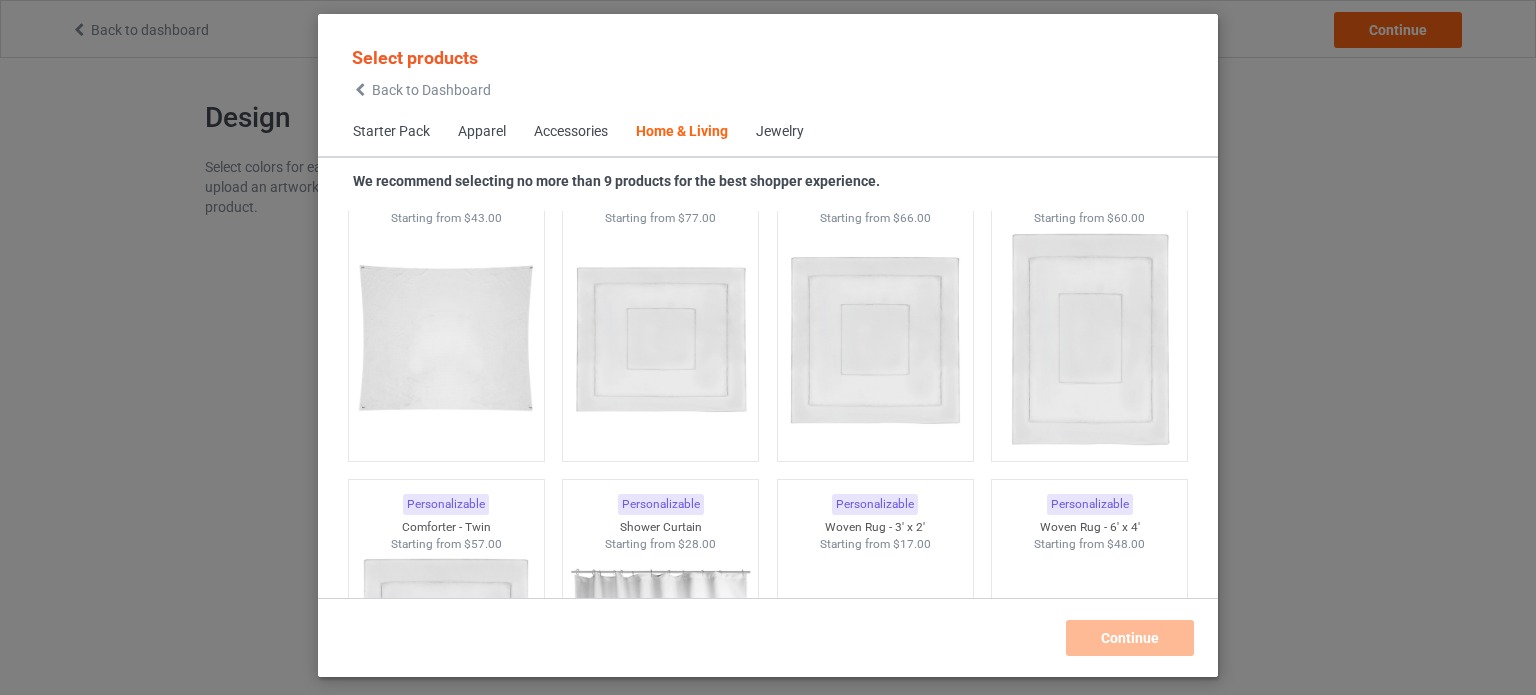 click on "Jewelry" at bounding box center [780, 132] 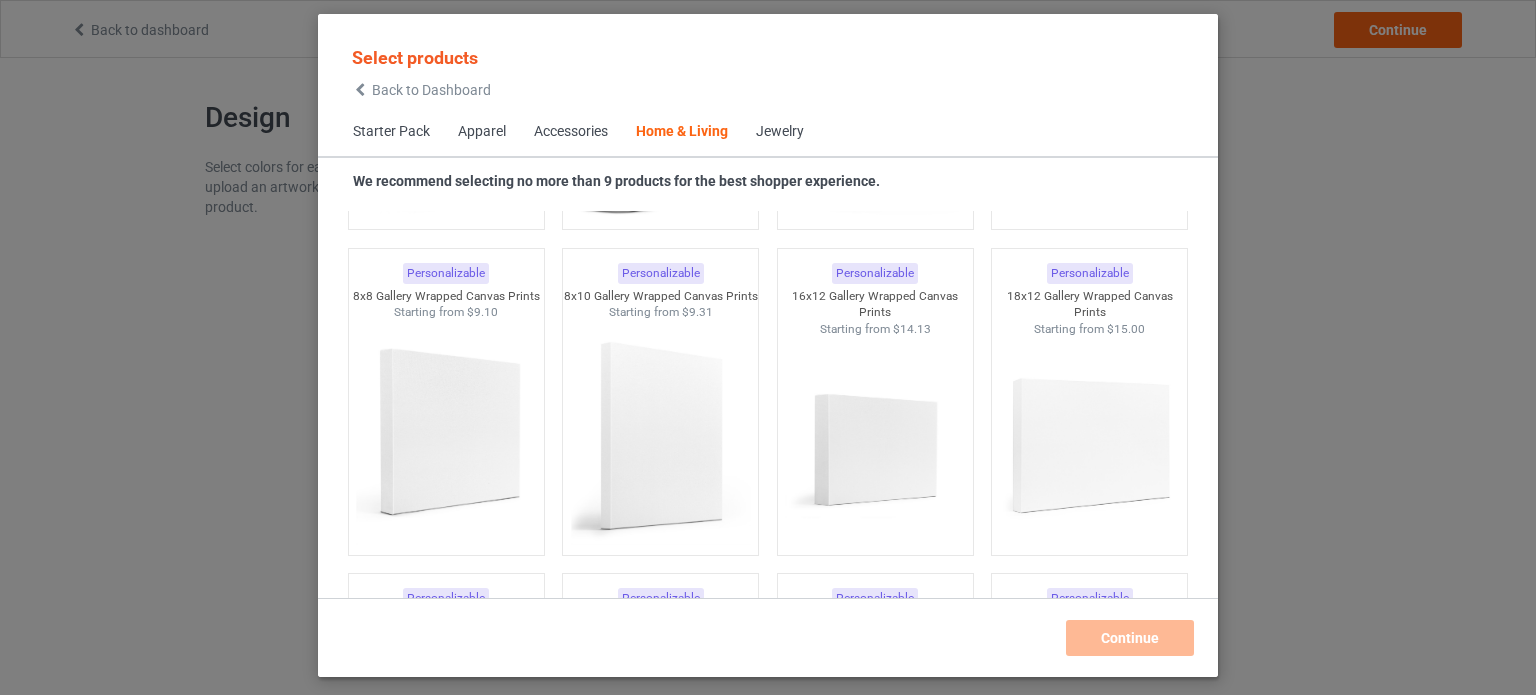 scroll, scrollTop: 17167, scrollLeft: 0, axis: vertical 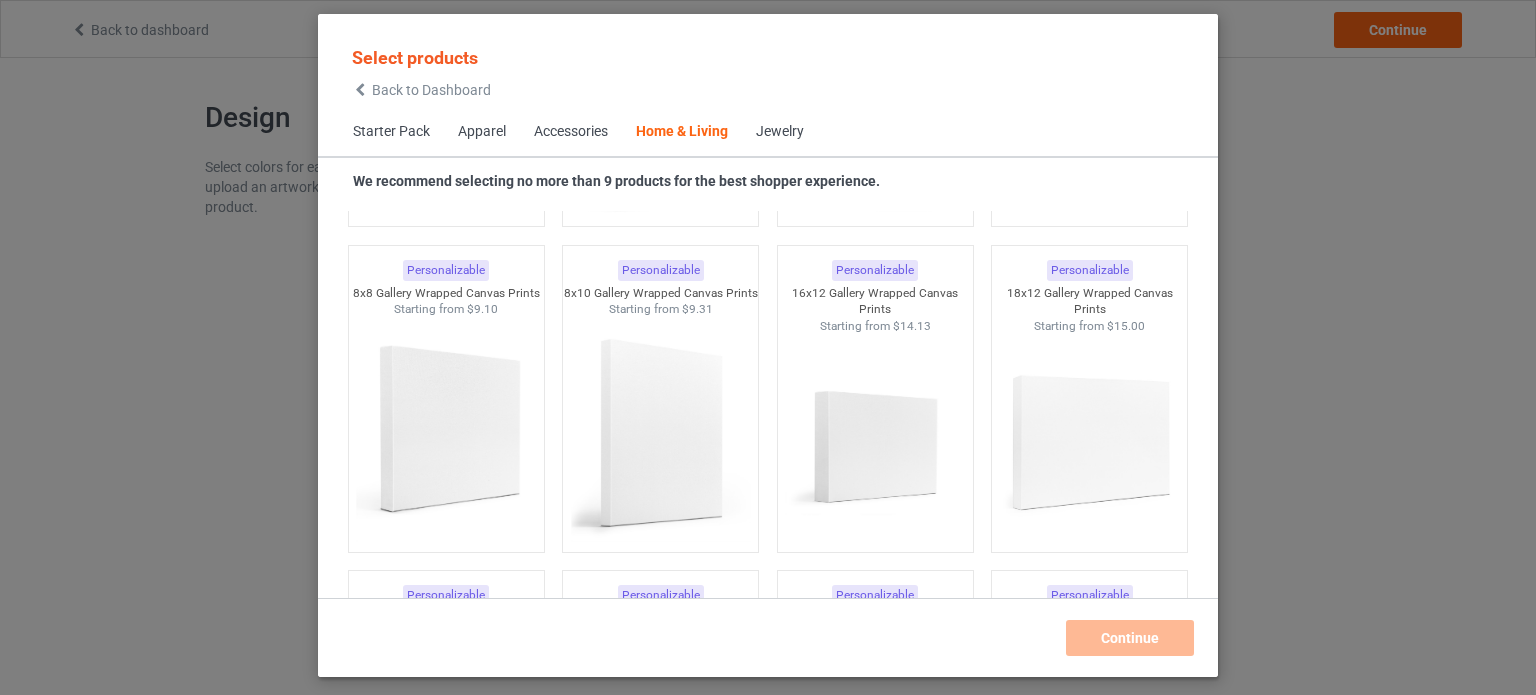 click on "Jewelry" at bounding box center [780, 132] 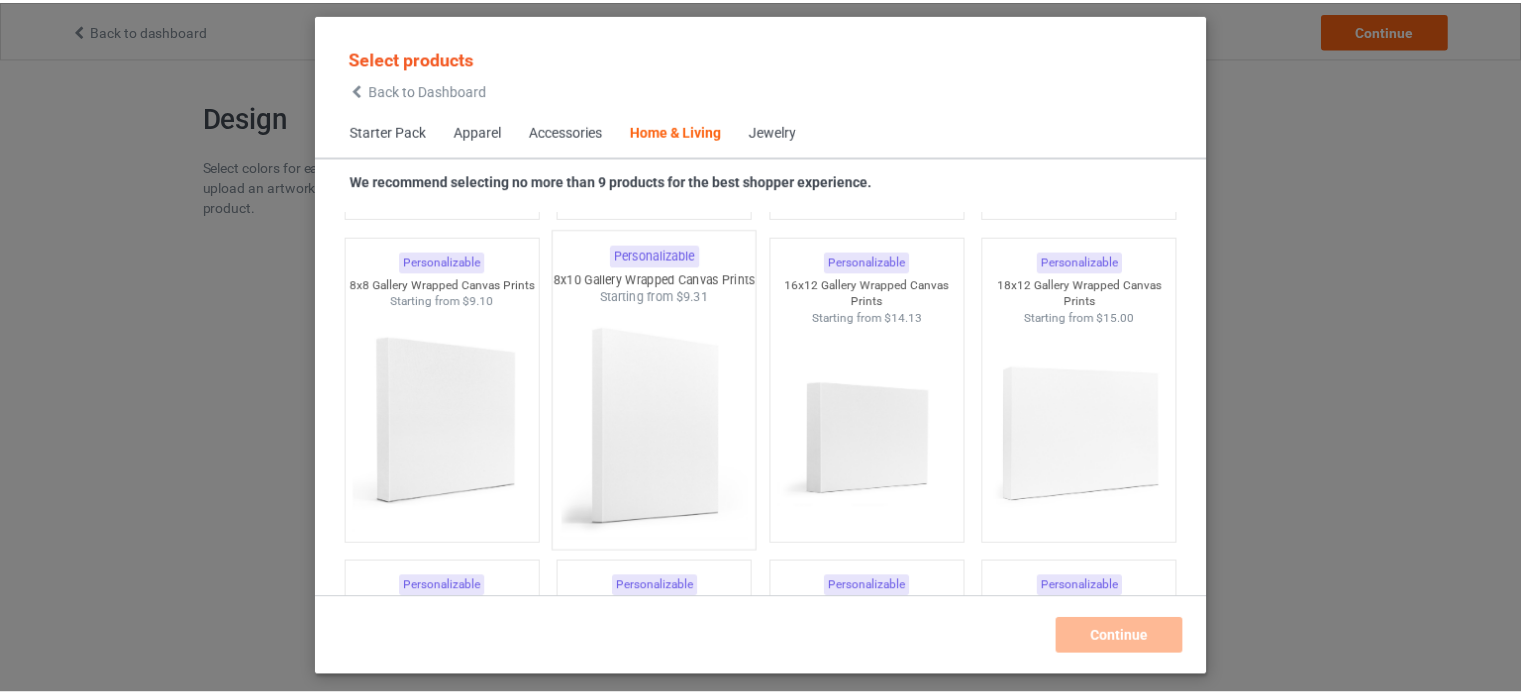 scroll, scrollTop: 17177, scrollLeft: 0, axis: vertical 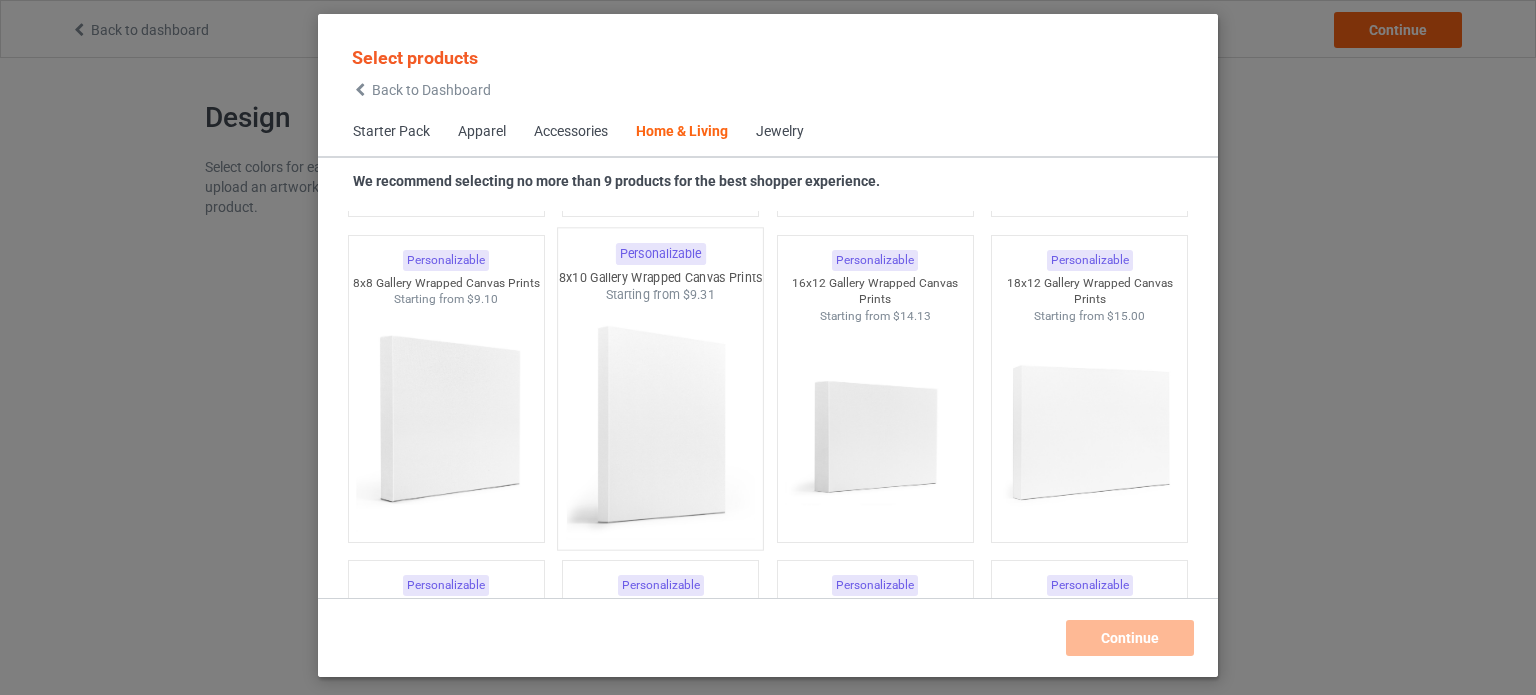 click at bounding box center (661, 421) 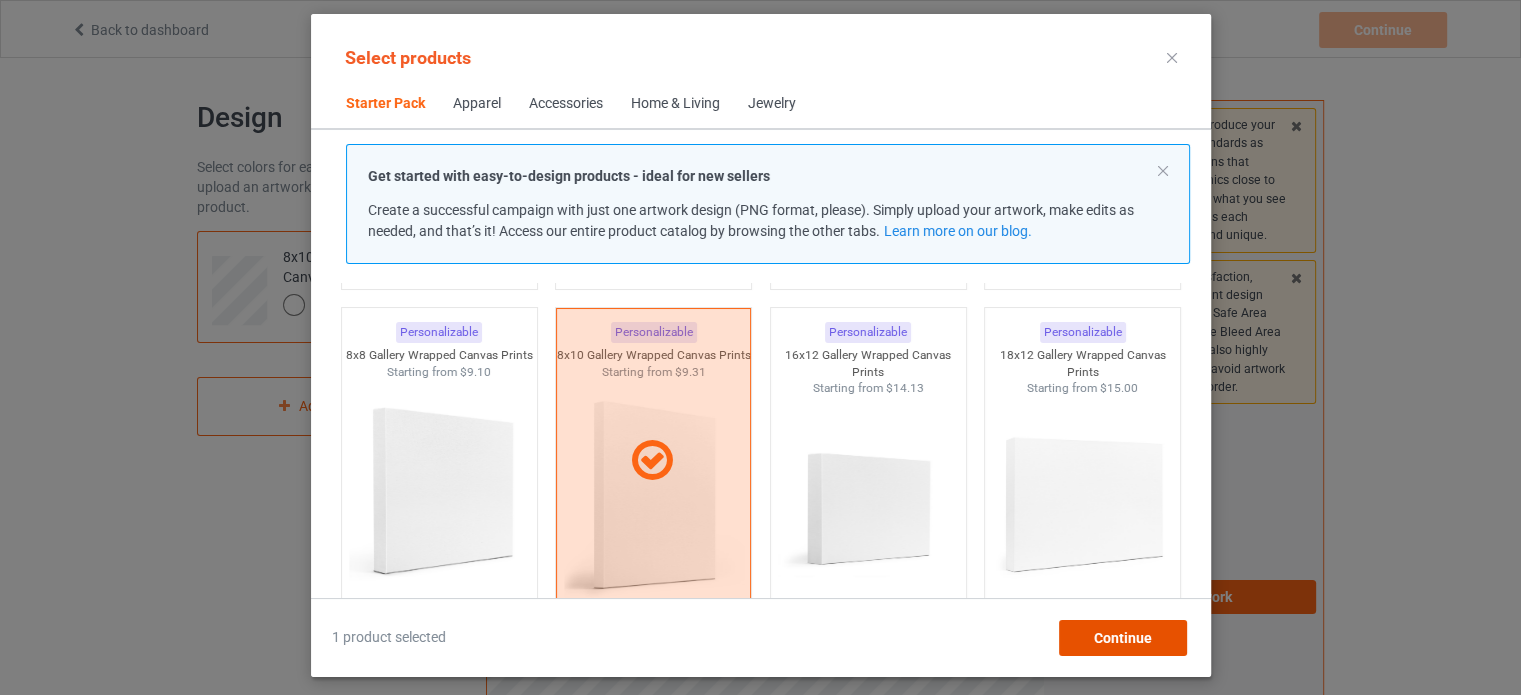 click on "Continue" at bounding box center [1122, 638] 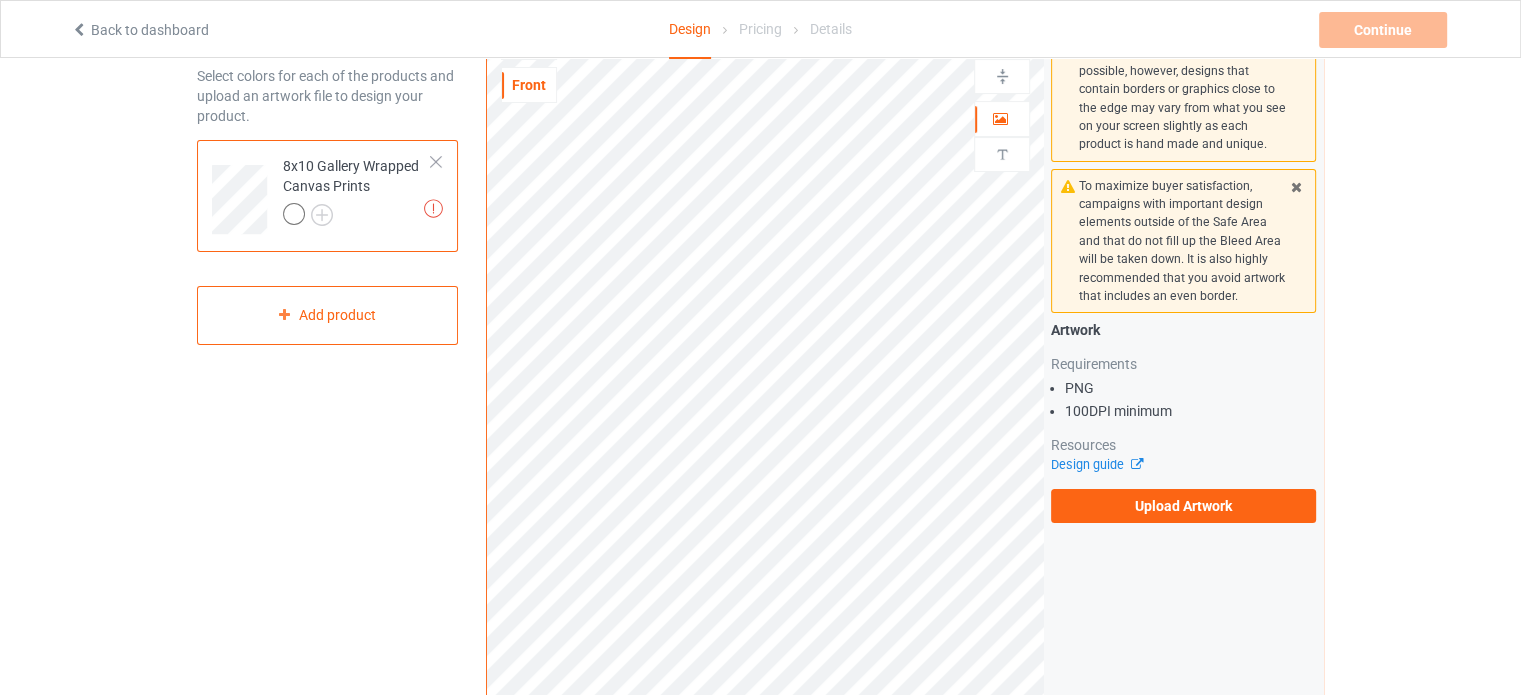 scroll, scrollTop: 0, scrollLeft: 0, axis: both 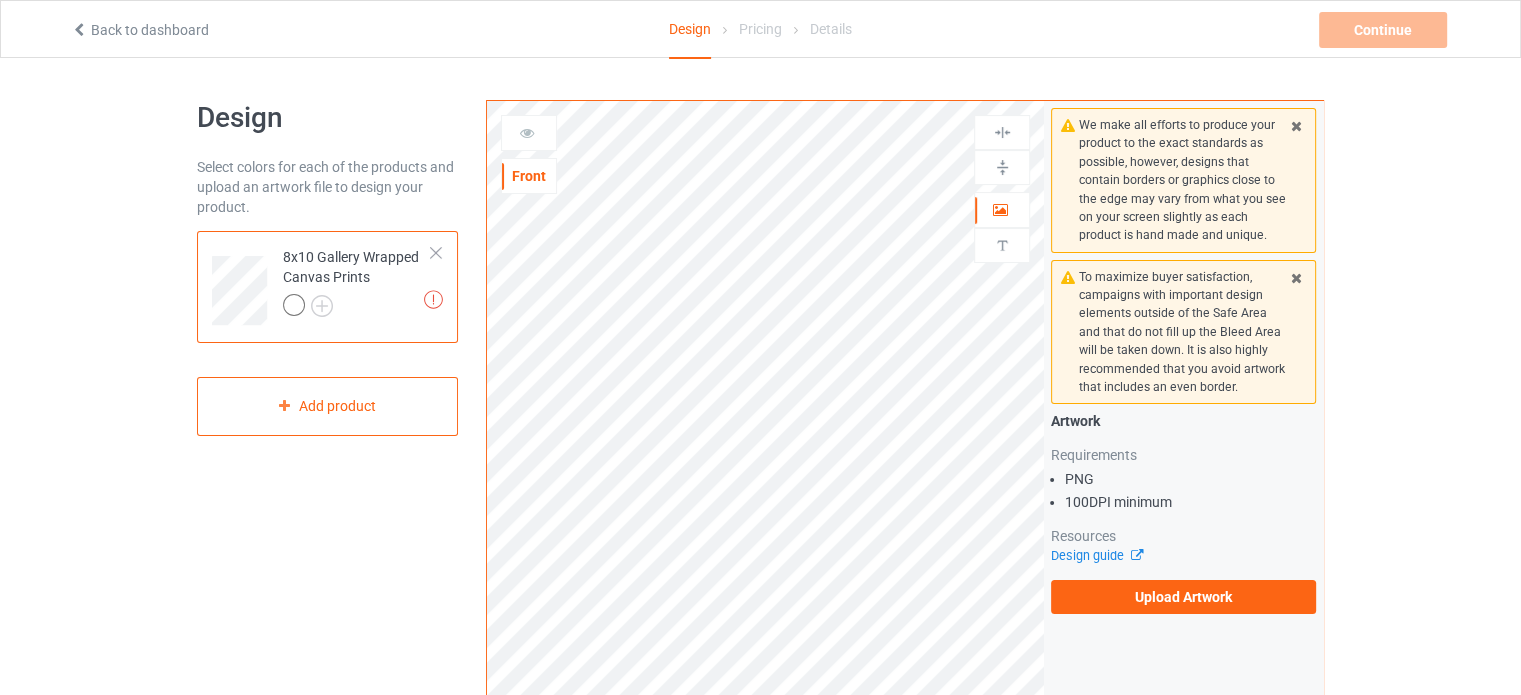 click on "We make all efforts to produce your product to the exact standards as possible, however, designs that contain borders or graphics close to the edge may vary from what you see on your screen slightly as each product is hand made and unique." at bounding box center (1183, 180) 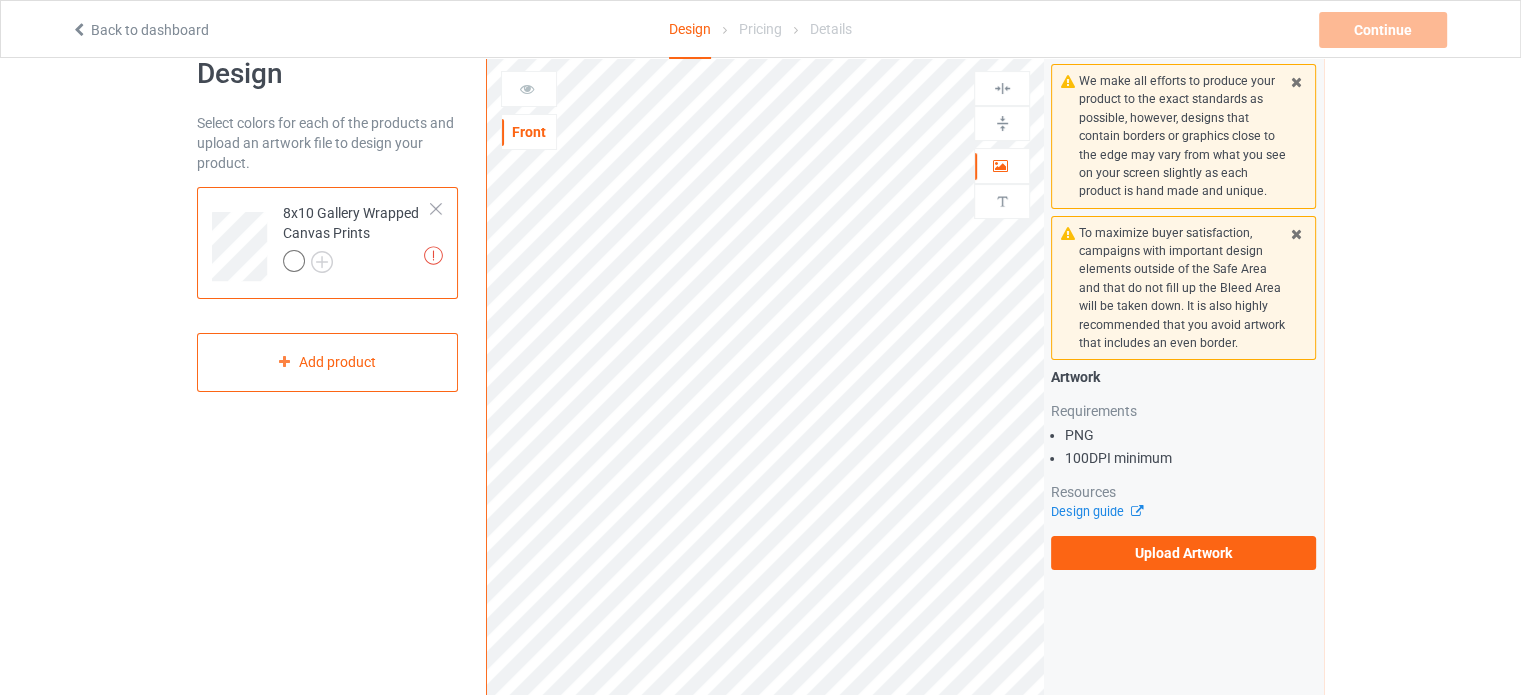 scroll, scrollTop: 46, scrollLeft: 0, axis: vertical 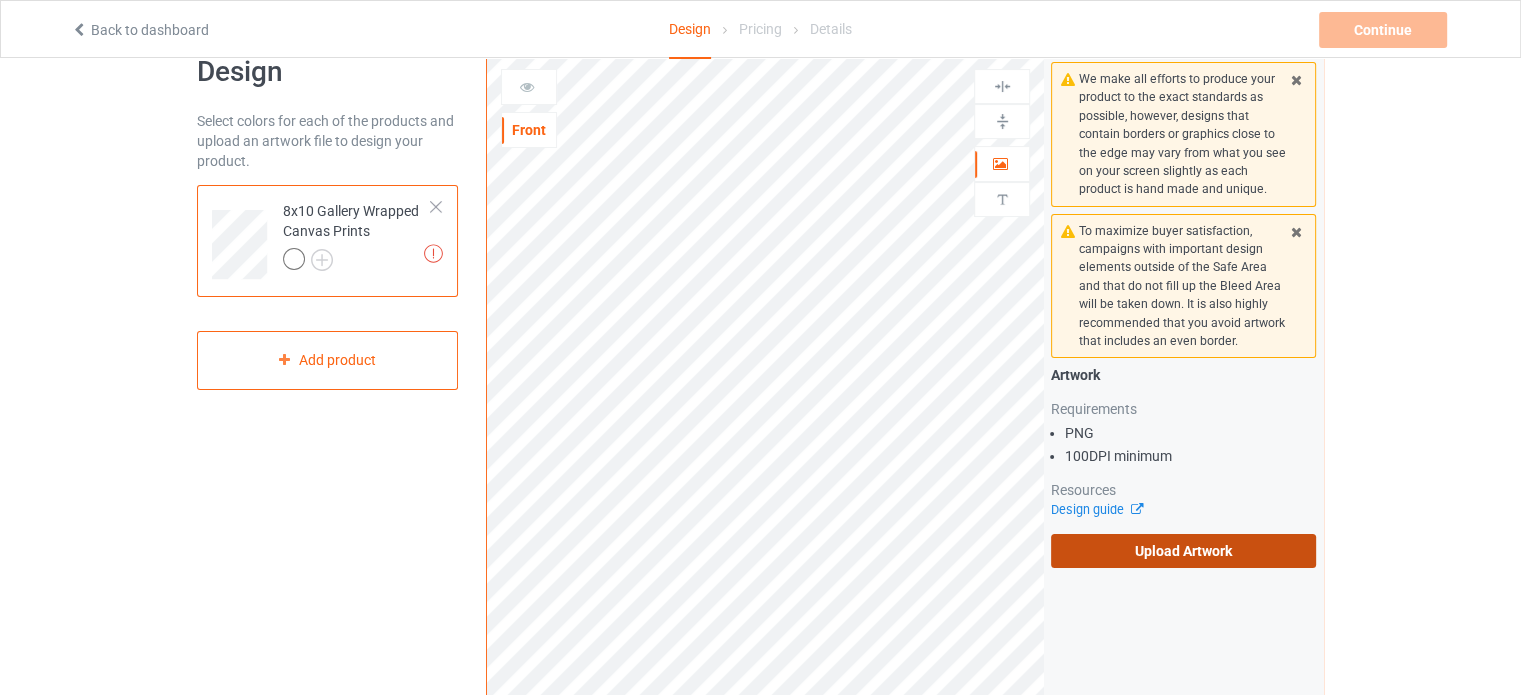 click on "Upload Artwork" at bounding box center [1183, 551] 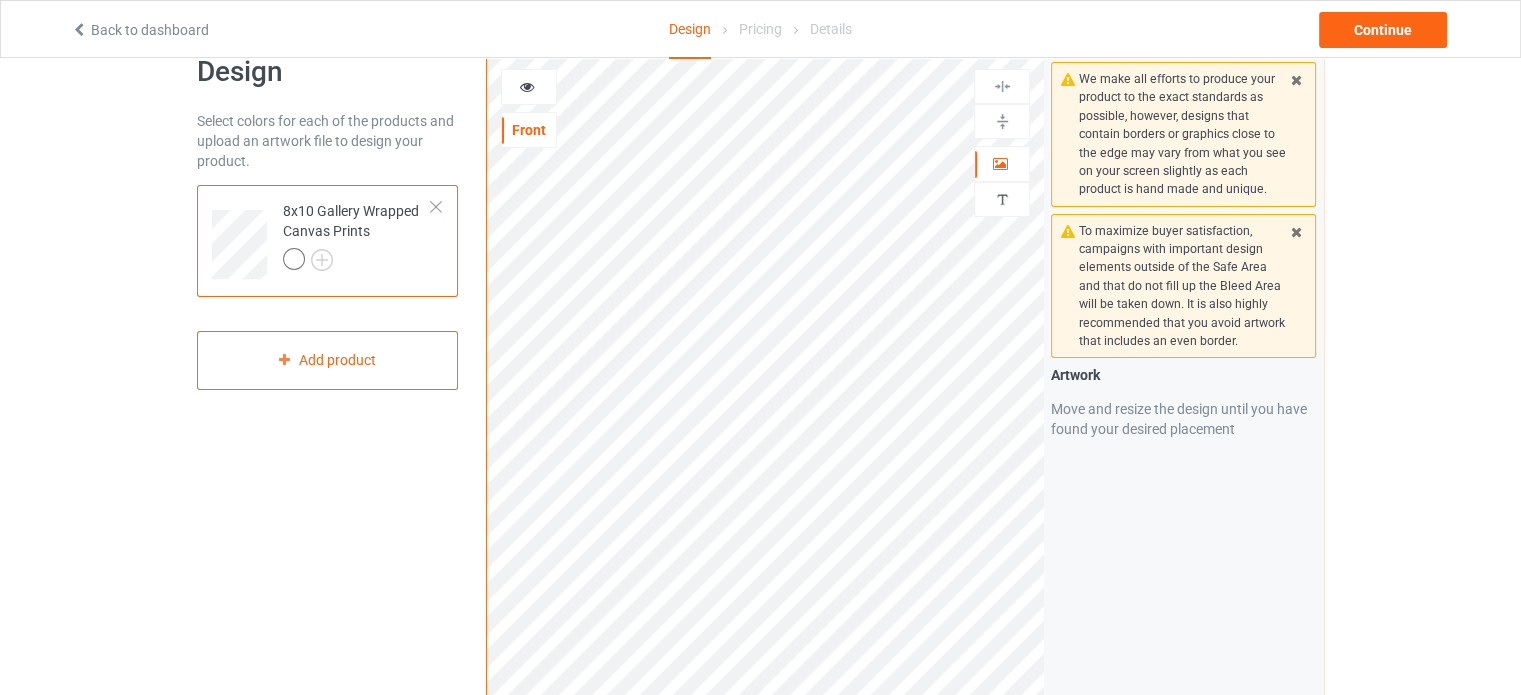 click at bounding box center [294, 259] 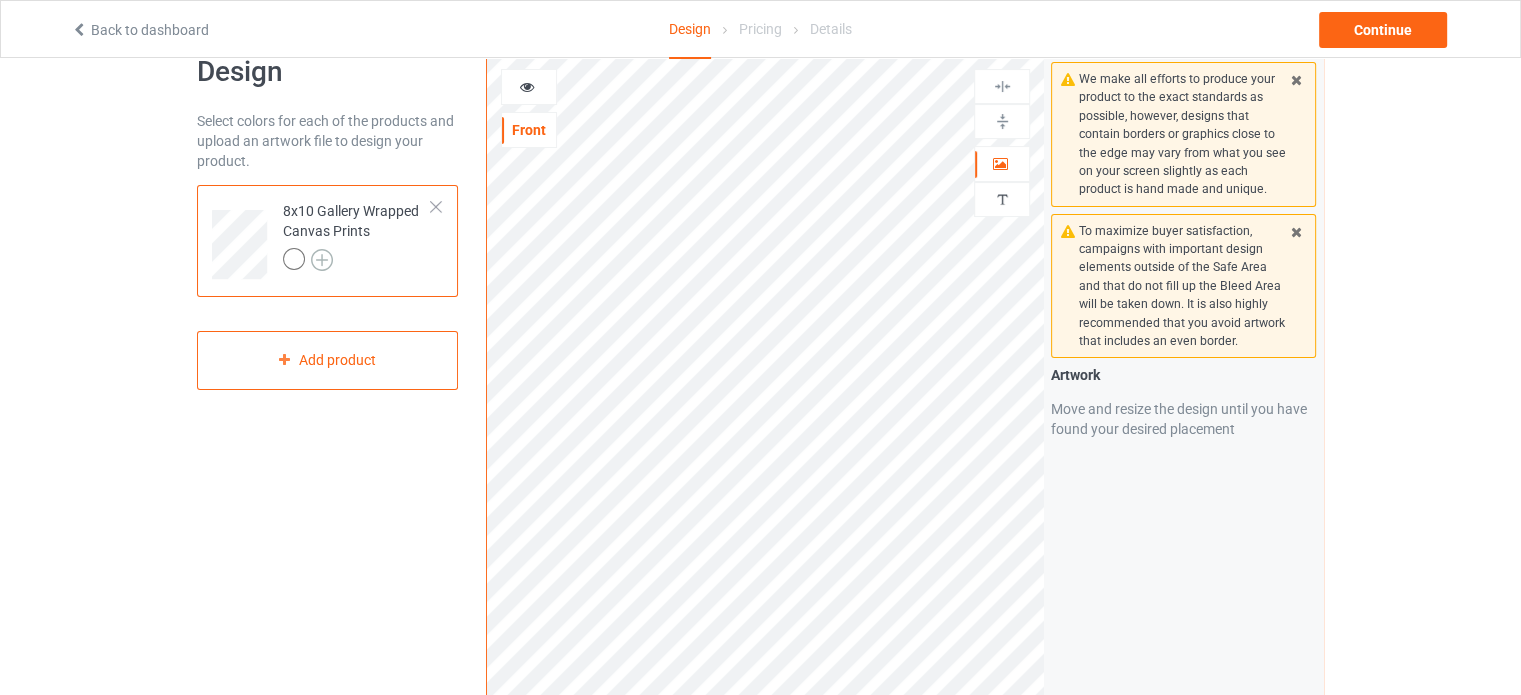 click at bounding box center [322, 260] 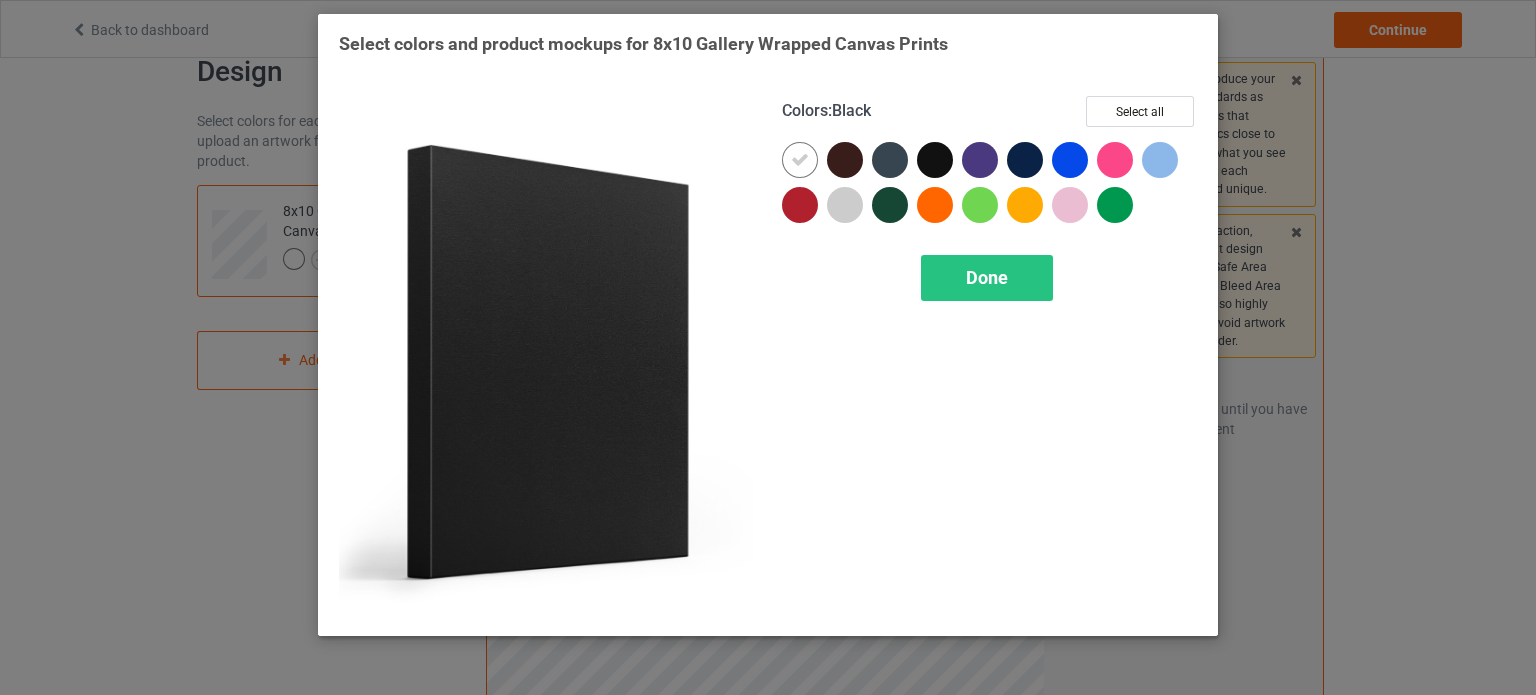 click at bounding box center [935, 160] 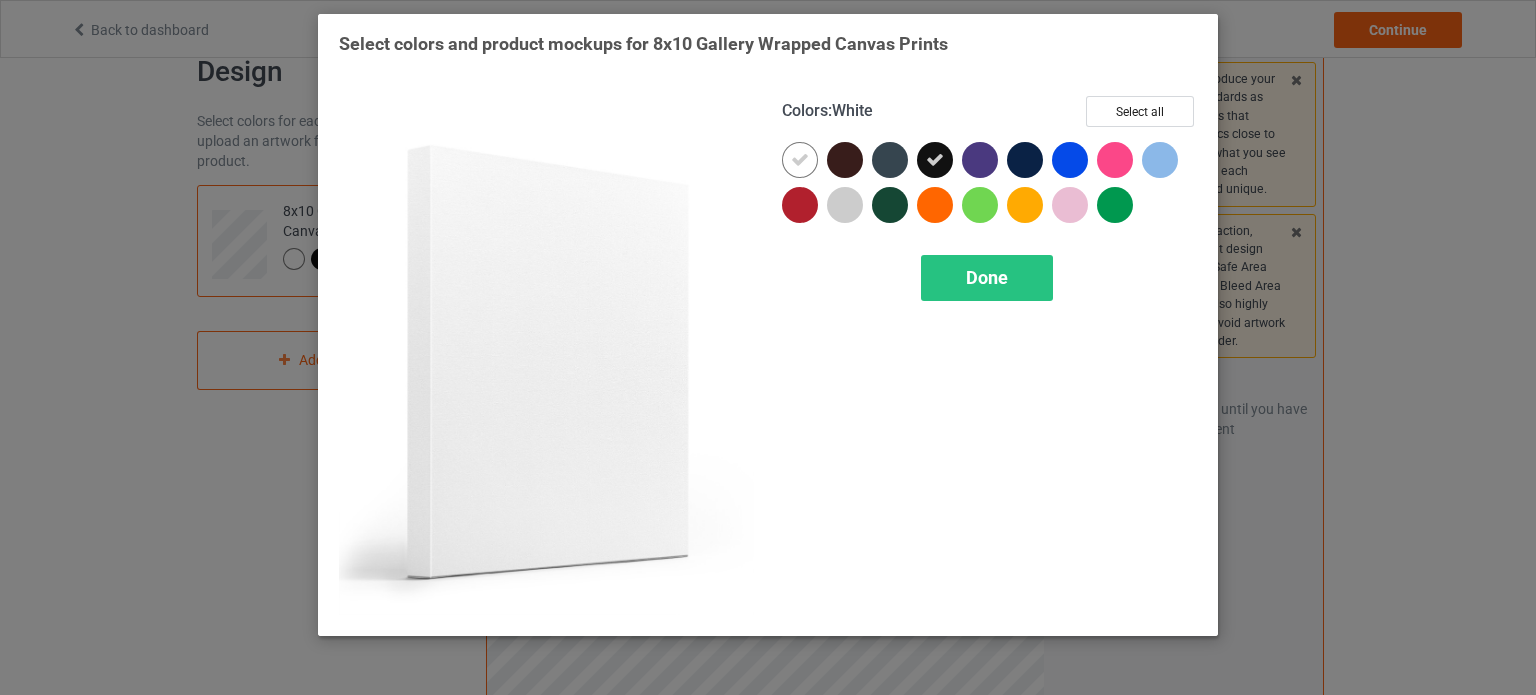 click at bounding box center [800, 160] 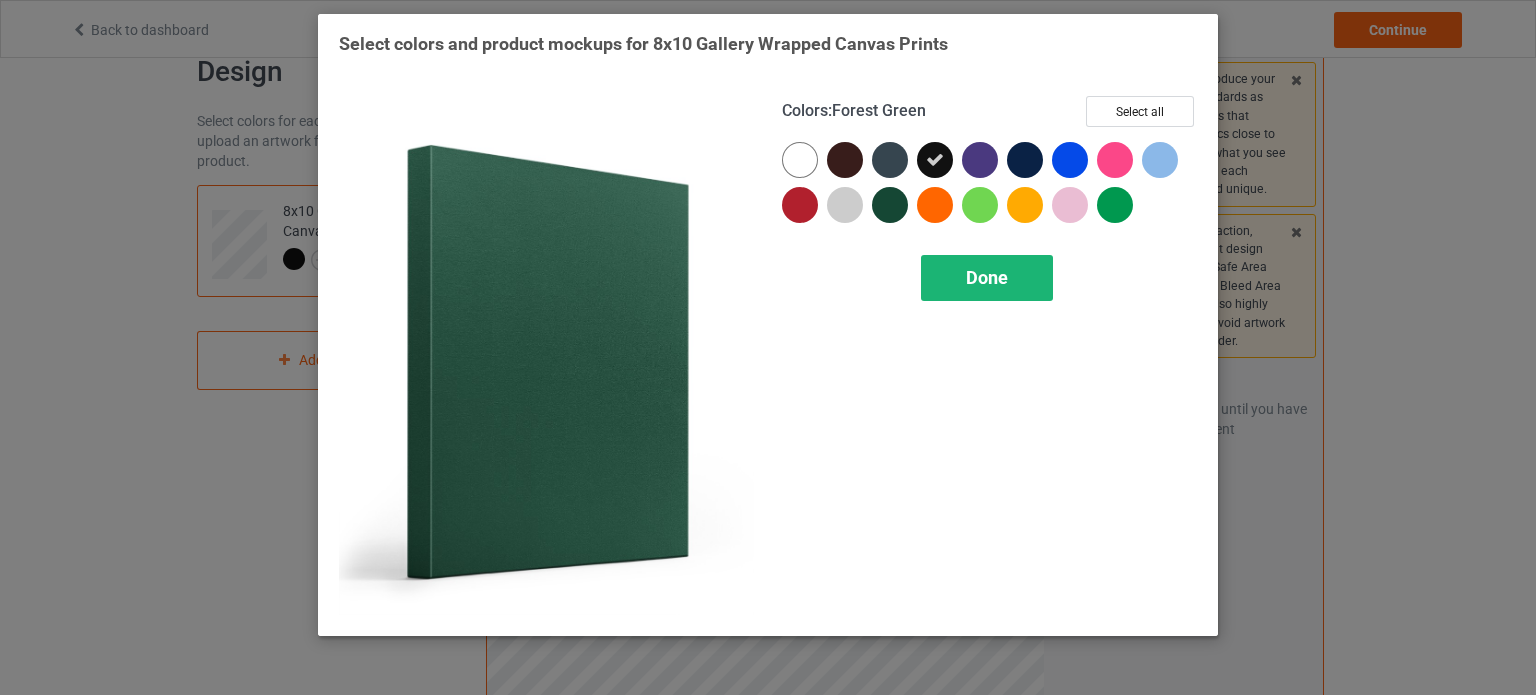 click on "Done" at bounding box center (987, 277) 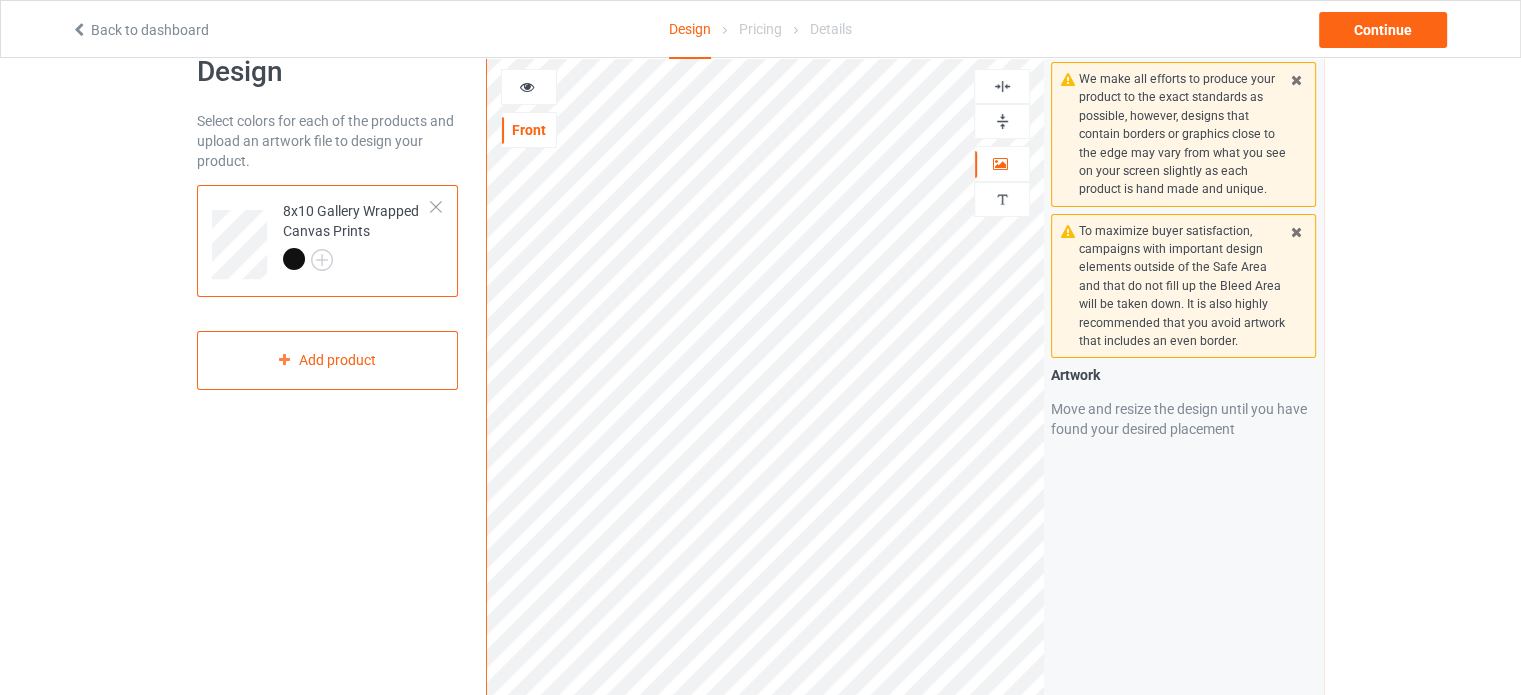 click at bounding box center (1002, 121) 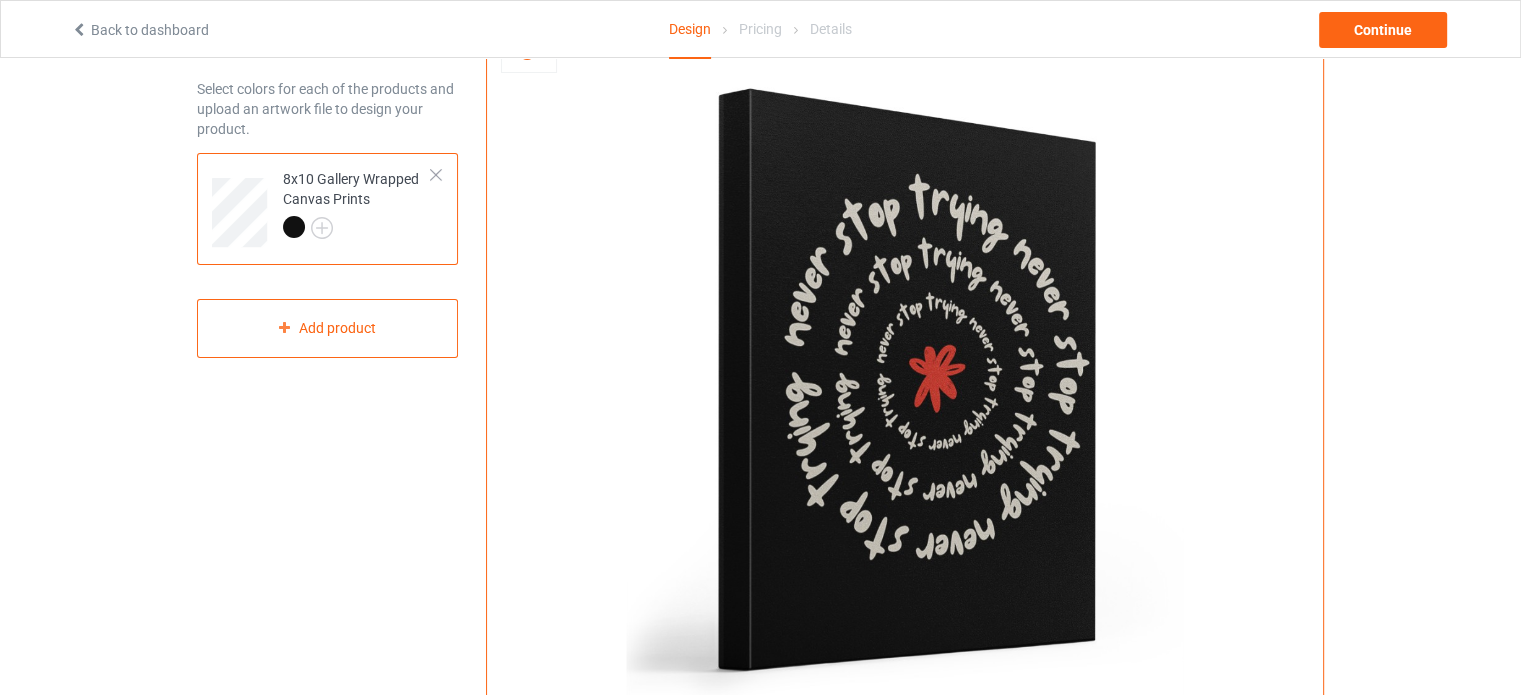 scroll, scrollTop: 0, scrollLeft: 0, axis: both 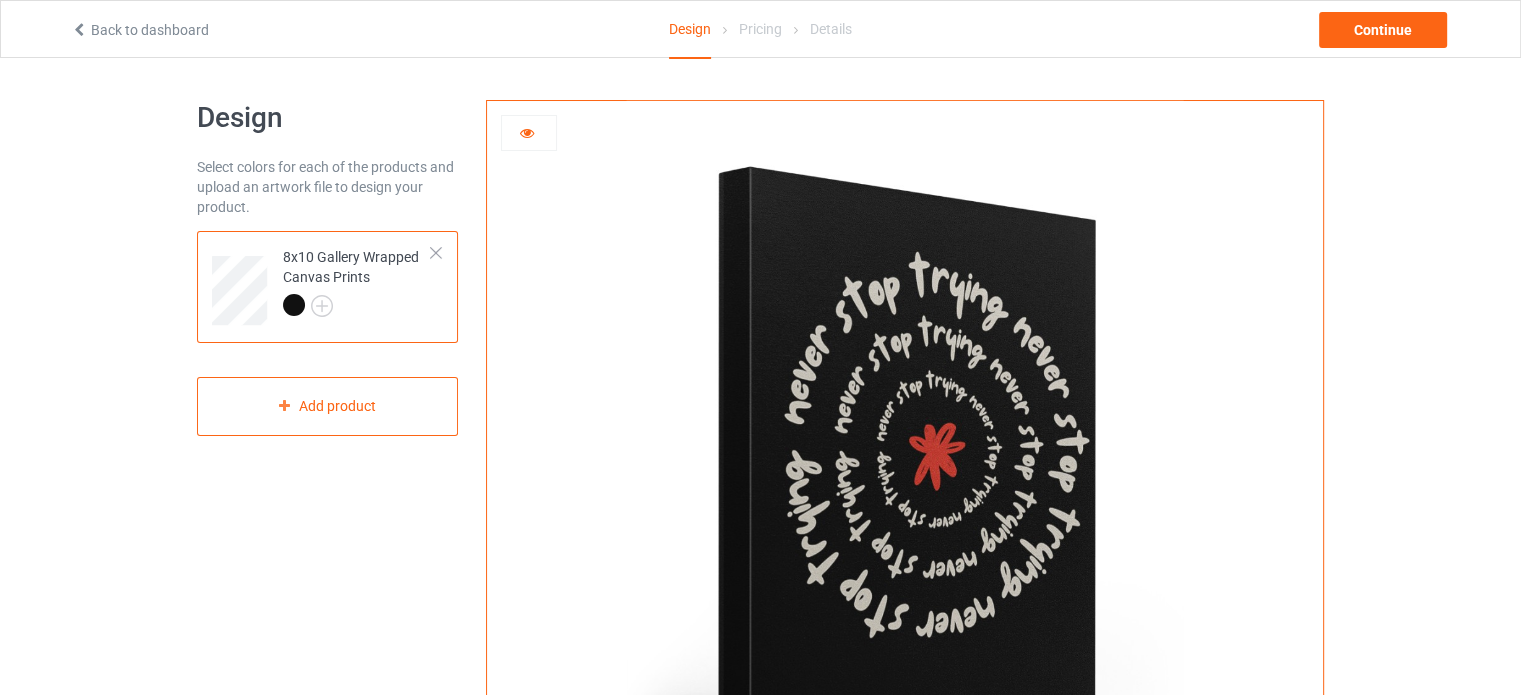 click at bounding box center [529, 133] 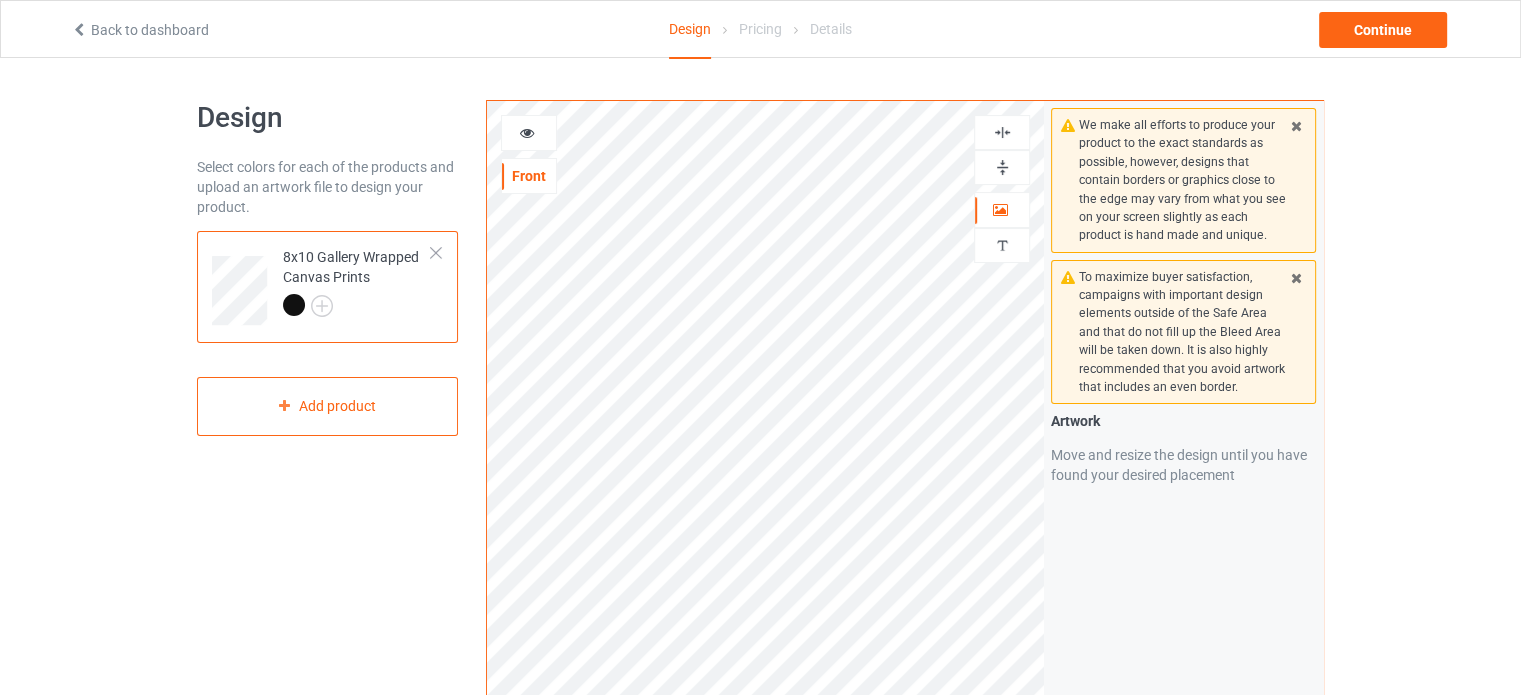 click at bounding box center [1002, 132] 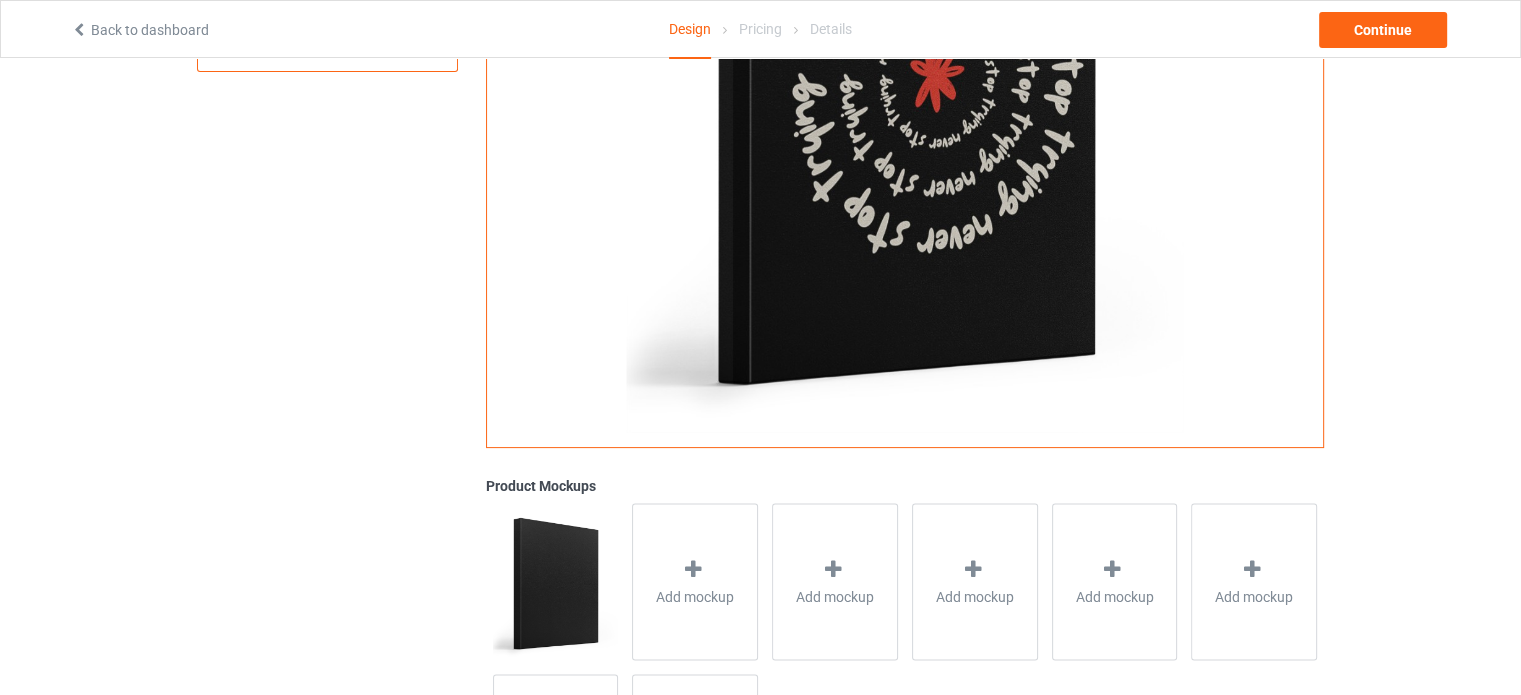 scroll, scrollTop: 366, scrollLeft: 0, axis: vertical 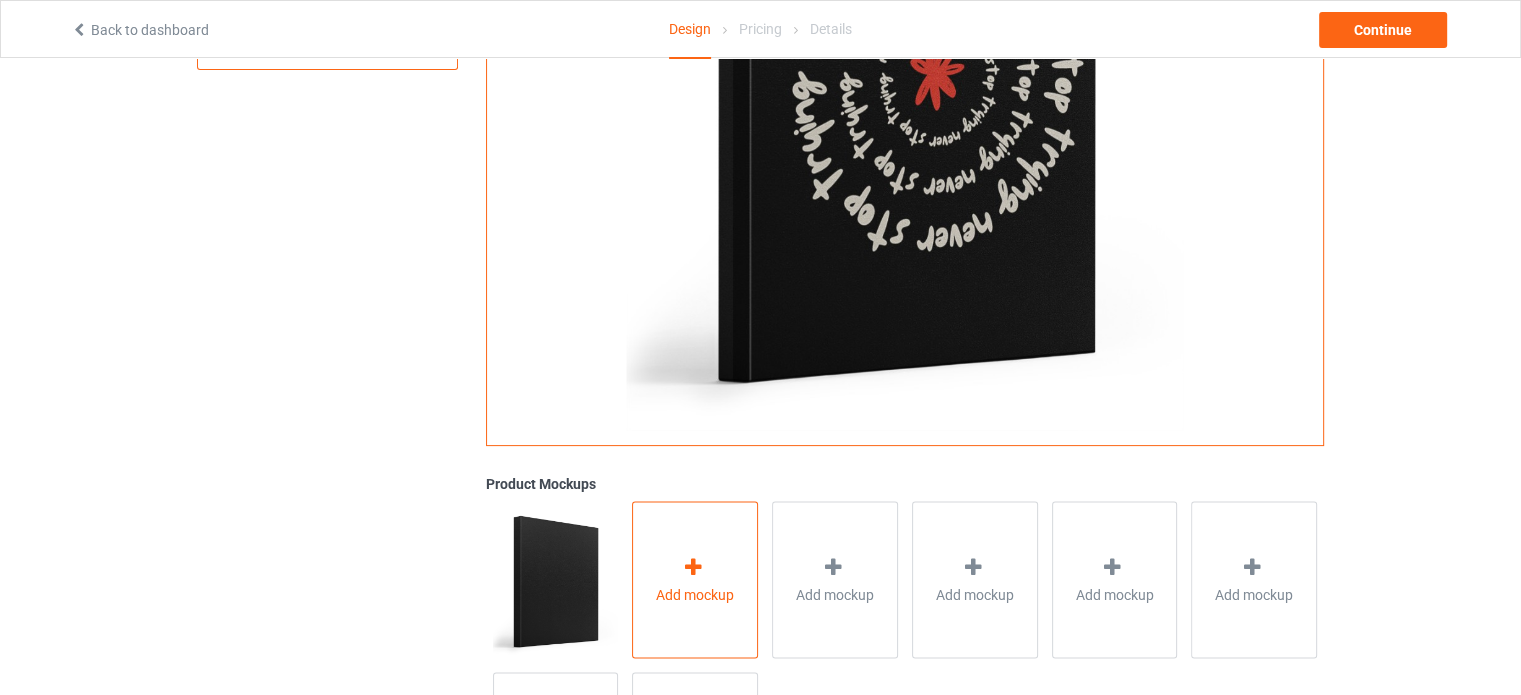 click on "Add mockup" at bounding box center (695, 579) 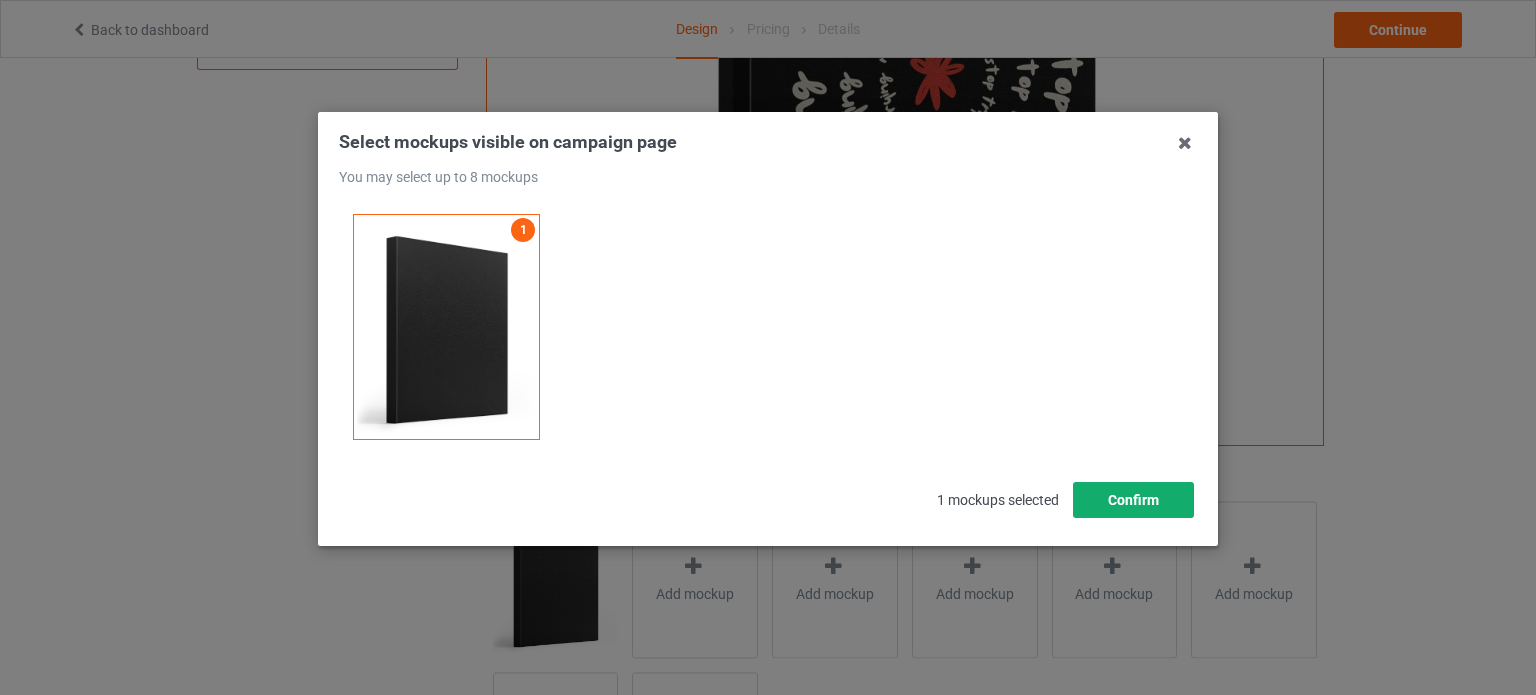 click on "Confirm" at bounding box center (1133, 500) 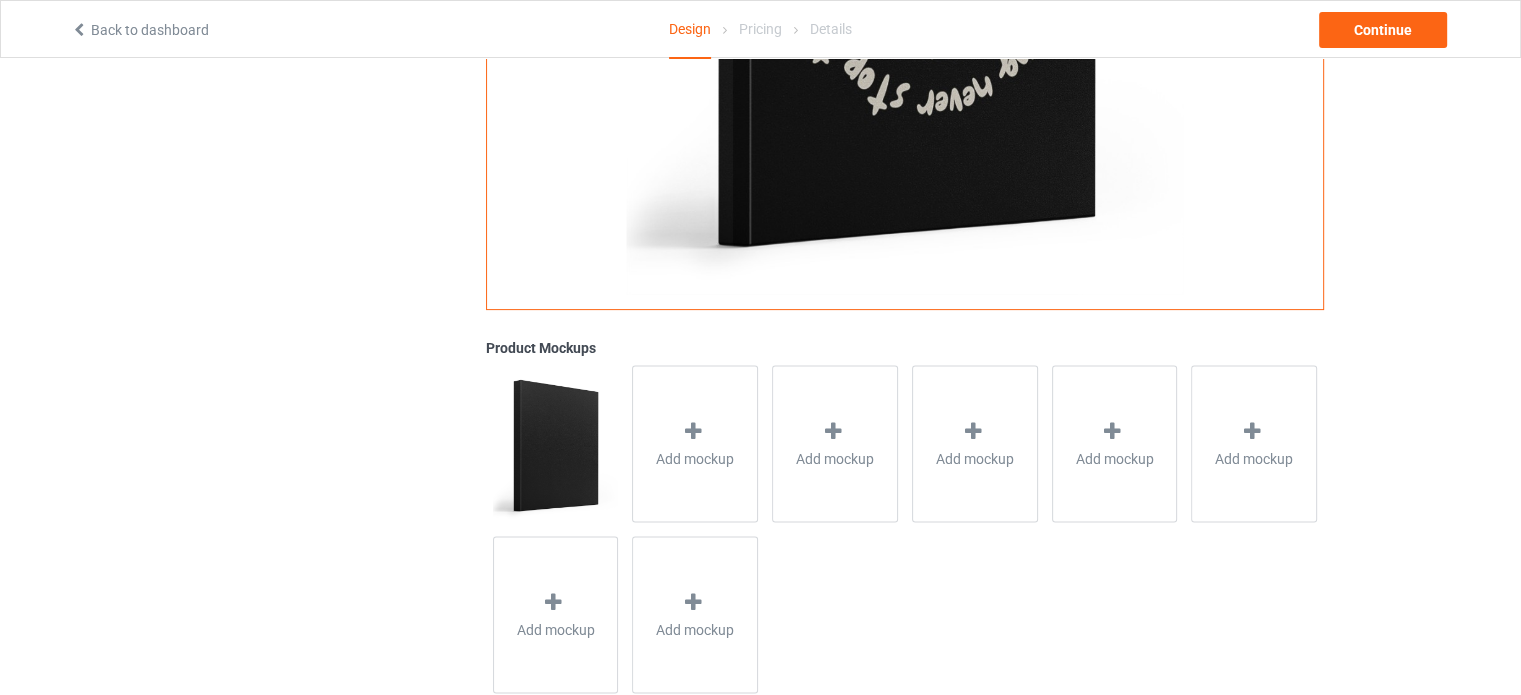 scroll, scrollTop: 503, scrollLeft: 0, axis: vertical 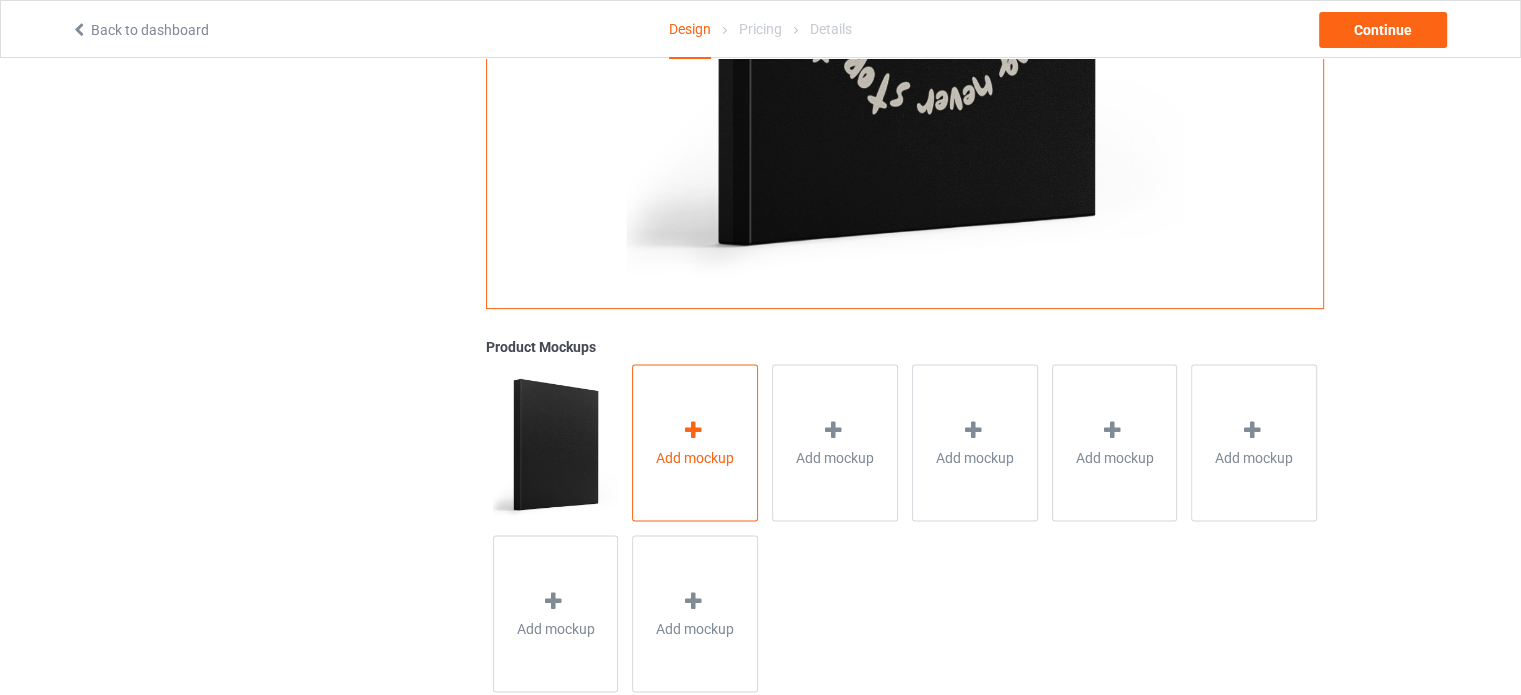 click on "Add mockup" at bounding box center (695, 442) 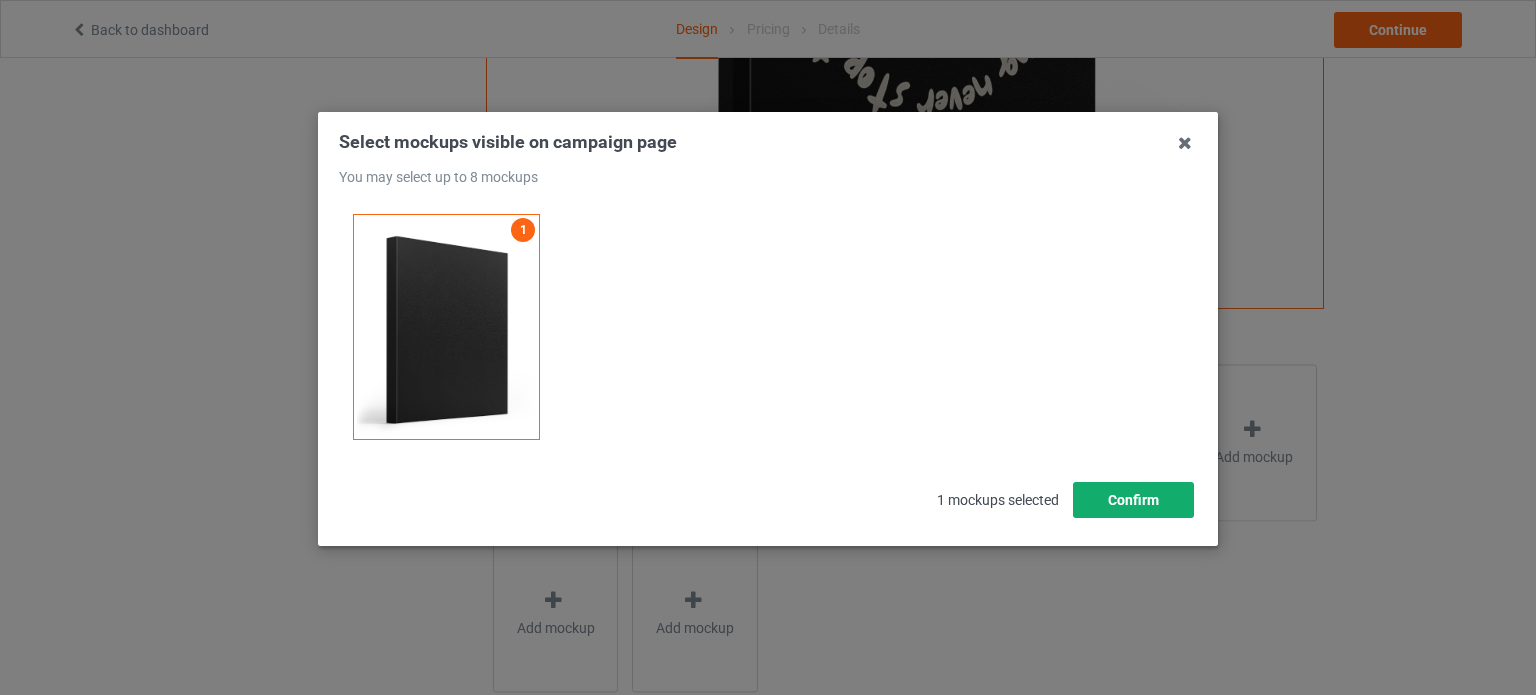 click on "Confirm" at bounding box center (1133, 500) 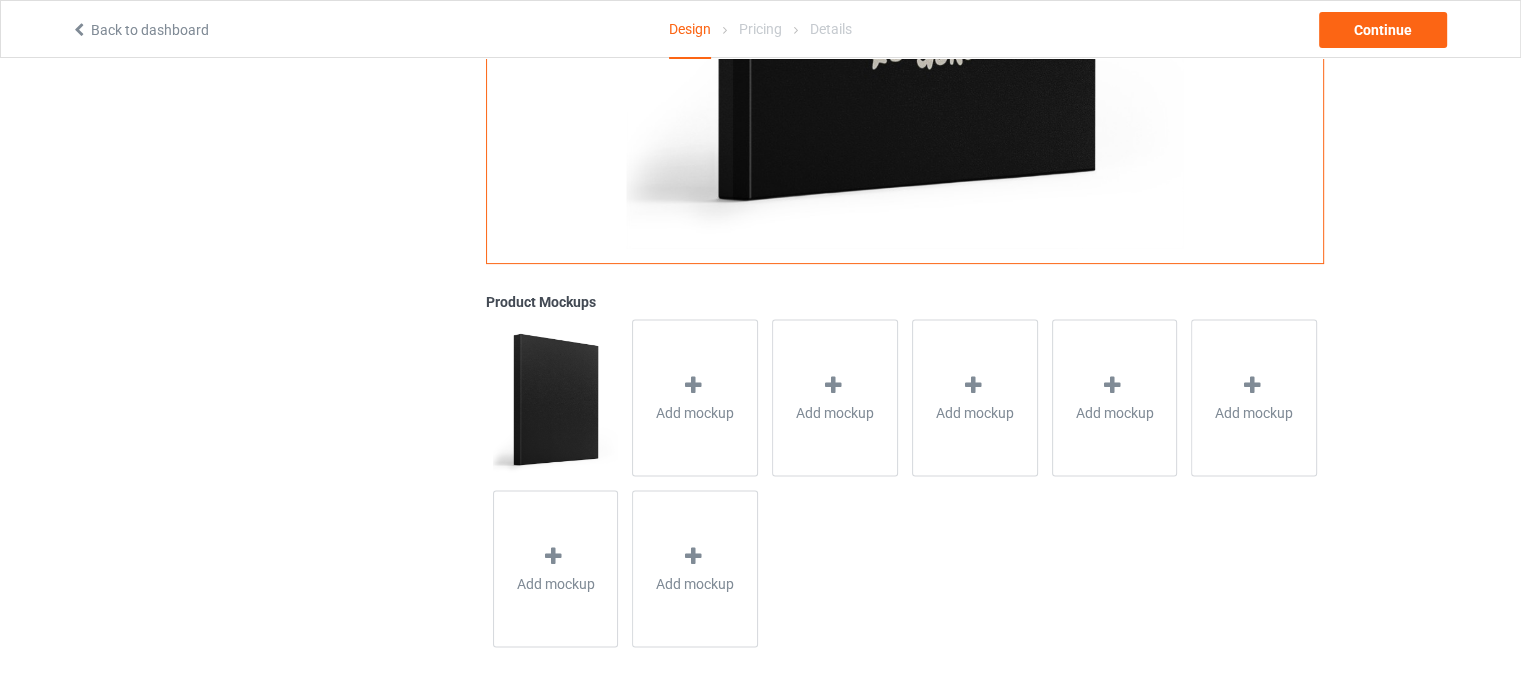 scroll, scrollTop: 0, scrollLeft: 0, axis: both 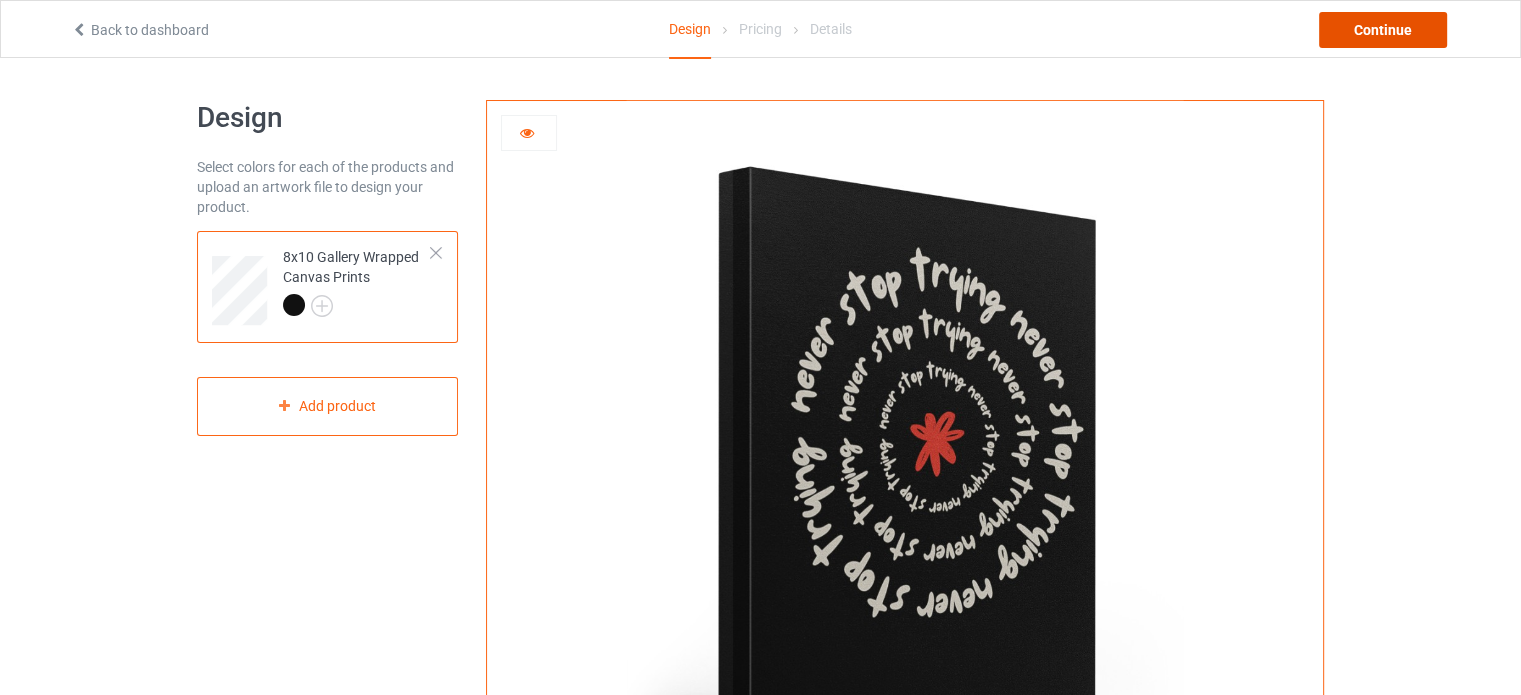 click on "Continue" at bounding box center [1383, 30] 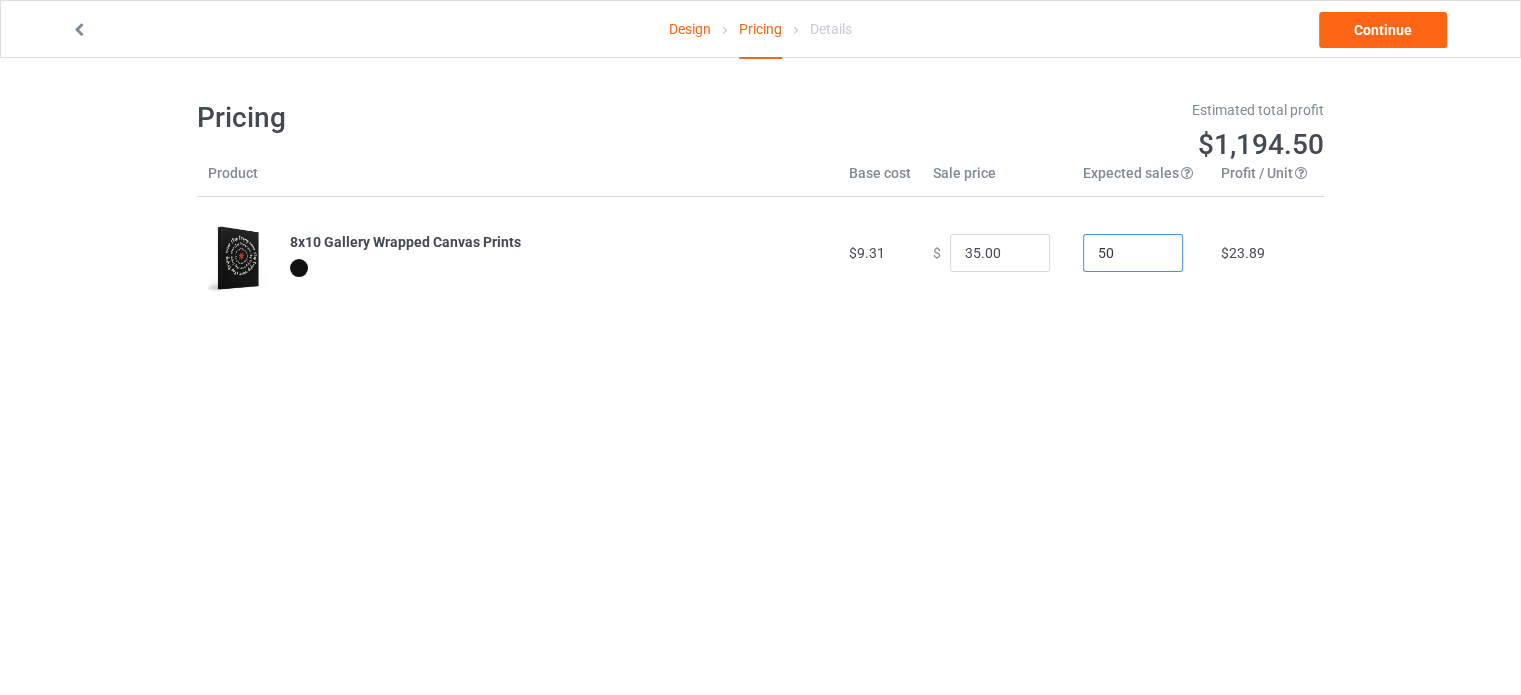 click on "50" at bounding box center (1133, 253) 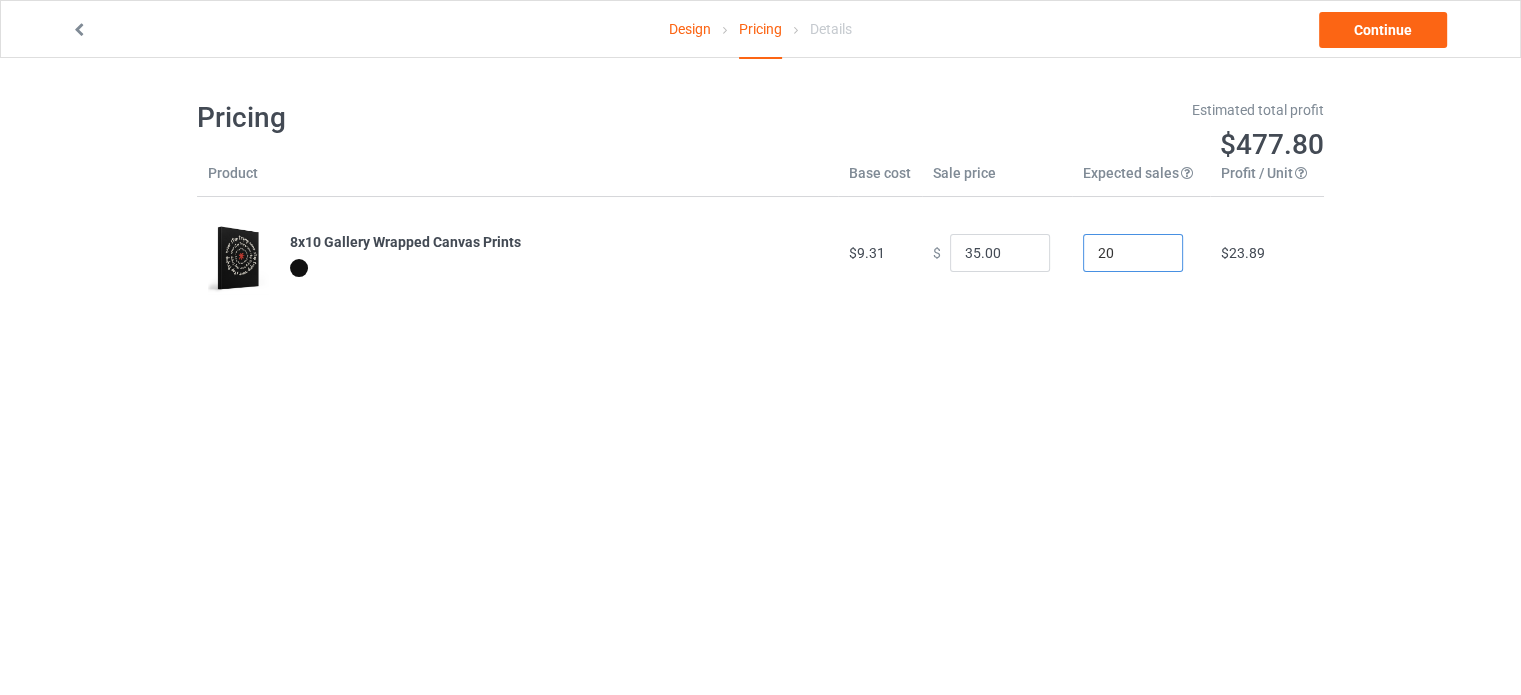 type on "20" 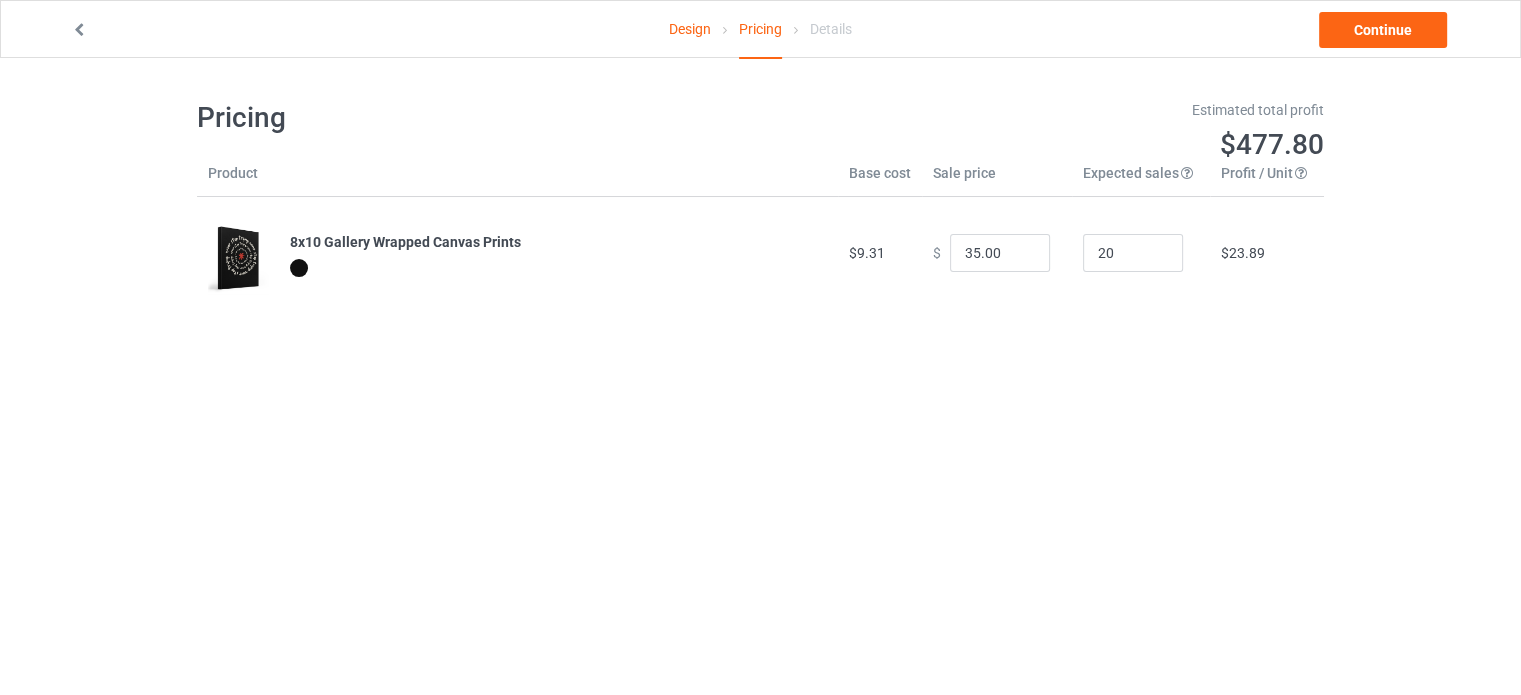 click on "Pricing Estimated total profit $477.80 Product Base cost Sale price Expected sales   Your expected sales will change your profit estimate (on the right), but will not affect the actual amount of profit you earn. Profit / Unit   Your profit is your sale price minus your base cost and processing fee. 8x10 Gallery Wrapped Canvas Prints $9.31 $     35.00 20 $23.89" at bounding box center [760, 204] 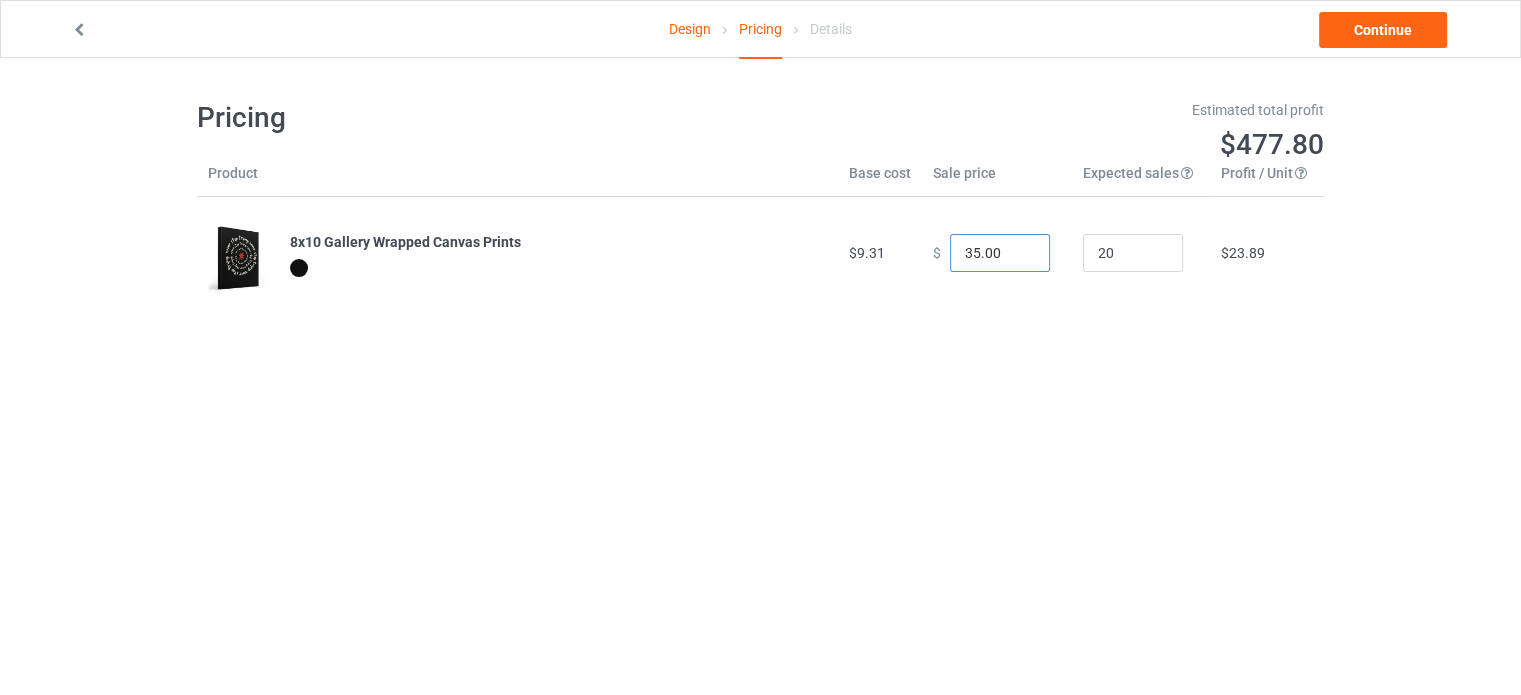 click on "35.00" at bounding box center (1000, 253) 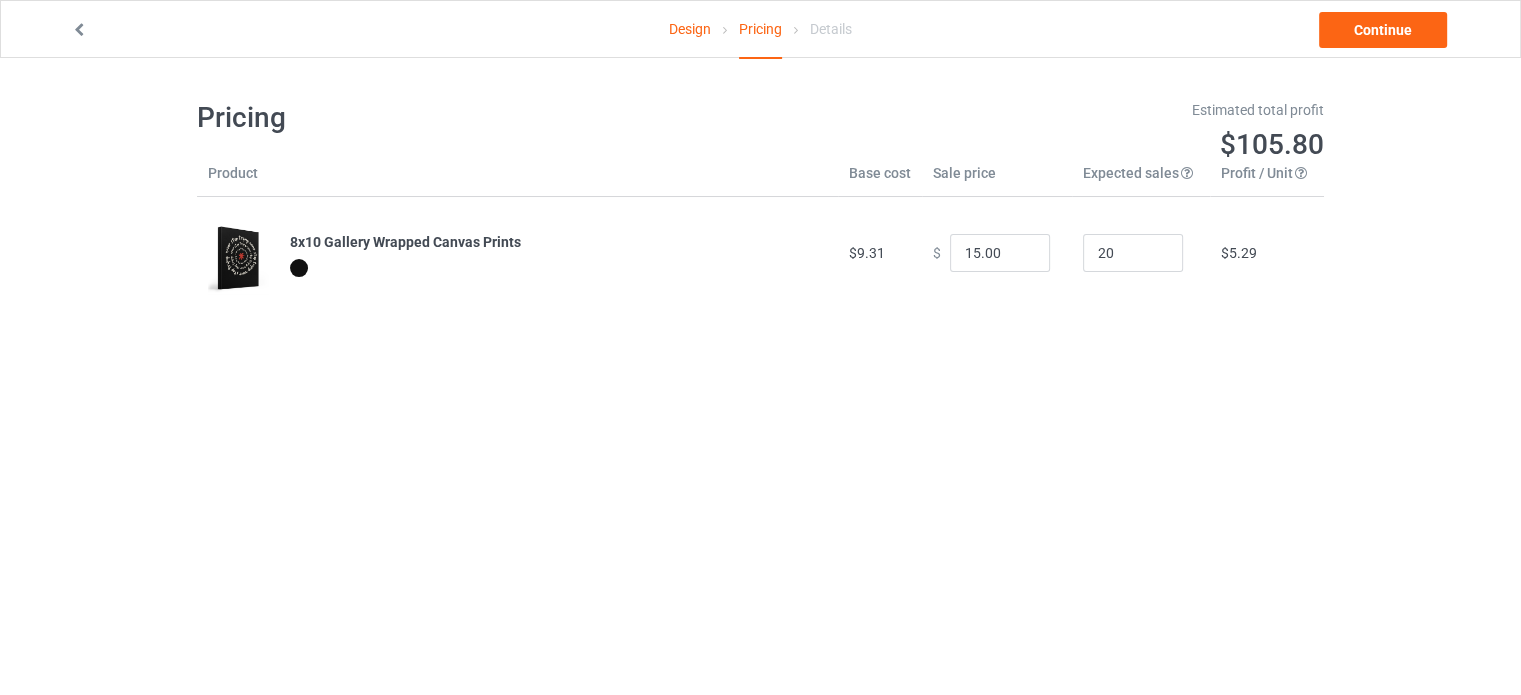 click on "Pricing Estimated total profit $105.80 Product Base cost Sale price Expected sales   Your expected sales will change your profit estimate (on the right), but will not affect the actual amount of profit you earn. Profit / Unit   Your profit is your sale price minus your base cost and processing fee. 8x10 Gallery Wrapped Canvas Prints $9.31 $     15.00 20 $5.29" at bounding box center [760, 204] 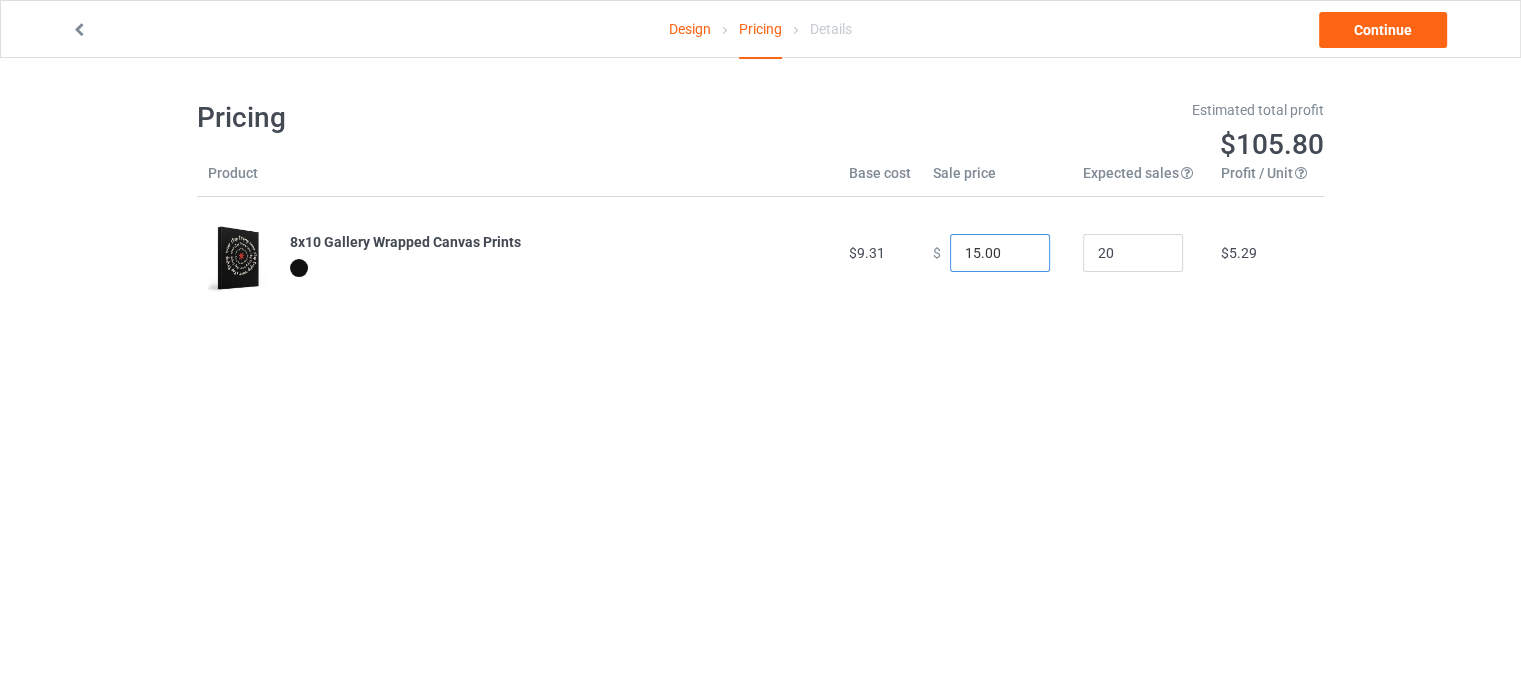 click on "15.00" at bounding box center (1000, 253) 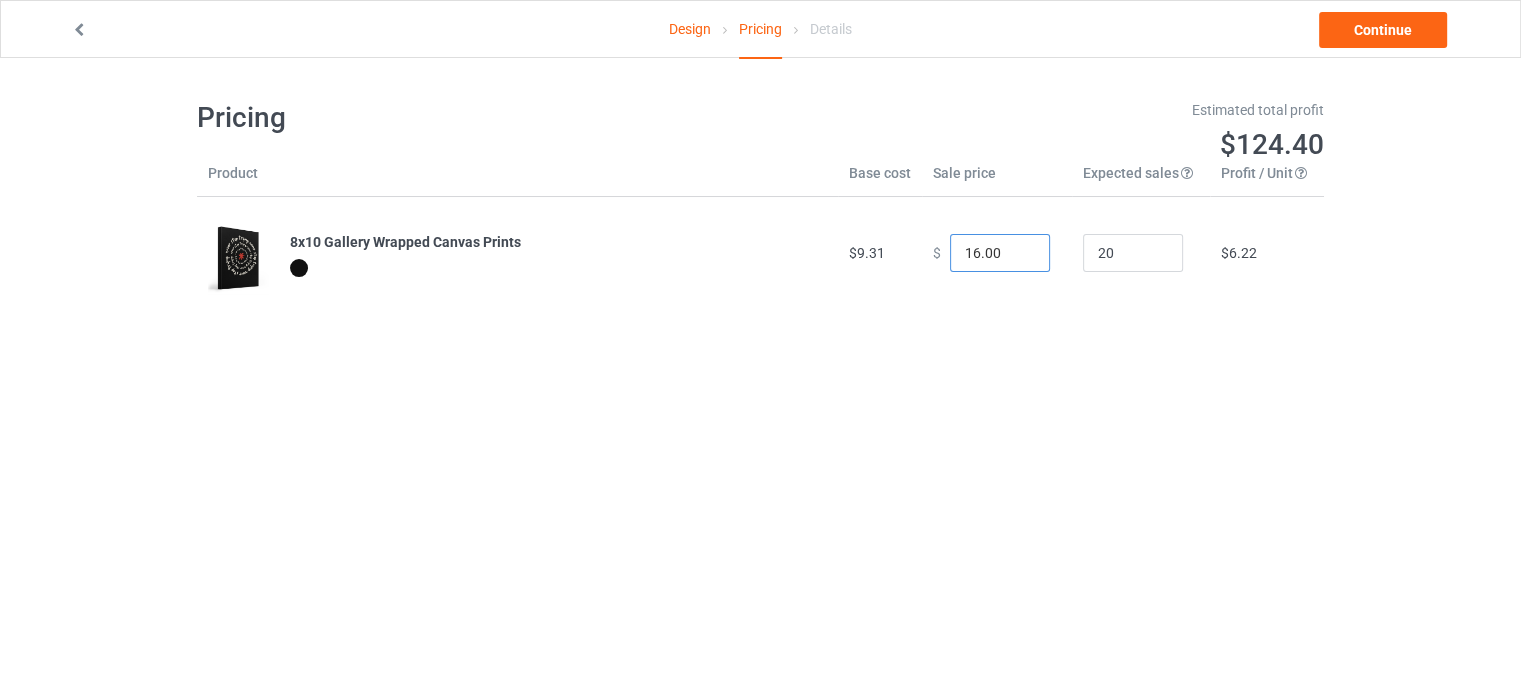 type on "16.00" 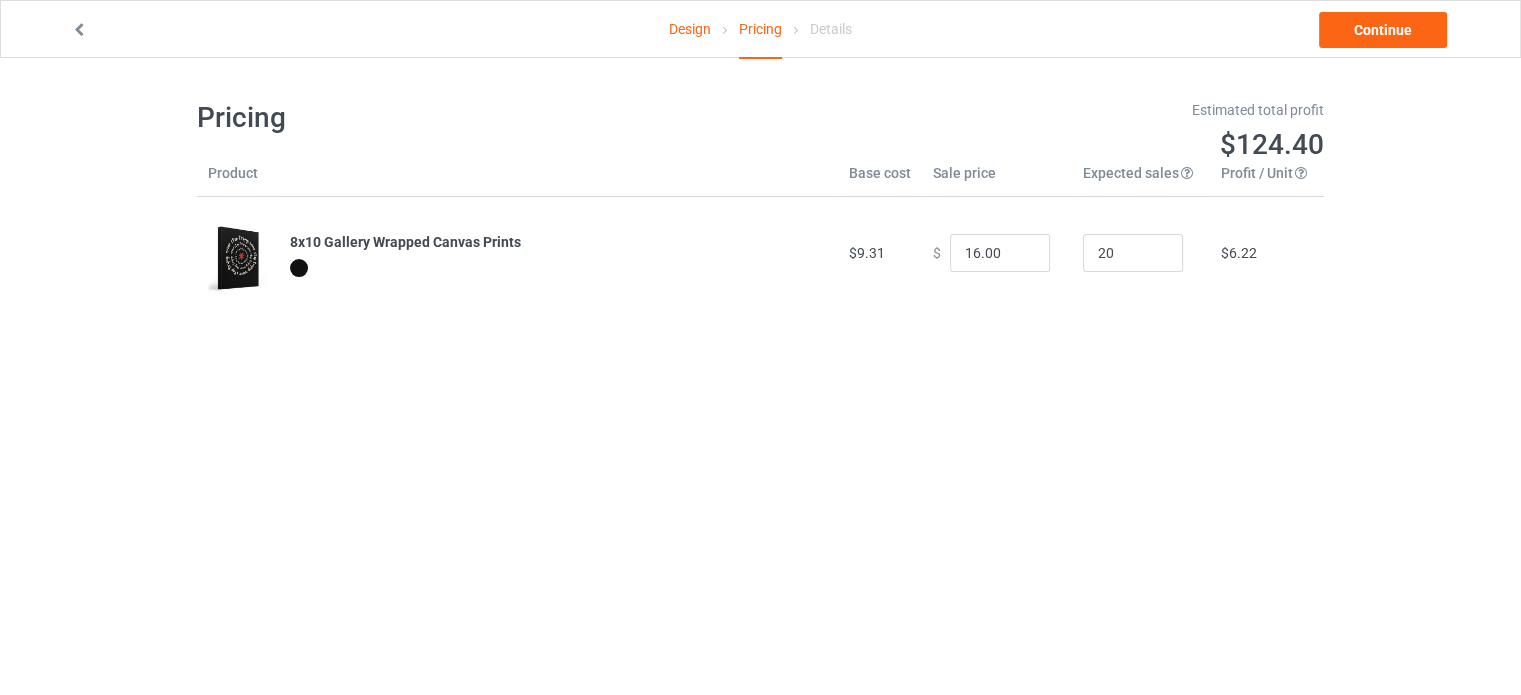 click on "Pricing Estimated total profit $124.40 Product Base cost Sale price Expected sales   Your expected sales will change your profit estimate (on the right), but will not affect the actual amount of profit you earn. Profit / Unit   Your profit is your sale price minus your base cost and processing fee. 8x10 Gallery Wrapped Canvas Prints $9.31 $     16.00 20 $6.22" at bounding box center (760, 204) 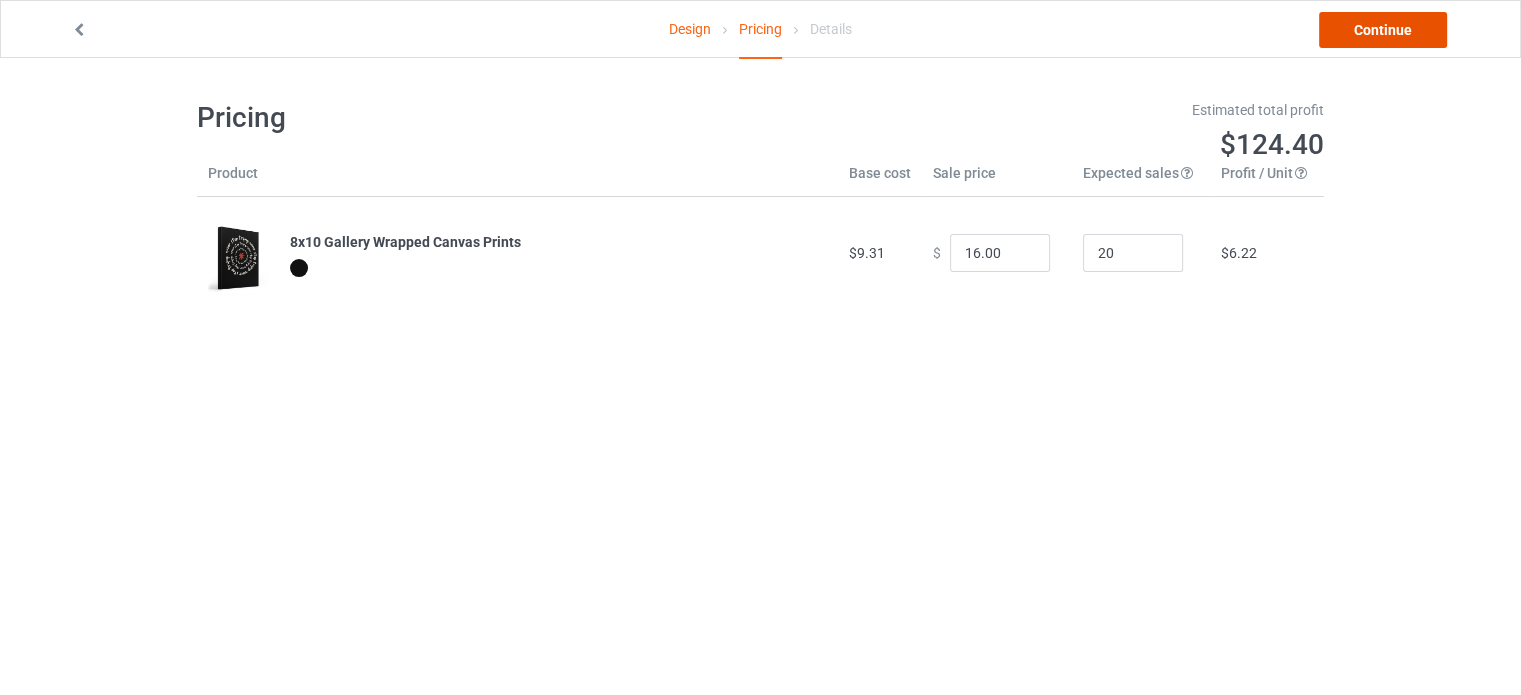 click on "Continue" at bounding box center [1383, 30] 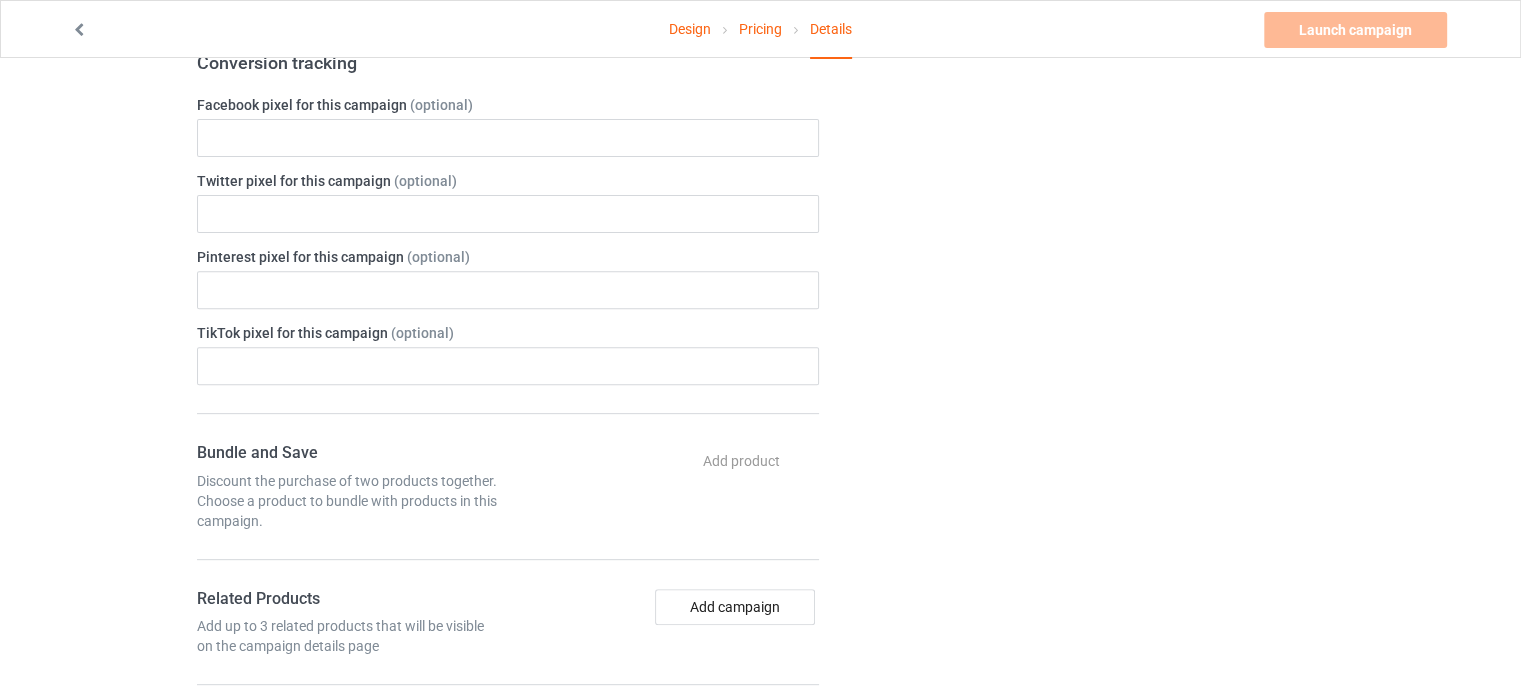 scroll, scrollTop: 0, scrollLeft: 0, axis: both 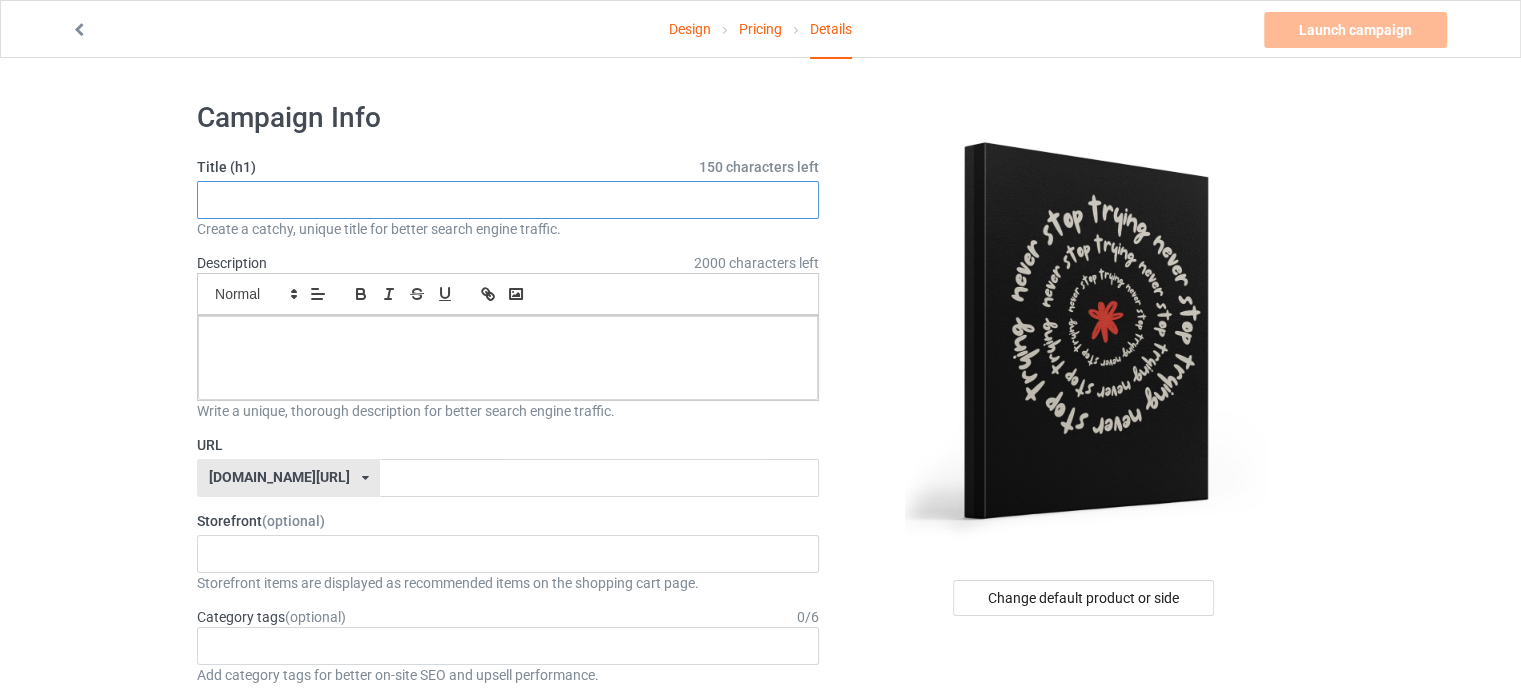 click at bounding box center (508, 200) 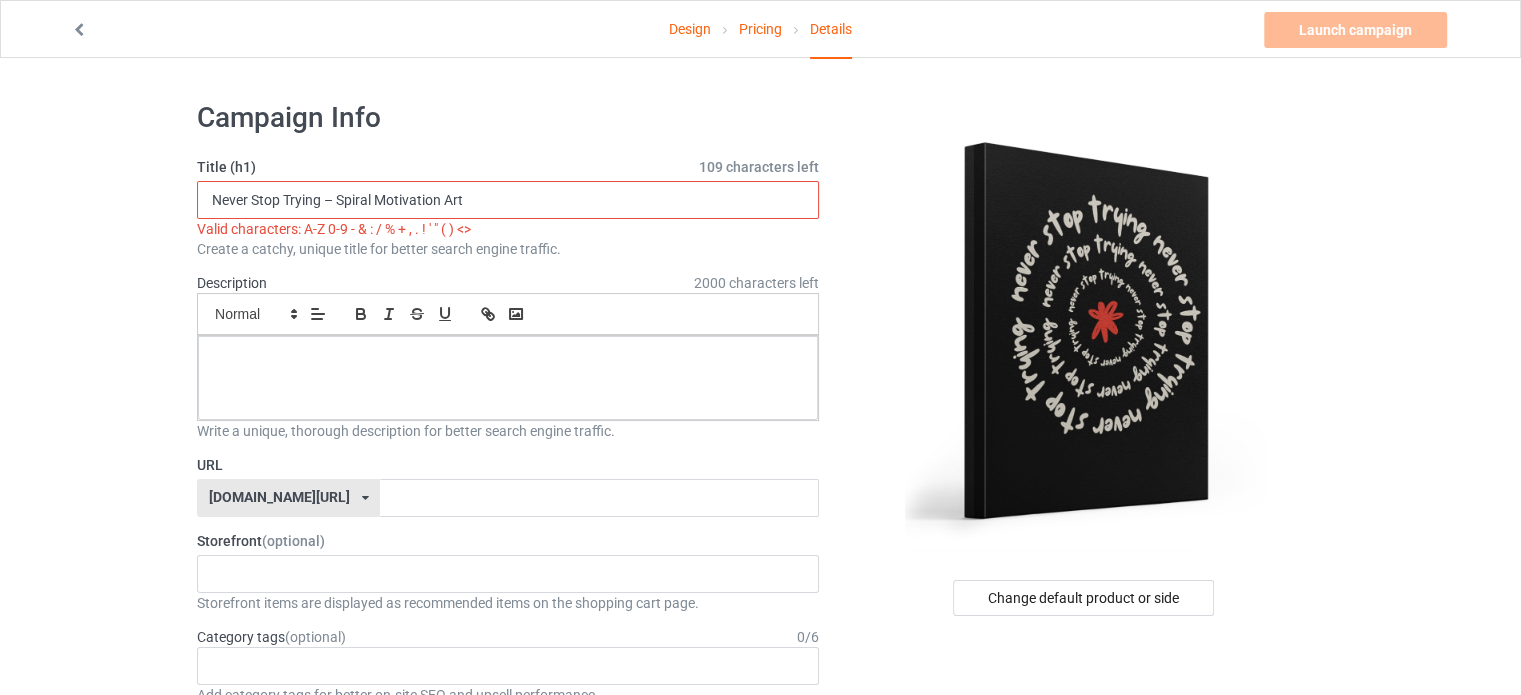 drag, startPoint x: 324, startPoint y: 201, endPoint x: 340, endPoint y: 200, distance: 16.03122 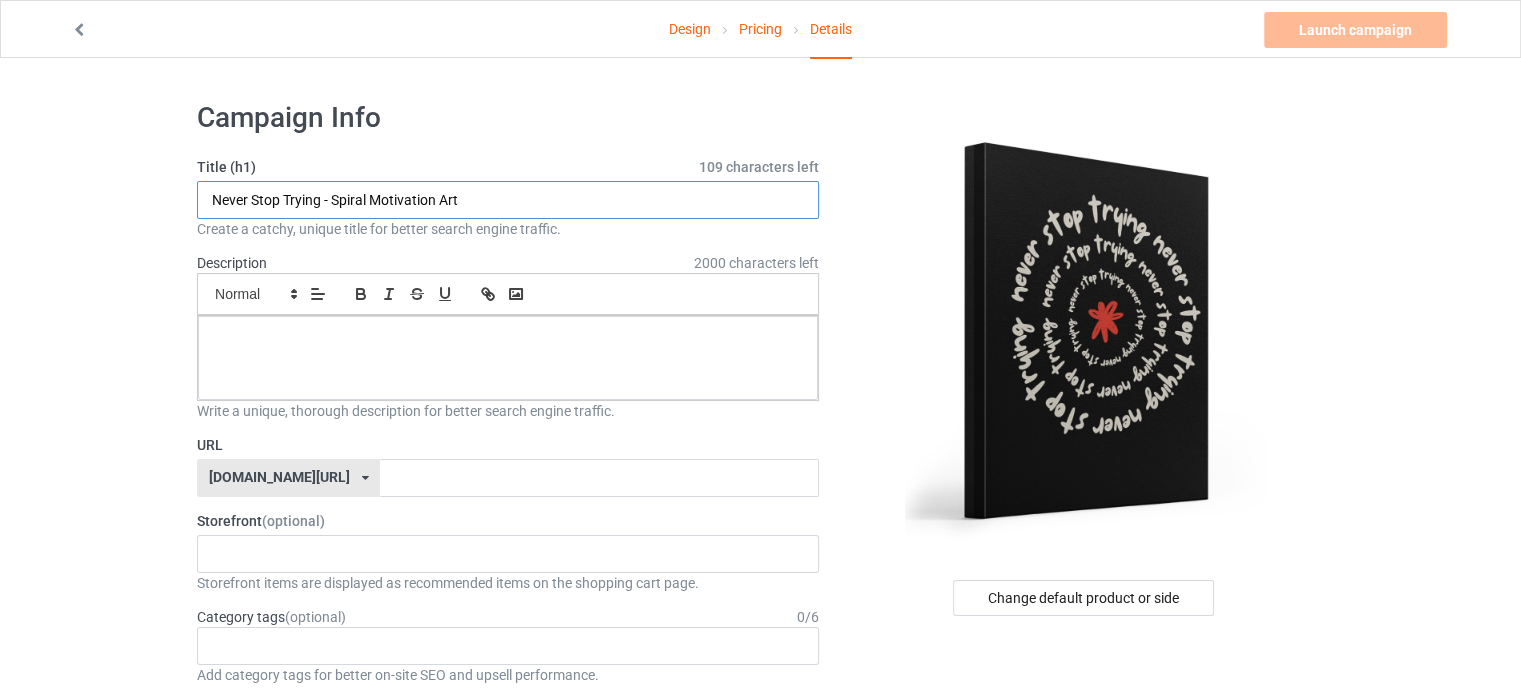 click on "Never Stop Trying - Spiral Motivation Art" at bounding box center (508, 200) 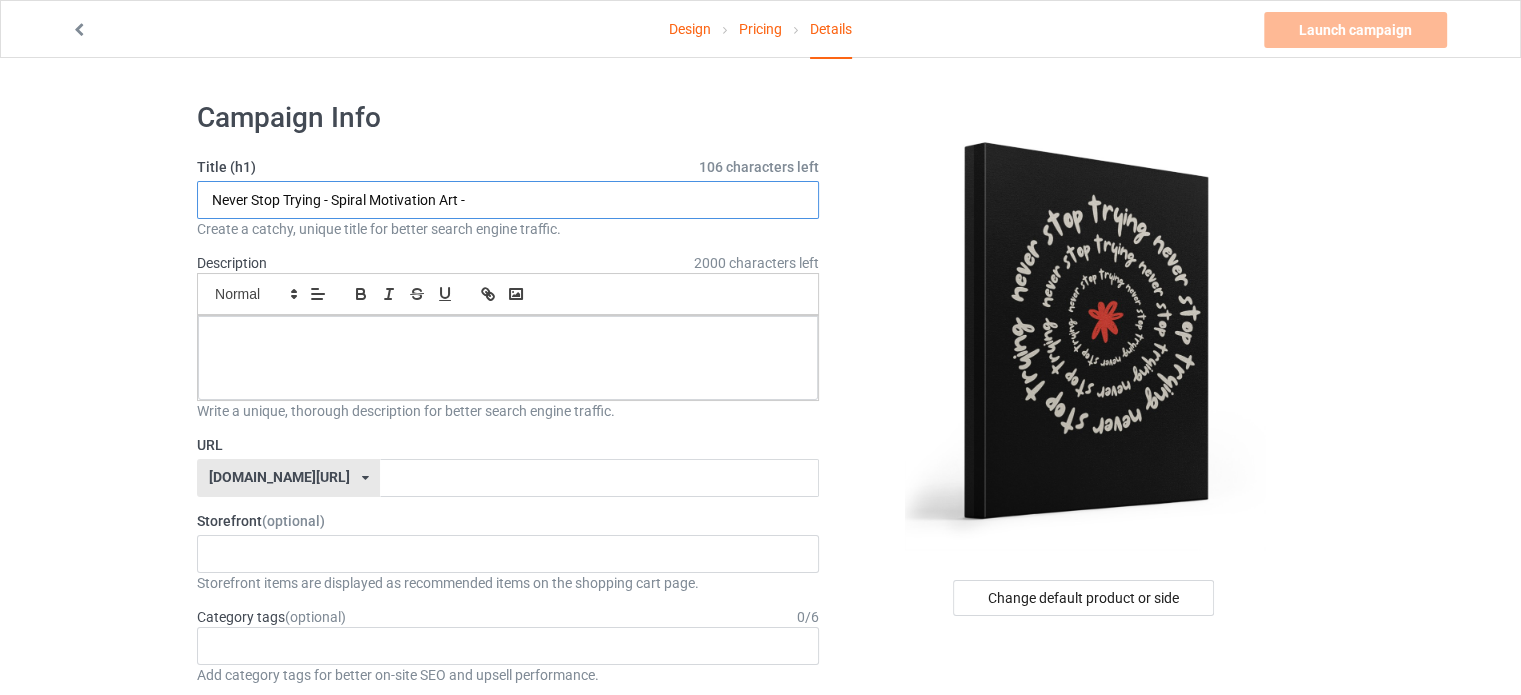 scroll, scrollTop: 58, scrollLeft: 0, axis: vertical 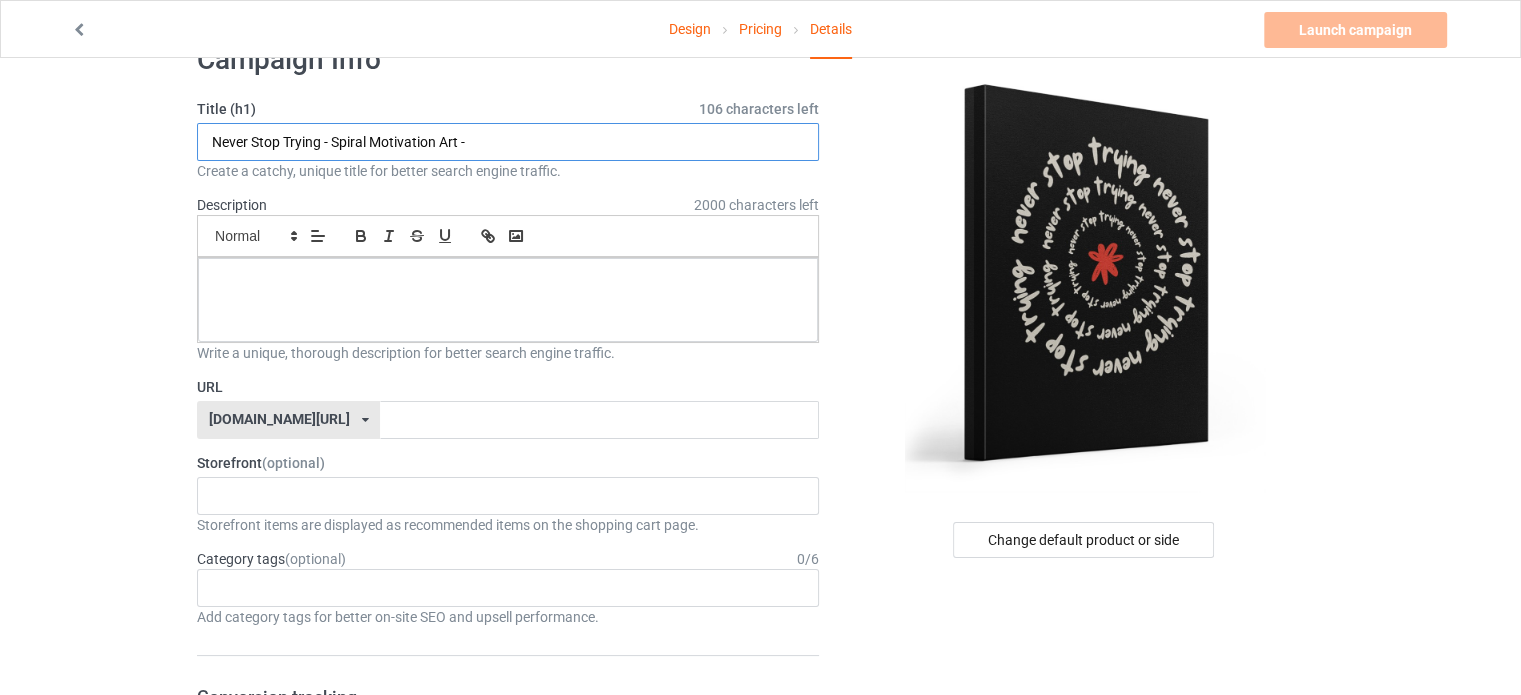 type on "Never Stop Trying - Spiral Motivation Art -" 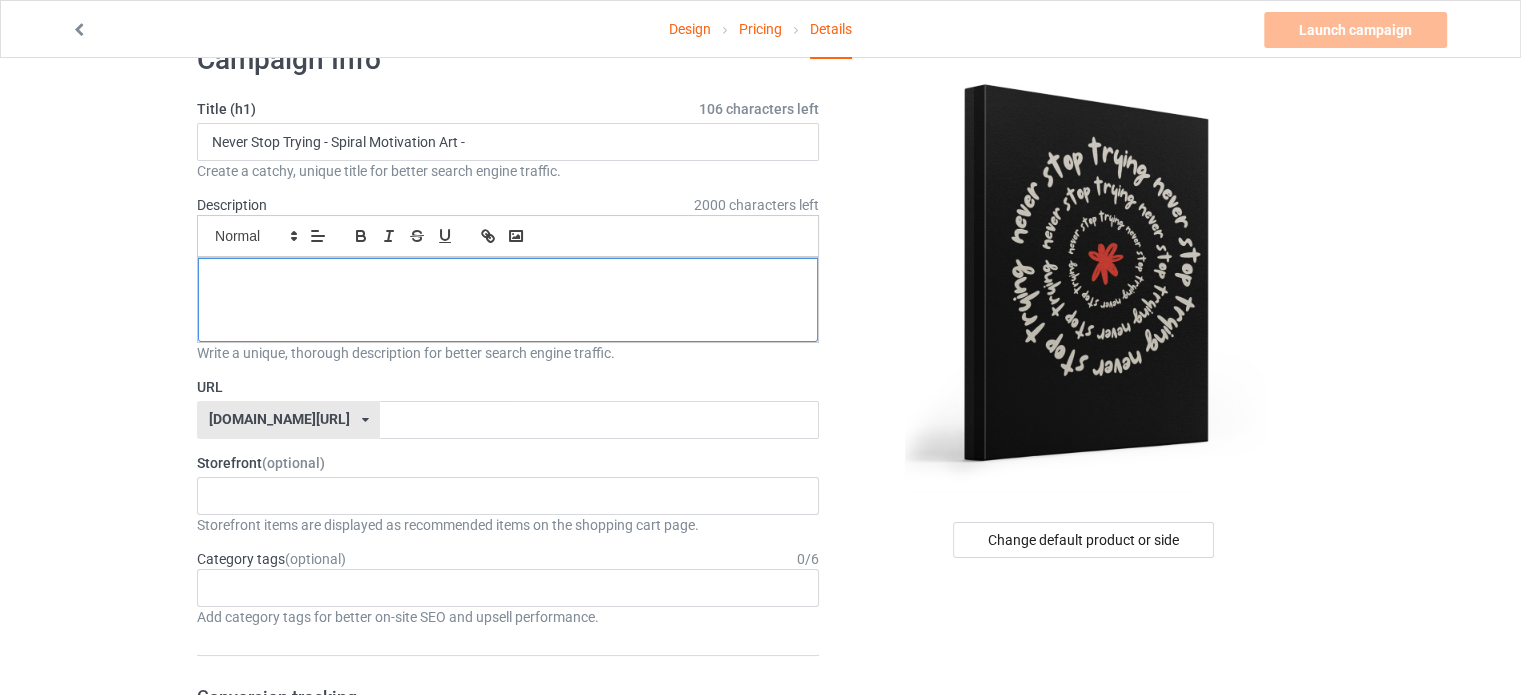 click at bounding box center (508, 300) 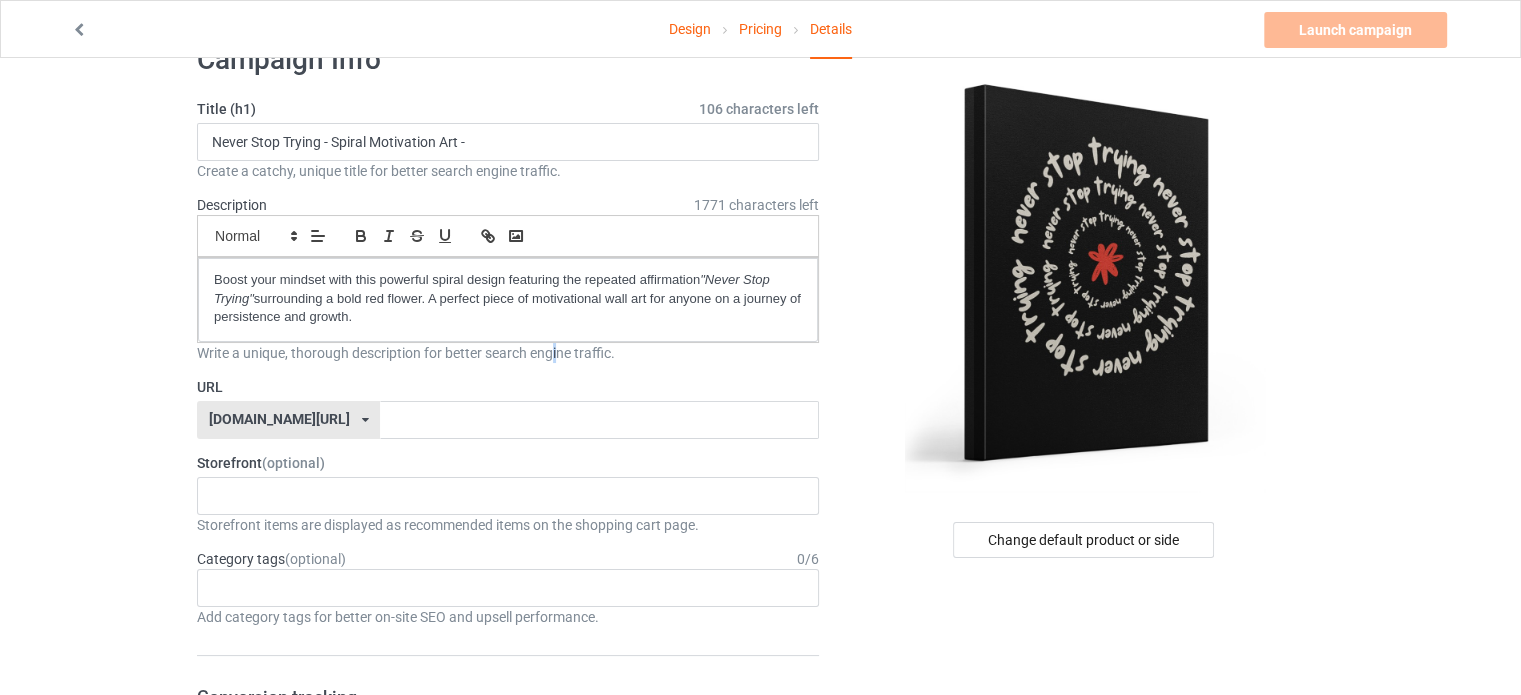click on "Write a unique, thorough description for better search engine traffic." 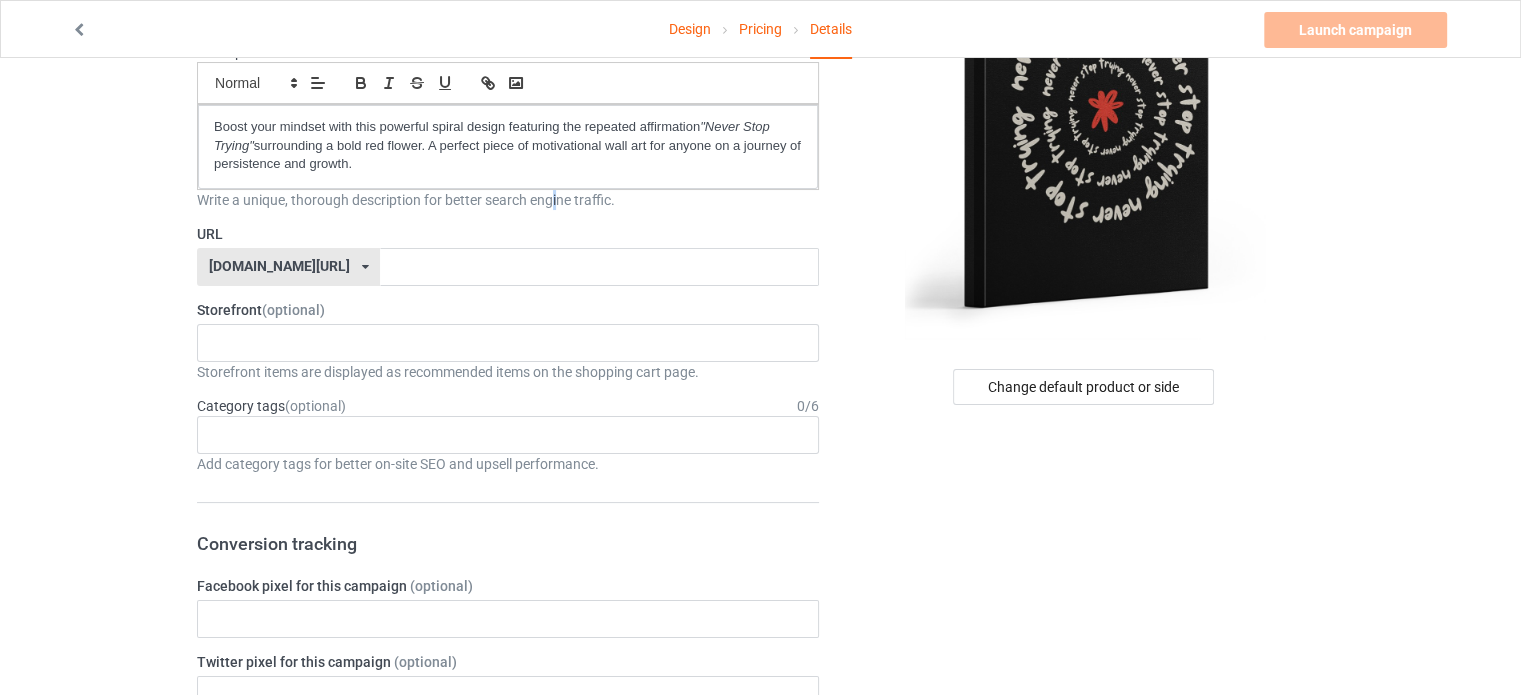 scroll, scrollTop: 212, scrollLeft: 0, axis: vertical 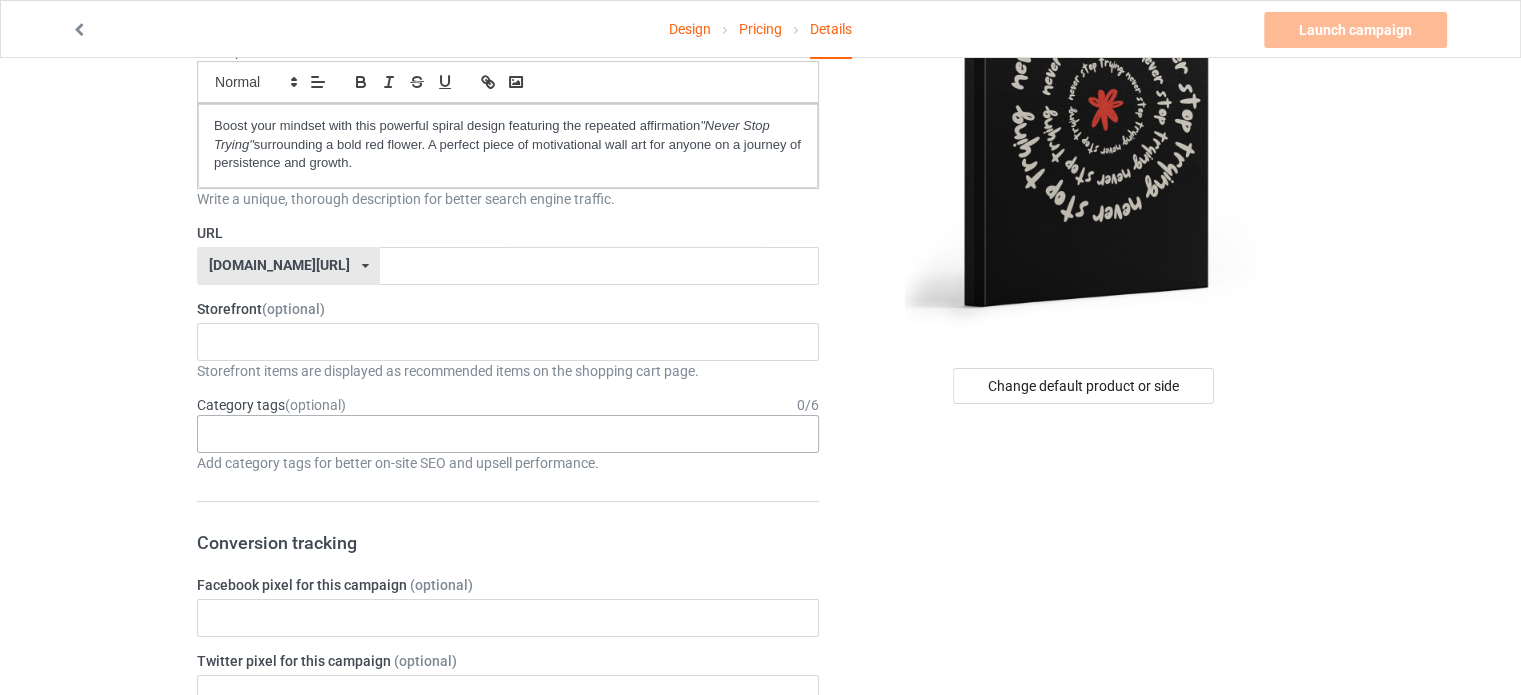 click on "Age > 1-19 > 1 Age > 1-12 Months > 1 Month Age > 1-12 Months Age > 1-19 Age > 1-19 > 10 Age > 1-12 Months > 10 Month Age > 80-100 > 100 Sports > Running > 10K Run Age > 1-19 > 11 Age > 1-12 Months > 11 Month Age > 1-19 > 12 Age > 1-12 Months > 12 Month Age > 1-19 > 13 Age > 1-19 > 14 Age > 1-19 > 15 Sports > Running > 15K Run Age > 1-19 > 16 Age > 1-19 > 17 Age > 1-19 > 18 Age > 1-19 > 19 Age > Decades > 1920s Age > Decades > 1930s Age > Decades > 1940s Age > Decades > 1950s Age > Decades > 1960s Age > Decades > 1970s Age > Decades > 1980s Age > Decades > 1990s Age > 1-19 > 2 Age > 1-12 Months > 2 Month Age > 20-39 > 20 Age > 20-39 Age > Decades > 2000s Age > Decades > 2010s Age > 20-39 > 21 Age > 20-39 > 22 Age > 20-39 > 23 Age > 20-39 > 24 Age > 20-39 > 25 Age > 20-39 > 26 Age > 20-39 > 27 Age > 20-39 > 28 Age > 20-39 > 29 Age > 1-19 > 3 Age > 1-12 Months > 3 Month Sports > Basketball > 3-Pointer Age > 20-39 > 30 Age > 20-39 > 31 Age > 20-39 > 32 Age > 20-39 > 33 Age > 20-39 > 34 Age > 20-39 > 35 Age Jobs 1" at bounding box center (508, 434) 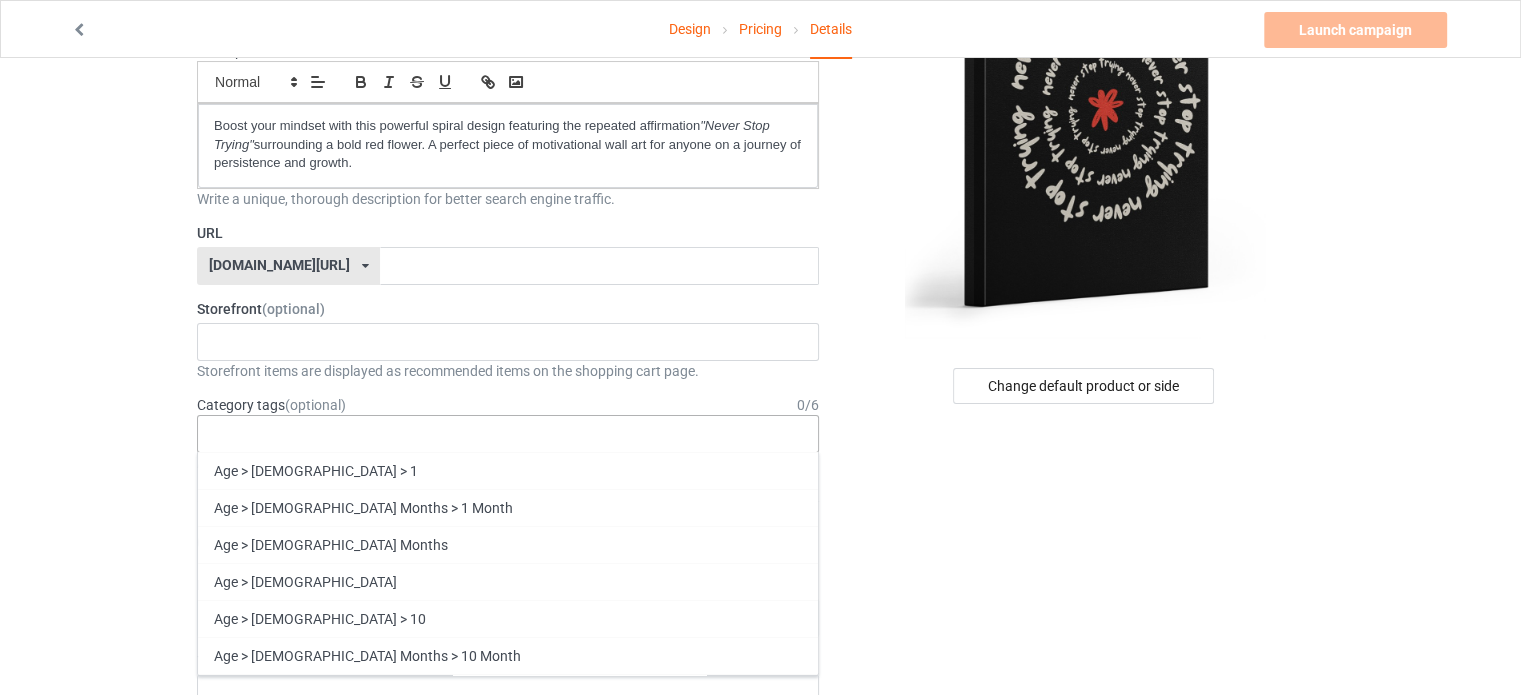 paste on "motivational, spiral art, never give up, inspirational quote, affirmation, wall art, canvas print, mental strength, red flower, persistence" 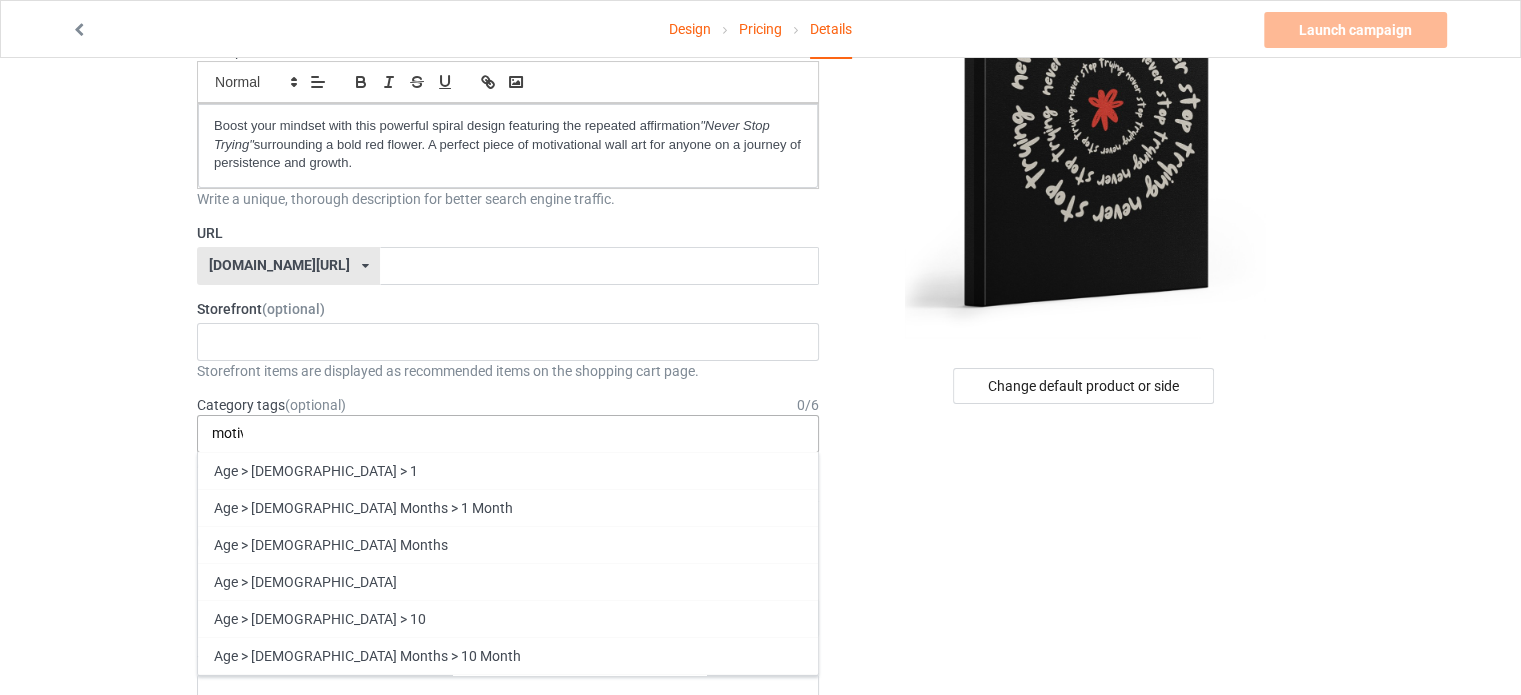 scroll, scrollTop: 0, scrollLeft: 0, axis: both 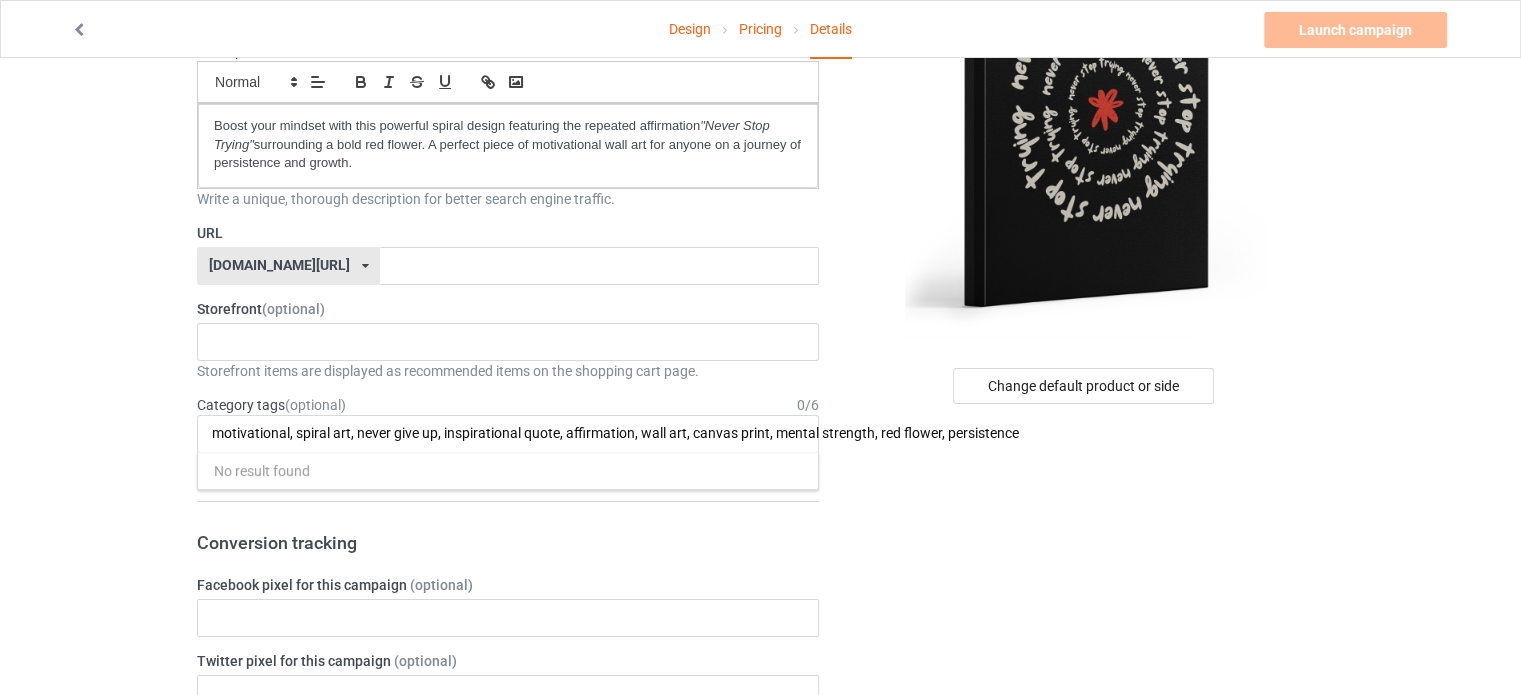 drag, startPoint x: 298, startPoint y: 431, endPoint x: 1296, endPoint y: 401, distance: 998.4508 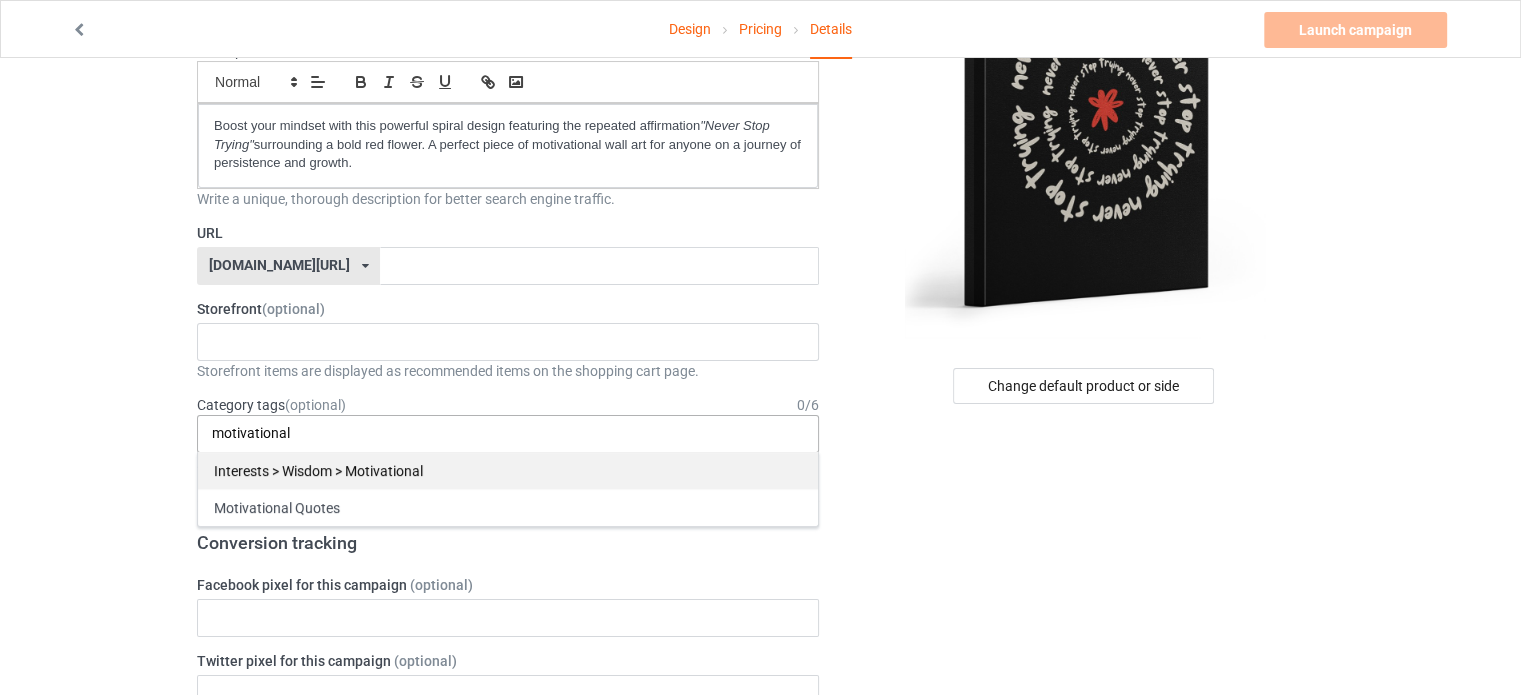 type on "motivational" 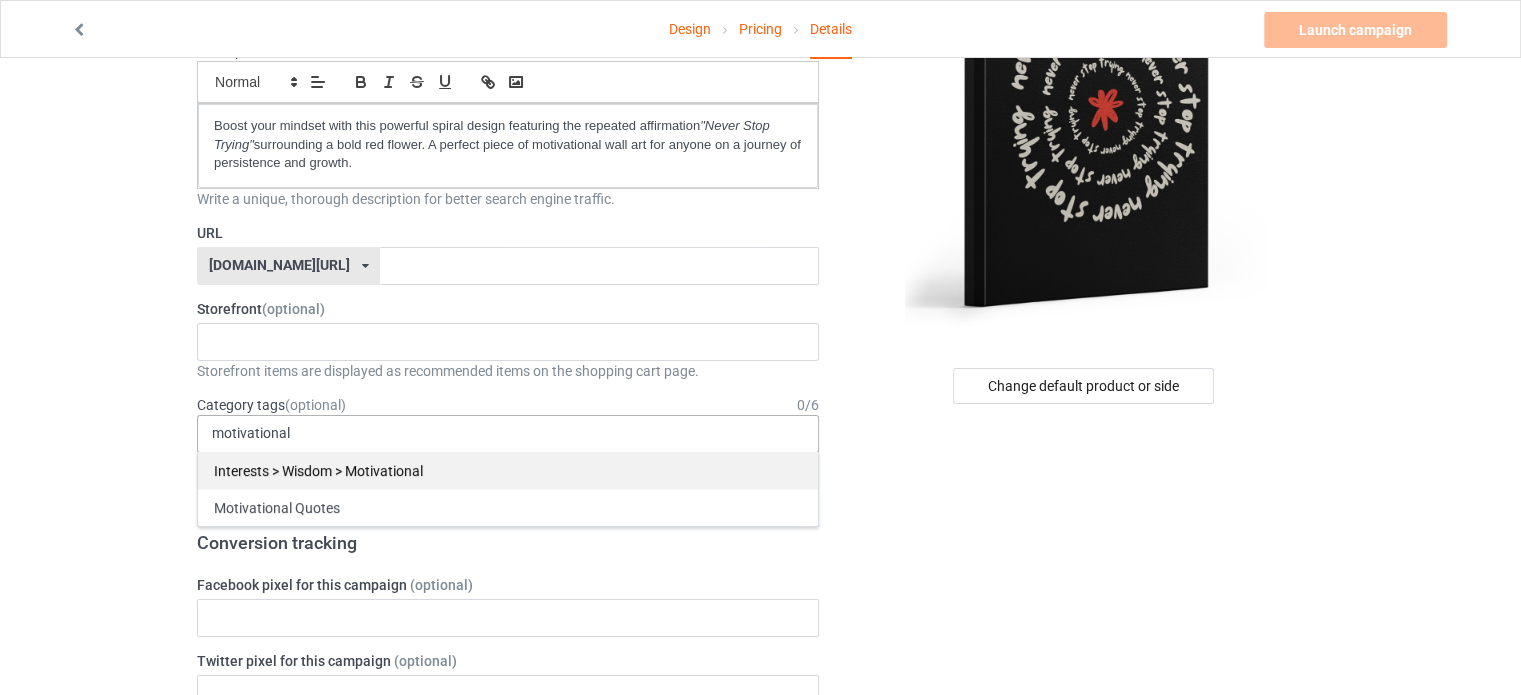 click on "Interests > Wisdom > Motivational" at bounding box center [508, 470] 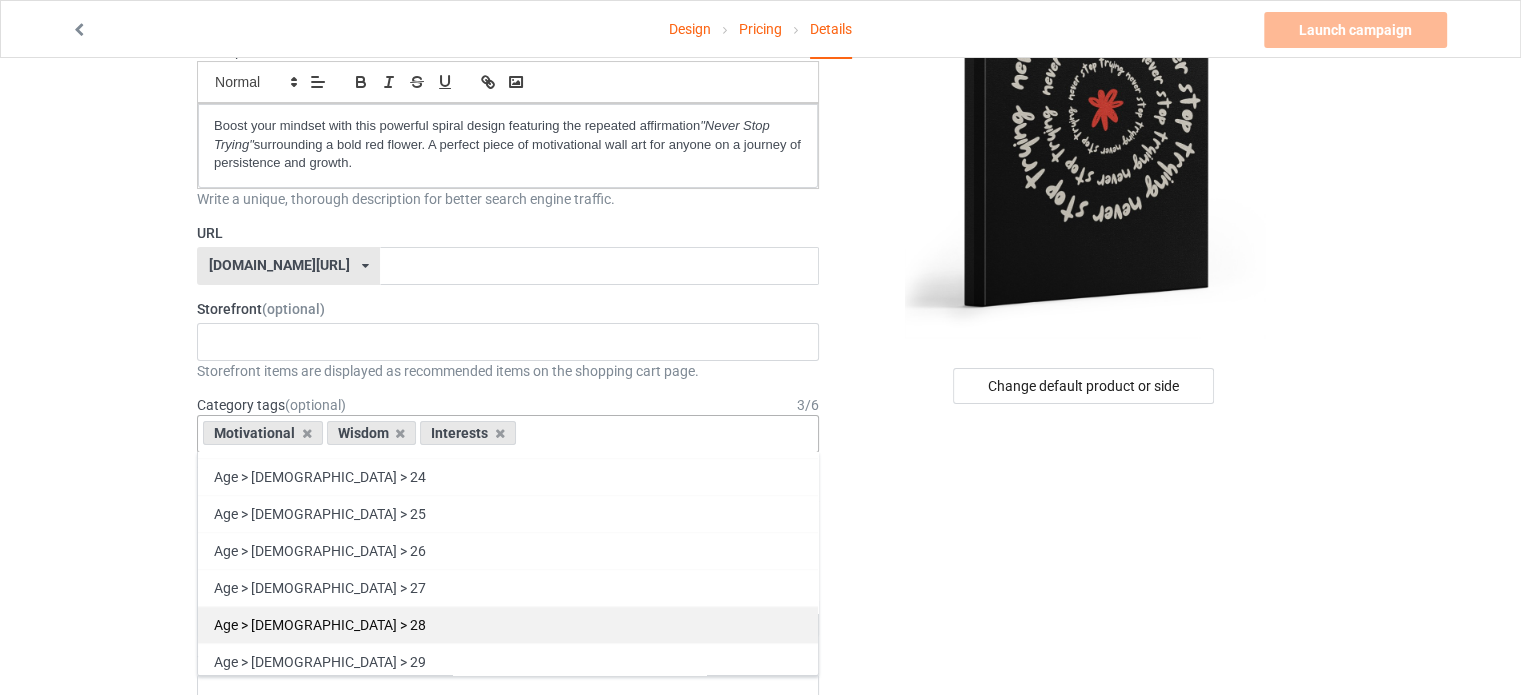 scroll, scrollTop: 1364, scrollLeft: 0, axis: vertical 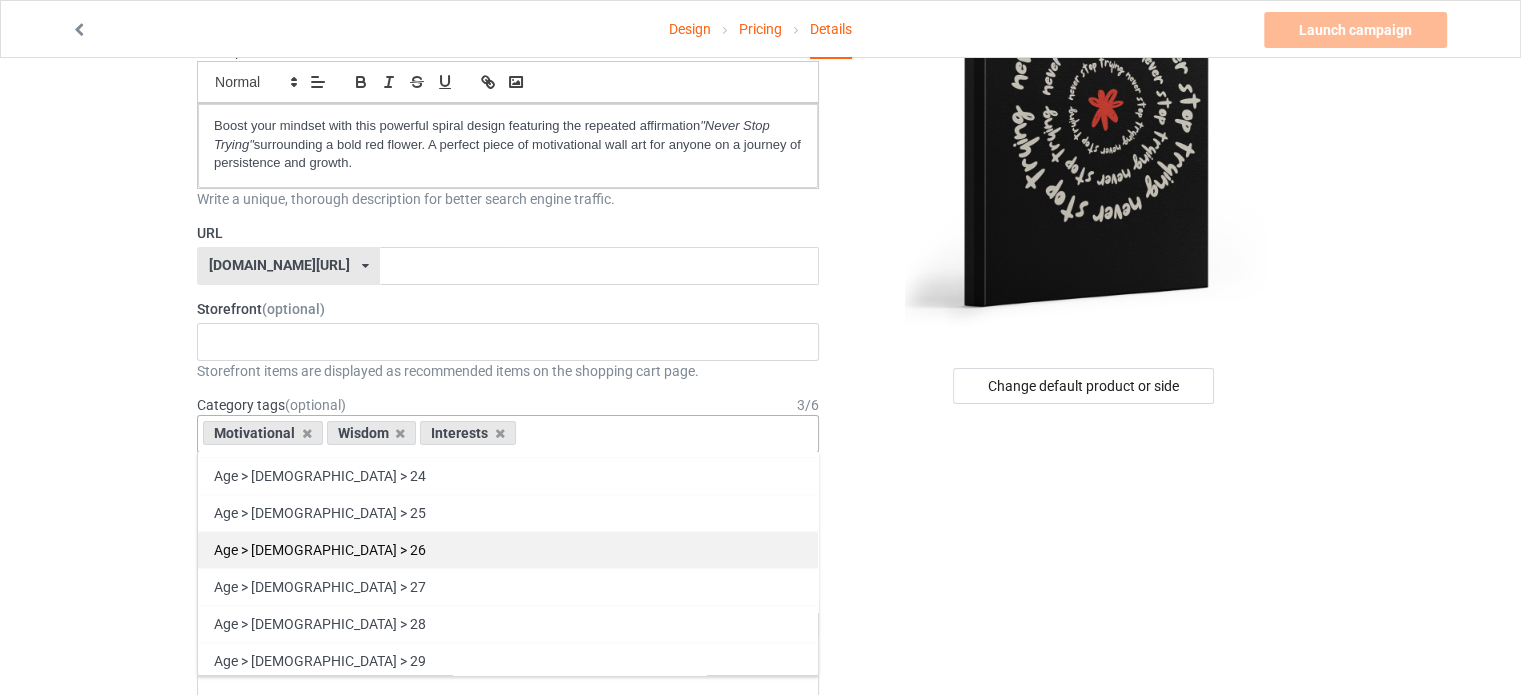 click on "Age > 20-39 > 26" at bounding box center (508, 549) 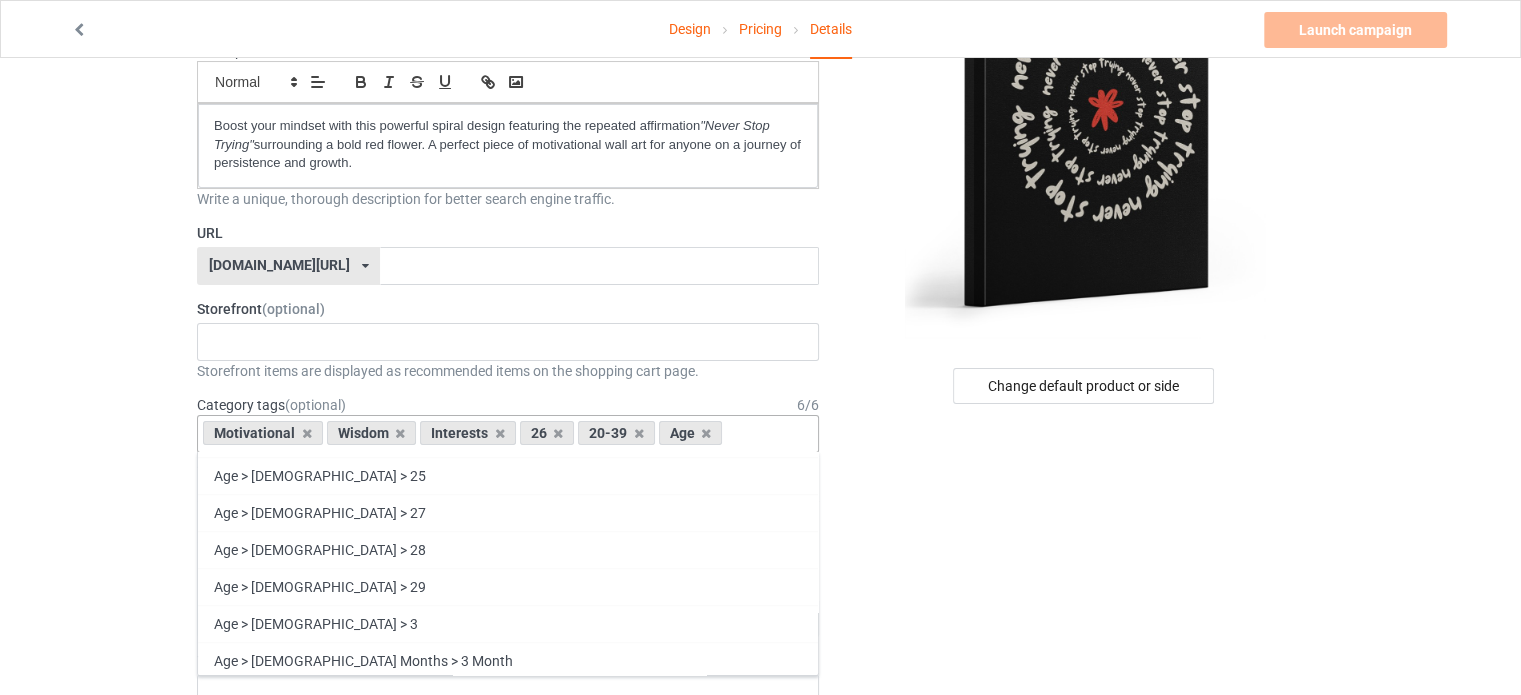 scroll, scrollTop: 1327, scrollLeft: 0, axis: vertical 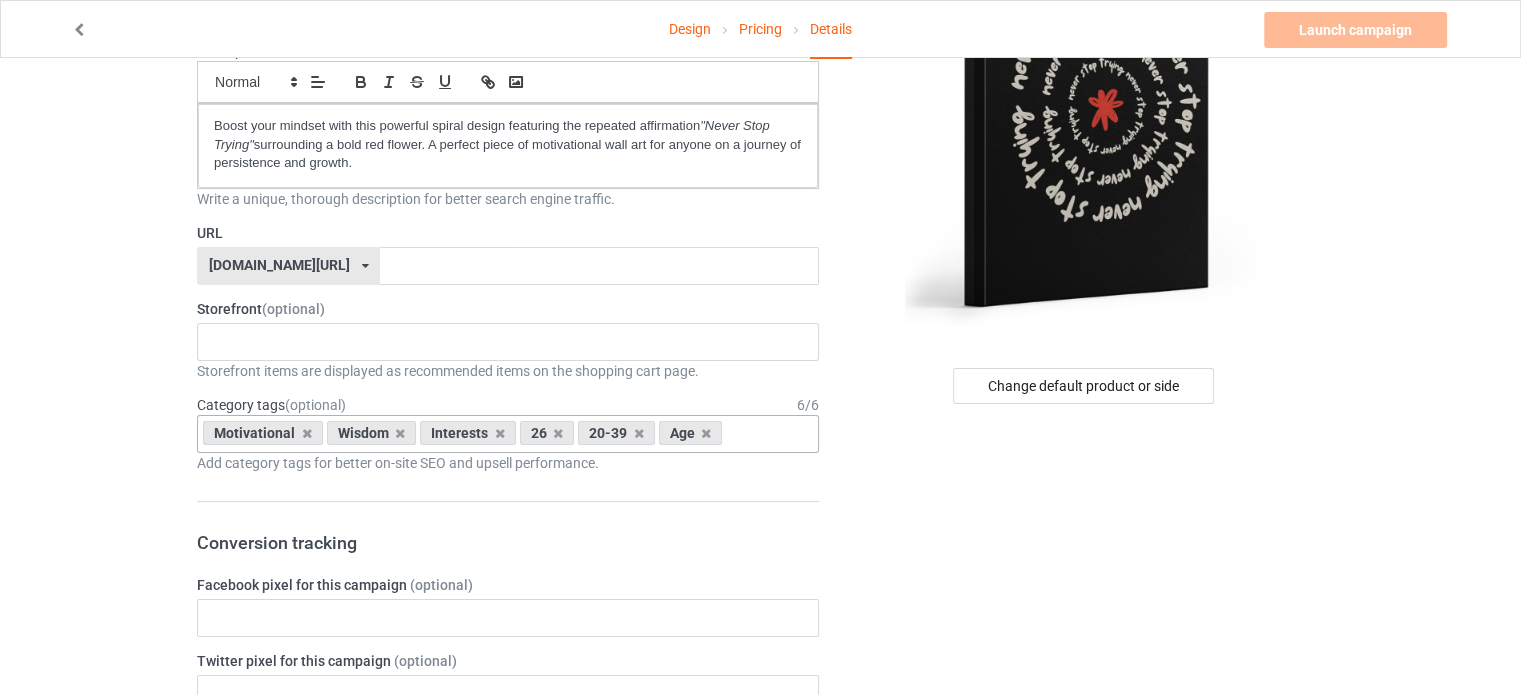click on "Change default product or side" at bounding box center (1085, 882) 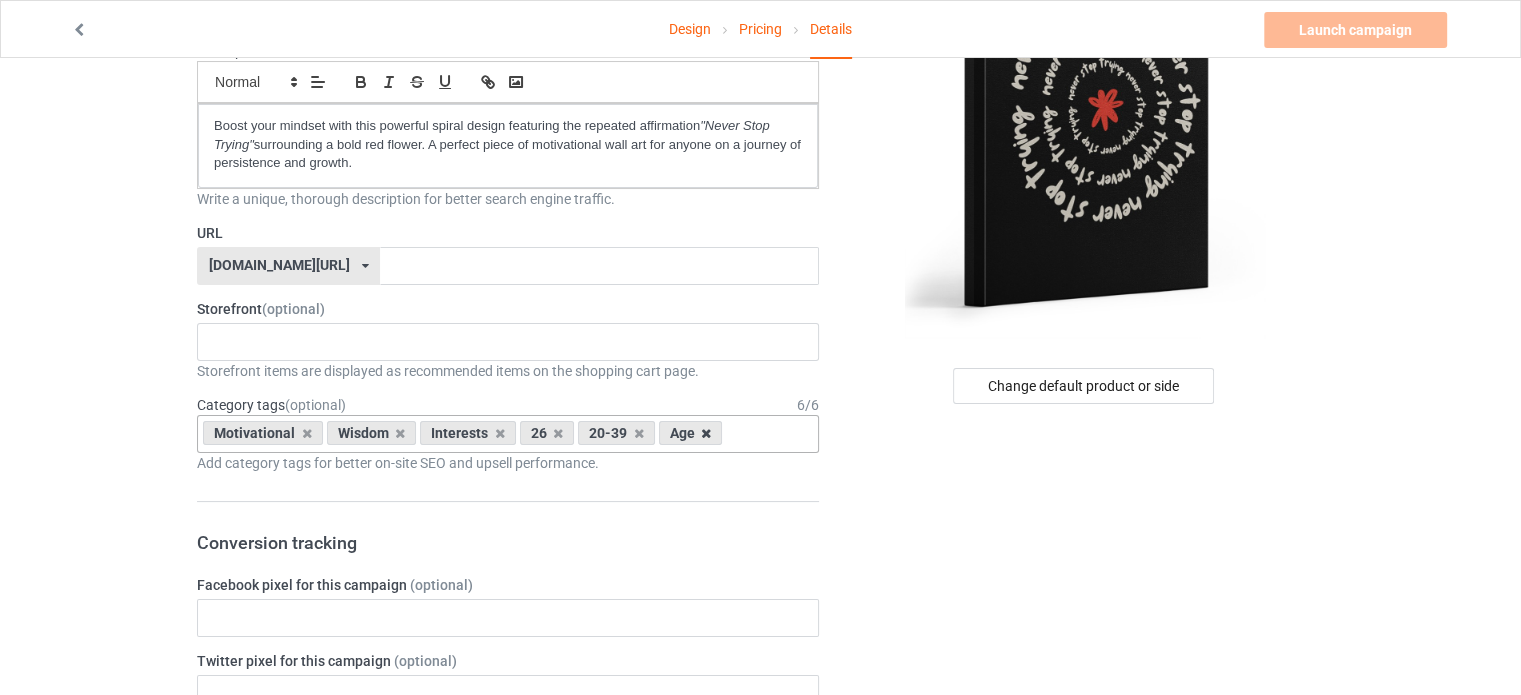 click on "Age" at bounding box center (691, 433) 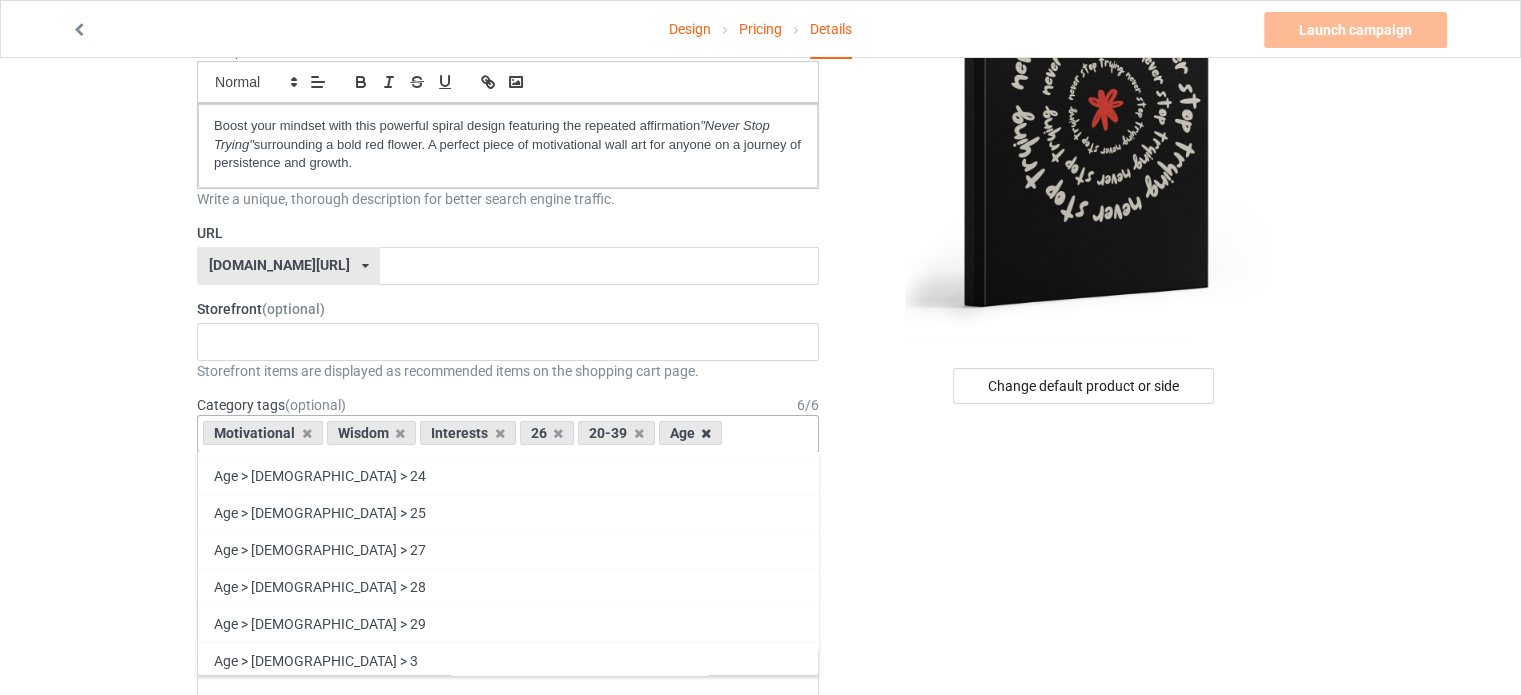 click at bounding box center (706, 433) 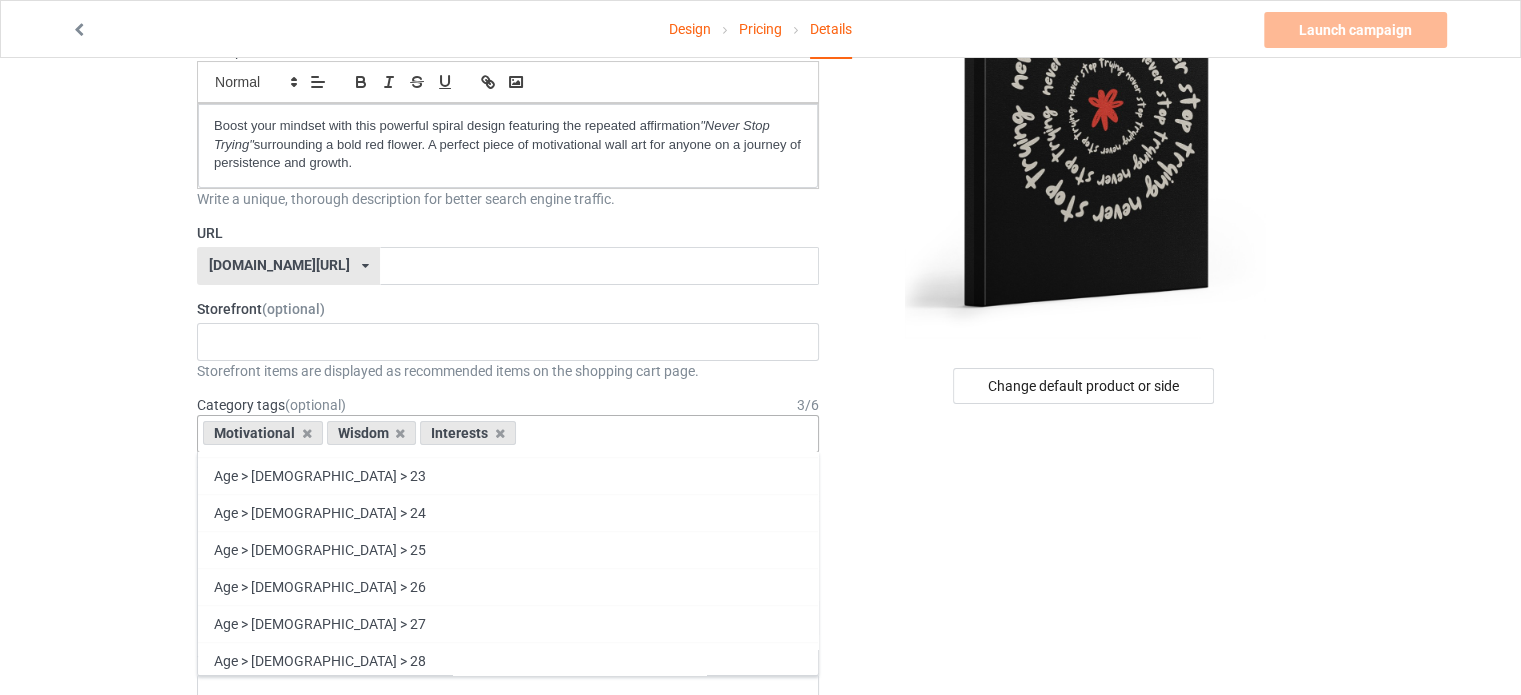 scroll, scrollTop: 1364, scrollLeft: 0, axis: vertical 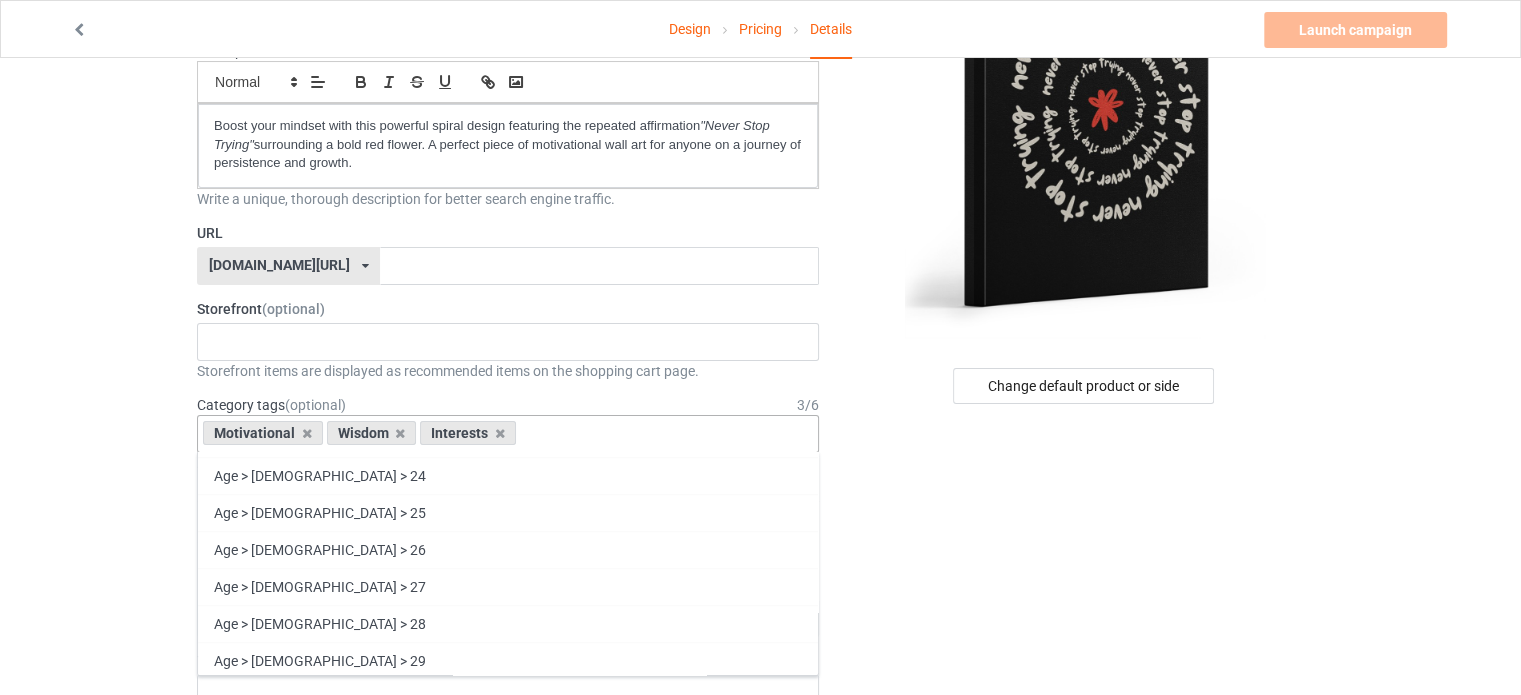 click on "Change default product or side" at bounding box center (1085, 882) 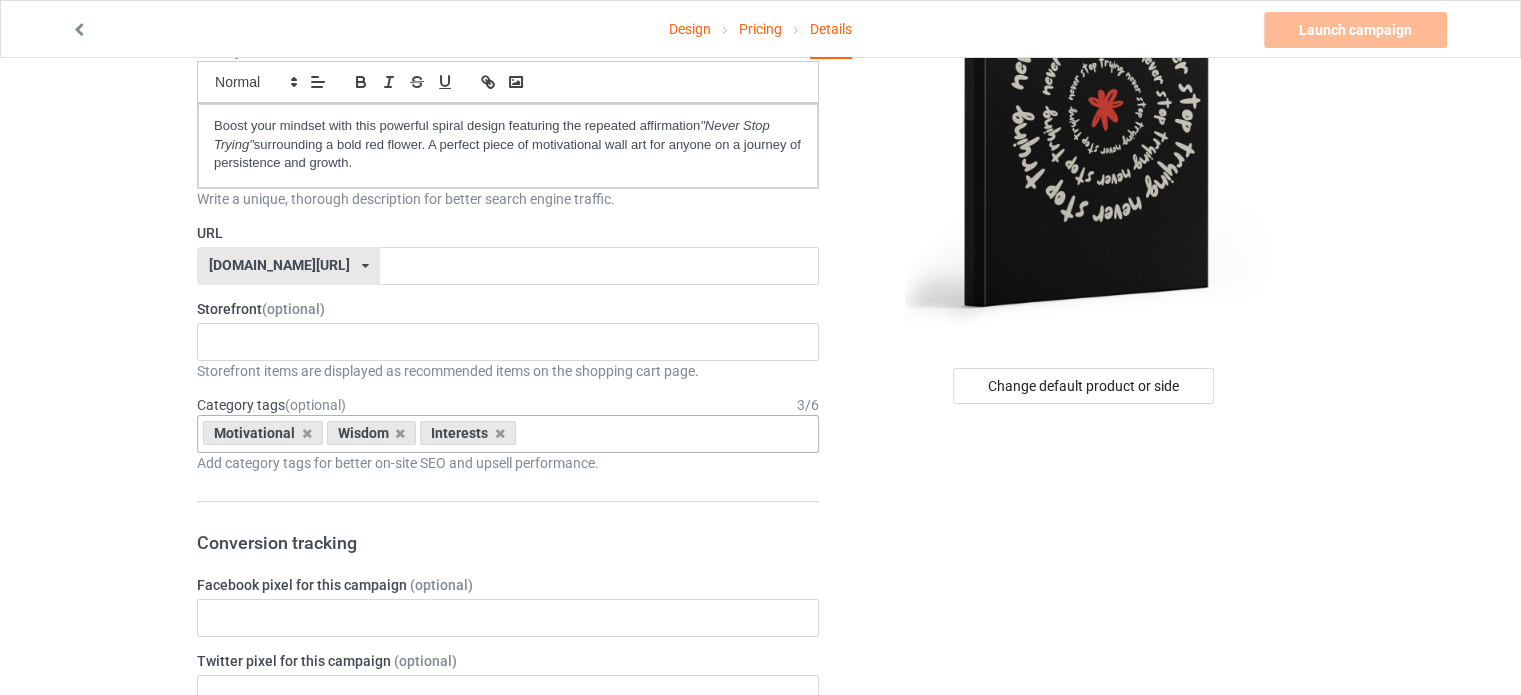 click on "Motivational Wisdom Interests Age > 1-19 > 1 Age > 1-12 Months > 1 Month Age > 1-12 Months Age > 1-19 Age > 1-19 > 10 Age > 1-12 Months > 10 Month Age > 80-100 > 100 Sports > Running > 10K Run Age > 1-19 > 11 Age > 1-12 Months > 11 Month Age > 1-19 > 12 Age > 1-12 Months > 12 Month Age > 1-19 > 13 Age > 1-19 > 14 Age > 1-19 > 15 Sports > Running > 15K Run Age > 1-19 > 16 Age > 1-19 > 17 Age > 1-19 > 18 Age > 1-19 > 19 Age > Decades > 1920s Age > Decades > 1930s Age > Decades > 1940s Age > Decades > 1950s Age > Decades > 1960s Age > Decades > 1970s Age > Decades > 1980s Age > Decades > 1990s Age > 1-19 > 2 Age > 1-12 Months > 2 Month Age > 20-39 > 20 Age > 20-39 Age > Decades > 2000s Age > Decades > 2010s Age > 20-39 > 21 Age > 20-39 > 22 Age > 20-39 > 23 Age > 20-39 > 24 Age > 20-39 > 25 Age > 20-39 > 26 Age > 20-39 > 27 Age > 20-39 > 28 Age > 20-39 > 29 Age > 1-19 > 3 Age > 1-12 Months > 3 Month Sports > Basketball > 3-Pointer Age > 20-39 > 30 Age > 20-39 > 31 Age > 20-39 > 32 Age > 20-39 > 33 Age > 1-19 > 4" at bounding box center (508, 434) 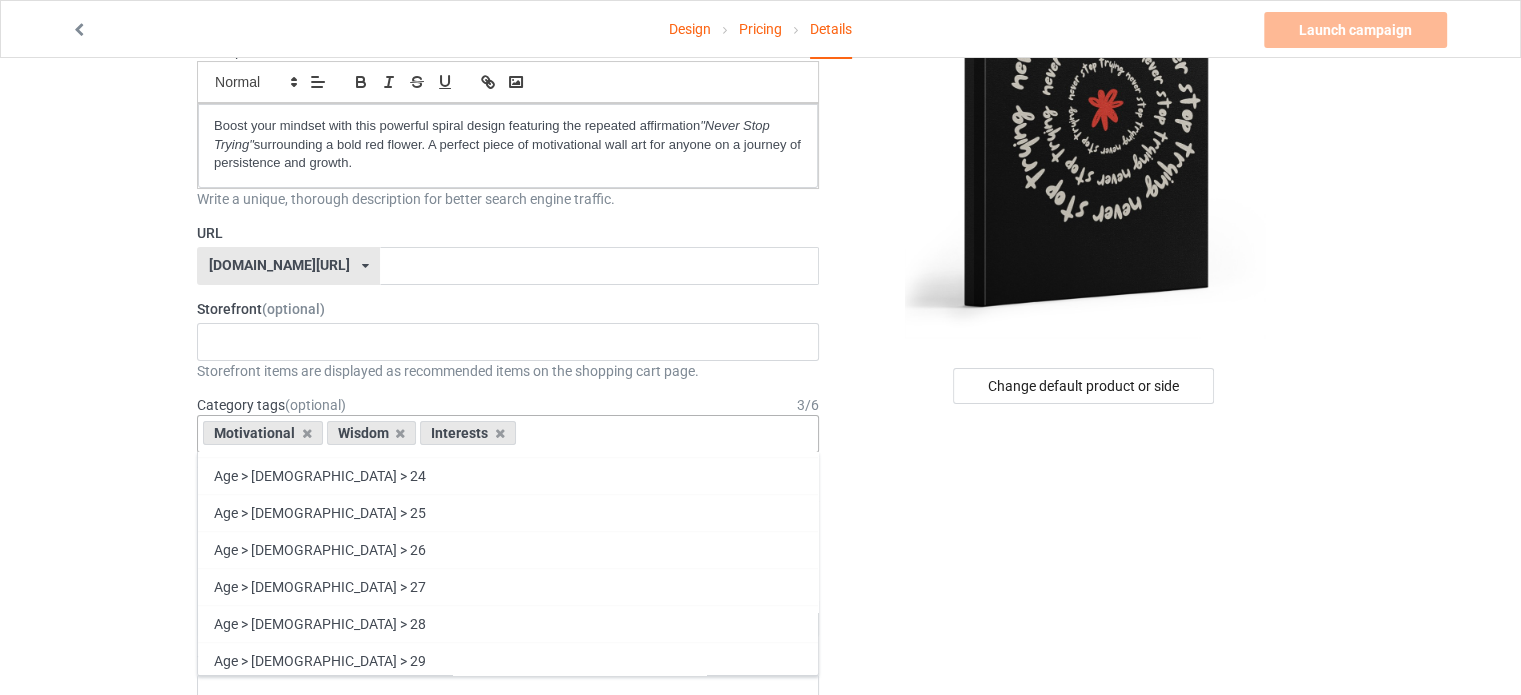 paste on "Inspirational" 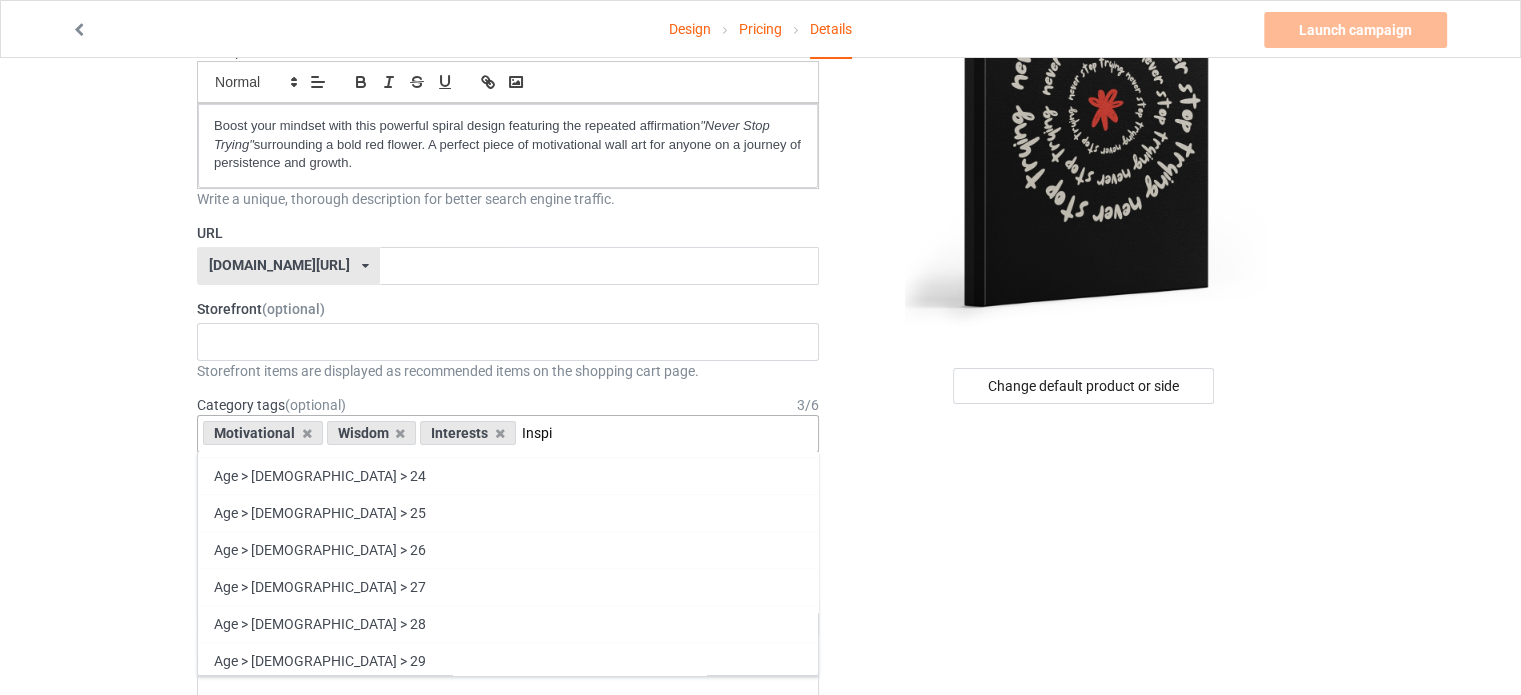 scroll, scrollTop: 0, scrollLeft: 0, axis: both 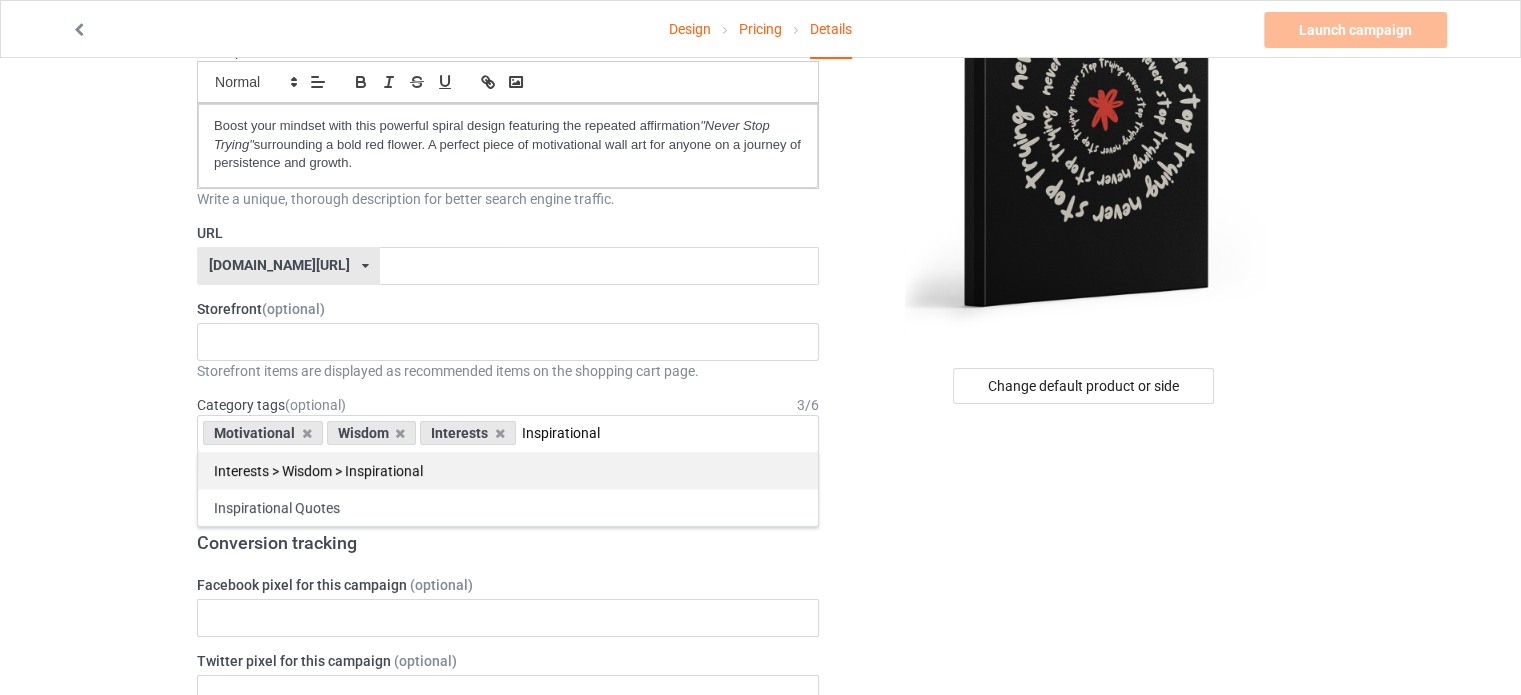type on "Inspirational" 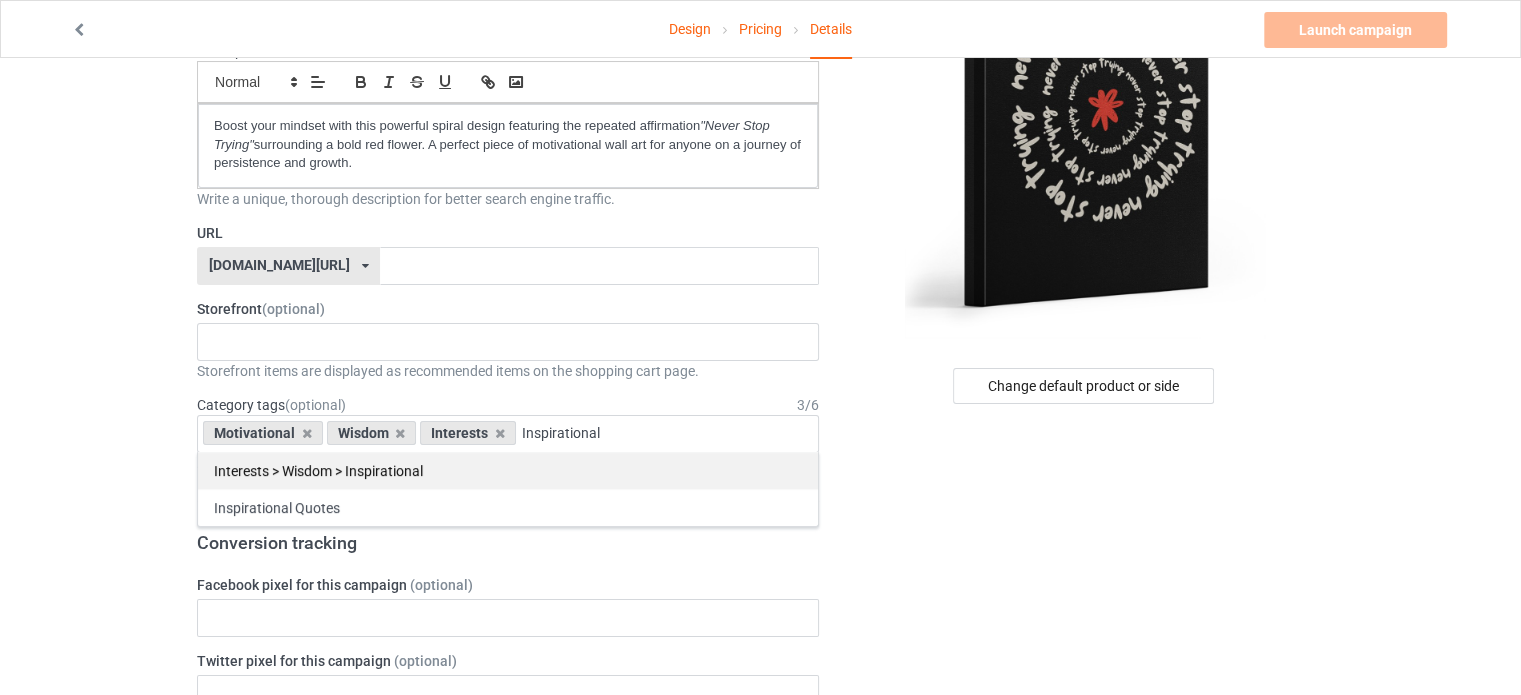click on "Interests > Wisdom > Inspirational" at bounding box center [508, 470] 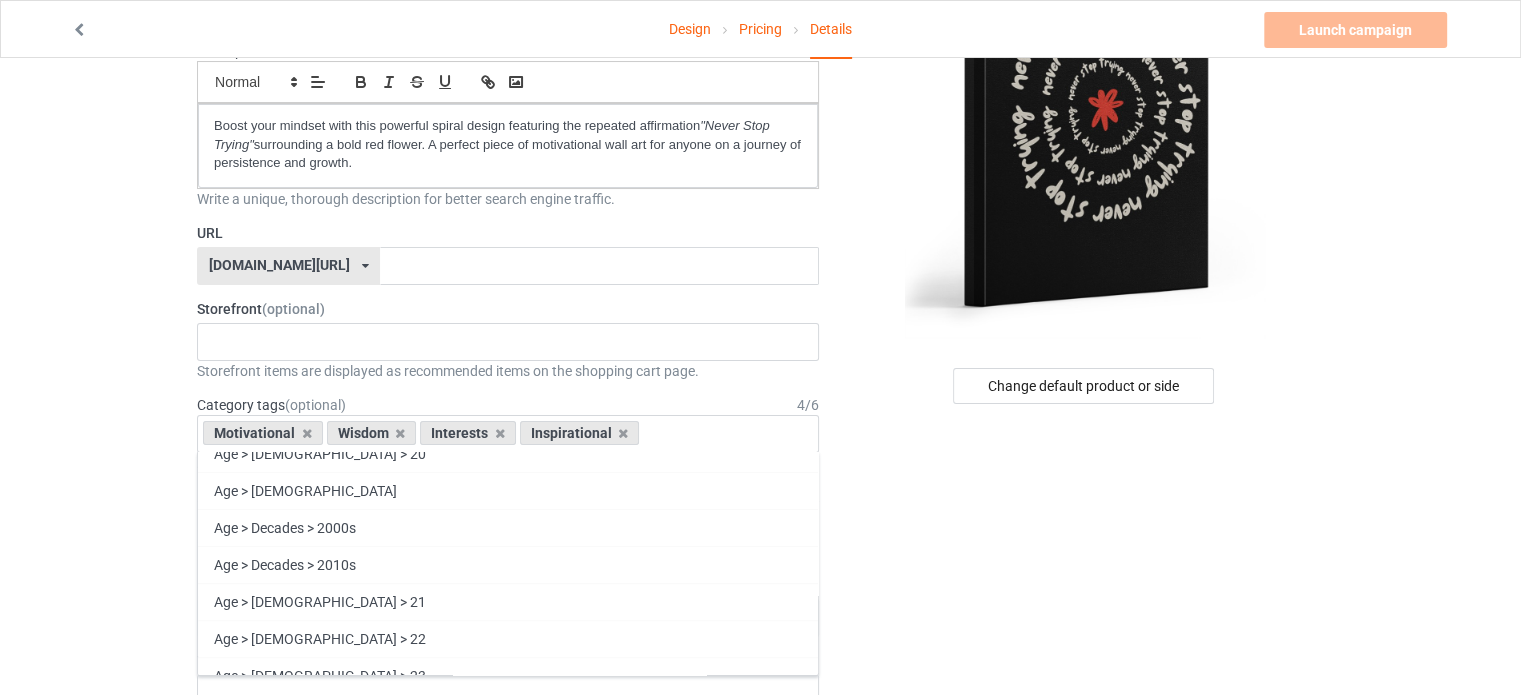 scroll, scrollTop: 1262, scrollLeft: 0, axis: vertical 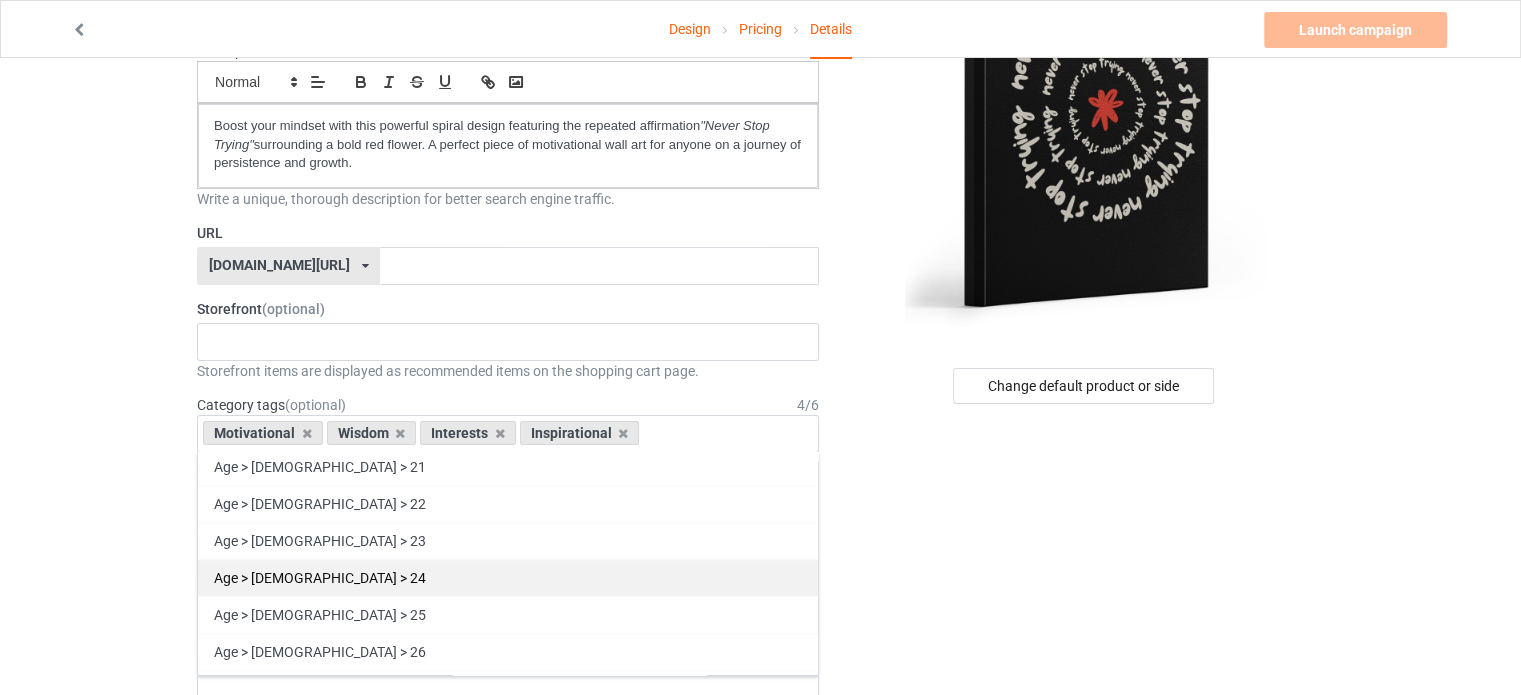 click on "Age > 20-39 > 24" at bounding box center (508, 577) 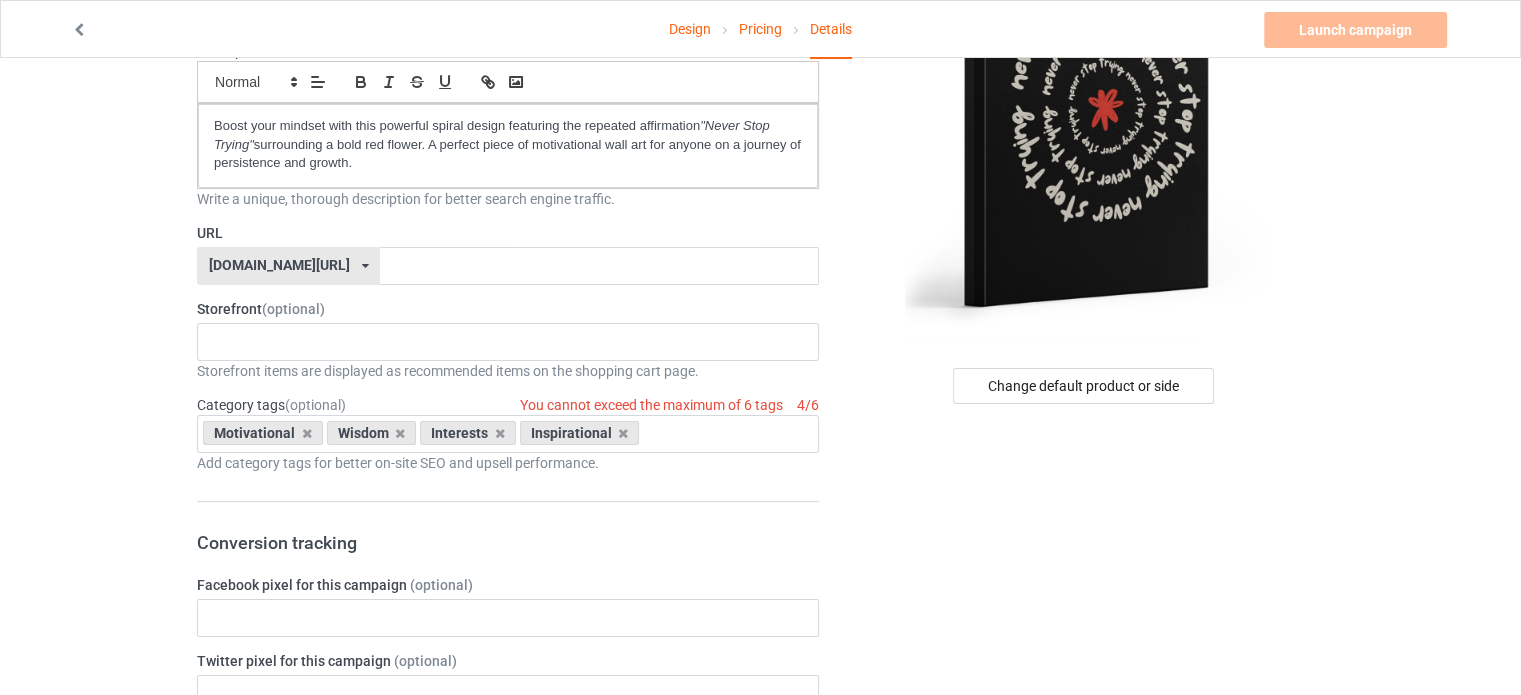 click on "Change default product or side" at bounding box center [1085, 882] 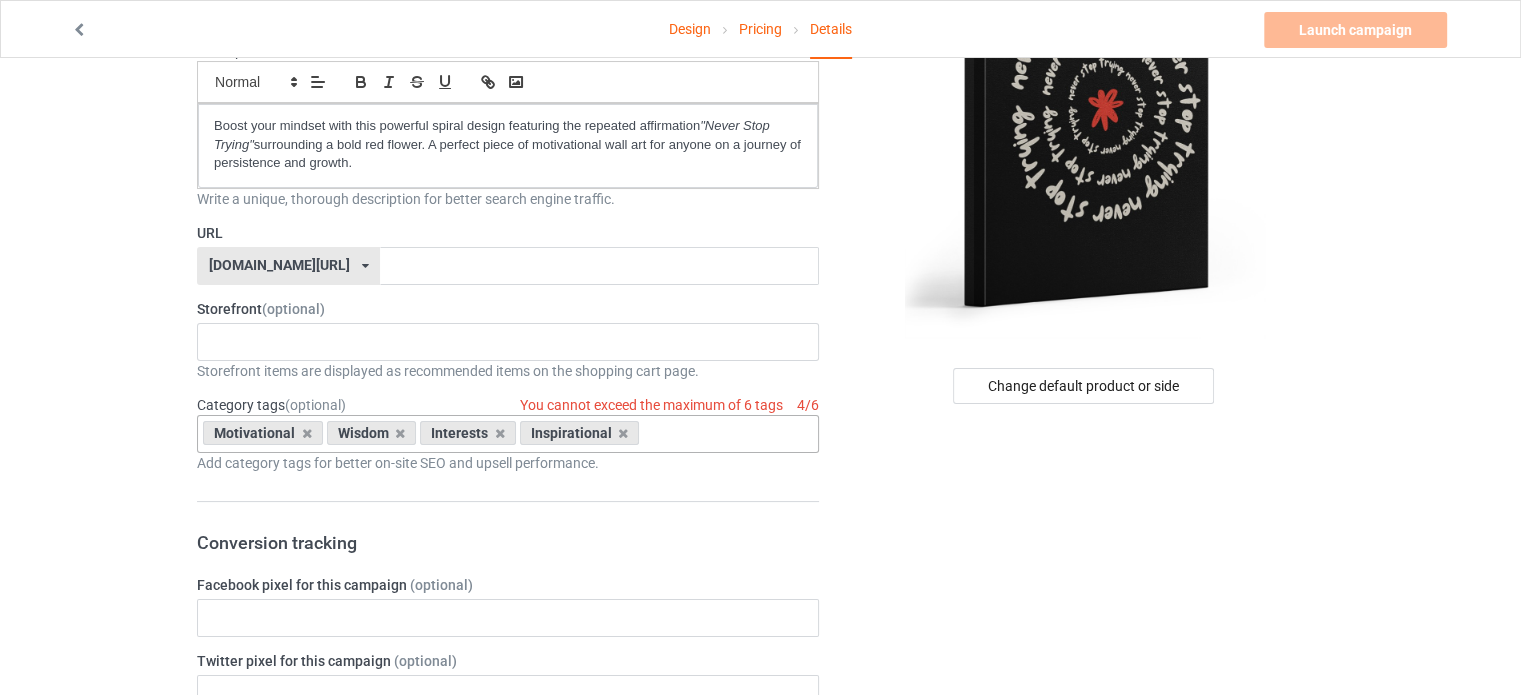 click on "Motivational Wisdom Interests Inspirational Age > 1-19 > 1 Age > 1-12 Months > 1 Month Age > 1-12 Months Age > 1-19 Age > 1-19 > 10 Age > 1-12 Months > 10 Month Age > 80-100 > 100 Sports > Running > 10K Run Age > 1-19 > 11 Age > 1-12 Months > 11 Month Age > 1-19 > 12 Age > 1-12 Months > 12 Month Age > 1-19 > 13 Age > 1-19 > 14 Age > 1-19 > 15 Sports > Running > 15K Run Age > 1-19 > 16 Age > 1-19 > 17 Age > 1-19 > 18 Age > 1-19 > 19 Age > Decades > 1920s Age > Decades > 1930s Age > Decades > 1940s Age > Decades > 1950s Age > Decades > 1960s Age > Decades > 1970s Age > Decades > 1980s Age > Decades > 1990s Age > 1-19 > 2 Age > 1-12 Months > 2 Month Age > 20-39 > 20 Age > 20-39 Age > Decades > 2000s Age > Decades > 2010s Age > 20-39 > 21 Age > 20-39 > 22 Age > 20-39 > 23 Age > 20-39 > 24 Age > 20-39 > 25 Age > 20-39 > 26 Age > 20-39 > 27 Age > 20-39 > 28 Age > 20-39 > 29 Age > 1-19 > 3 Age > 1-12 Months > 3 Month Sports > Basketball > 3-Pointer Age > 20-39 > 30 Age > 20-39 > 31 Age > 20-39 > 32 Age > 20-39 > 33" at bounding box center (508, 434) 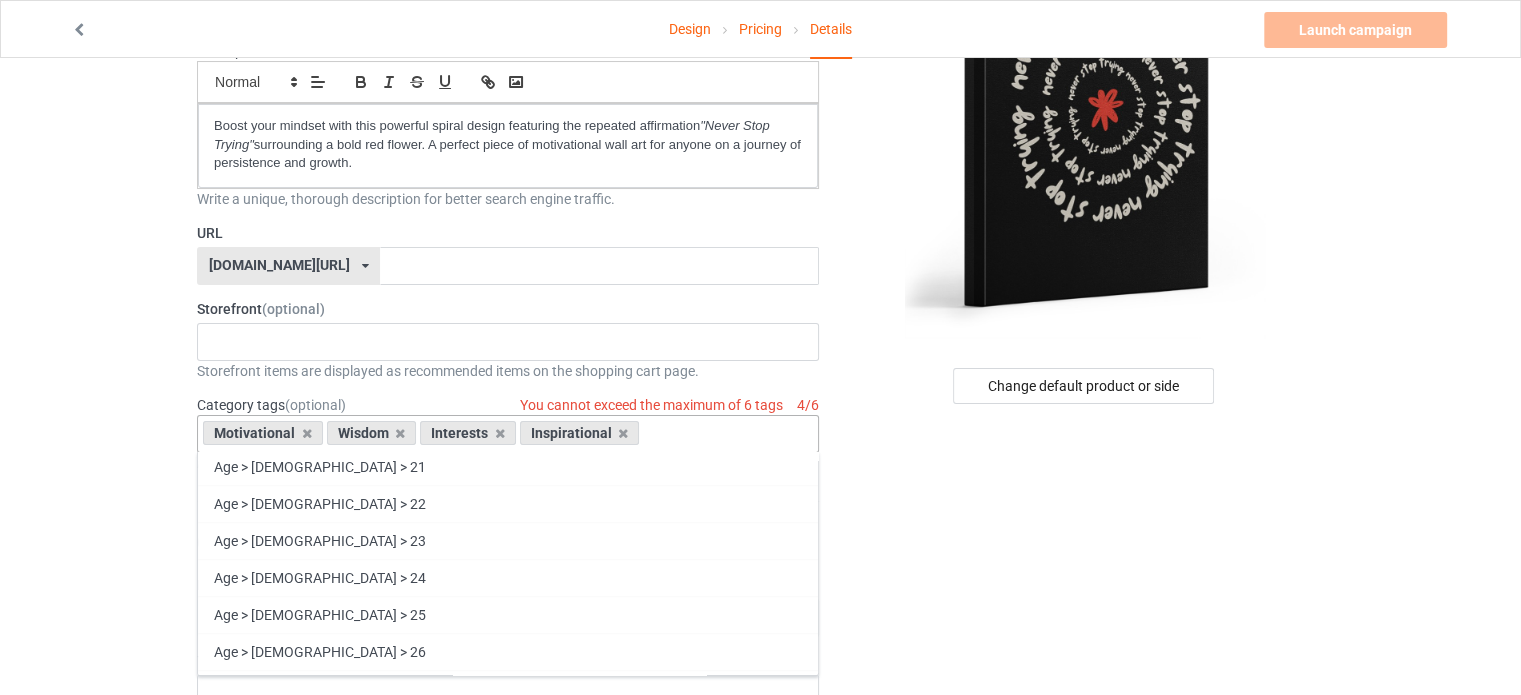 paste on "persistence" 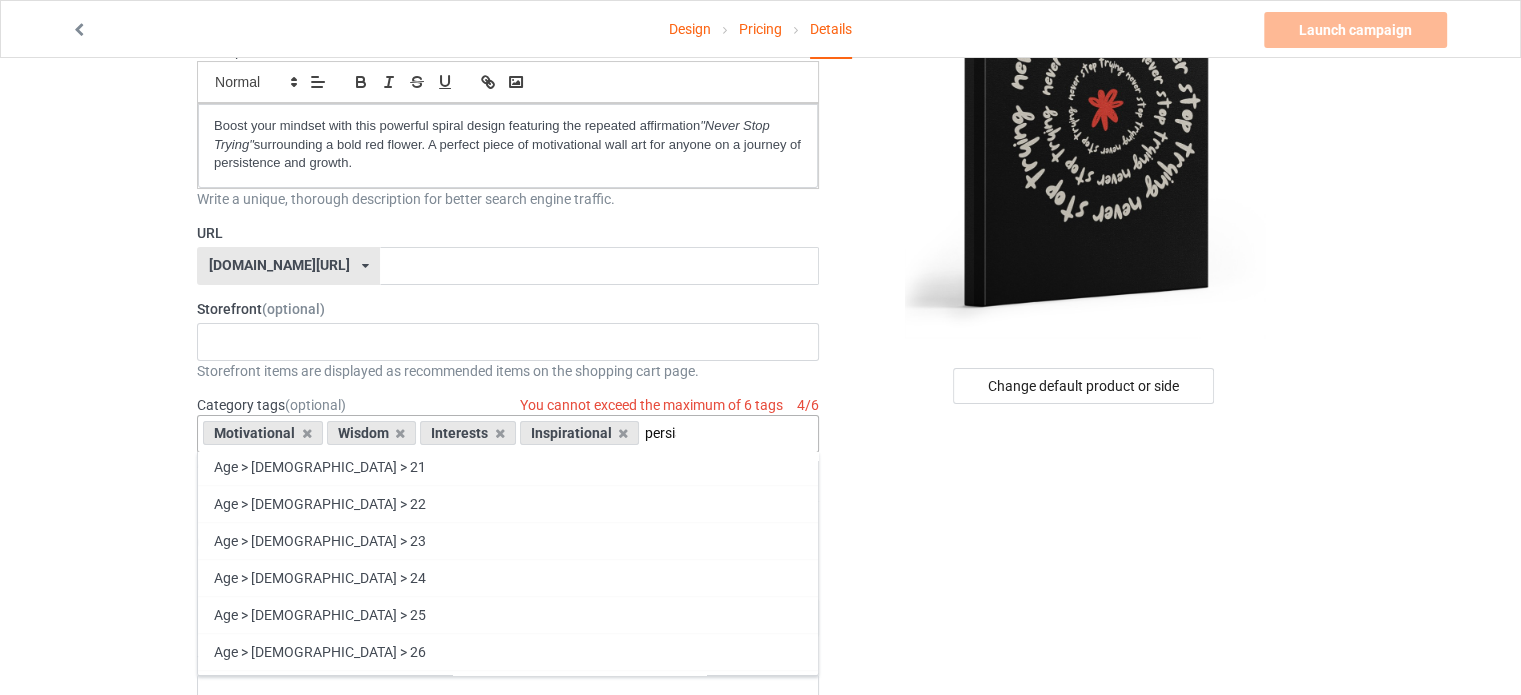 scroll, scrollTop: 0, scrollLeft: 0, axis: both 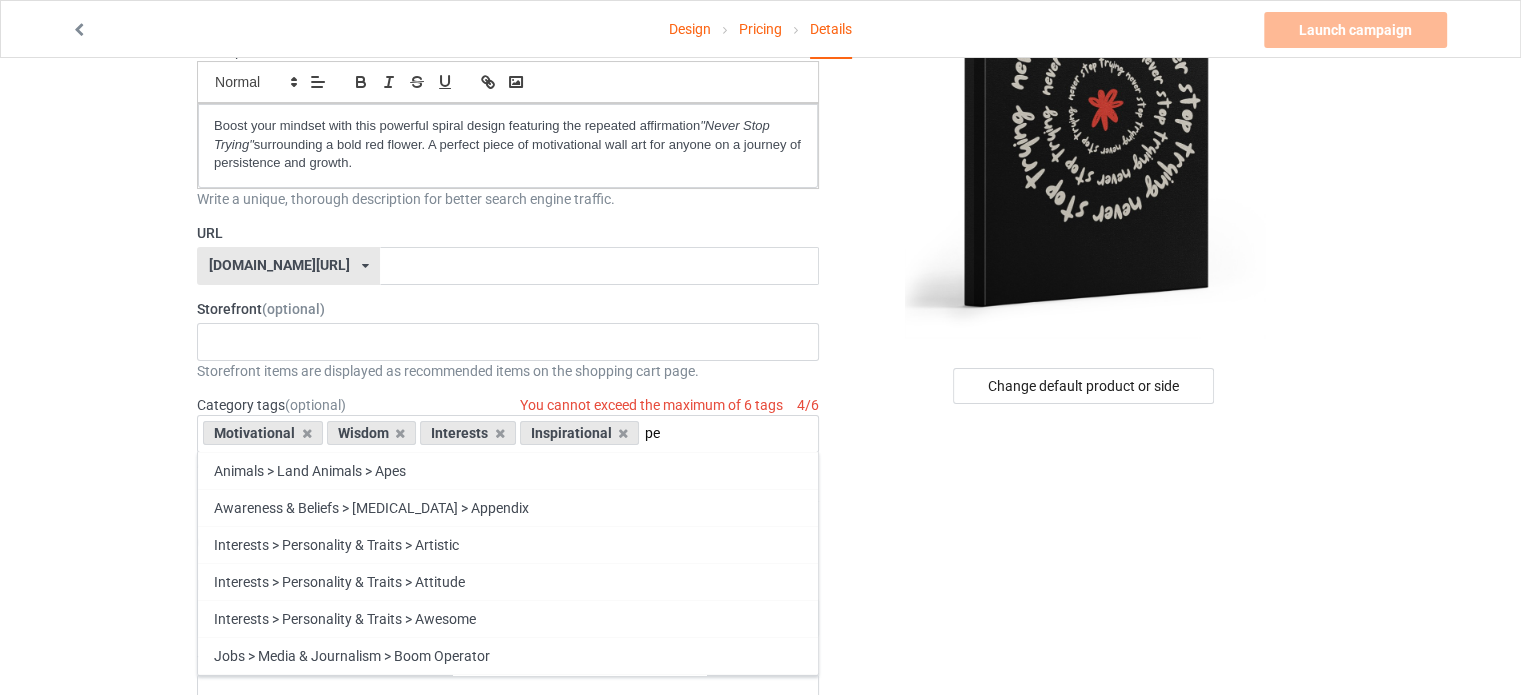 type on "p" 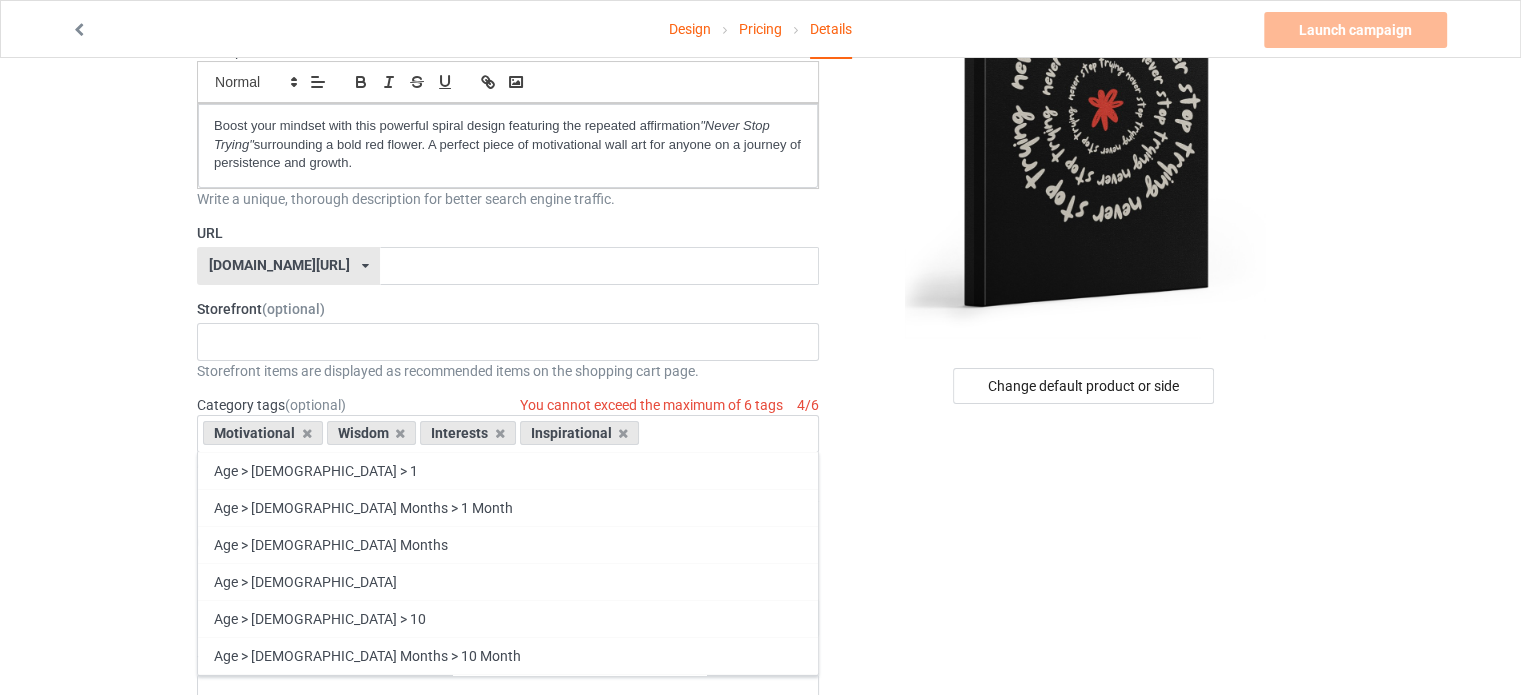 paste on "never give up" 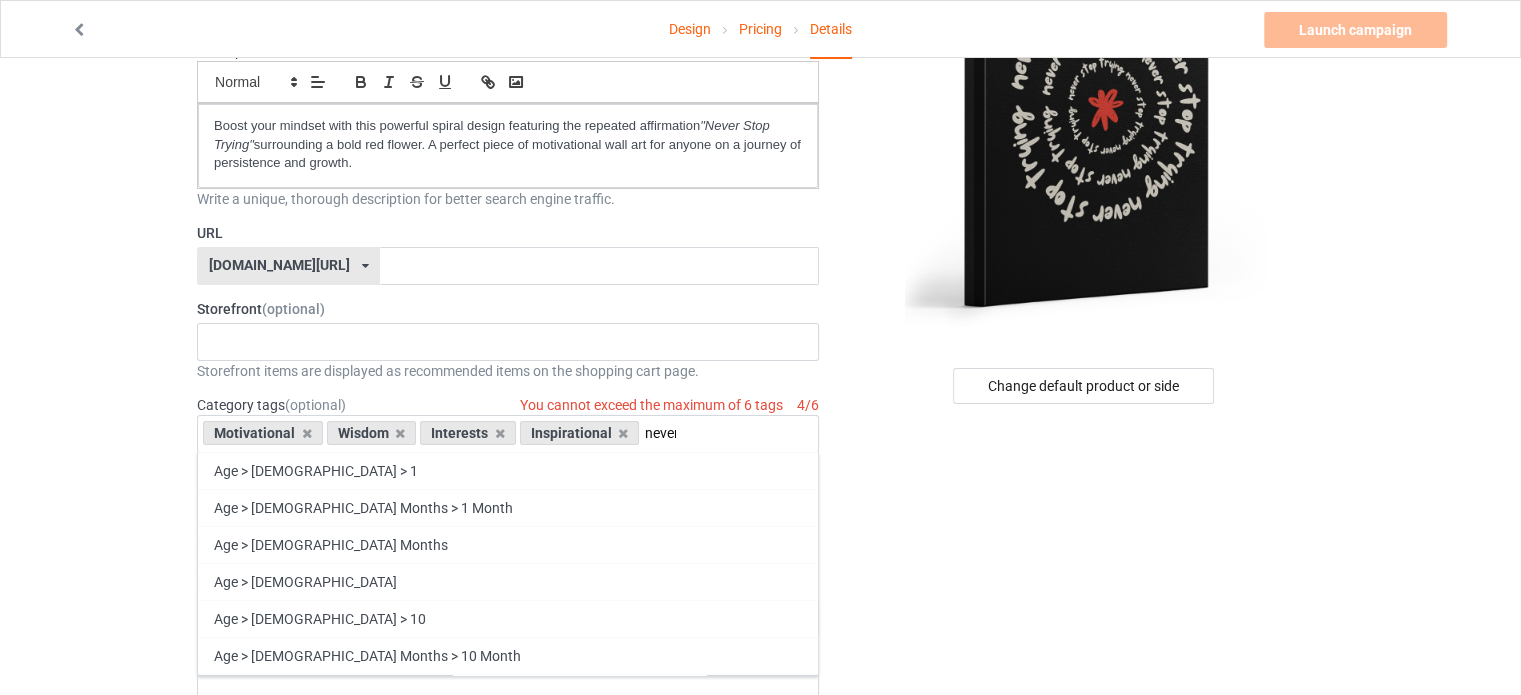 scroll, scrollTop: 0, scrollLeft: 0, axis: both 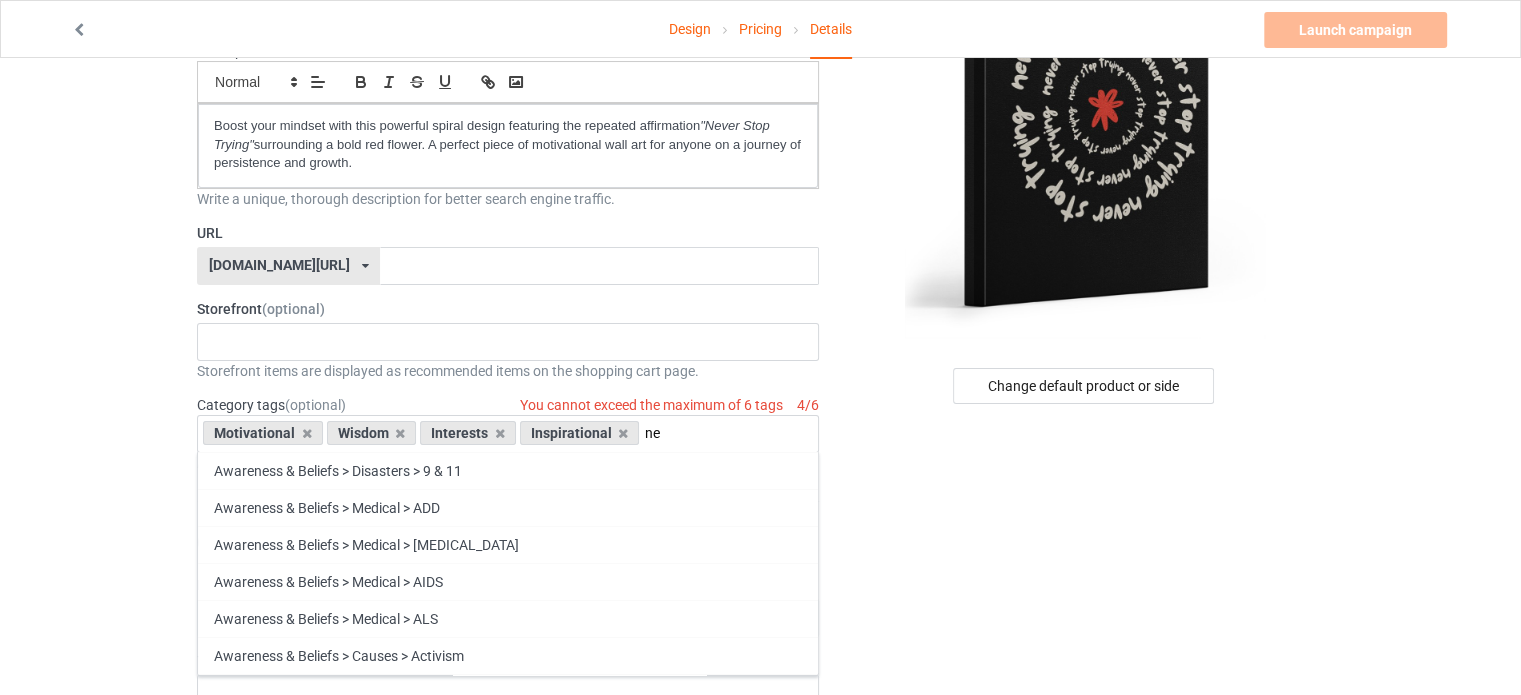 type on "n" 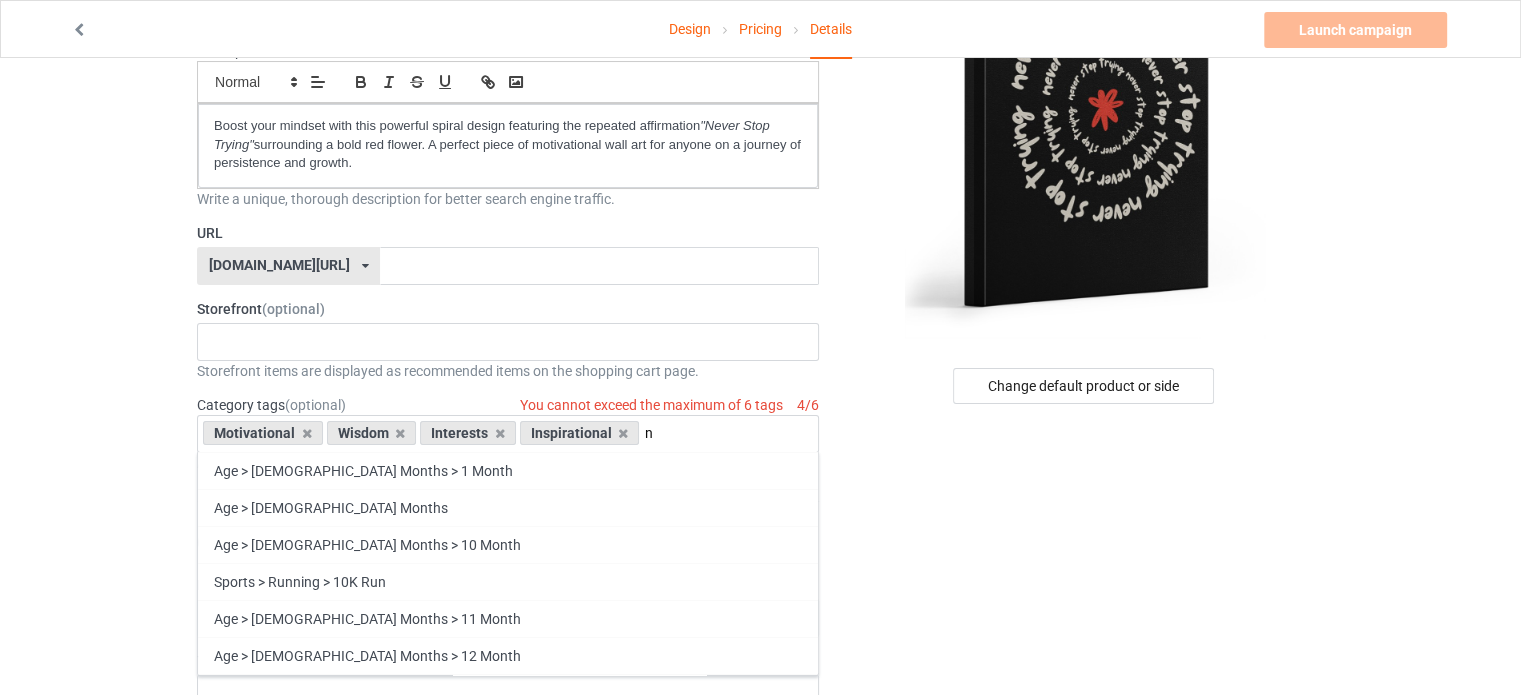 type 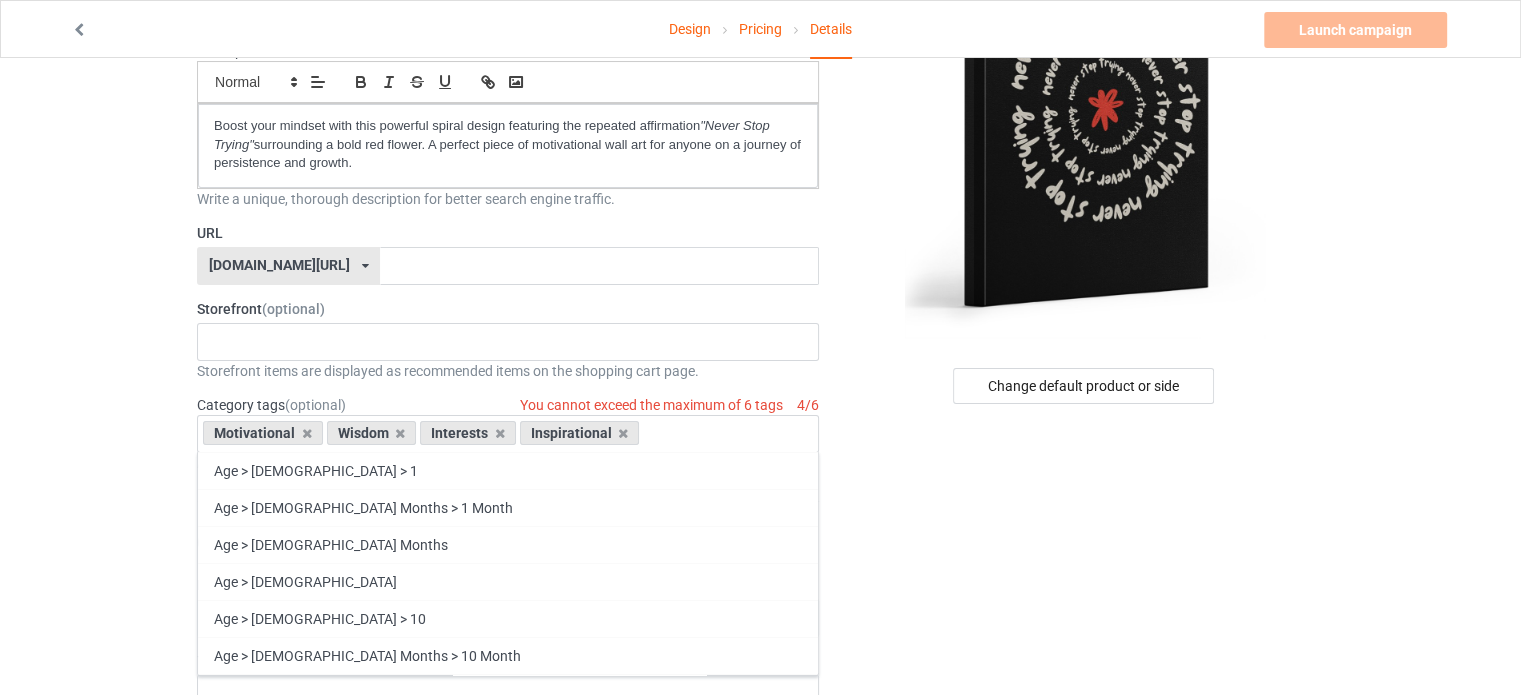click on "Change default product or side" at bounding box center [1085, 882] 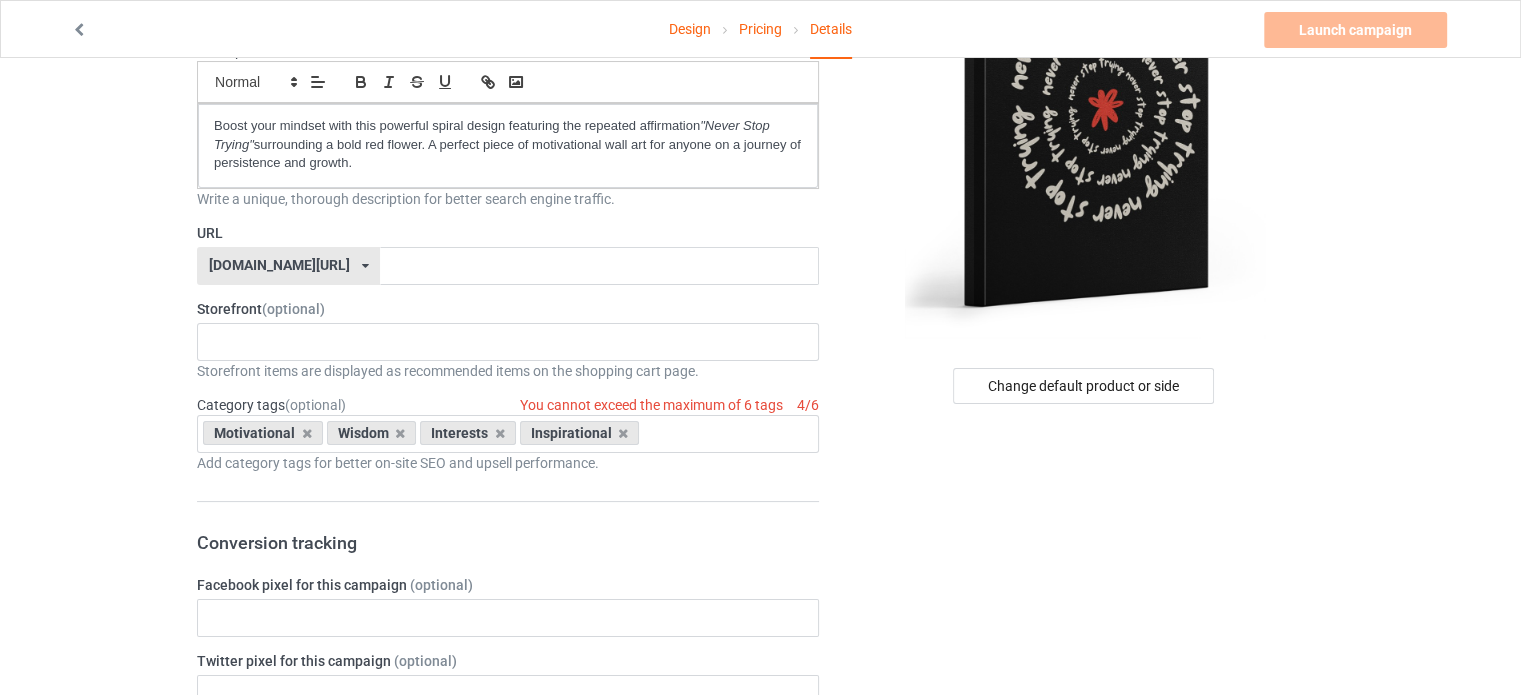 click on "Change default product or side" at bounding box center (1085, 882) 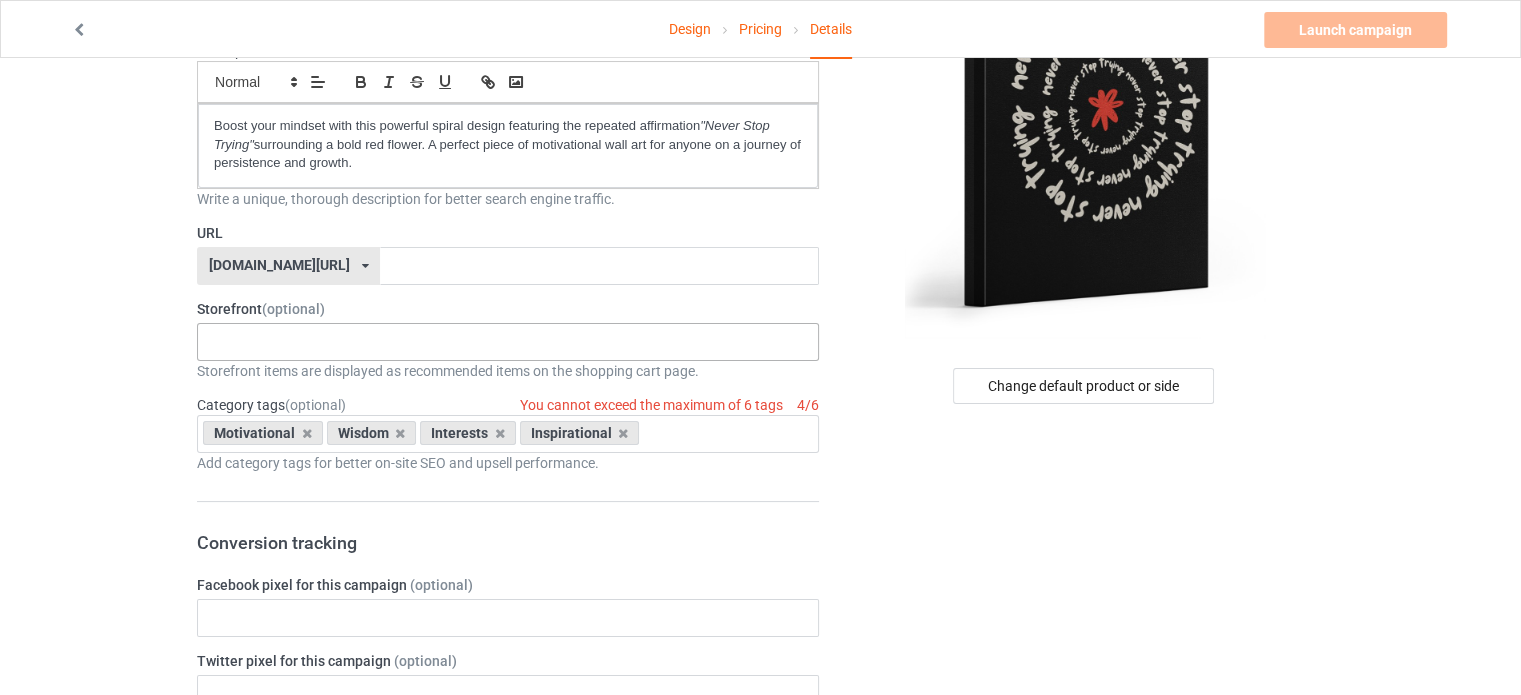 click on "No result found" at bounding box center (508, 342) 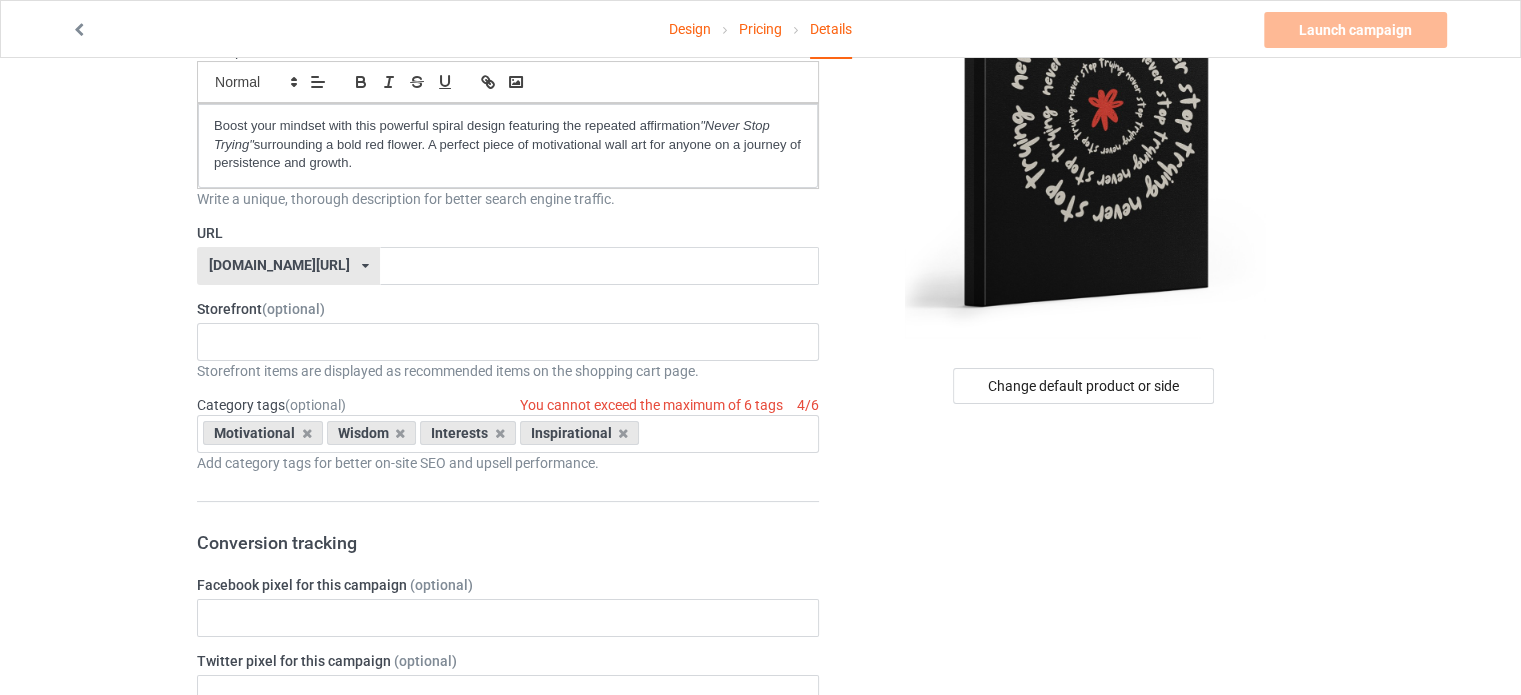 click on "Change default product or side" at bounding box center (1085, 882) 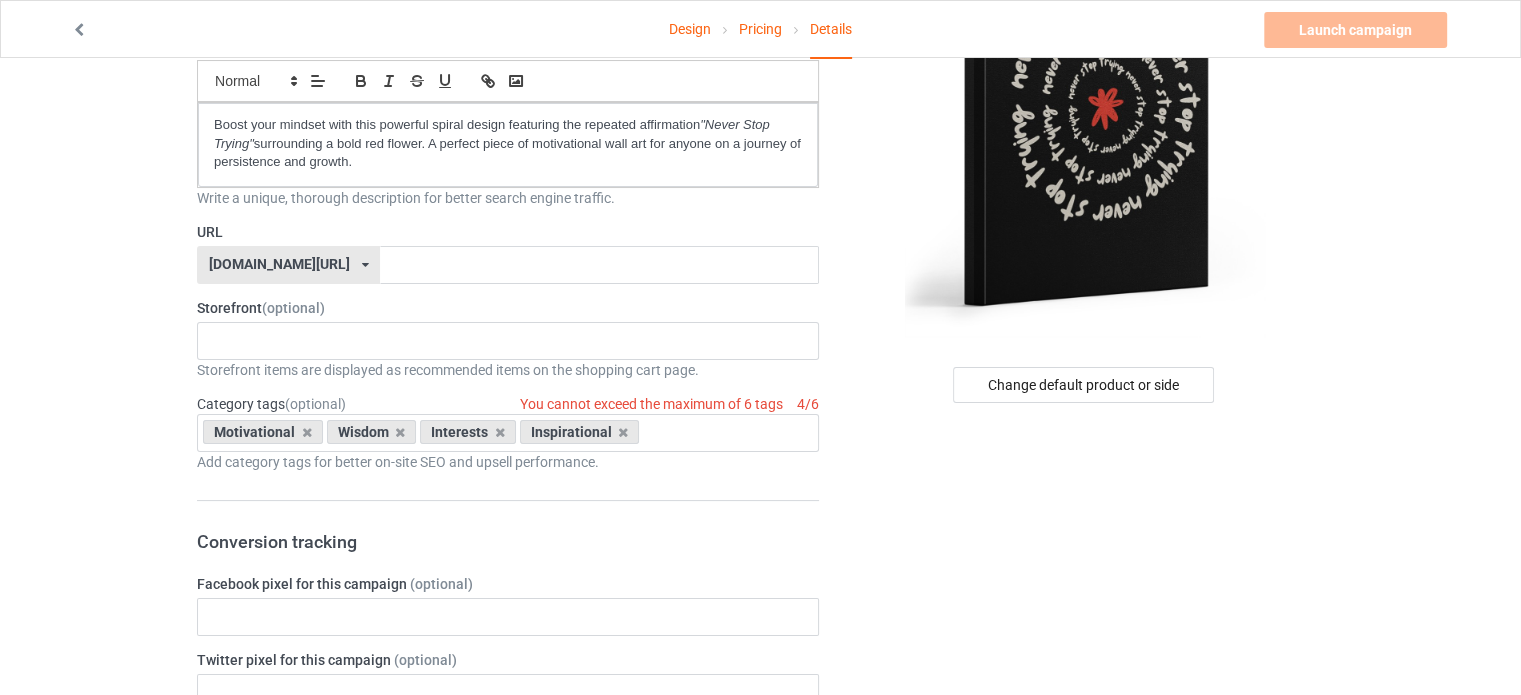 scroll, scrollTop: 0, scrollLeft: 0, axis: both 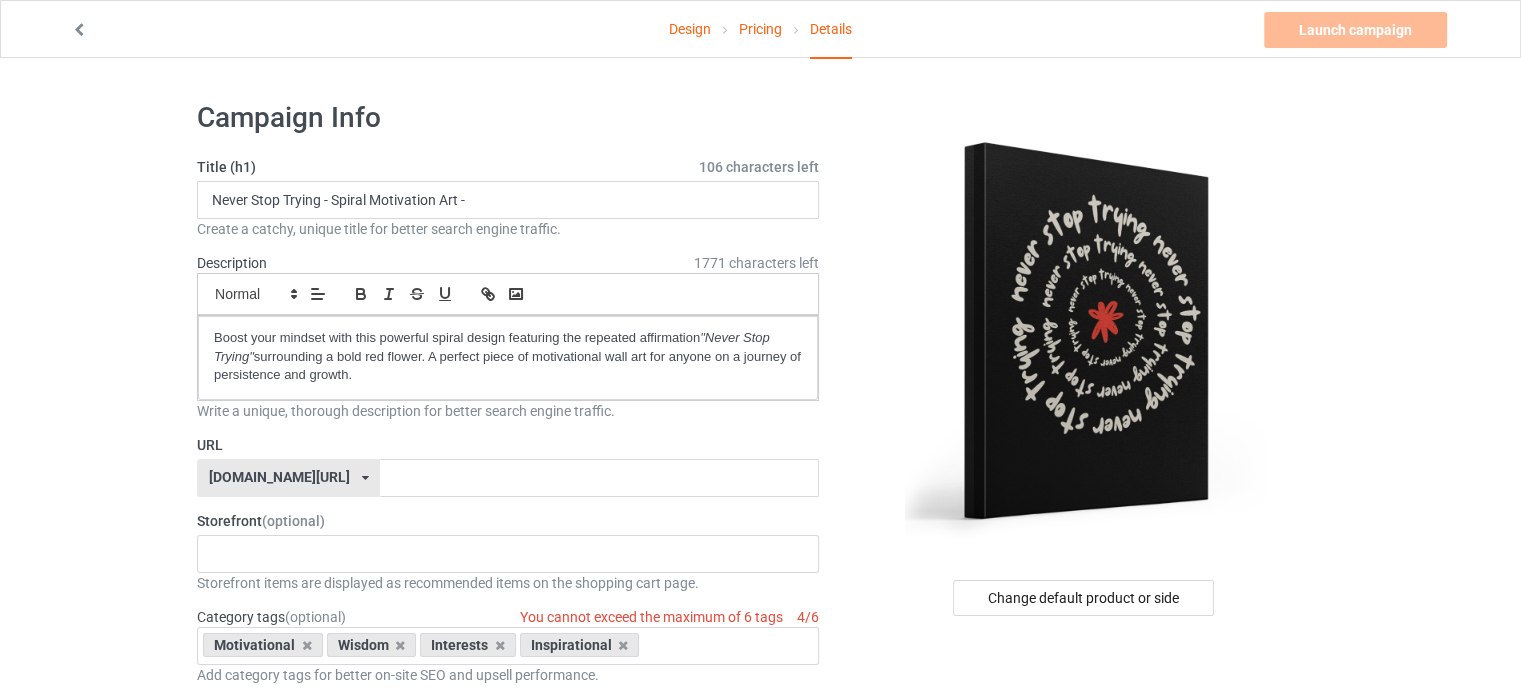 click on "Title (h1) 106   characters left Never Stop Trying - Spiral Motivation Art - Create a catchy, unique title for better search engine traffic. Description 1771   characters left       Small Normal Large Big Huge                                                                                     Boost your mindset with this powerful spiral design featuring the repeated affirmation  "Never Stop Trying"  surrounding a bold red flower. A perfect piece of motivational wall art for anyone on a journey of persistence and growth. Write a unique, thorough description for better search engine traffic. URL teechip.com/ teechip.com/ 587d0d41cee36fd012c64a69 Storefront (optional) No result found Storefront items are displayed as recommended items on the shopping cart page. Category tags (optional) 4 / 6 You cannot exceed the maximum of 6 tags Motivational Wisdom Interests Inspirational Age > 1-19 > 1 Age > 1-12 Months > 1 Month Age > 1-12 Months Age > 1-19 Age > 1-19 > 10 Age > 1-12 Months > 10 Month Age > 80-100 > 100 Age" at bounding box center (508, 1064) 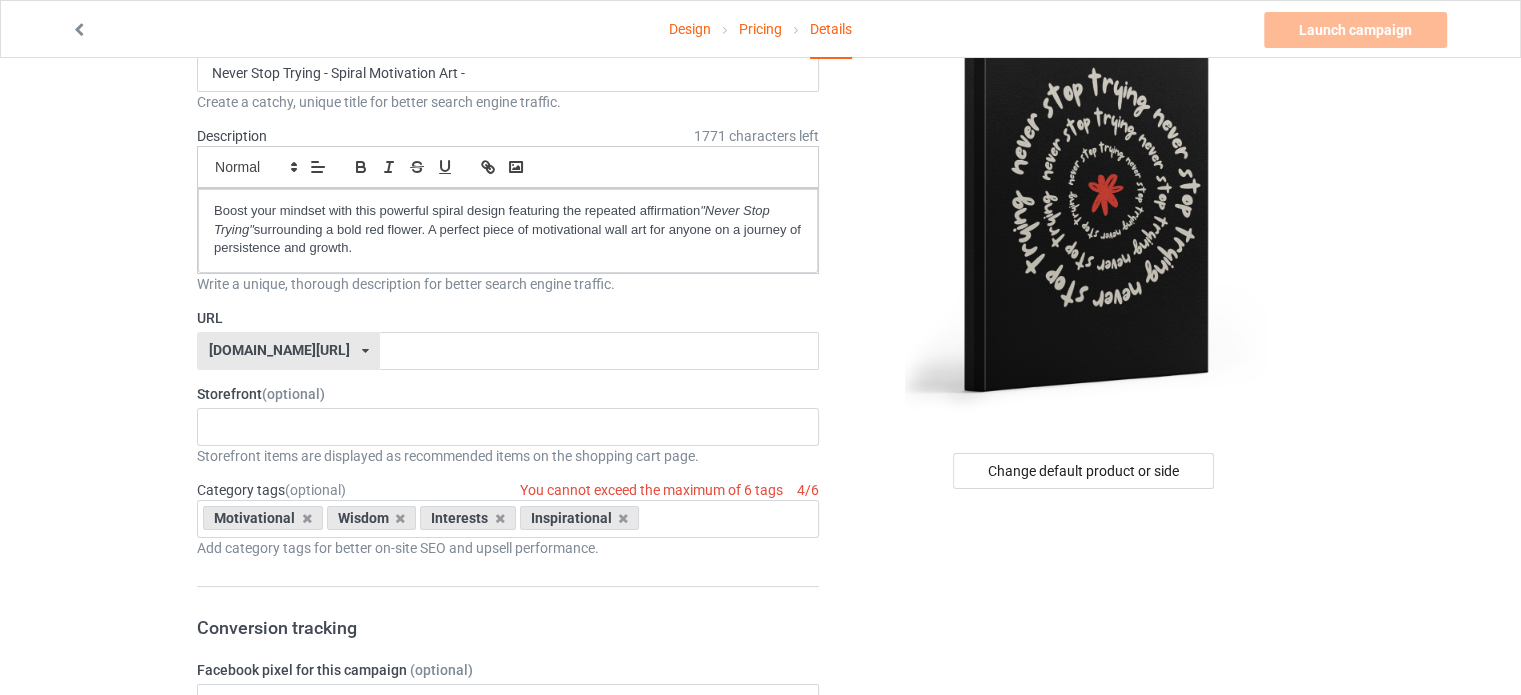 scroll, scrollTop: 128, scrollLeft: 0, axis: vertical 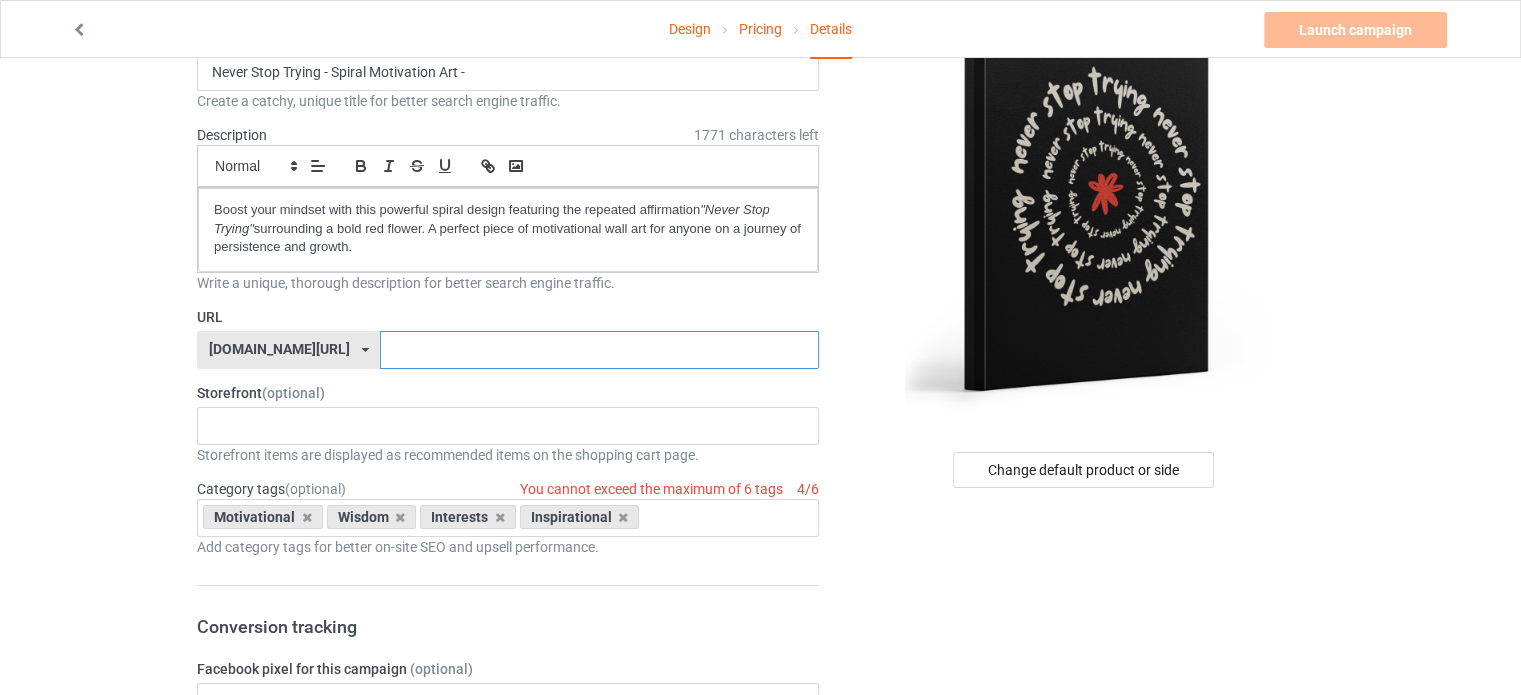 click at bounding box center (599, 350) 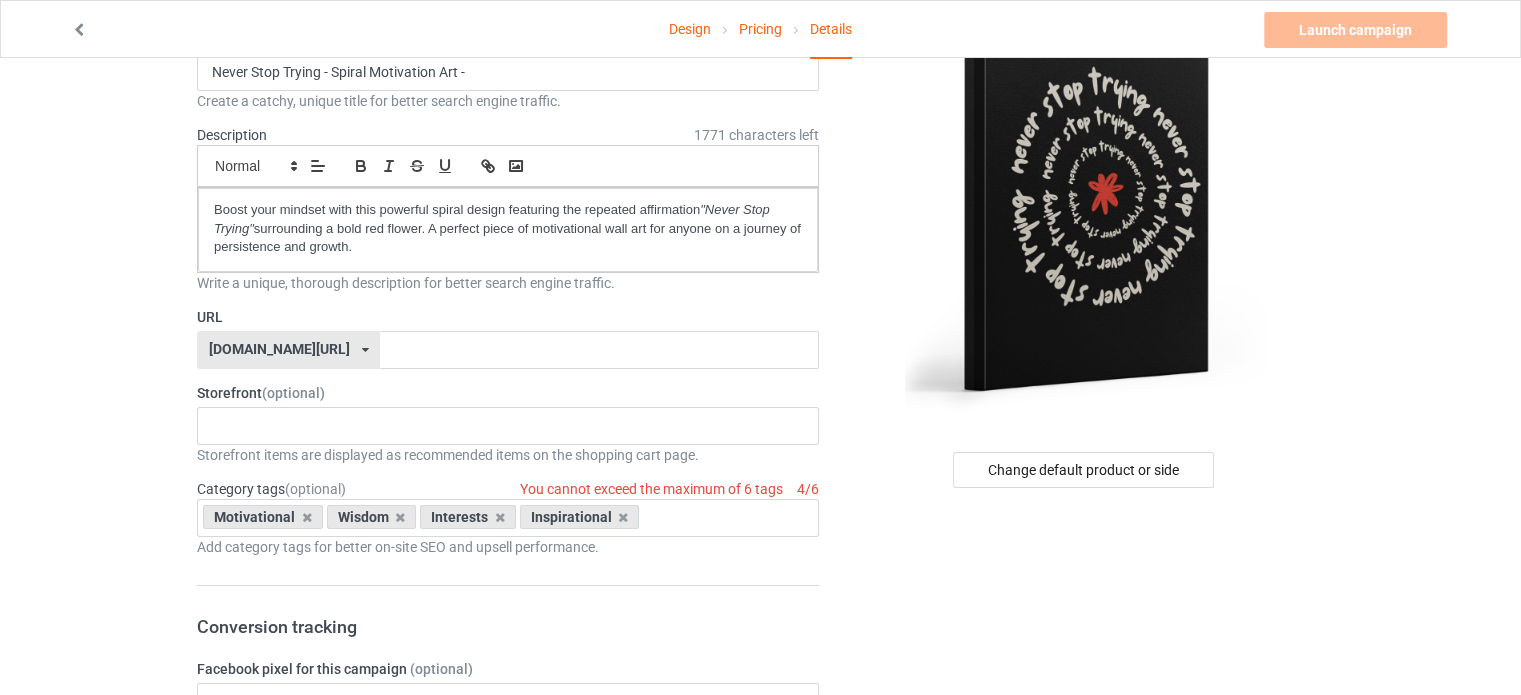 click on "teechip.com/ teechip.com/ 587d0d41cee36fd012c64a69" at bounding box center (288, 350) 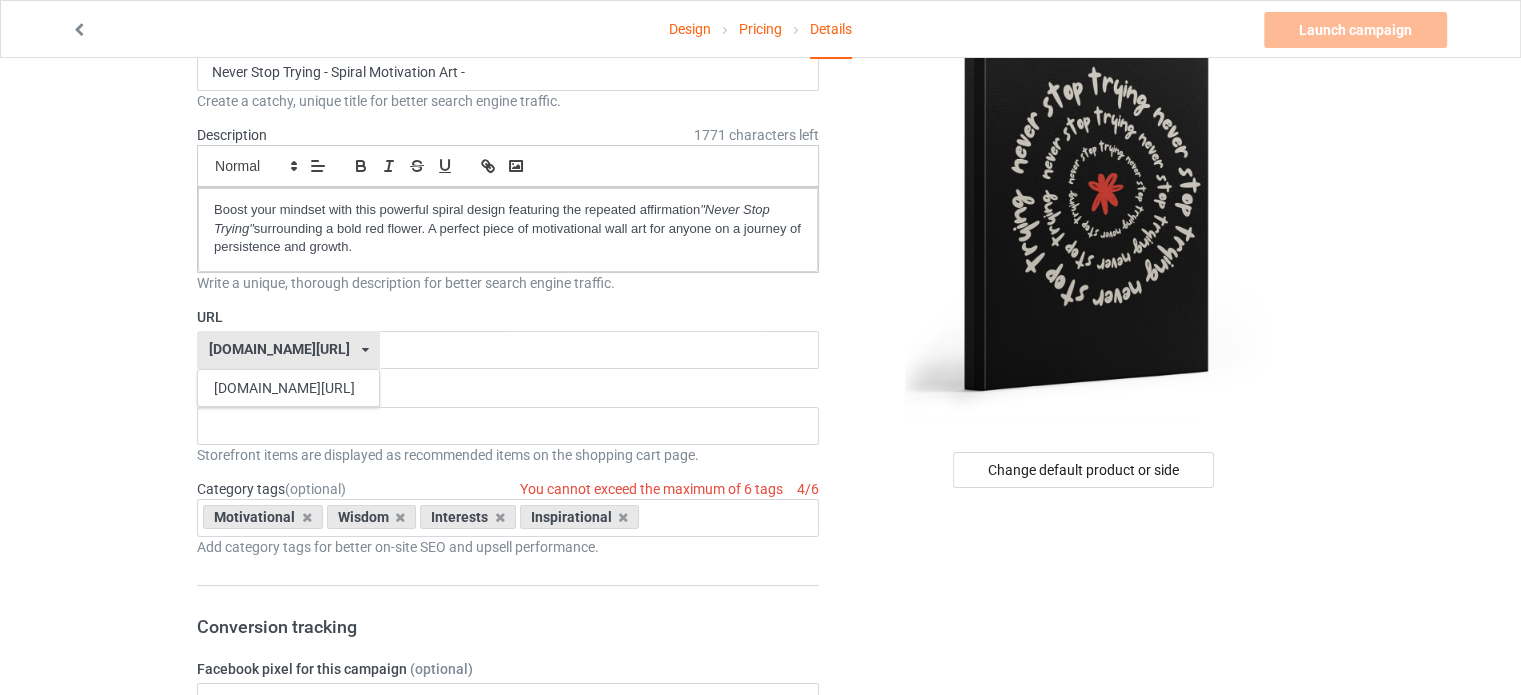 click on "teechip.com/ teechip.com/ 587d0d41cee36fd012c64a69" at bounding box center (288, 350) 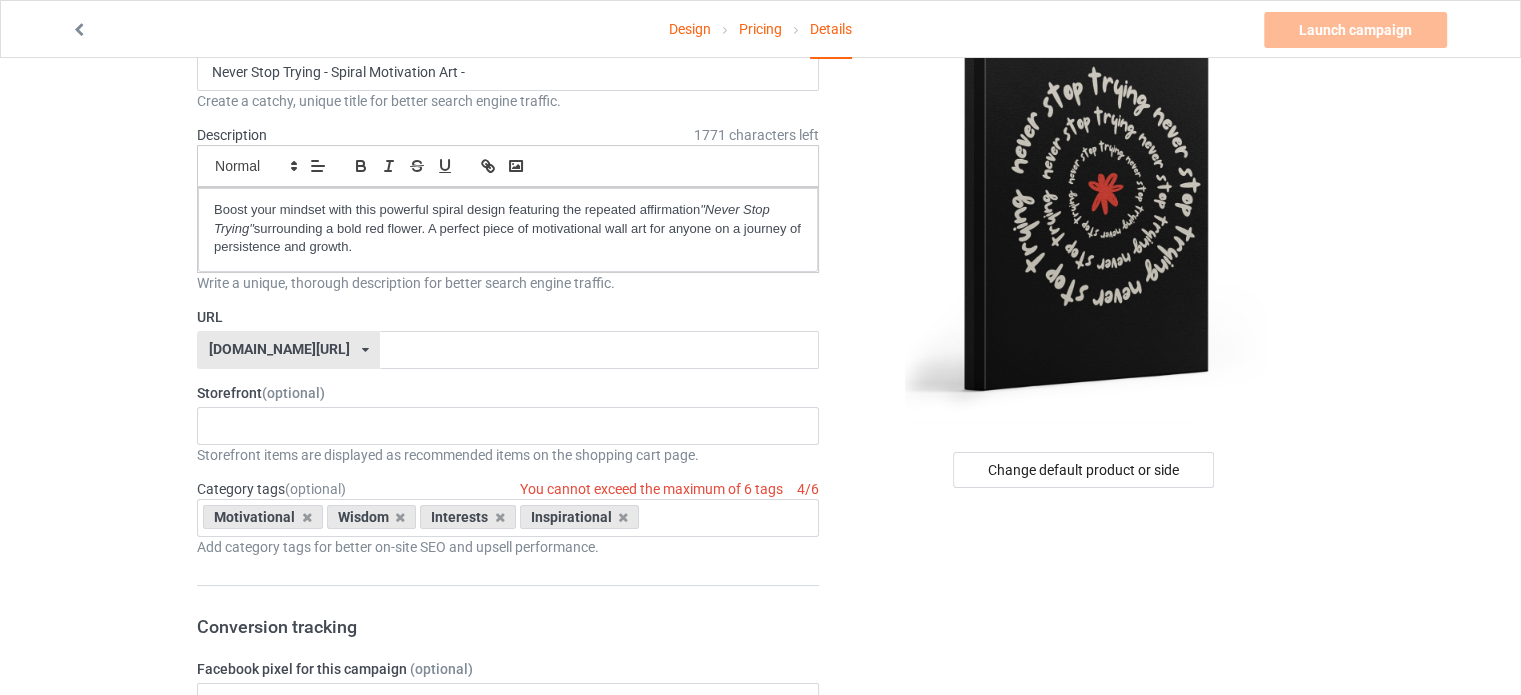 drag, startPoint x: 142, startPoint y: 347, endPoint x: 341, endPoint y: 343, distance: 199.04019 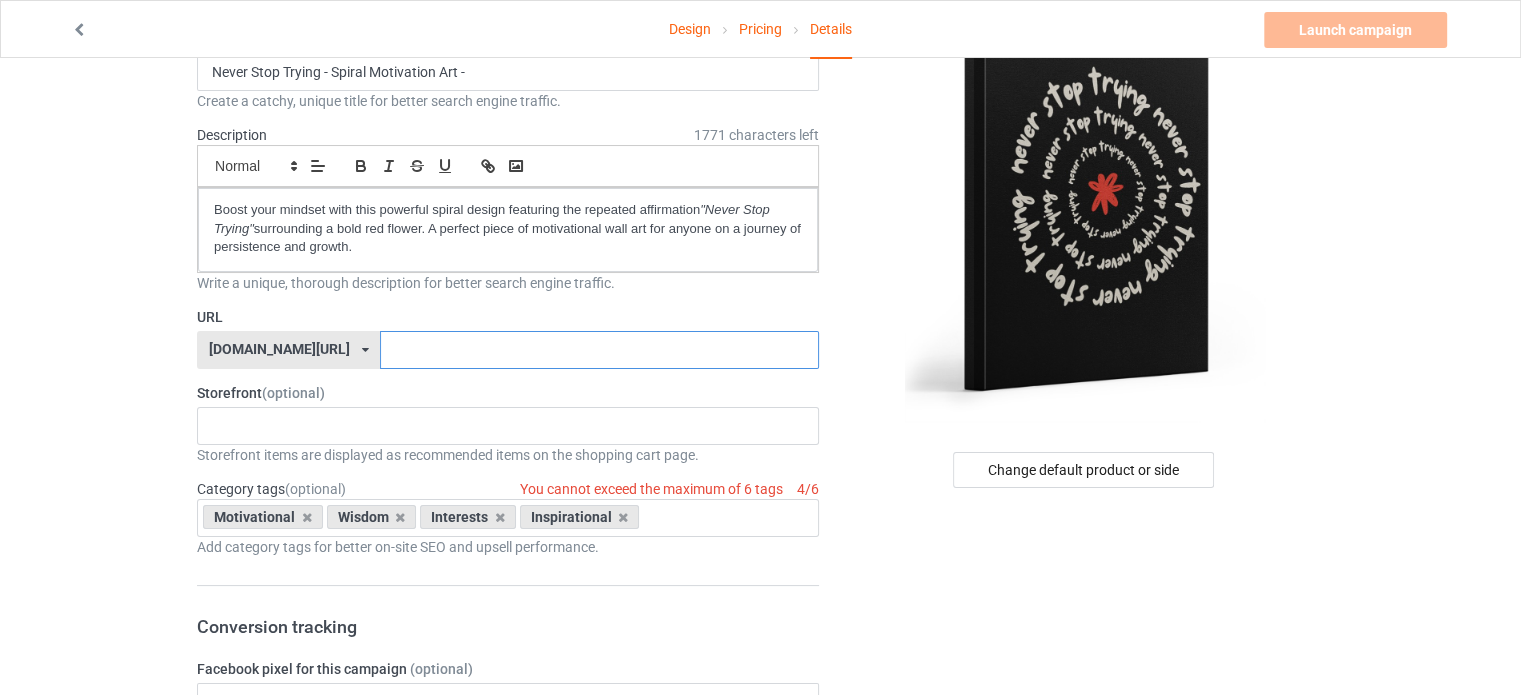 click at bounding box center (599, 350) 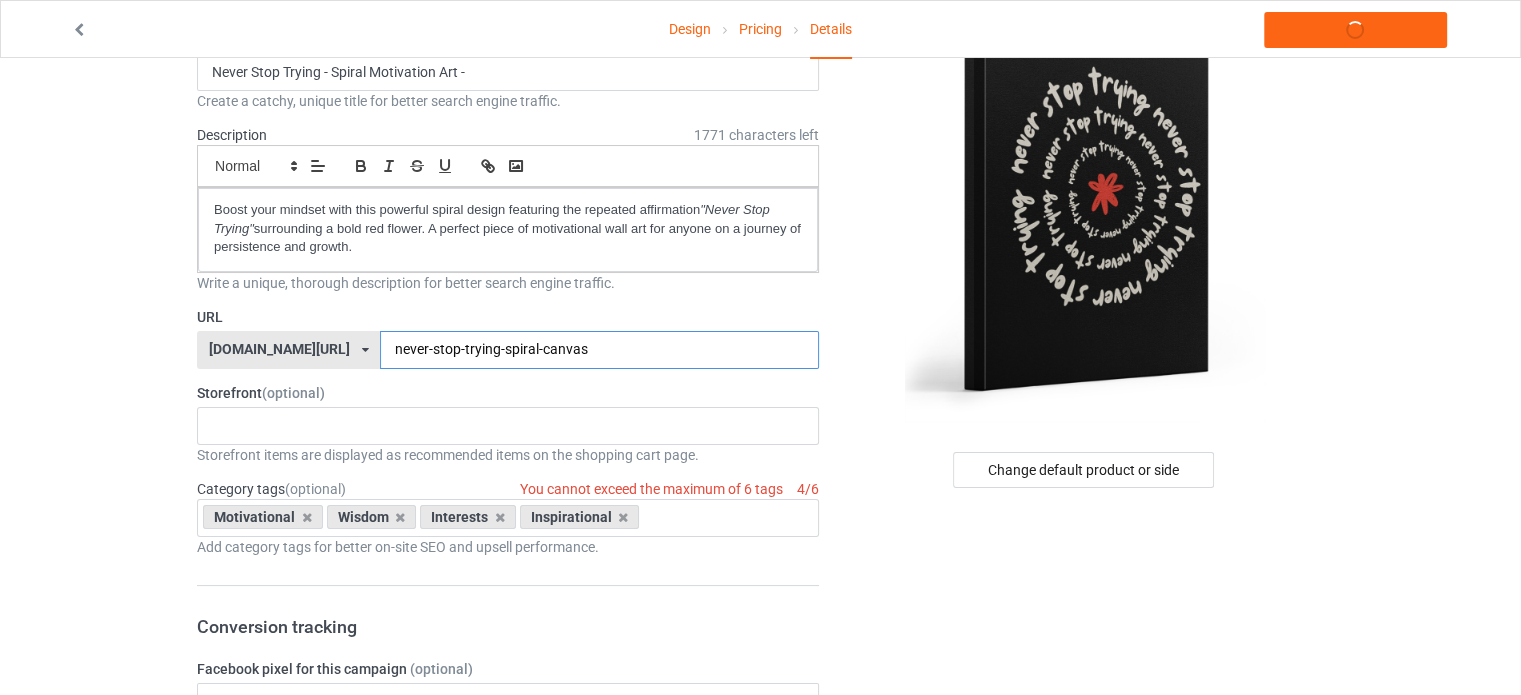type on "never-stop-trying-spiral-canvas" 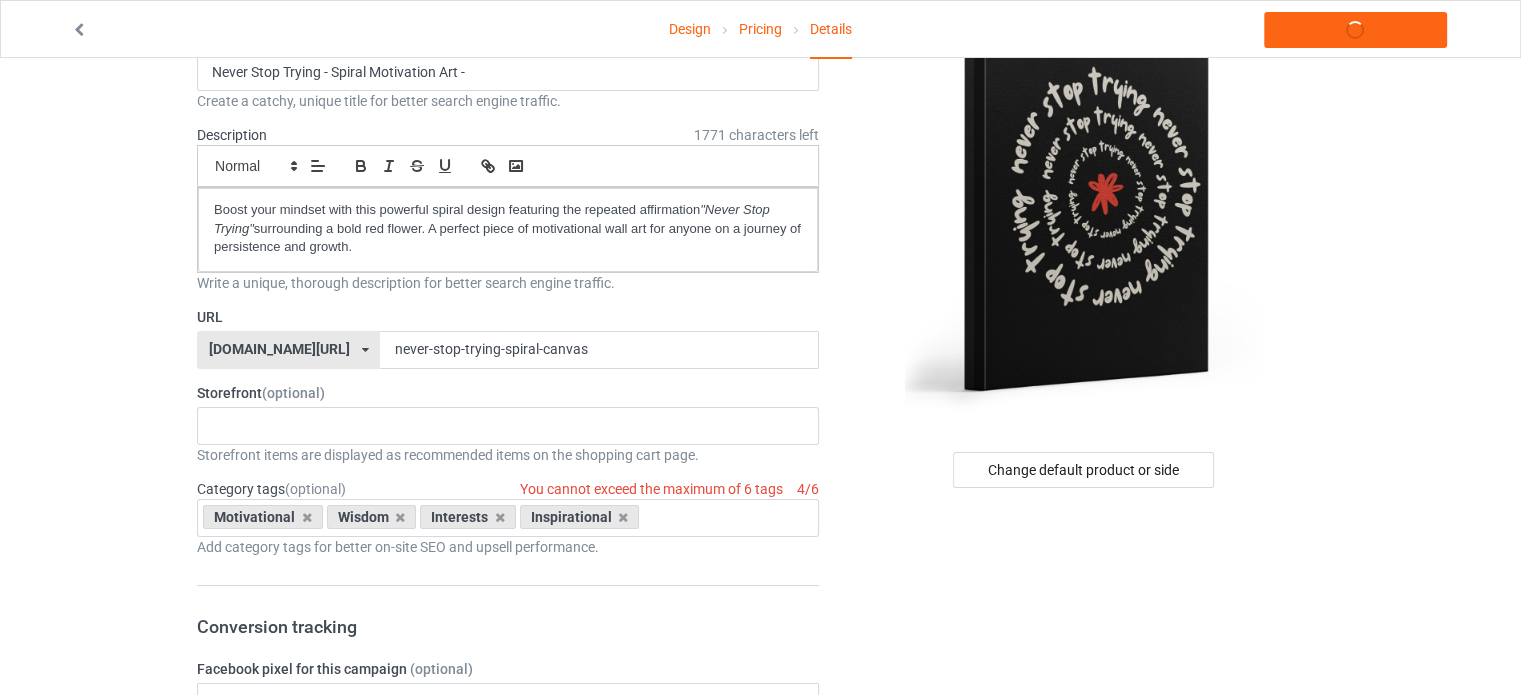 click on "Storefront (optional)" at bounding box center (508, 393) 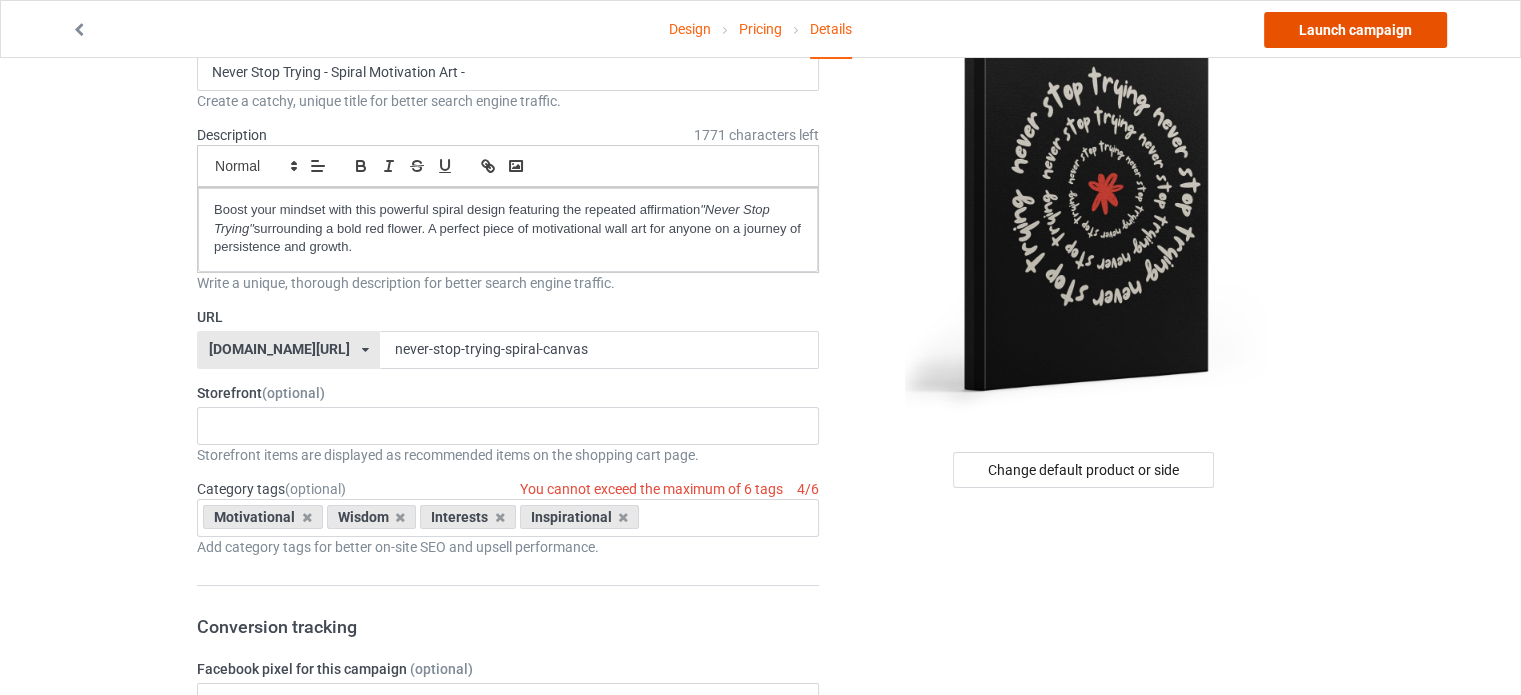 click on "Launch campaign" at bounding box center (1355, 30) 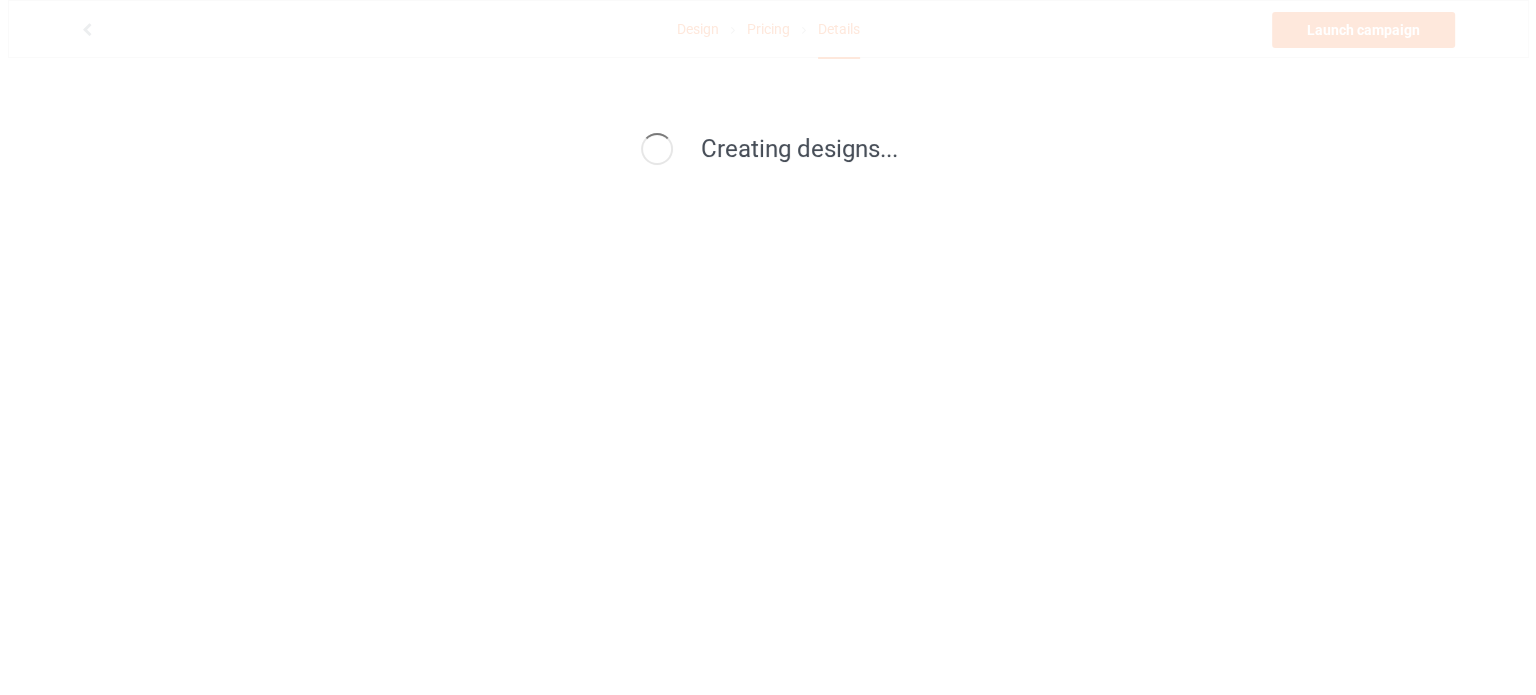 scroll, scrollTop: 0, scrollLeft: 0, axis: both 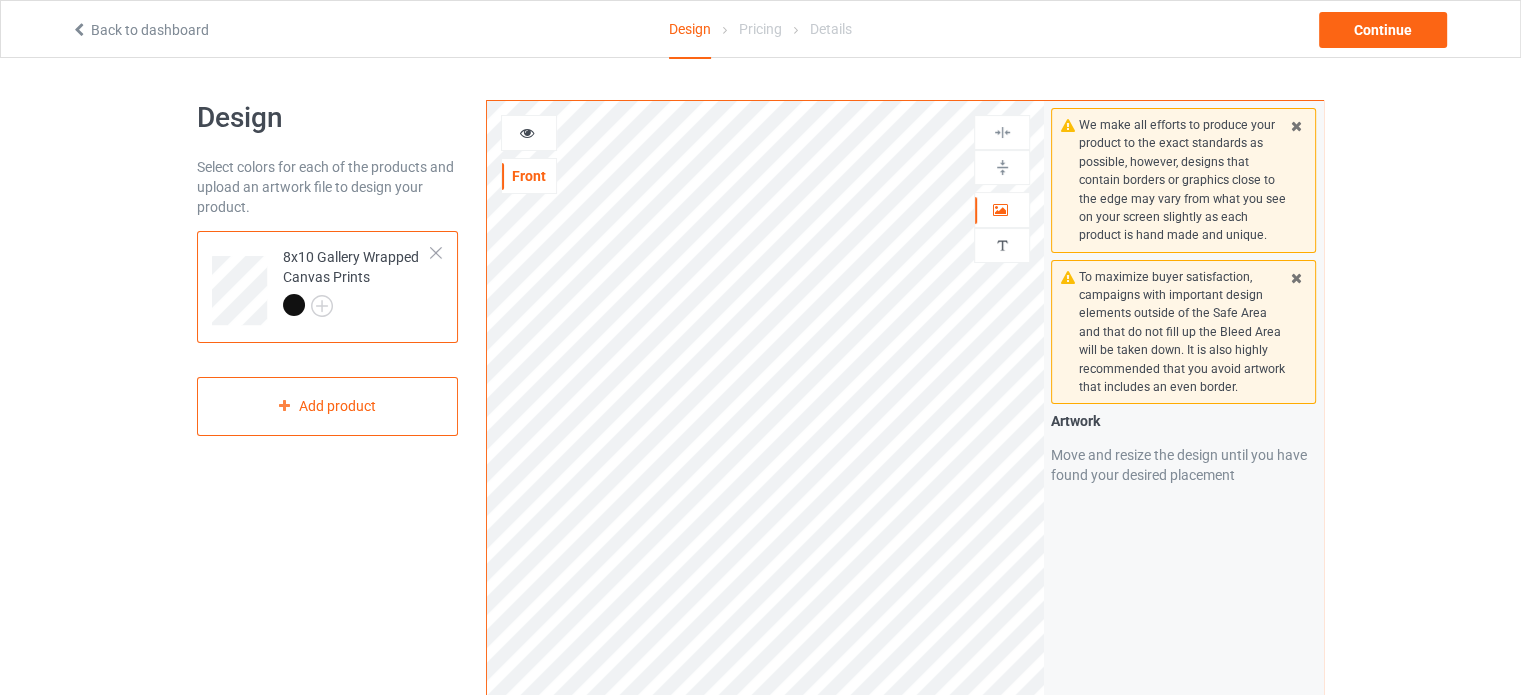 click on "Design Select colors for each of the products and upload an artwork file to design your product. 8x10 Gallery Wrapped Canvas Prints Add product Front Artwork Personalized text Print Guidelines We make all efforts to produce your product to the exact standards as possible, however, designs that contain borders or graphics close to the edge may vary from what you see on your screen slightly as each product is hand made and unique. To maximize buyer satisfaction, campaigns with important design elements outside of the Safe Area and that do not fill up the Bleed Area will be taken down. It is also highly recommended that you avoid artwork that includes an even border. Artwork Move and resize the design until you have found your desired placement Product Mockups Add mockup Add mockup Add mockup Add mockup Add mockup Add mockup Add mockup" at bounding box center (760, 676) 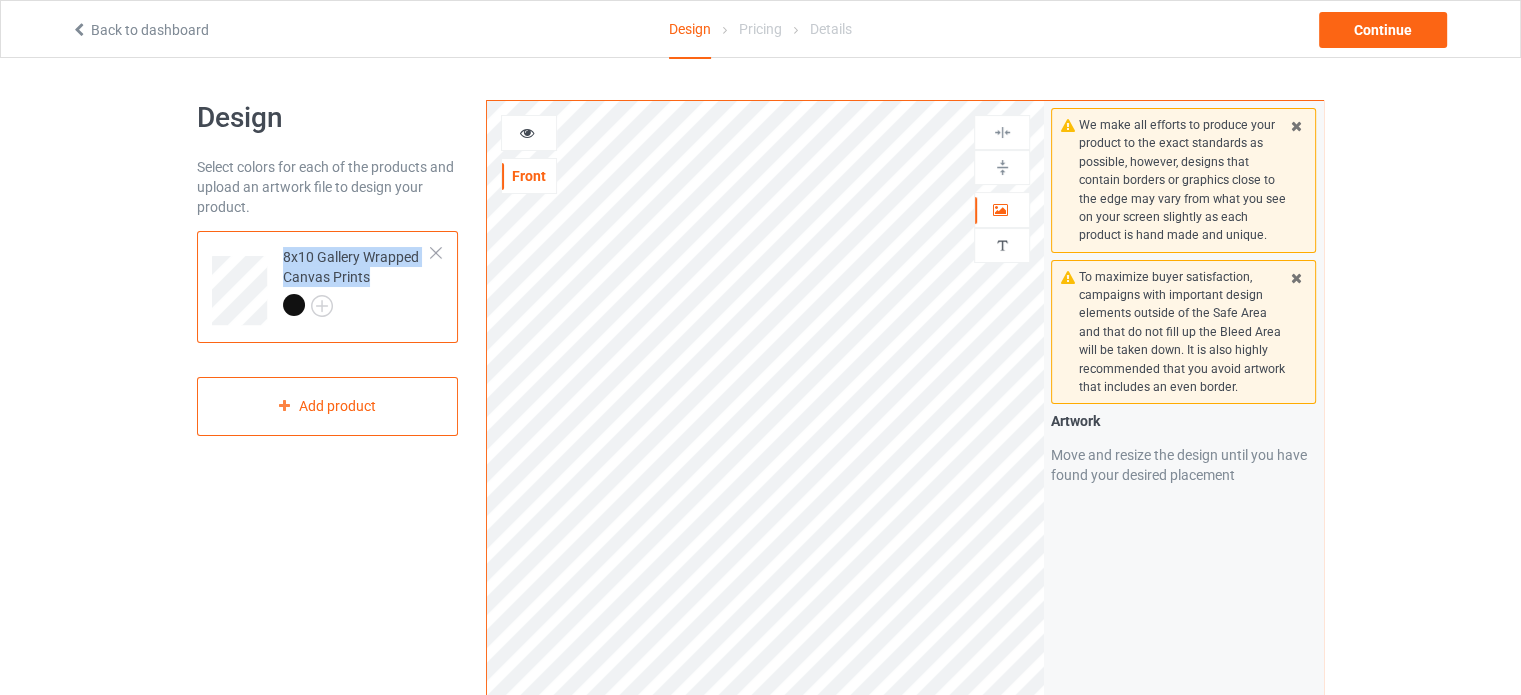 drag, startPoint x: 372, startPoint y: 281, endPoint x: 278, endPoint y: 251, distance: 98.67117 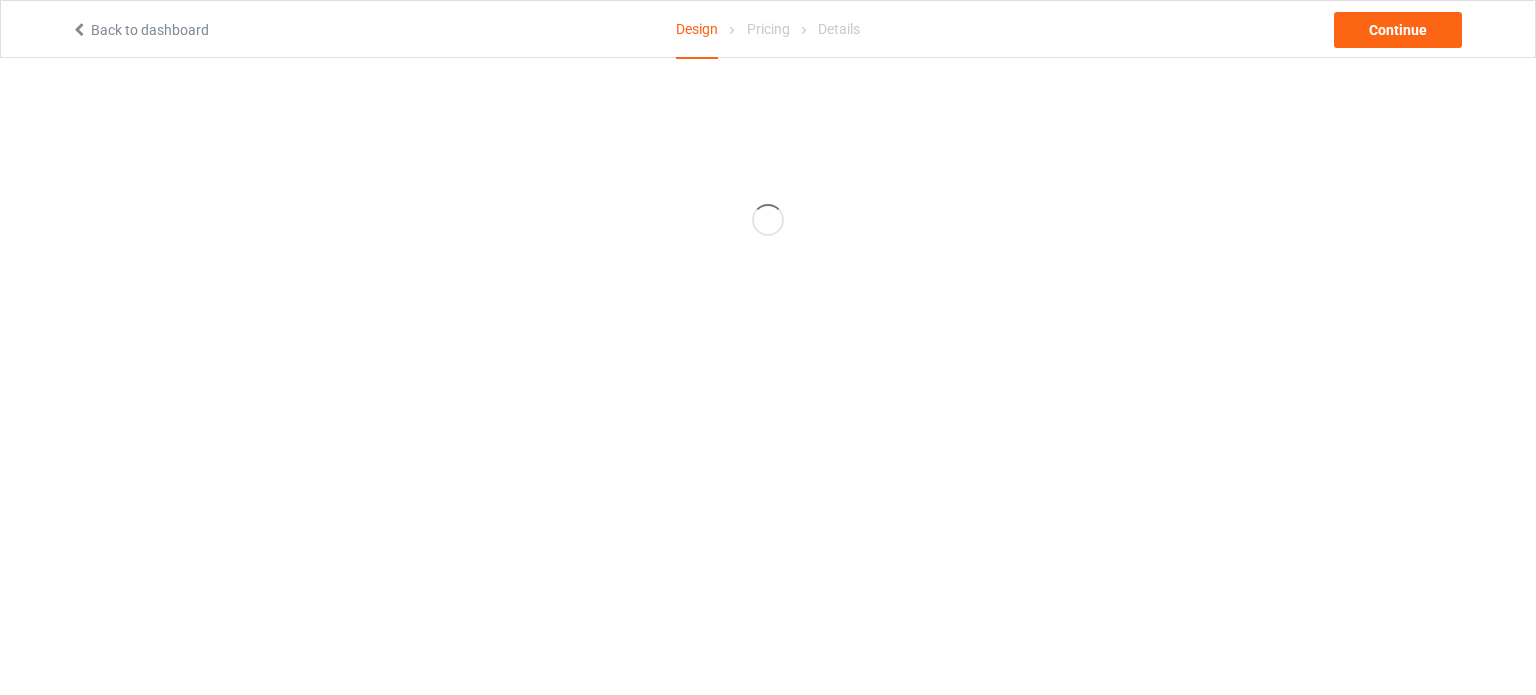 scroll, scrollTop: 0, scrollLeft: 0, axis: both 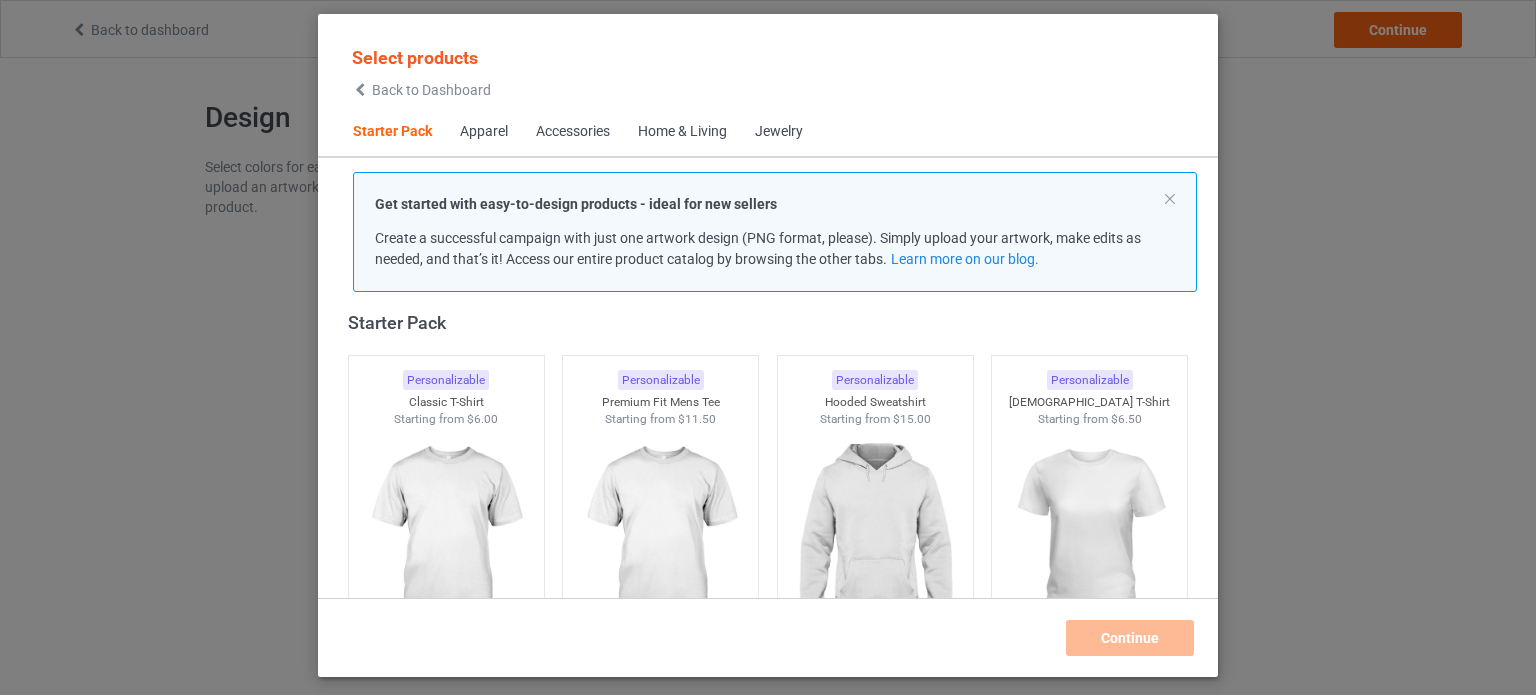 click on "Home & Living" at bounding box center (682, 132) 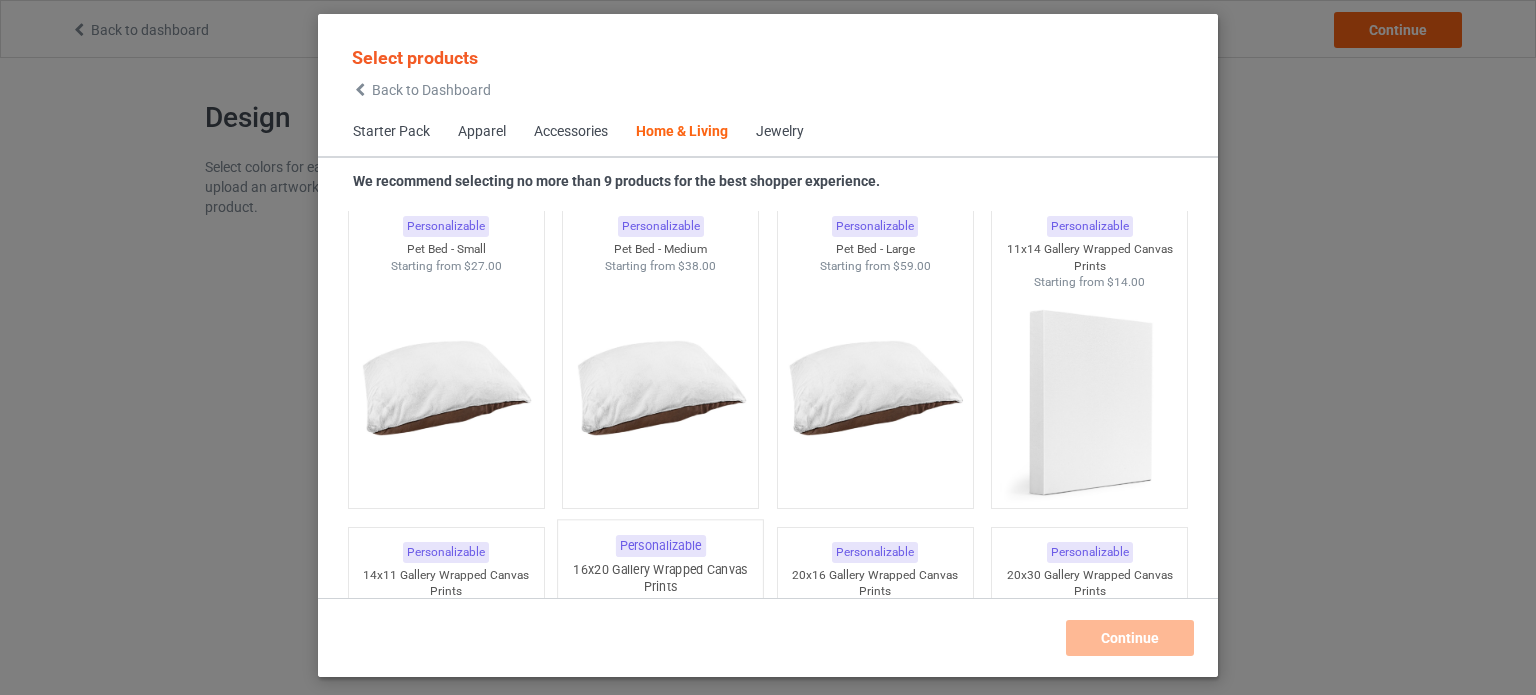 scroll, scrollTop: 12978, scrollLeft: 0, axis: vertical 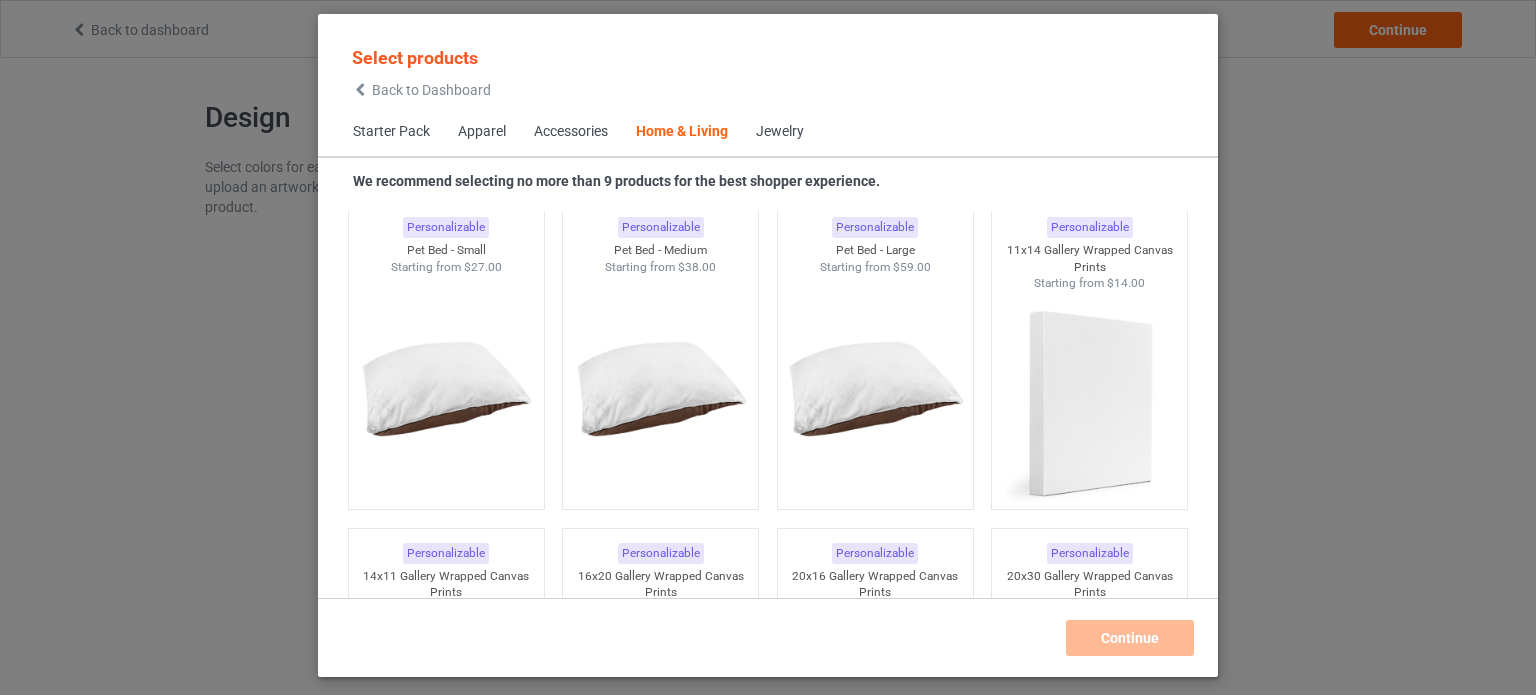 click on "Select products Back to Dashboard Starter Pack Apparel Accessories Home & Living Jewelry We recommend selecting no more than 9 products for the best shopper experience. Starter Pack Personalizable Classic T-Shirt Starting from   $6.00 Personalizable Premium Fit Mens Tee Starting from   $11.50 Personalizable Hooded Sweatshirt Starting from   $15.00 Personalizable Ladies T-Shirt Starting from   $6.50 Personalizable V-Neck T-Shirt Starting from   $9.50 Personalizable Unisex Tank Starting from   $9.50 Apparel Personalizable Classic Polo Starting from   $10.00 Personalizable Lightweight Jacket Starting from   $19.00 Personalizable Dress Shirt Starting from   $24.00 Personalizable Classic T-Shirt Starting from   $6.00 Personalizable Premium Fit Mens Tee Starting from   $11.50 Personalizable Hooded Sweatshirt Starting from   $15.00 Personalizable Ladies T-Shirt Starting from   $6.50 Personalizable V-Neck T-Shirt Starting from   $9.50 Personalizable Long Sleeve Tee Starting from   $9.00 Personalizable Starting from" at bounding box center [768, 347] 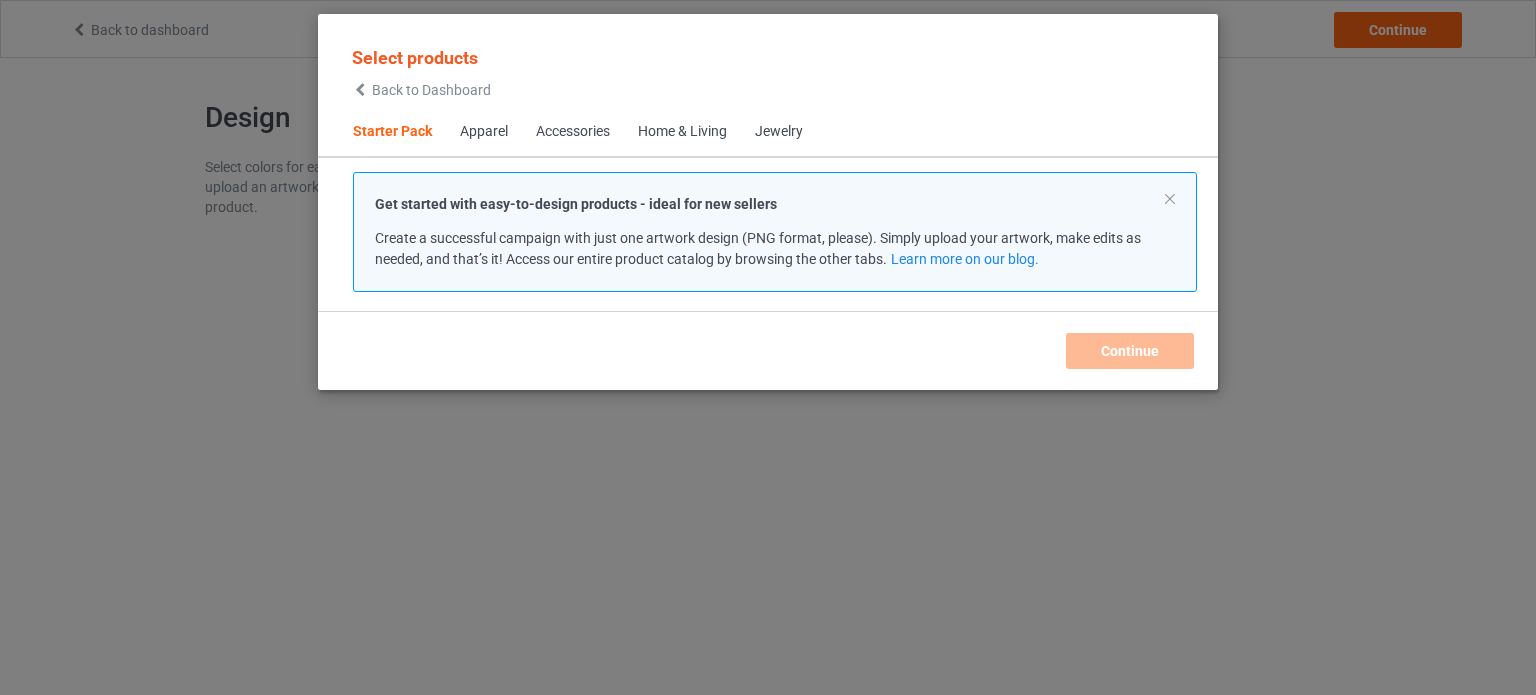 scroll, scrollTop: 0, scrollLeft: 0, axis: both 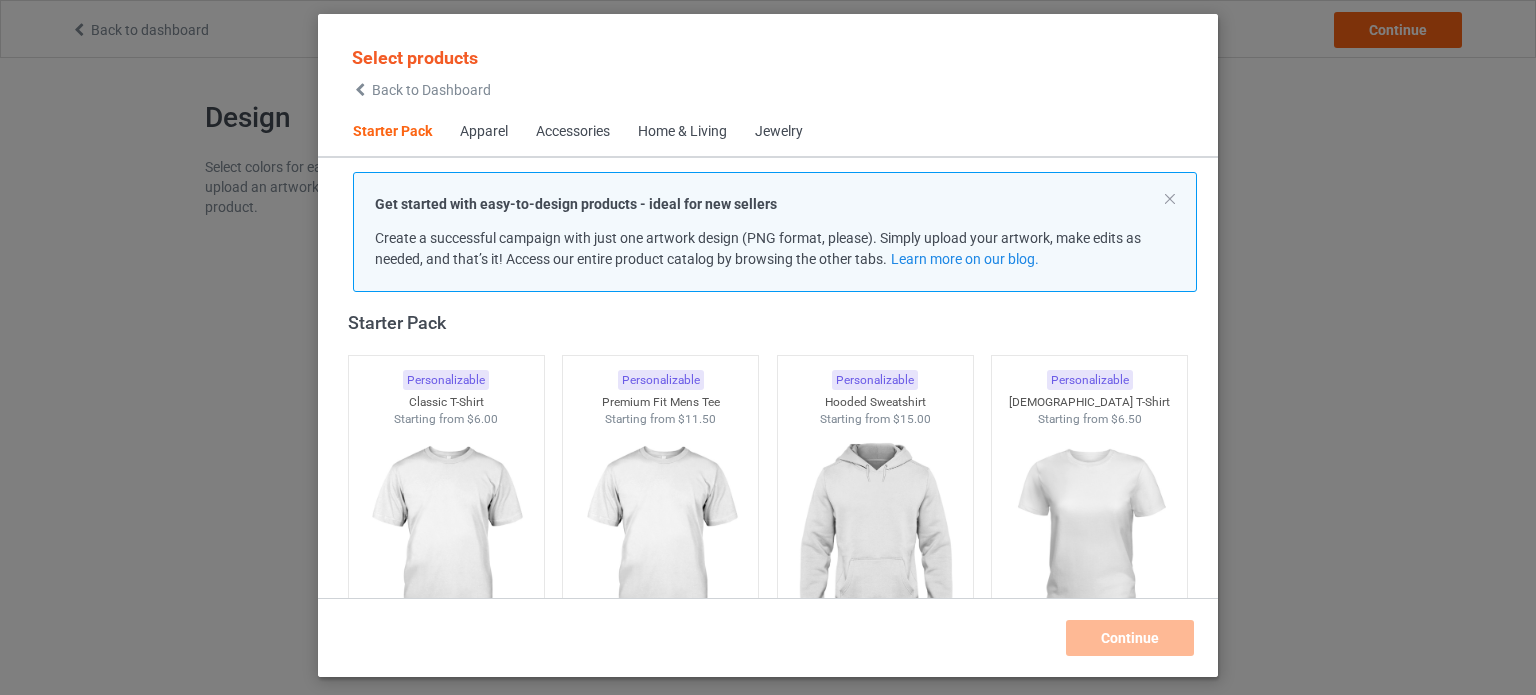 click on "Get started with easy-to-design products - ideal for new sellers" at bounding box center [775, 204] 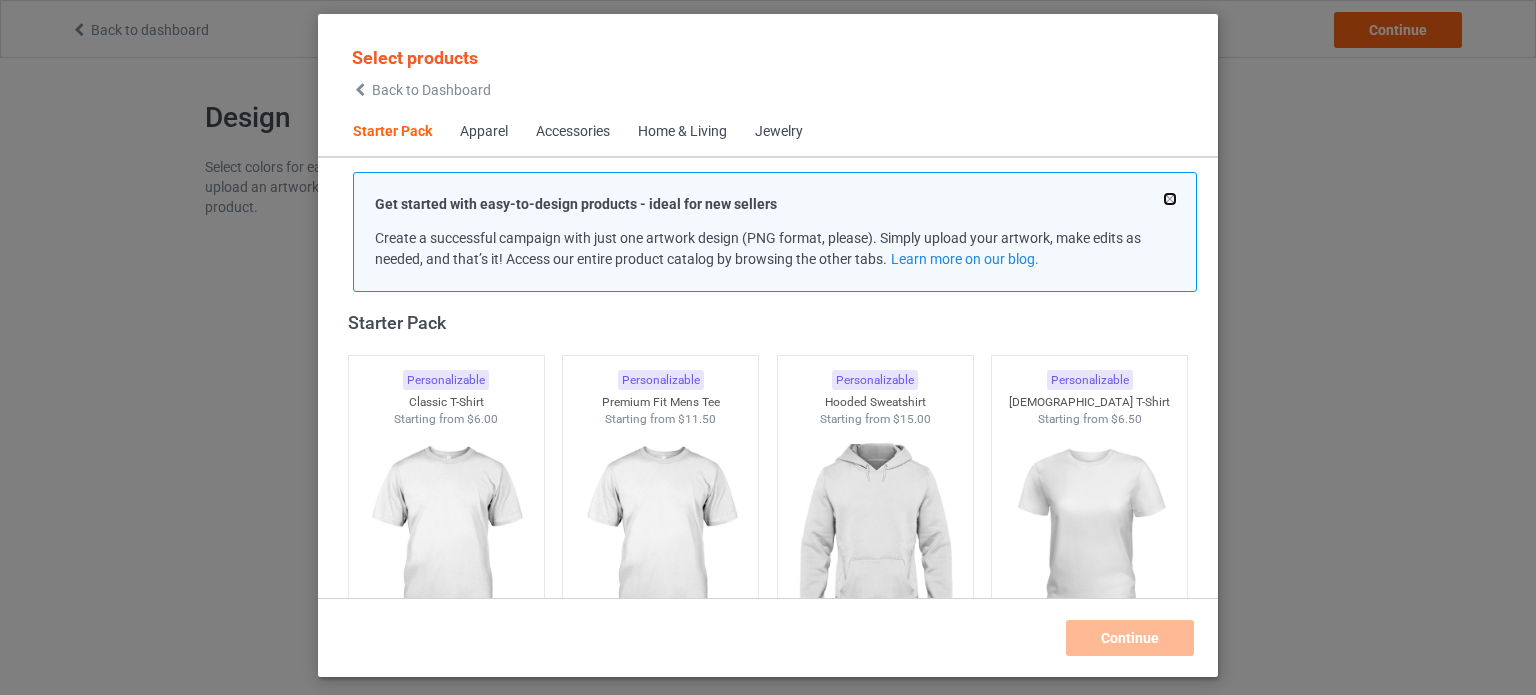 click at bounding box center [1170, 199] 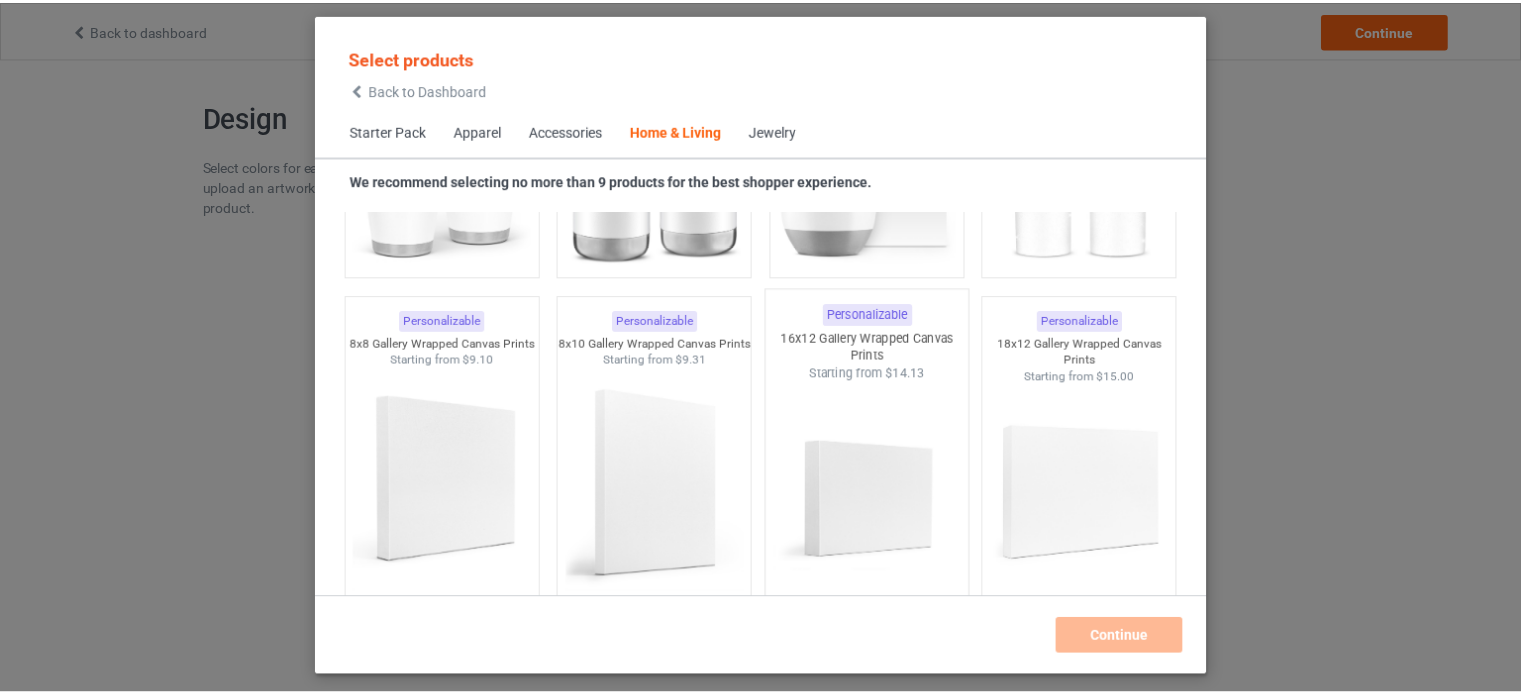 scroll, scrollTop: 17159, scrollLeft: 0, axis: vertical 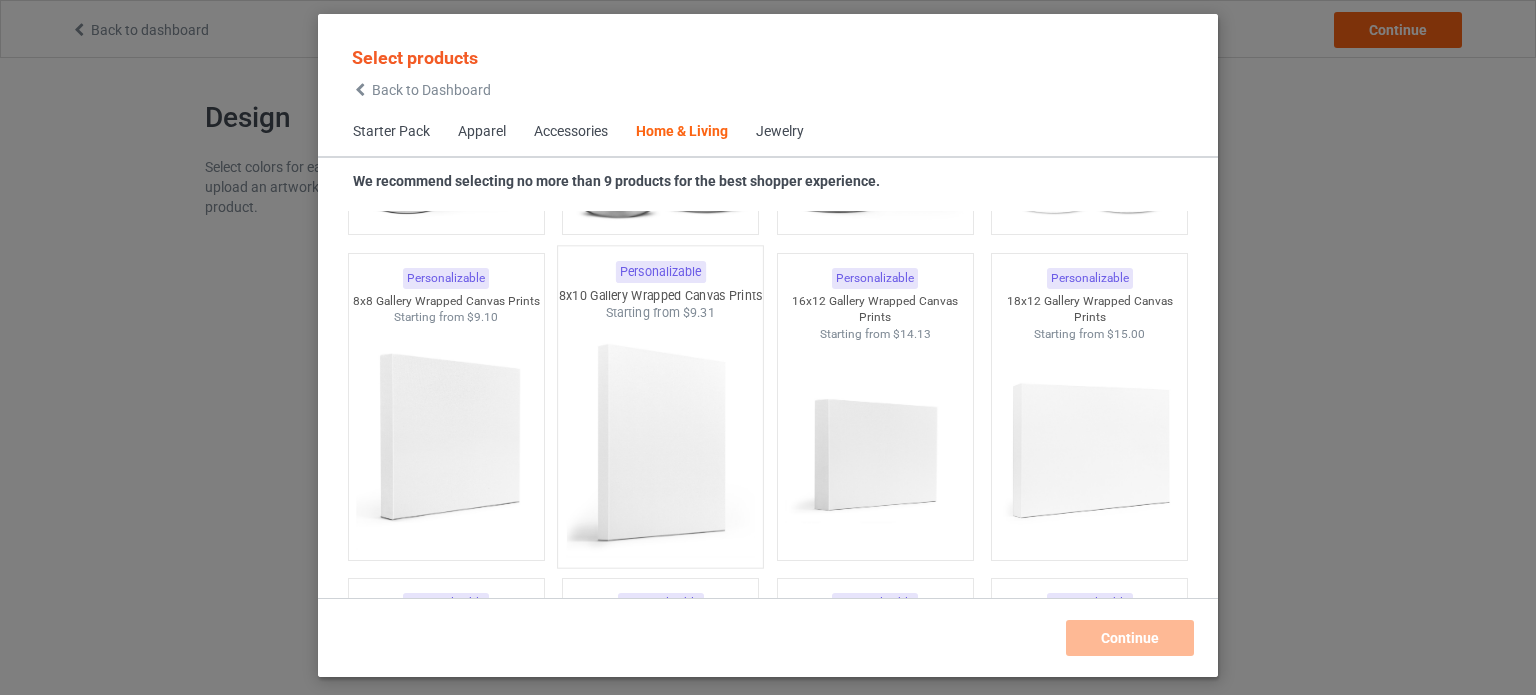 click at bounding box center (661, 439) 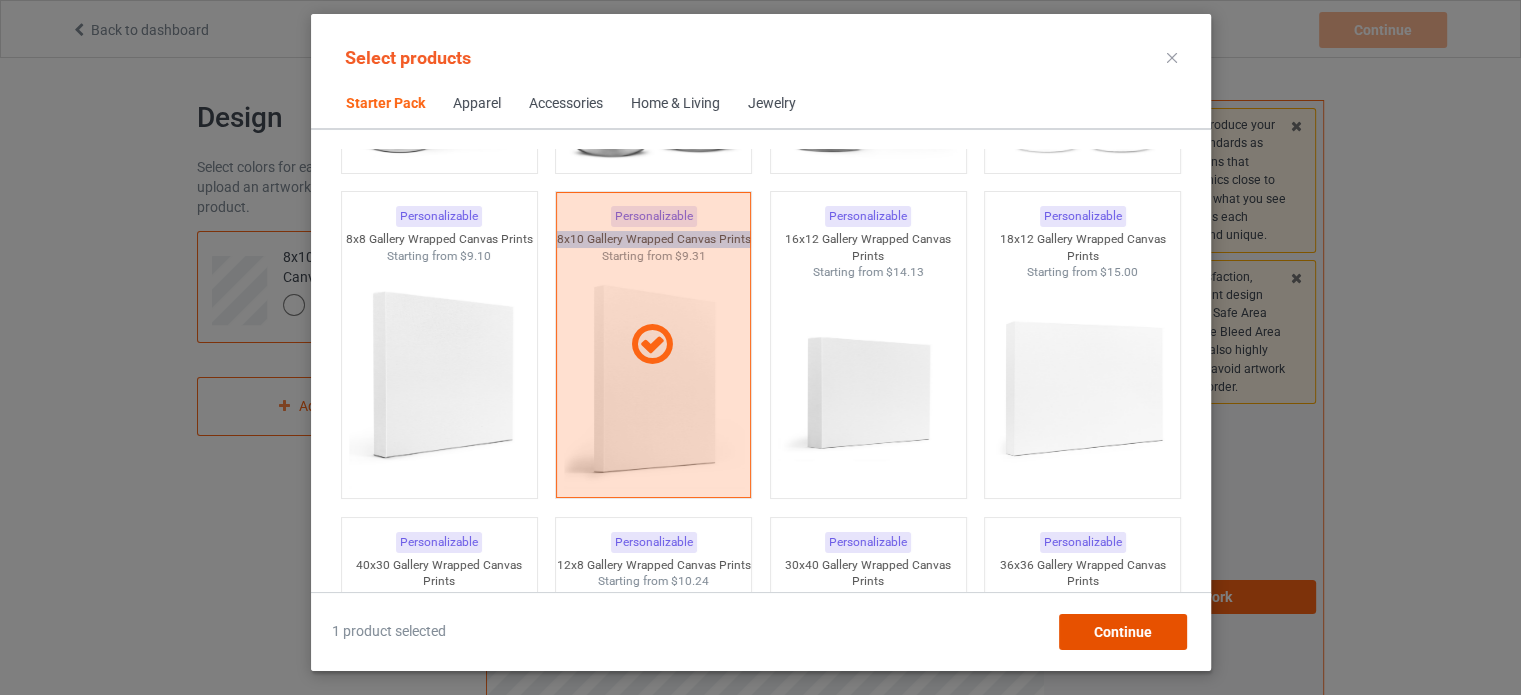 click on "Continue" at bounding box center (1122, 632) 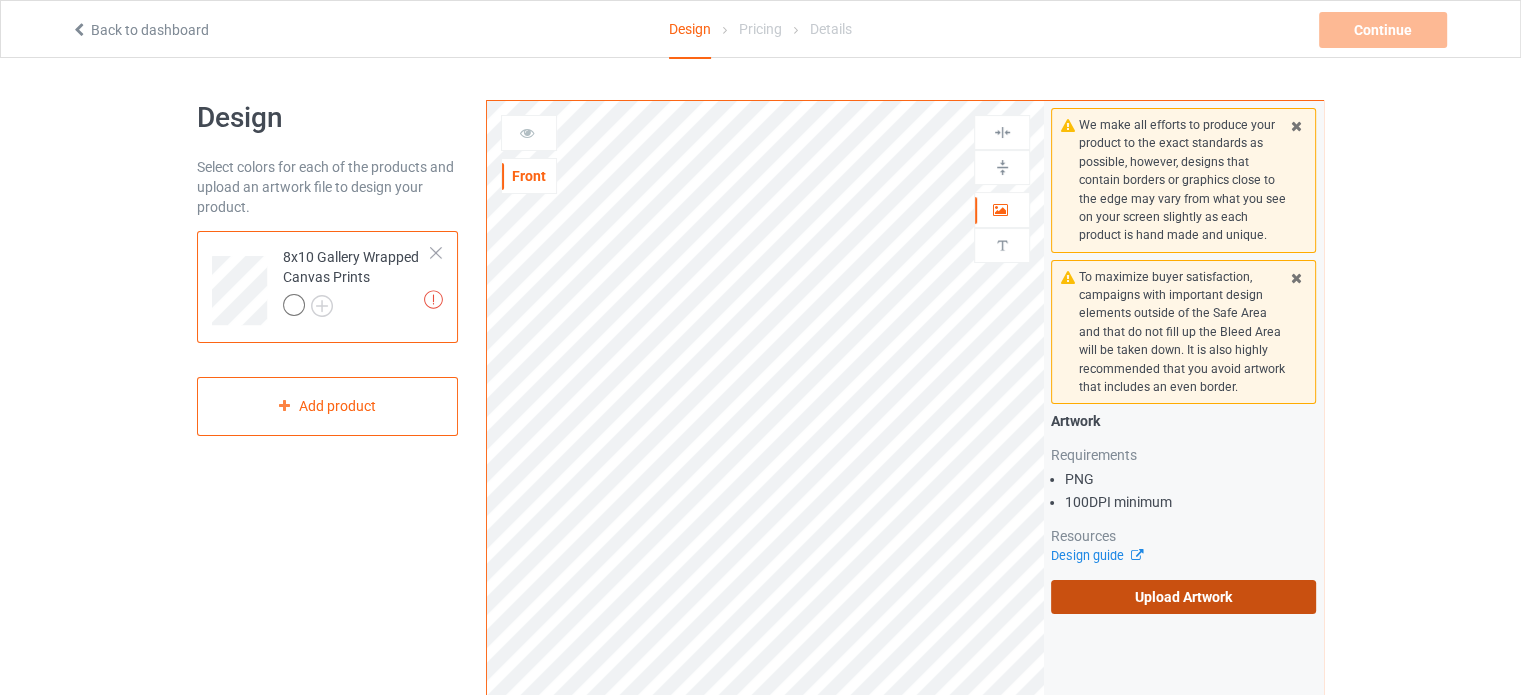 click on "Upload Artwork" at bounding box center (1183, 597) 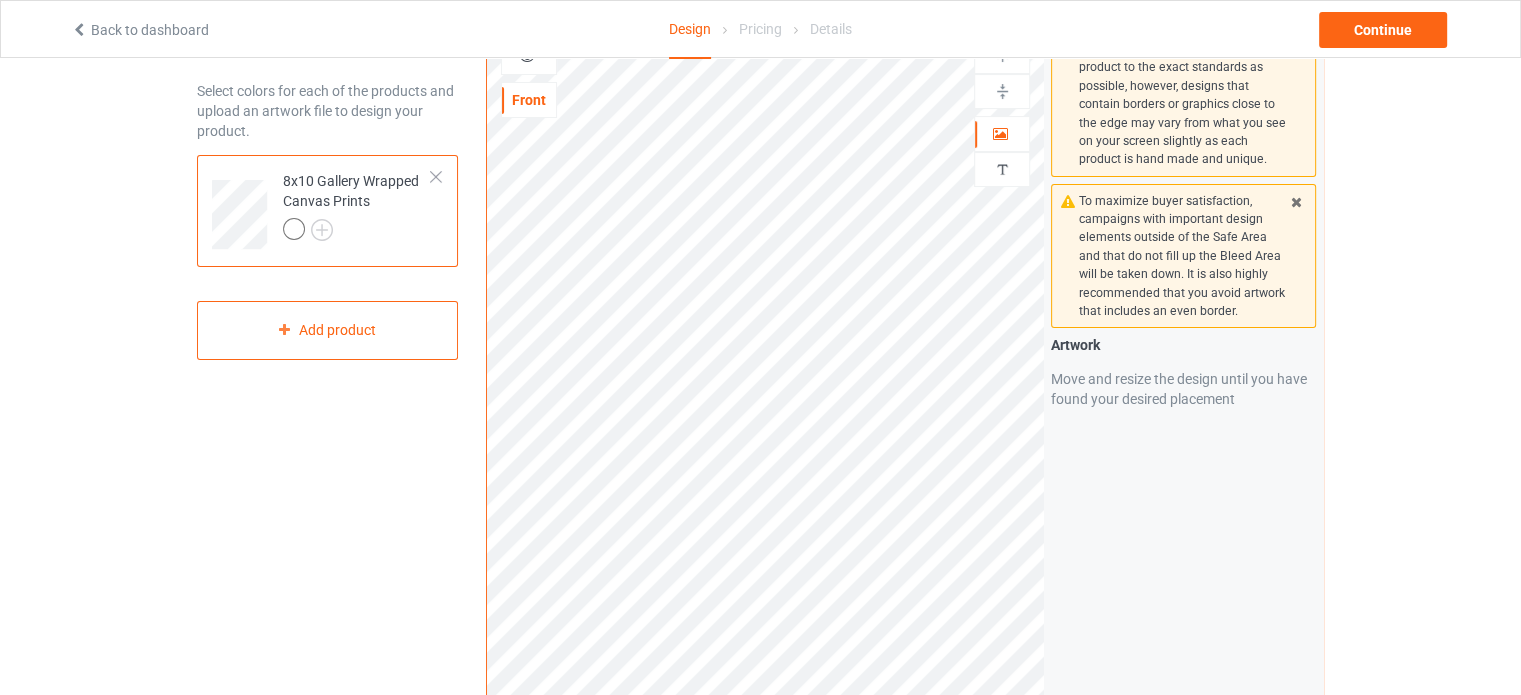 scroll, scrollTop: 78, scrollLeft: 0, axis: vertical 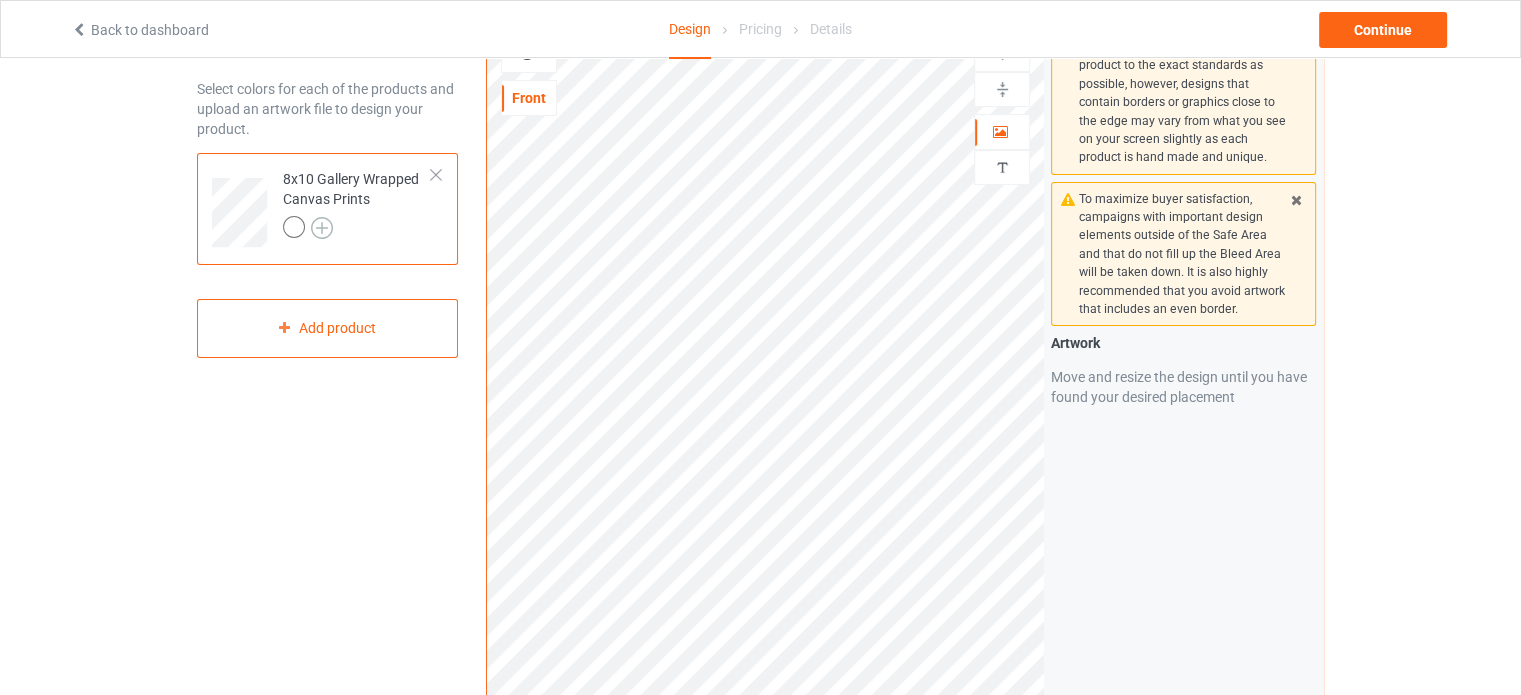 click at bounding box center (322, 228) 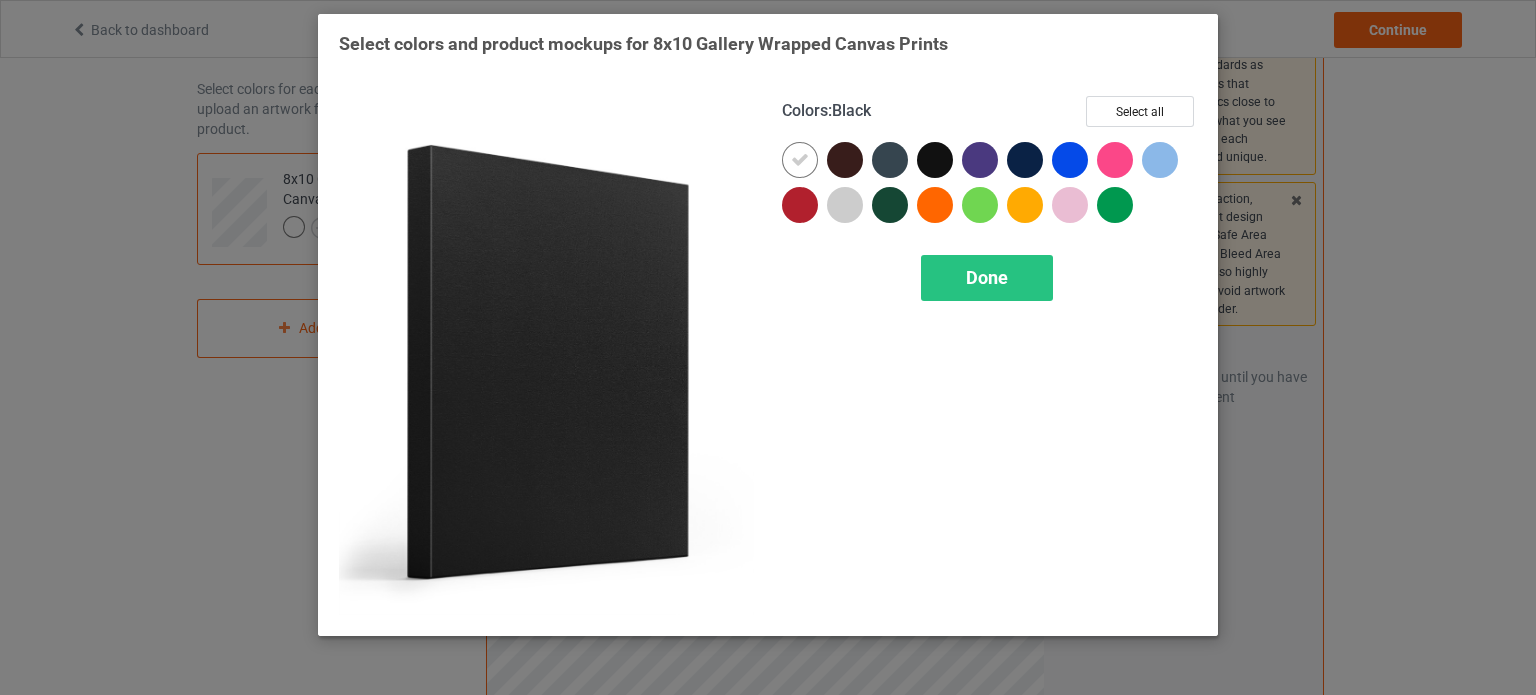 click at bounding box center (935, 160) 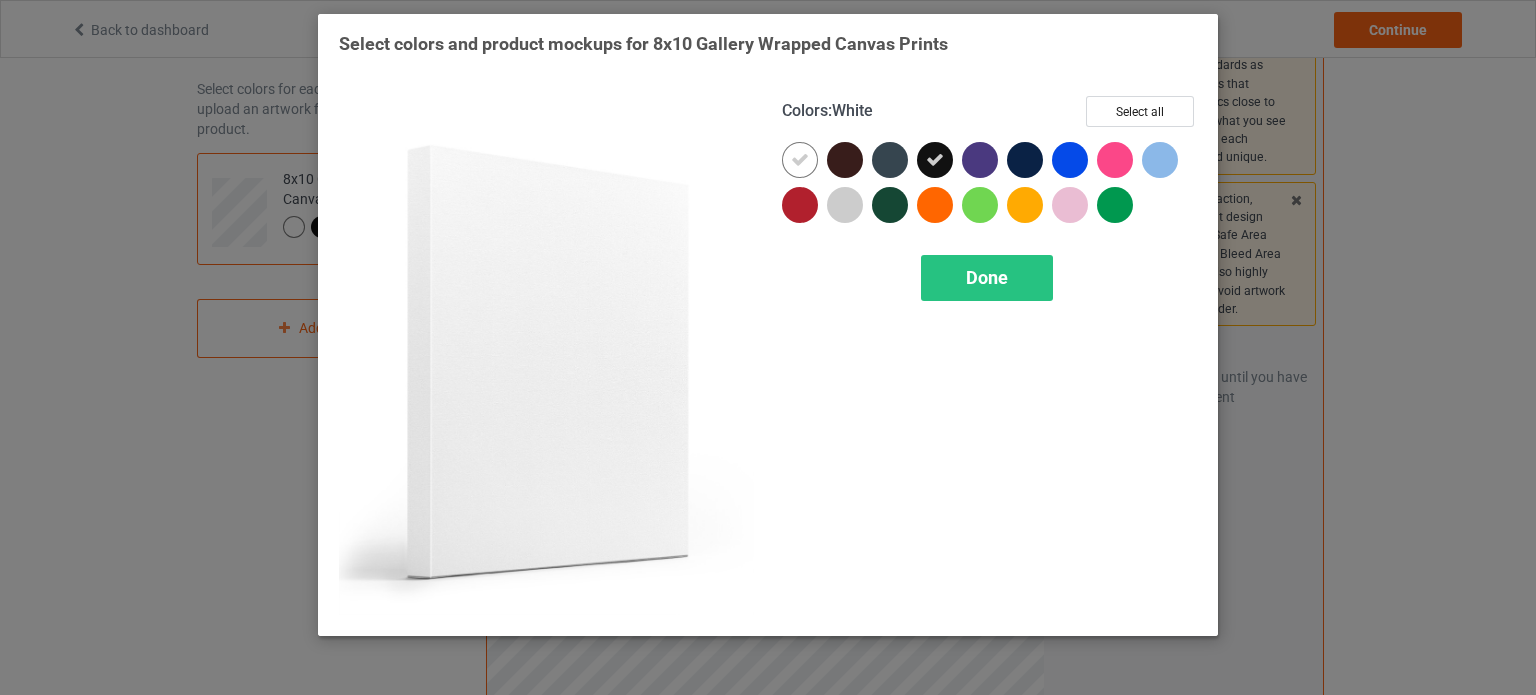click at bounding box center (800, 160) 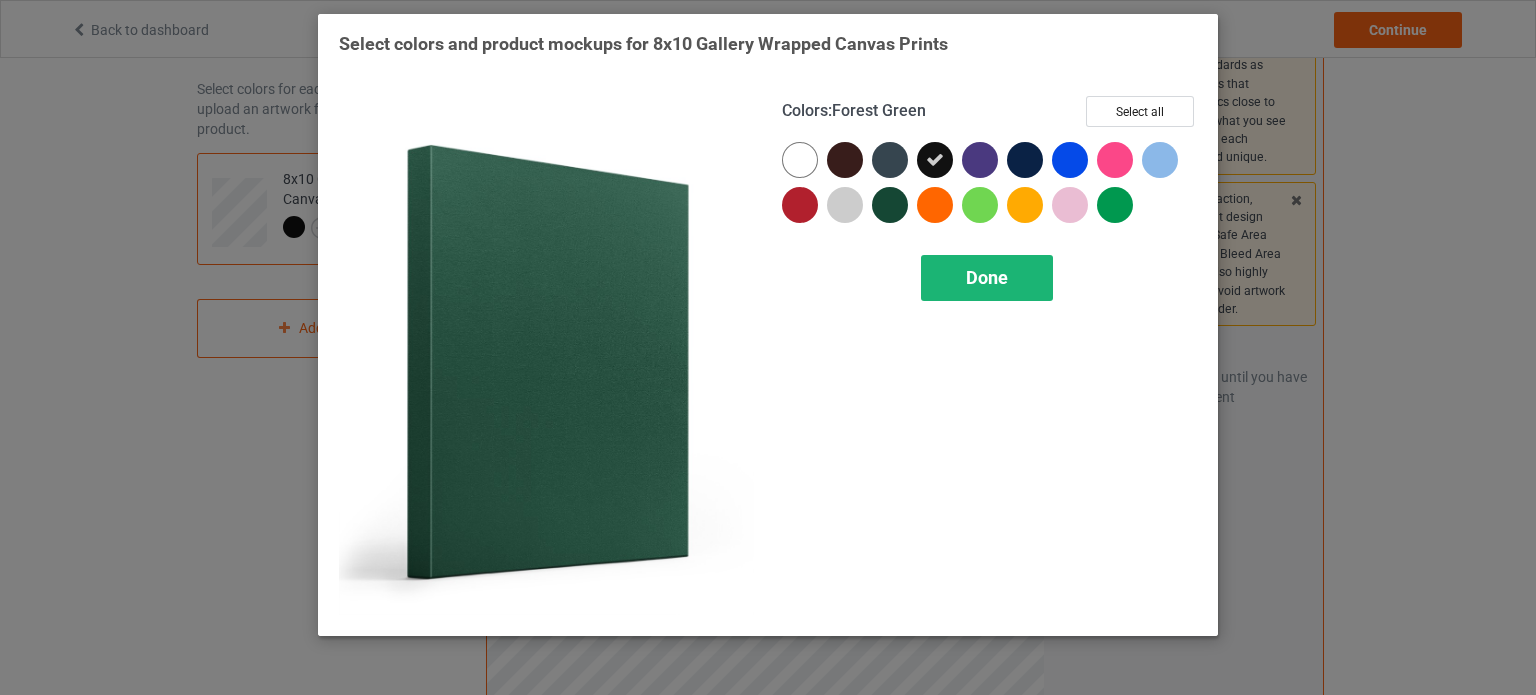 click on "Done" at bounding box center (987, 278) 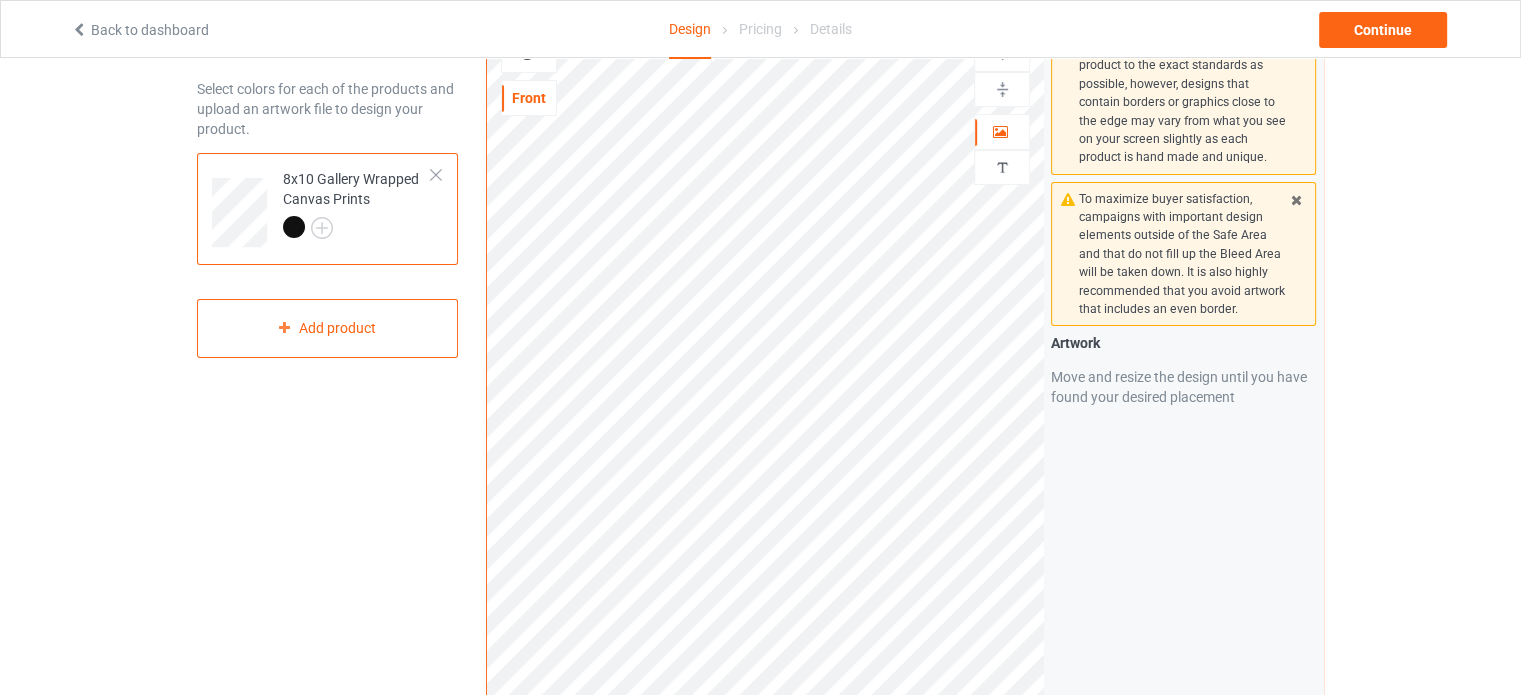 click at bounding box center (529, 55) 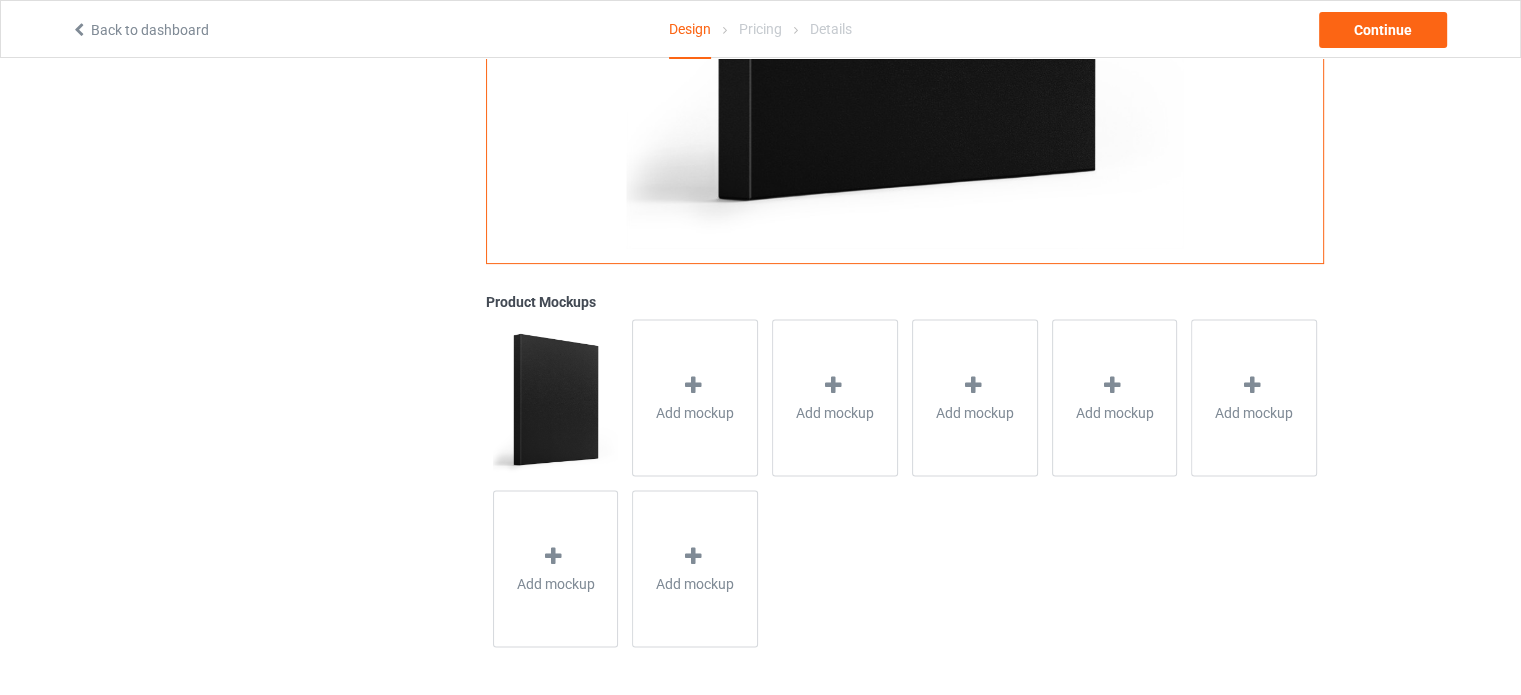 scroll, scrollTop: 0, scrollLeft: 0, axis: both 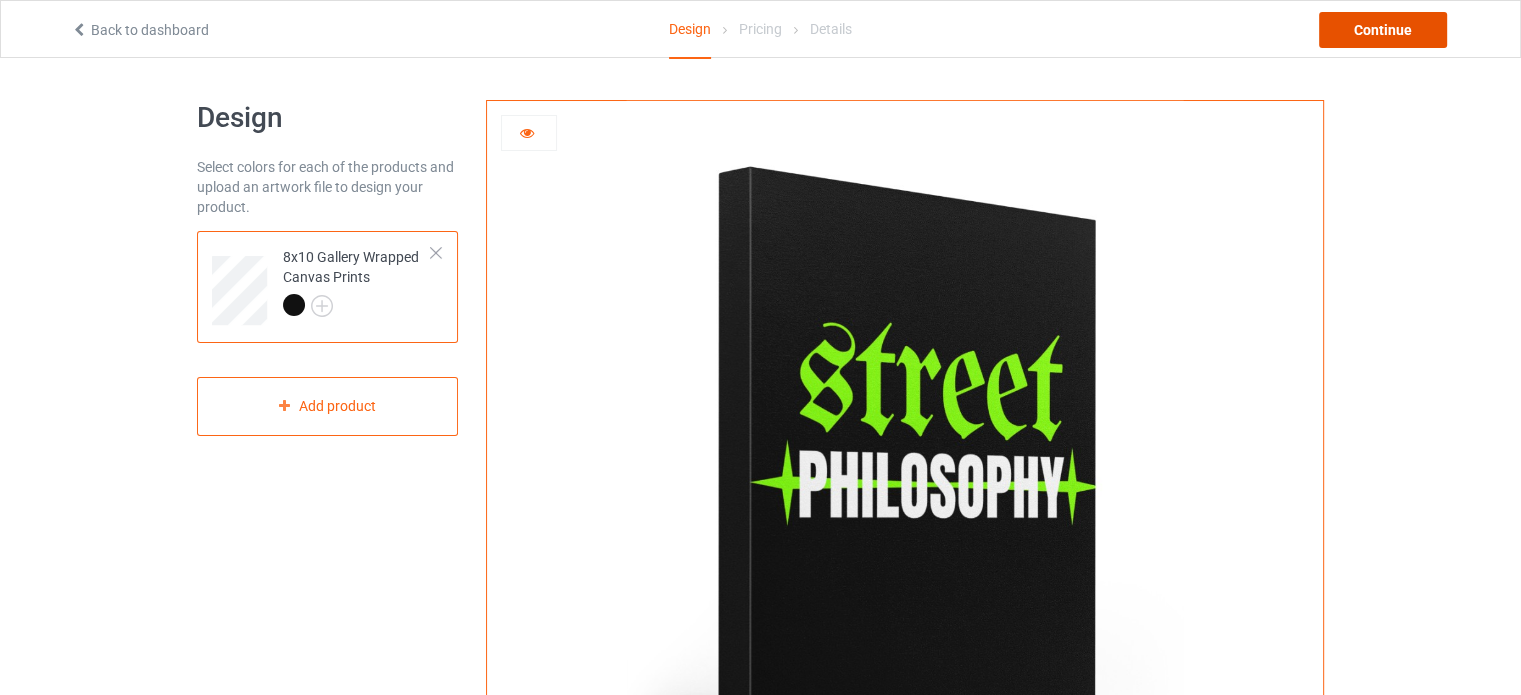 click on "Continue" at bounding box center [1383, 30] 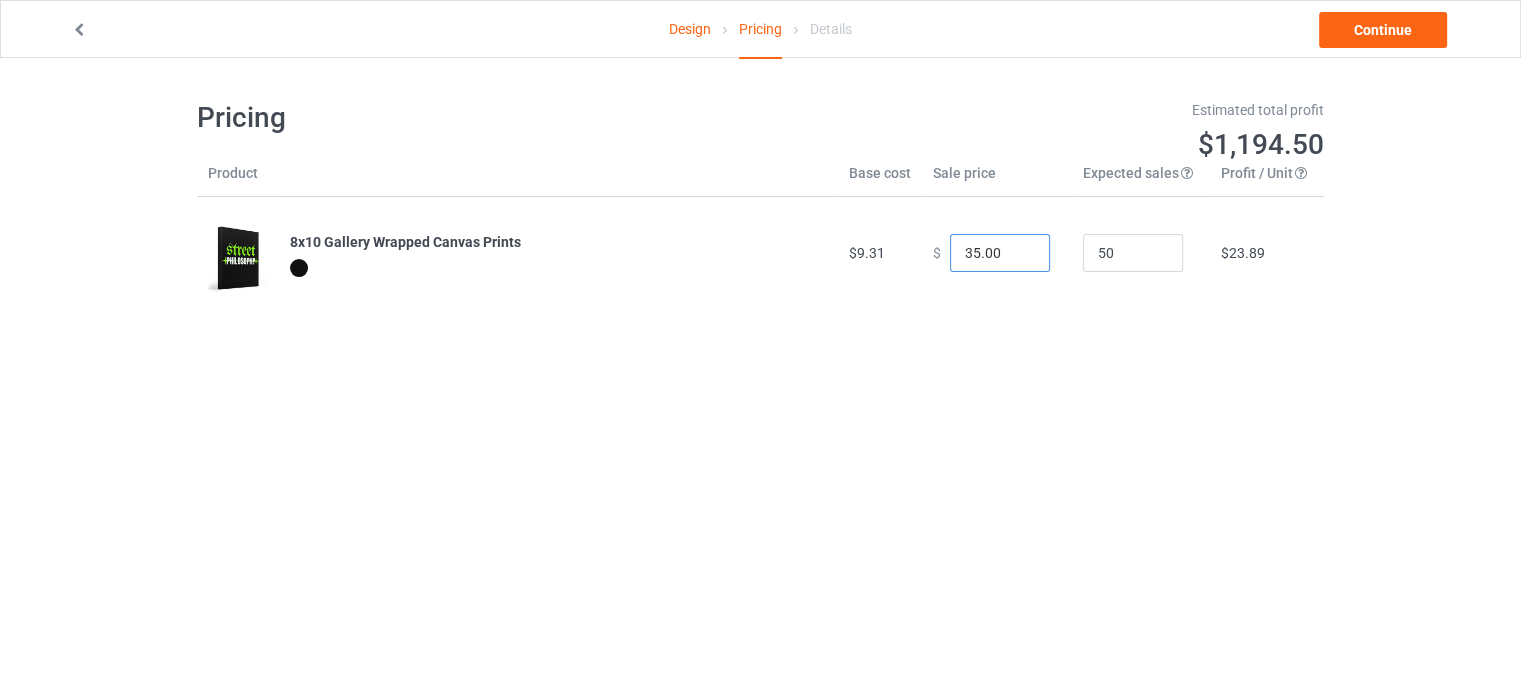 click on "35.00" at bounding box center (1000, 253) 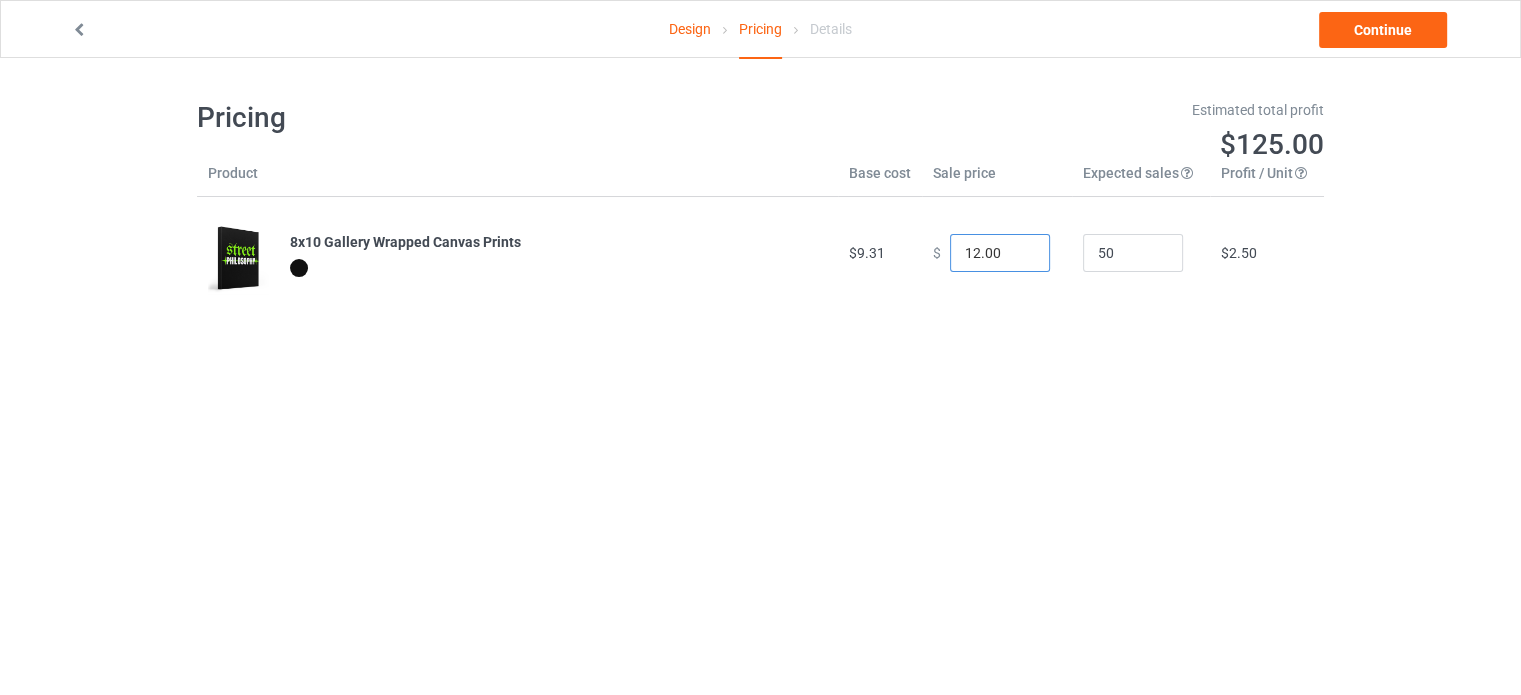 type on "12.00" 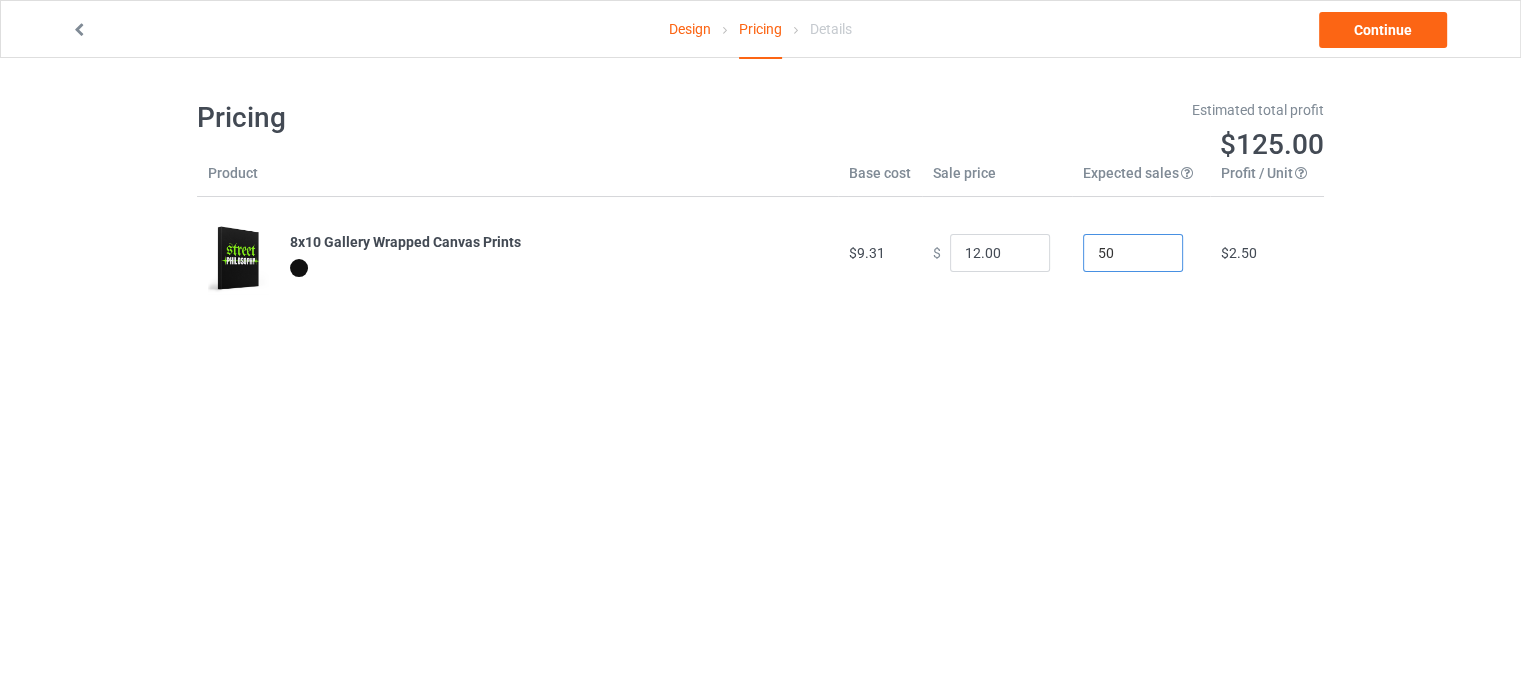 click on "50" at bounding box center [1133, 253] 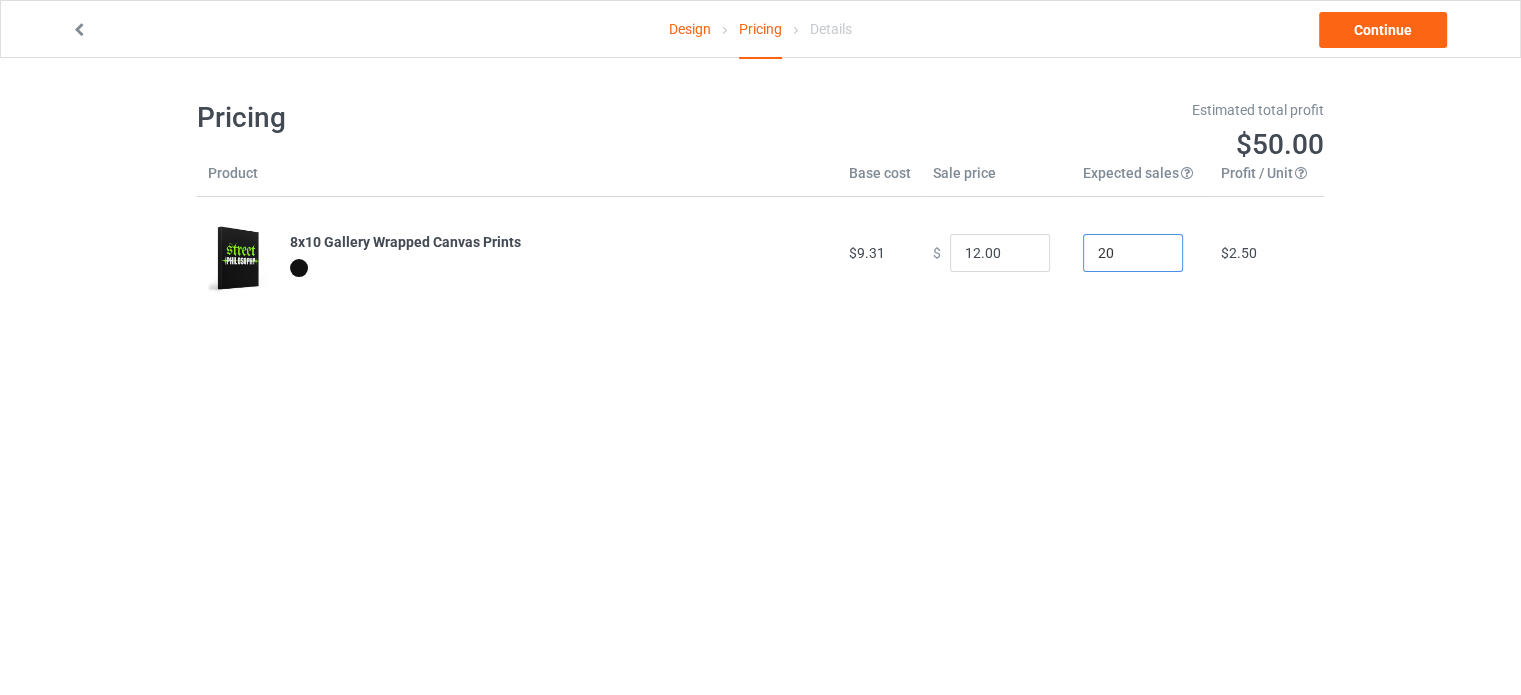 type on "20" 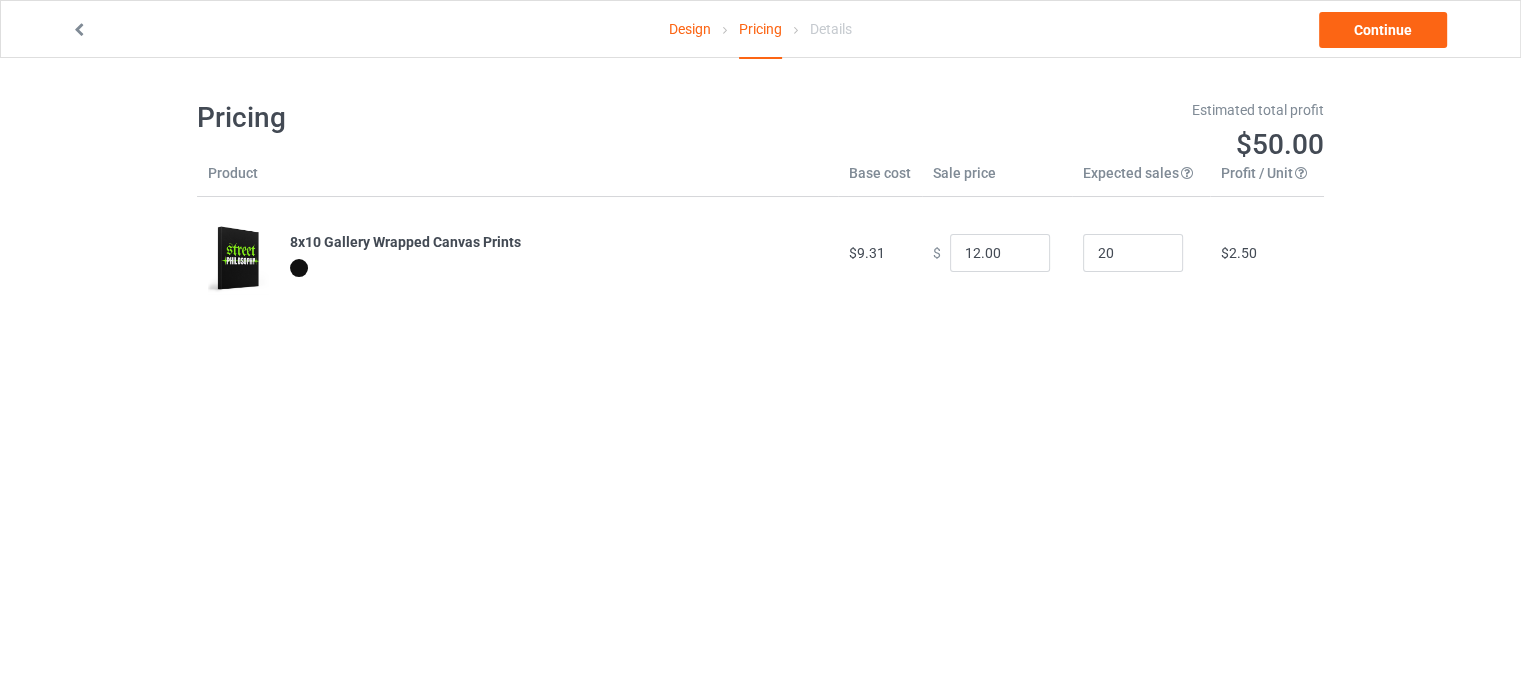 click on "Design Pricing Details Continue Pricing Estimated total profit $50.00 Product Base cost Sale price Expected sales   Your expected sales will change your profit estimate (on the right), but will not affect the actual amount of profit you earn. Profit / Unit   Your profit is your sale price minus your base cost and processing fee. 8x10 Gallery Wrapped Canvas Prints $9.31 $     12.00 20 $2.50" at bounding box center [760, 405] 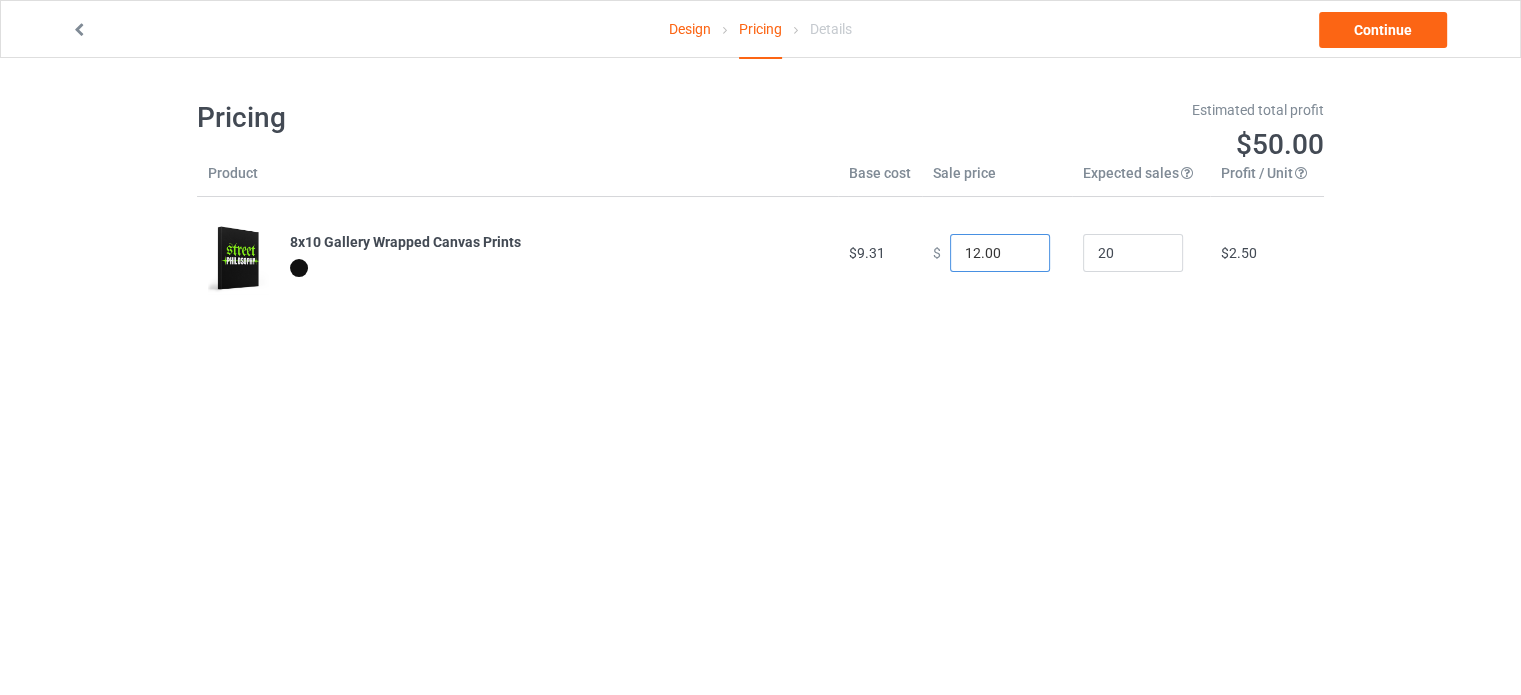 drag, startPoint x: 967, startPoint y: 255, endPoint x: 953, endPoint y: 255, distance: 14 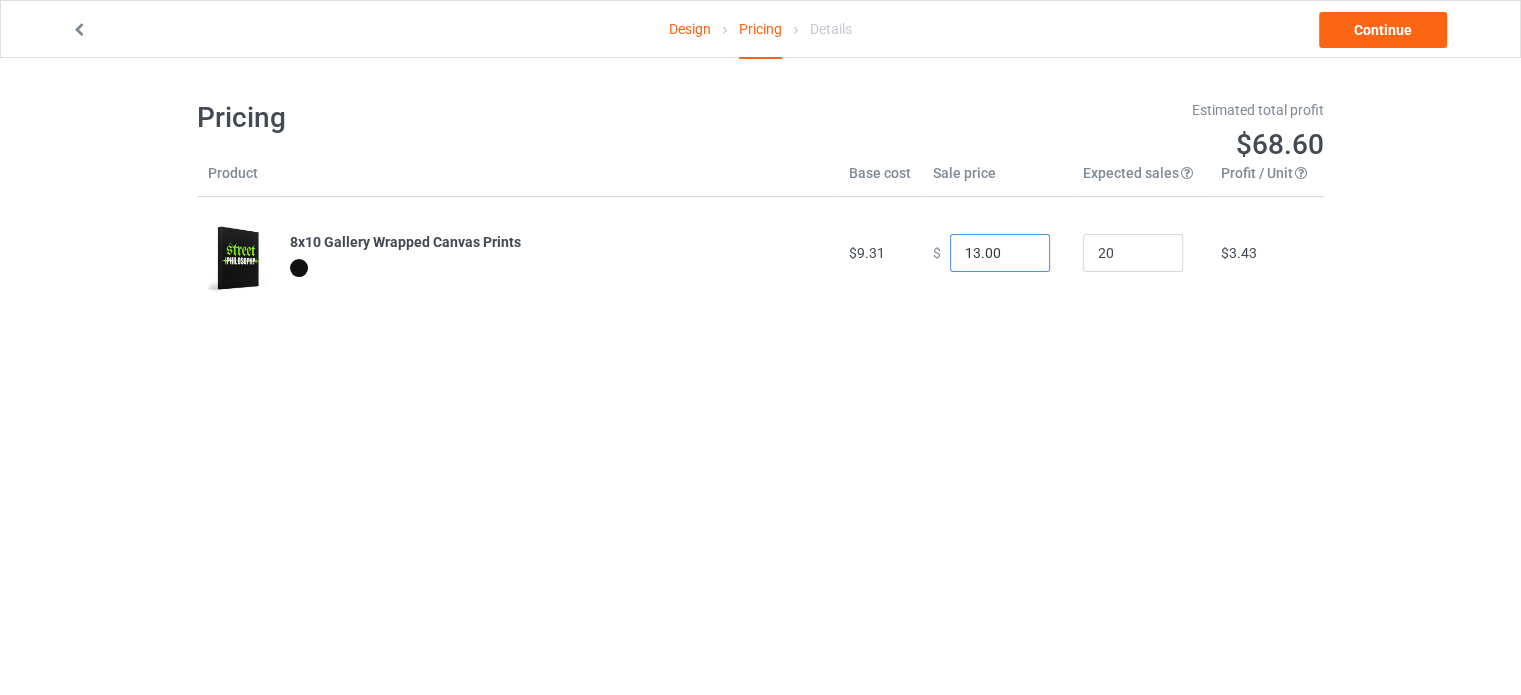 click on "13.00" at bounding box center (1000, 253) 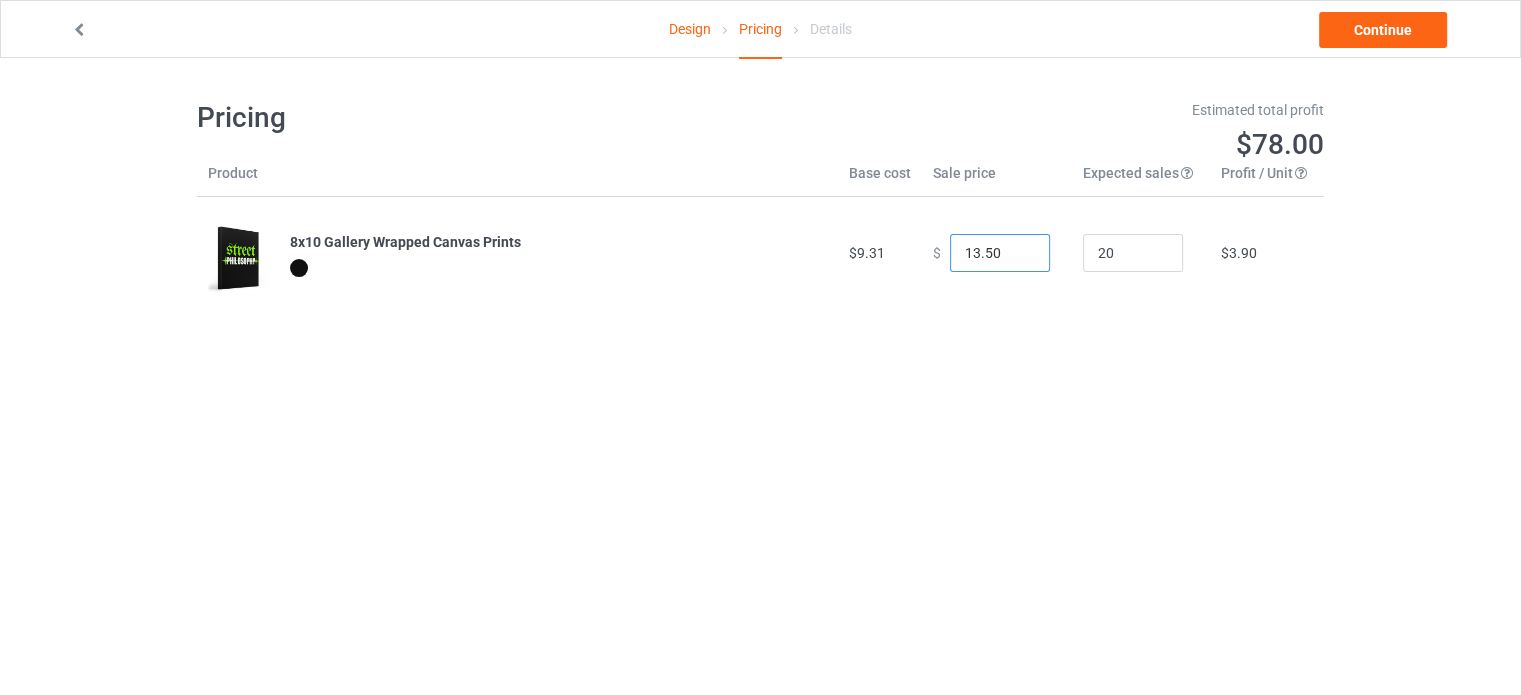 type on "13.50" 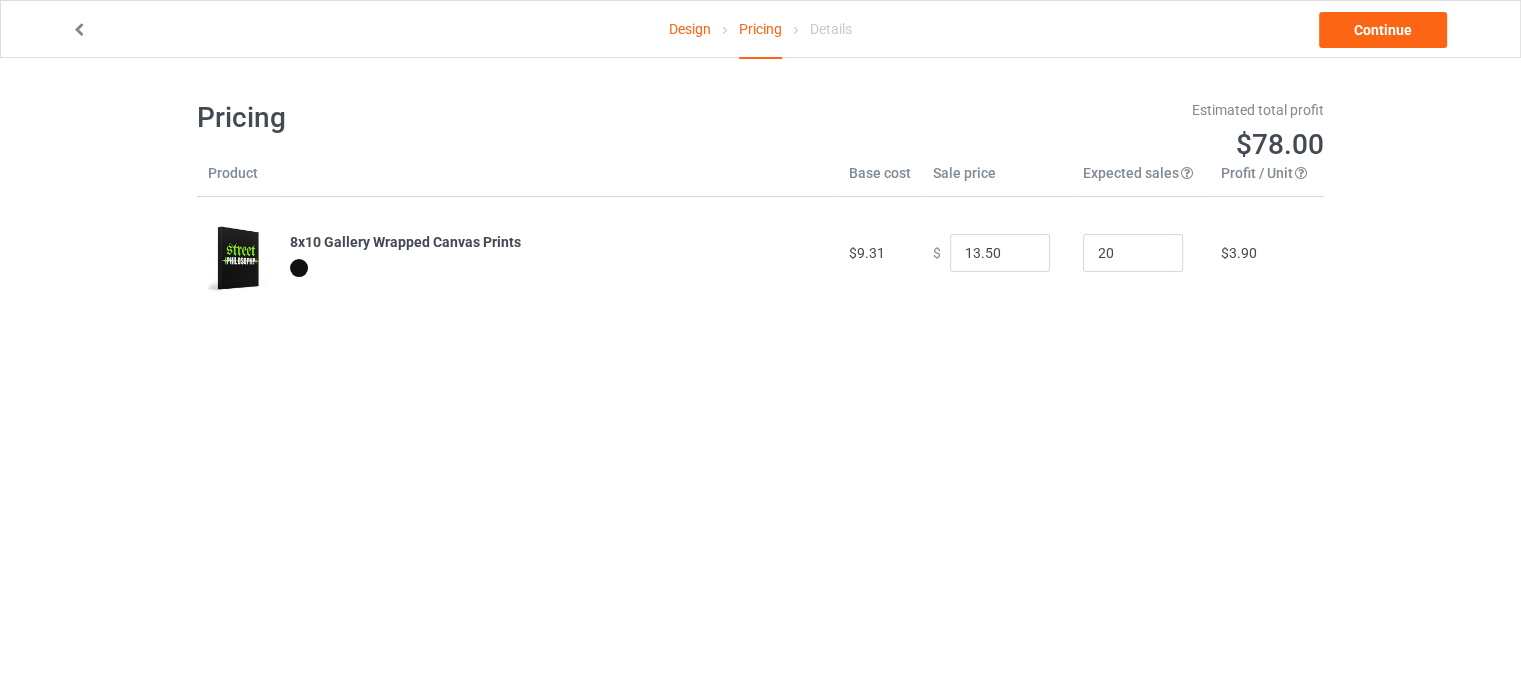 click on "Design Pricing Details Continue Pricing Estimated total profit $78.00 Product Base cost Sale price Expected sales   Your expected sales will change your profit estimate (on the right), but will not affect the actual amount of profit you earn. Profit / Unit   Your profit is your sale price minus your base cost and processing fee. 8x10 Gallery Wrapped Canvas Prints $9.31 $     13.50 20 $3.90" at bounding box center [760, 405] 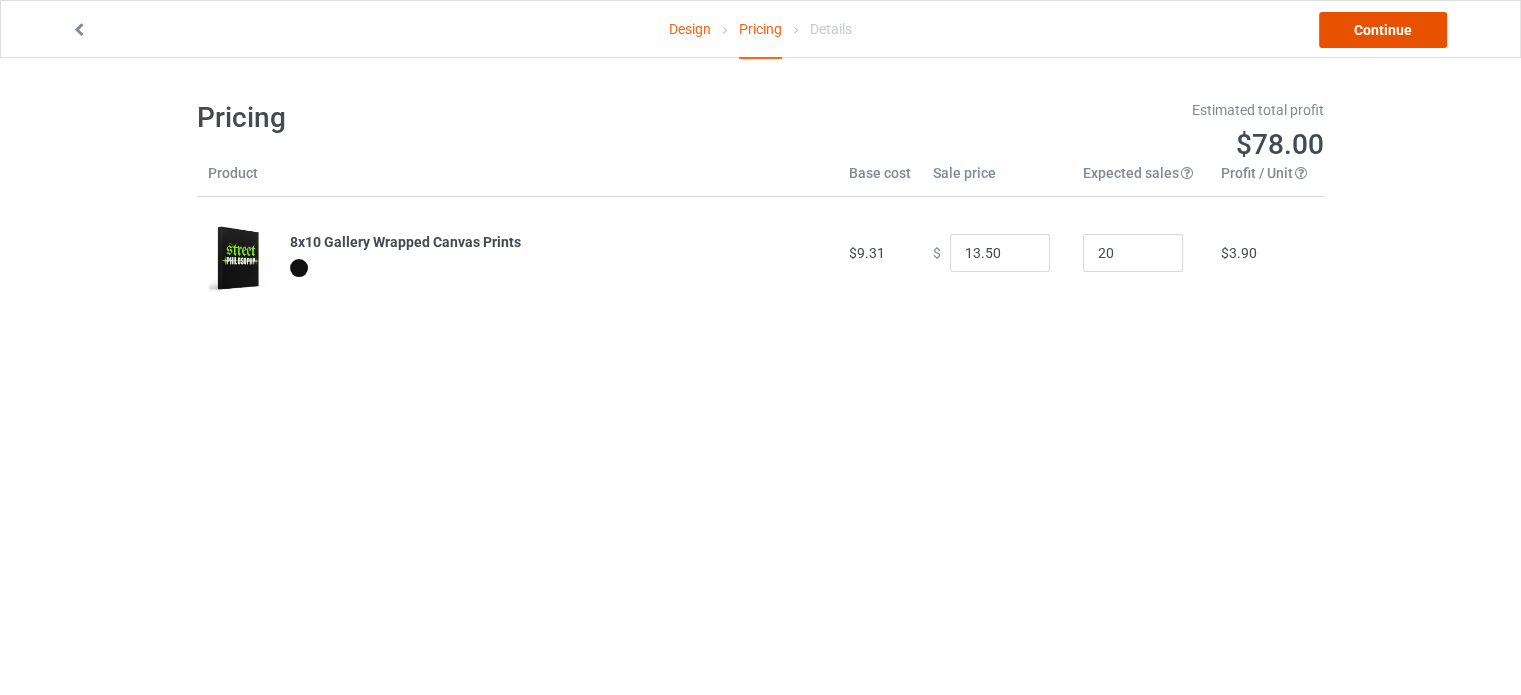 click on "Continue" at bounding box center (1383, 30) 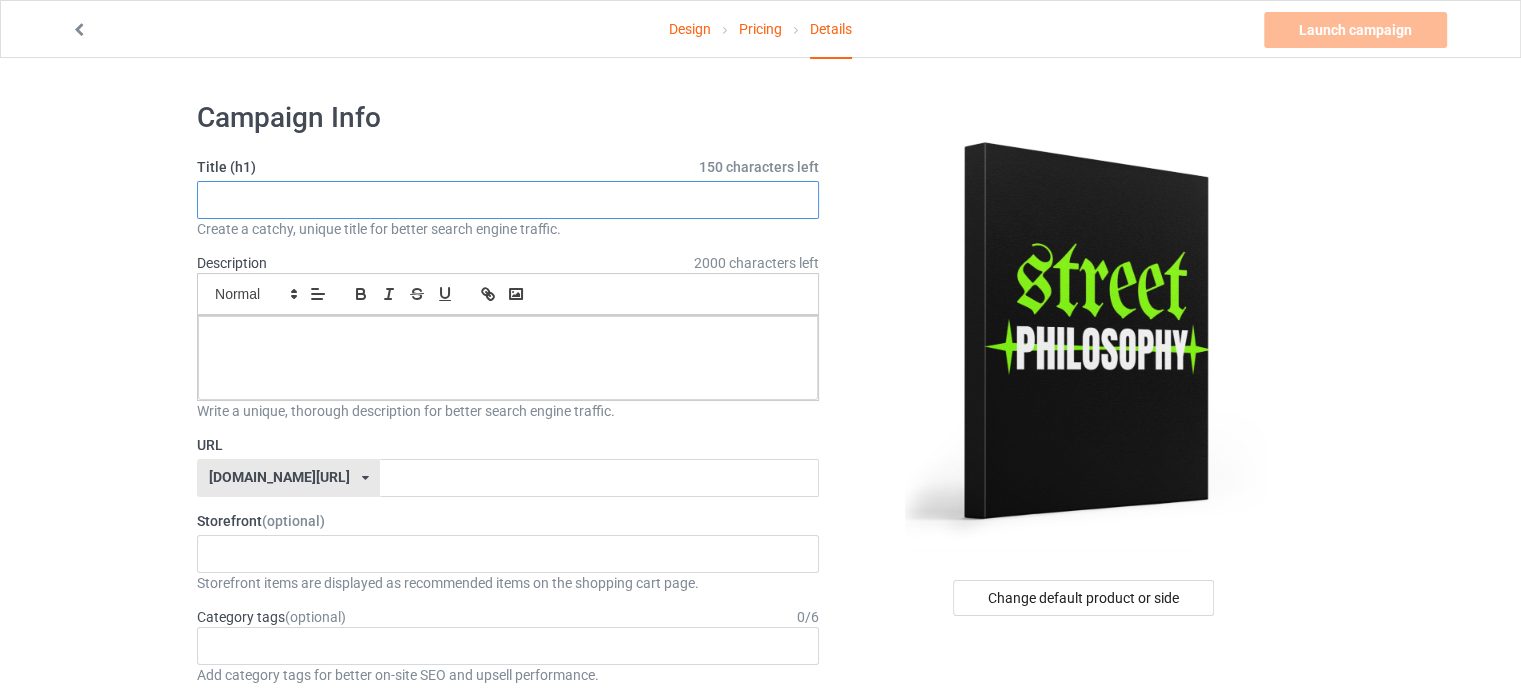 click at bounding box center [508, 200] 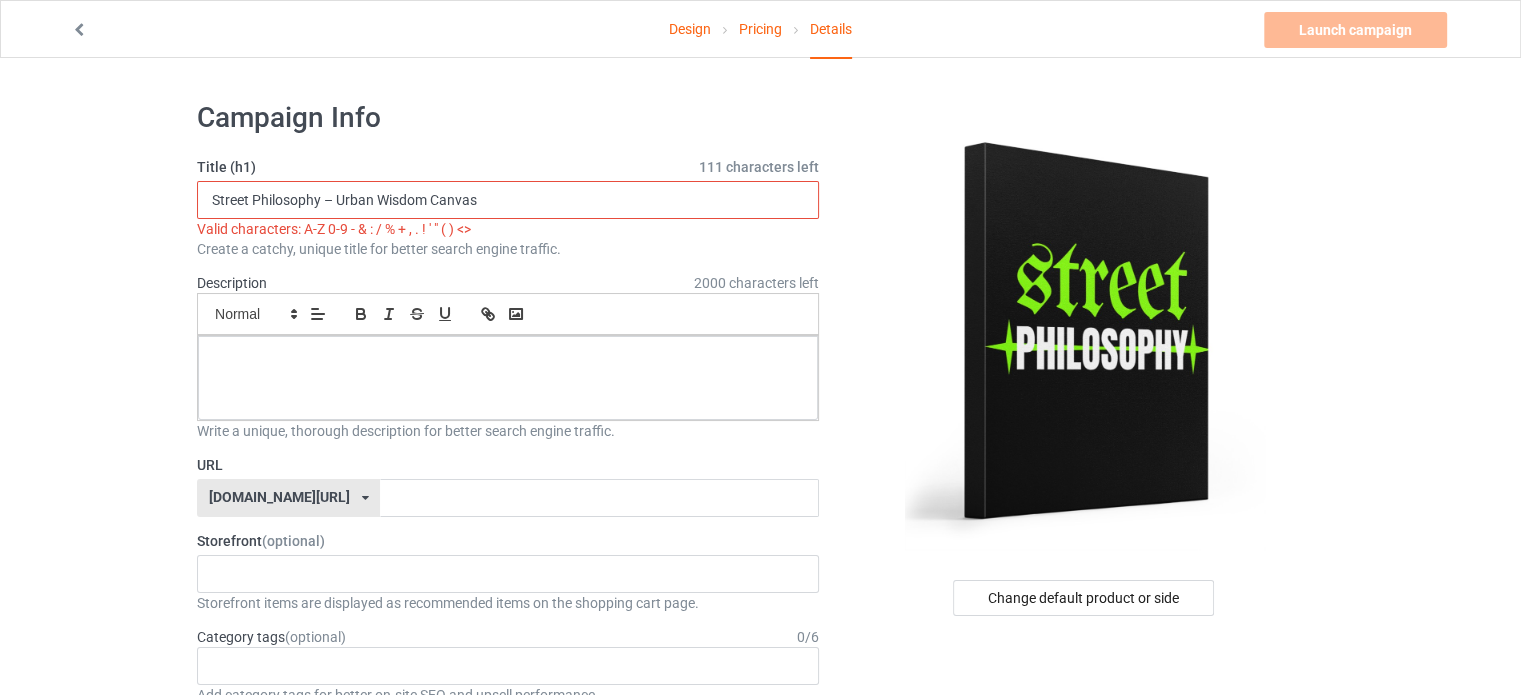 click on "Street Philosophy – Urban Wisdom Canvas" at bounding box center (508, 200) 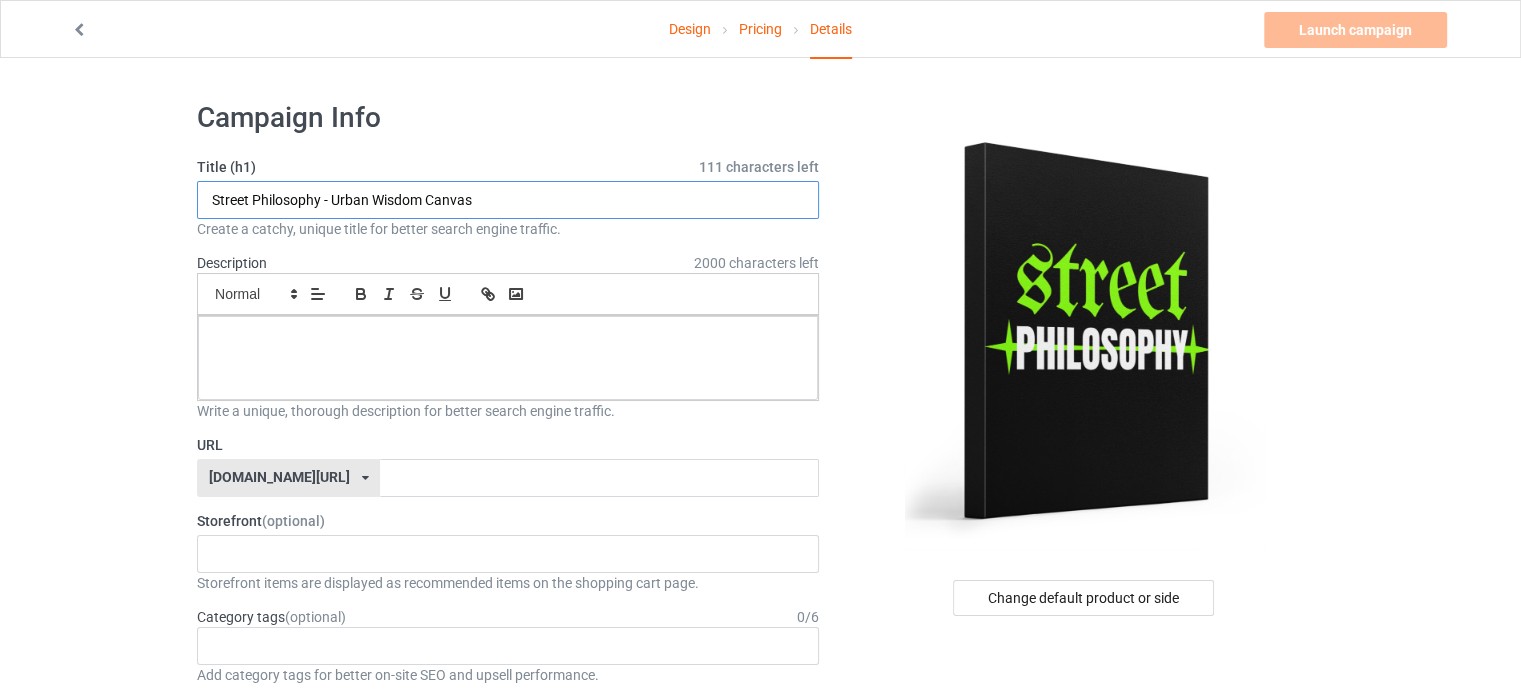 type on "Street Philosophy - Urban Wisdom Canvas" 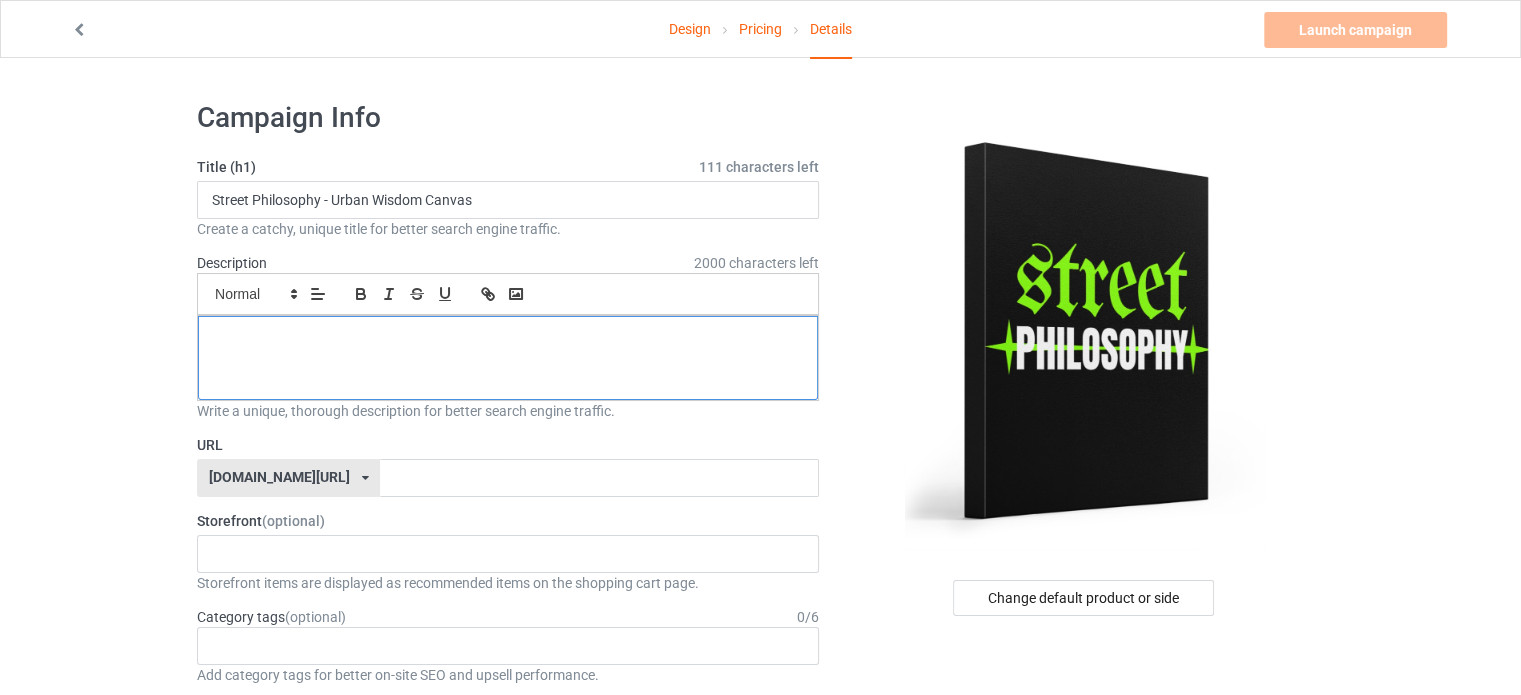 click at bounding box center (508, 358) 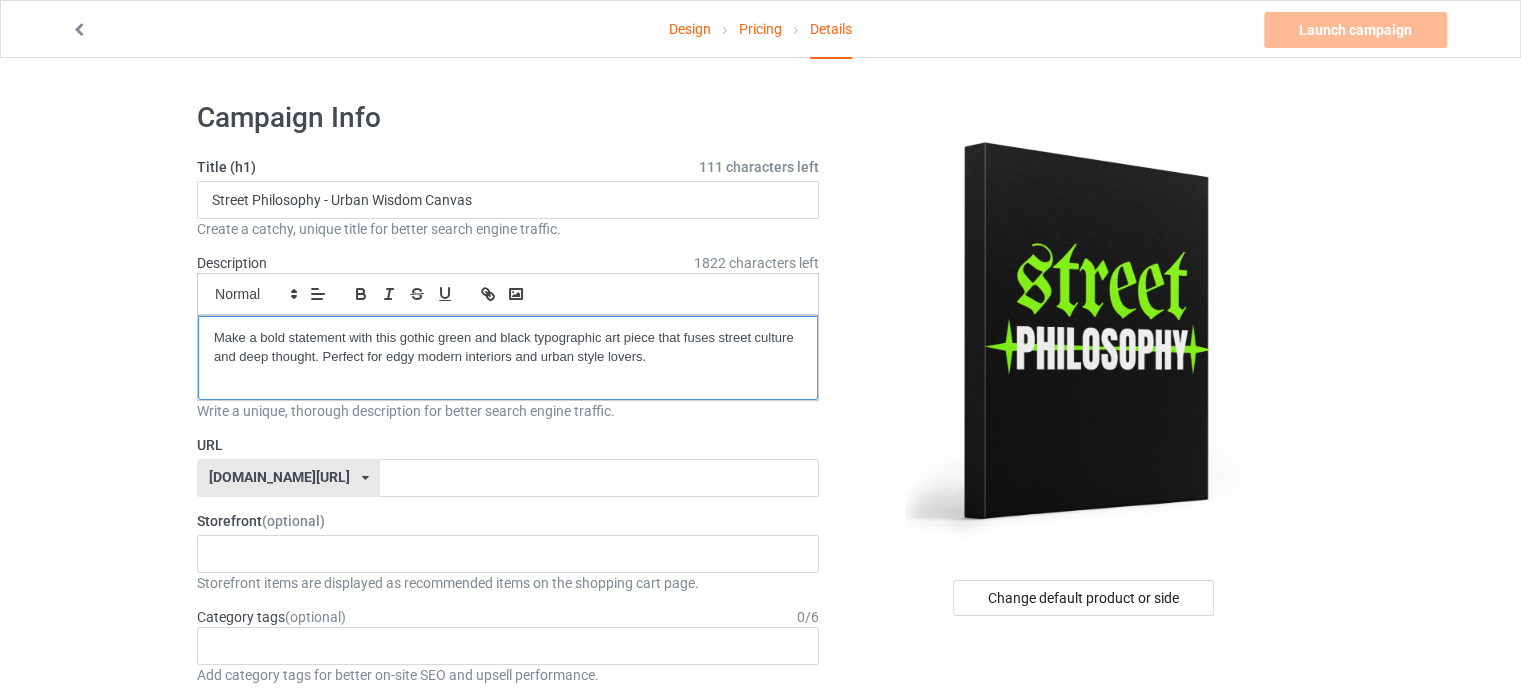 scroll, scrollTop: 0, scrollLeft: 0, axis: both 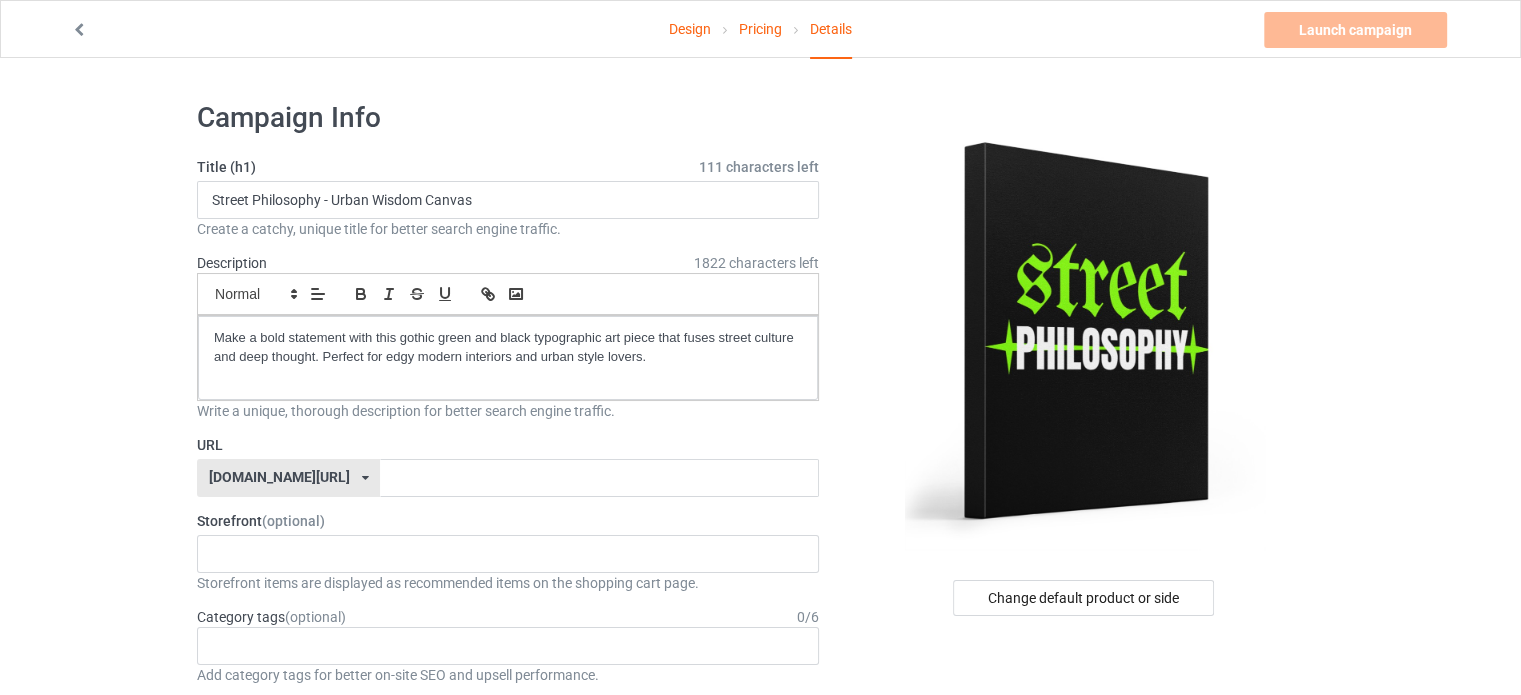 click at bounding box center [1085, 325] 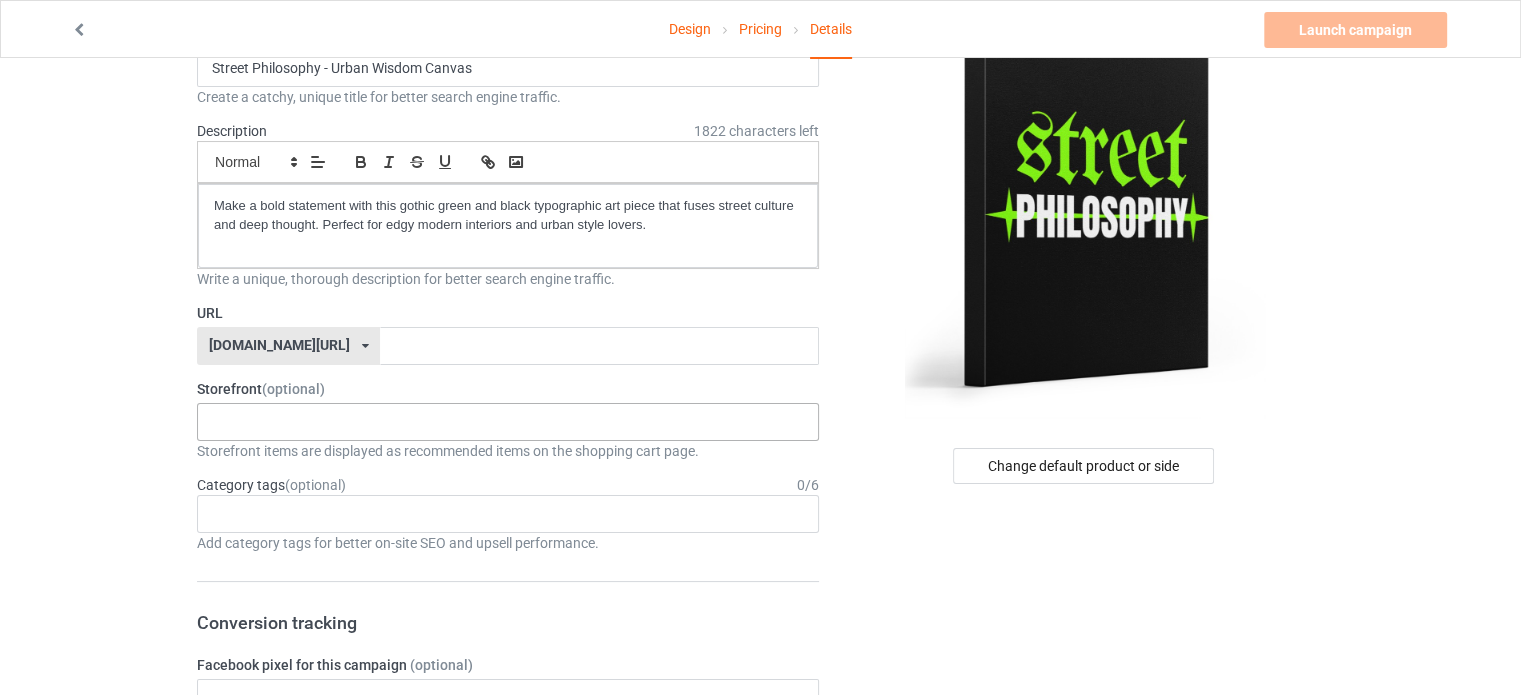 scroll, scrollTop: 240, scrollLeft: 0, axis: vertical 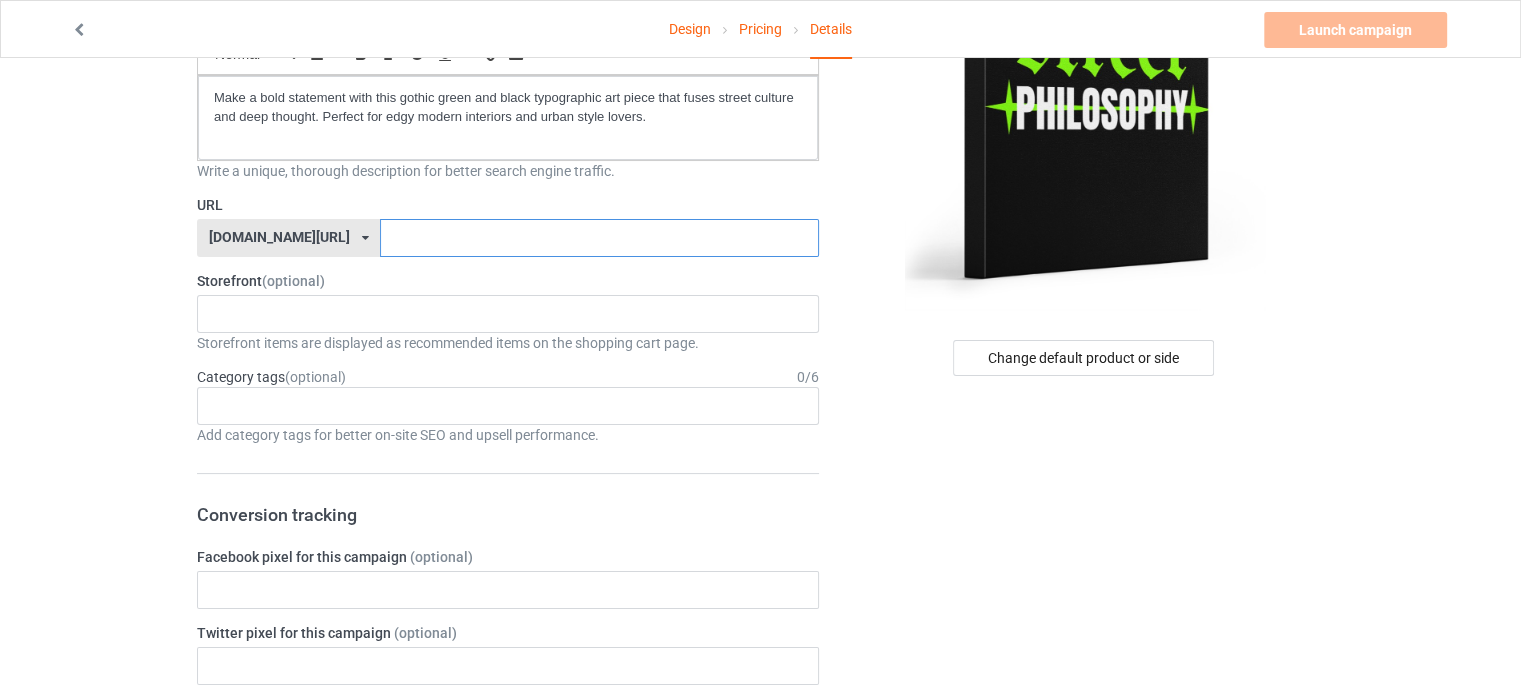 click at bounding box center (599, 238) 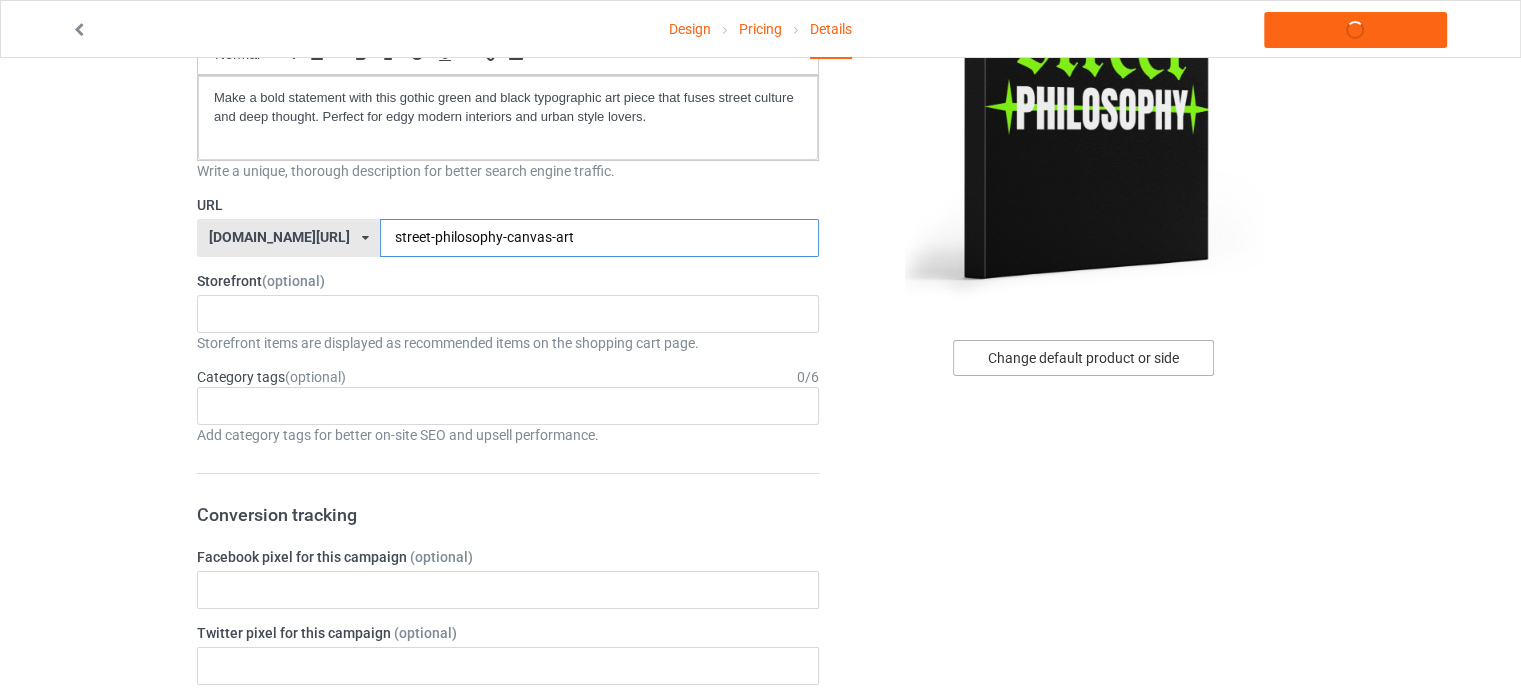 type on "street-philosophy-canvas-art" 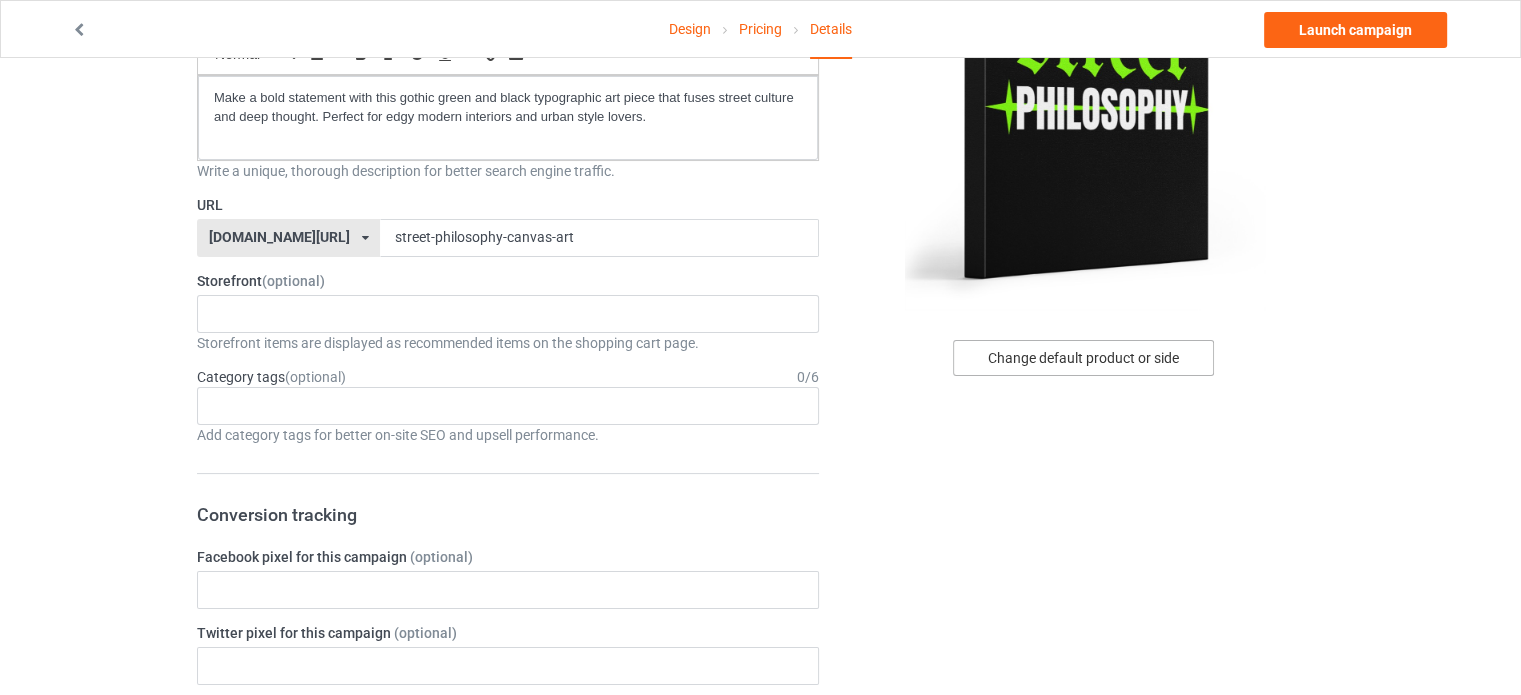 click on "Change default product or side" at bounding box center [1083, 358] 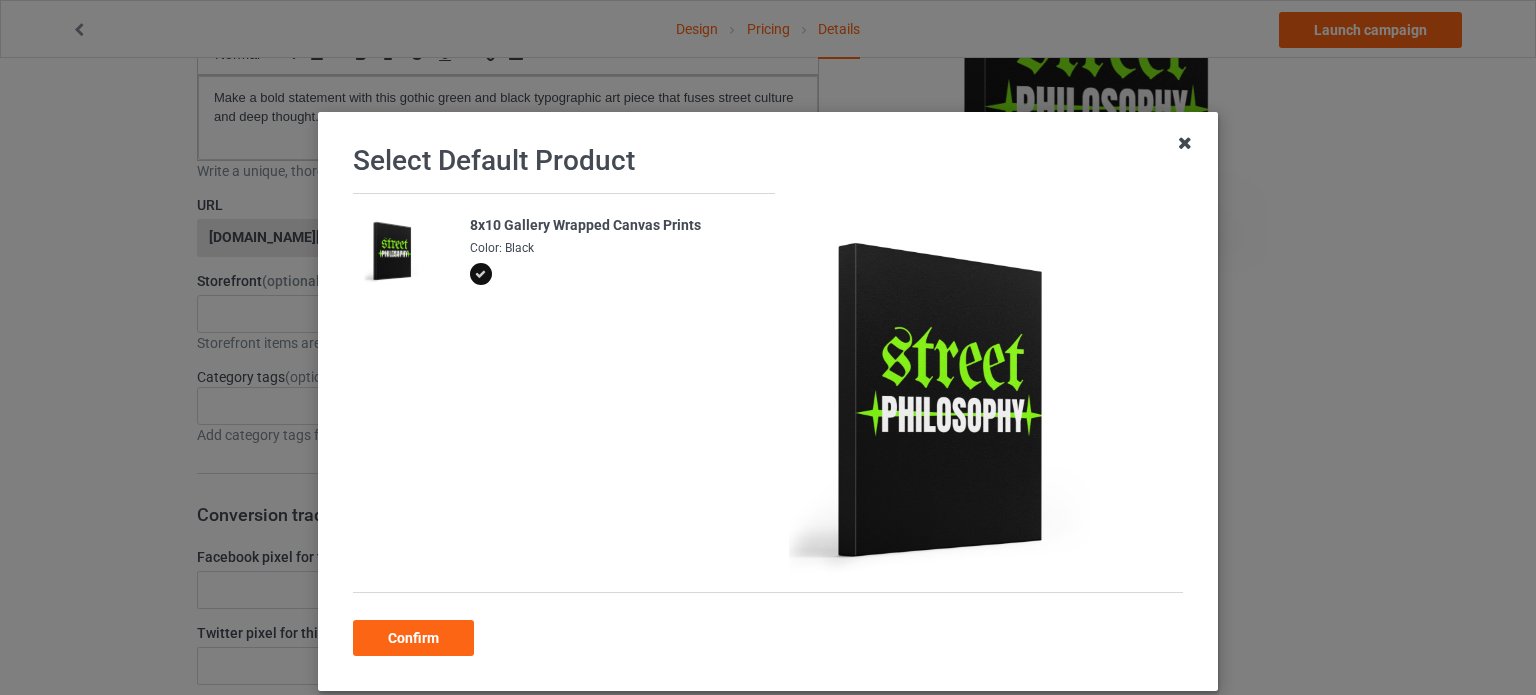 click at bounding box center [1185, 143] 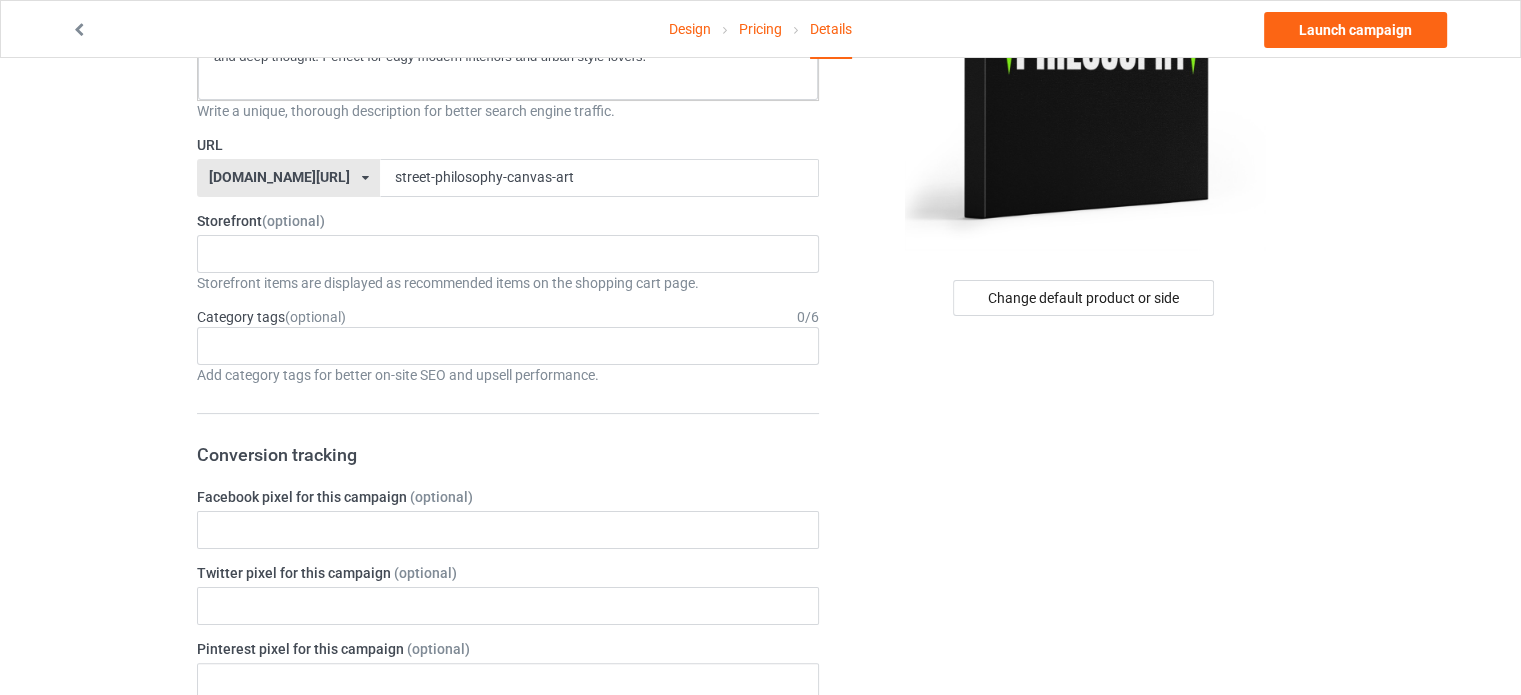 scroll, scrollTop: 303, scrollLeft: 0, axis: vertical 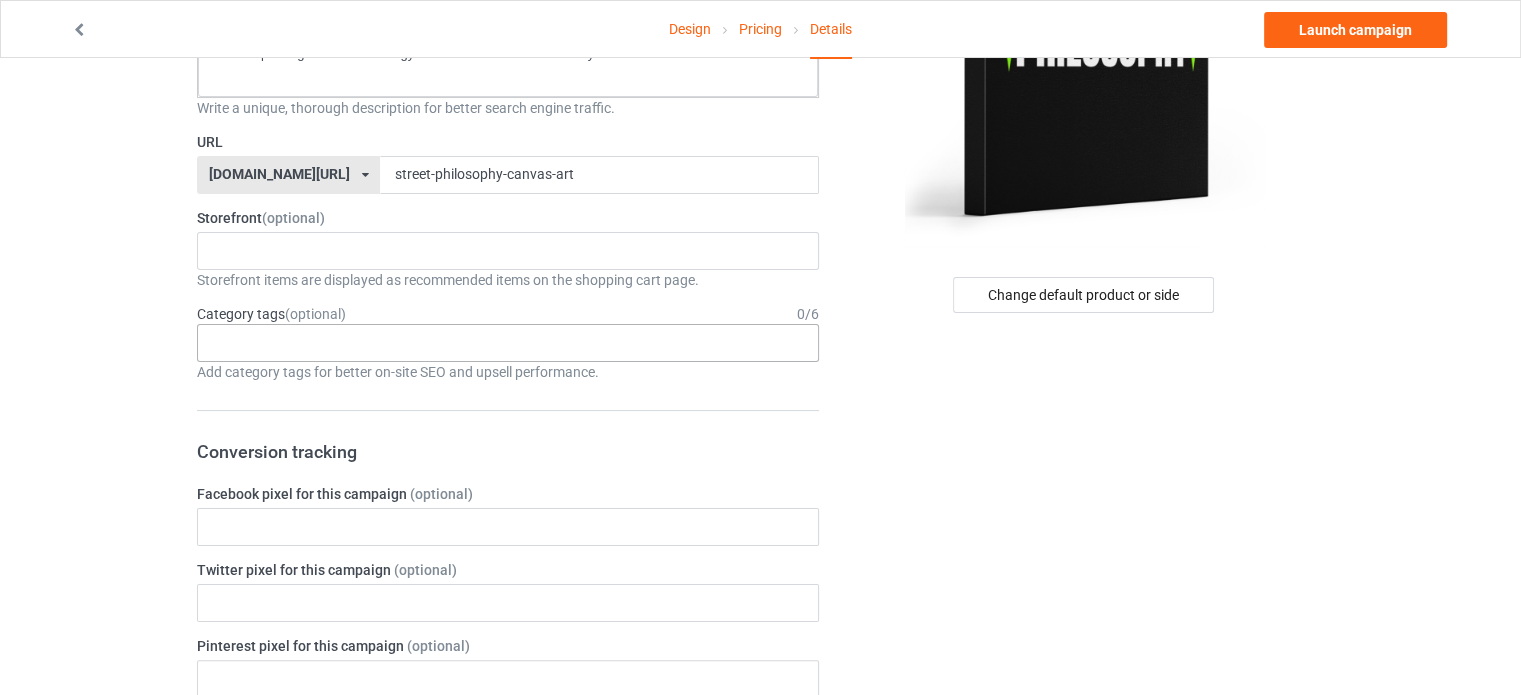 click on "Age > 1-19 > 1 Age > 1-12 Months > 1 Month Age > 1-12 Months Age > 1-19 Age > 1-19 > 10 Age > 1-12 Months > 10 Month Age > 80-100 > 100 Sports > Running > 10K Run Age > 1-19 > 11 Age > 1-12 Months > 11 Month Age > 1-19 > 12 Age > 1-12 Months > 12 Month Age > 1-19 > 13 Age > 1-19 > 14 Age > 1-19 > 15 Sports > Running > 15K Run Age > 1-19 > 16 Age > 1-19 > 17 Age > 1-19 > 18 Age > 1-19 > 19 Age > Decades > 1920s Age > Decades > 1930s Age > Decades > 1940s Age > Decades > 1950s Age > Decades > 1960s Age > Decades > 1970s Age > Decades > 1980s Age > Decades > 1990s Age > 1-19 > 2 Age > 1-12 Months > 2 Month Age > 20-39 > 20 Age > 20-39 Age > Decades > 2000s Age > Decades > 2010s Age > 20-39 > 21 Age > 20-39 > 22 Age > 20-39 > 23 Age > 20-39 > 24 Age > 20-39 > 25 Age > 20-39 > 26 Age > 20-39 > 27 Age > 20-39 > 28 Age > 20-39 > 29 Age > 1-19 > 3 Age > 1-12 Months > 3 Month Sports > Basketball > 3-Pointer Age > 20-39 > 30 Age > 20-39 > 31 Age > 20-39 > 32 Age > 20-39 > 33 Age > 20-39 > 34 Age > 20-39 > 35 Age Jobs 1" at bounding box center (508, 343) 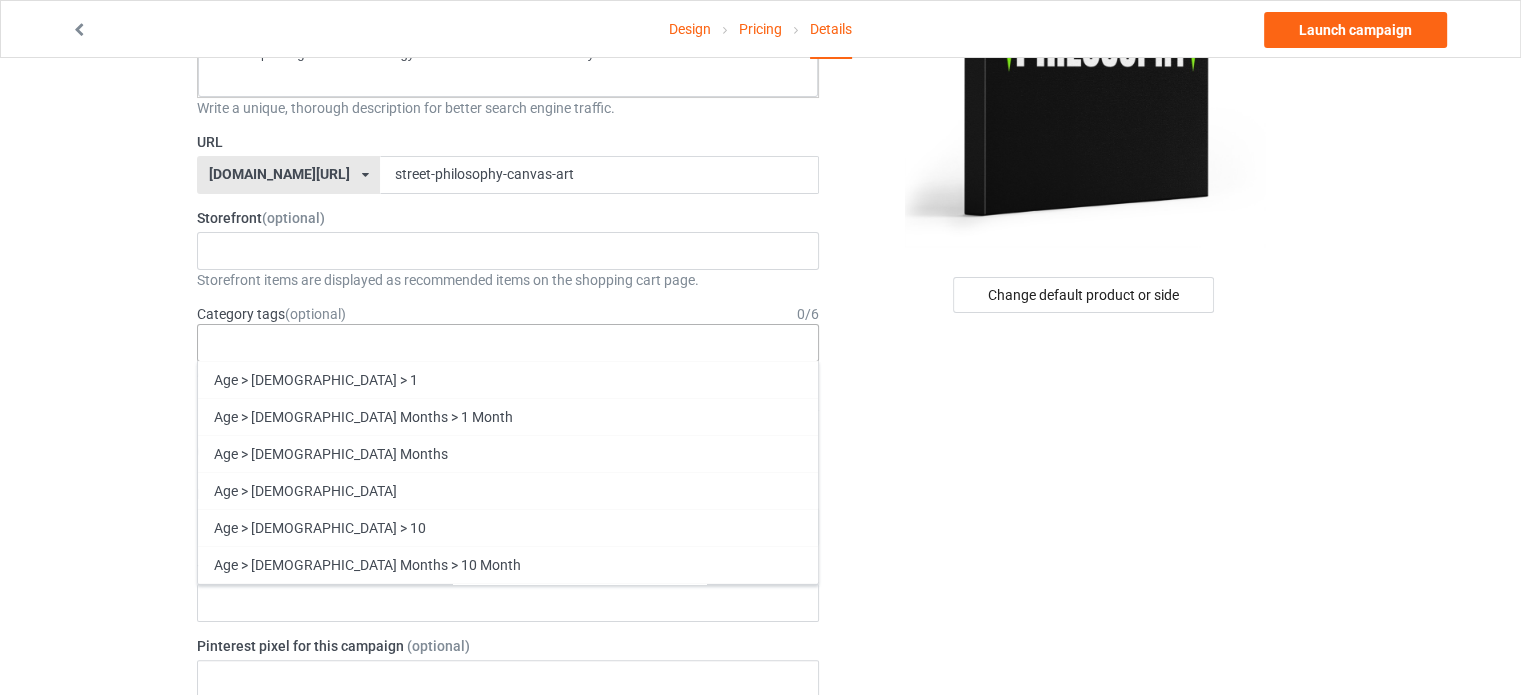 paste on "Urban, Typography, Statement Art" 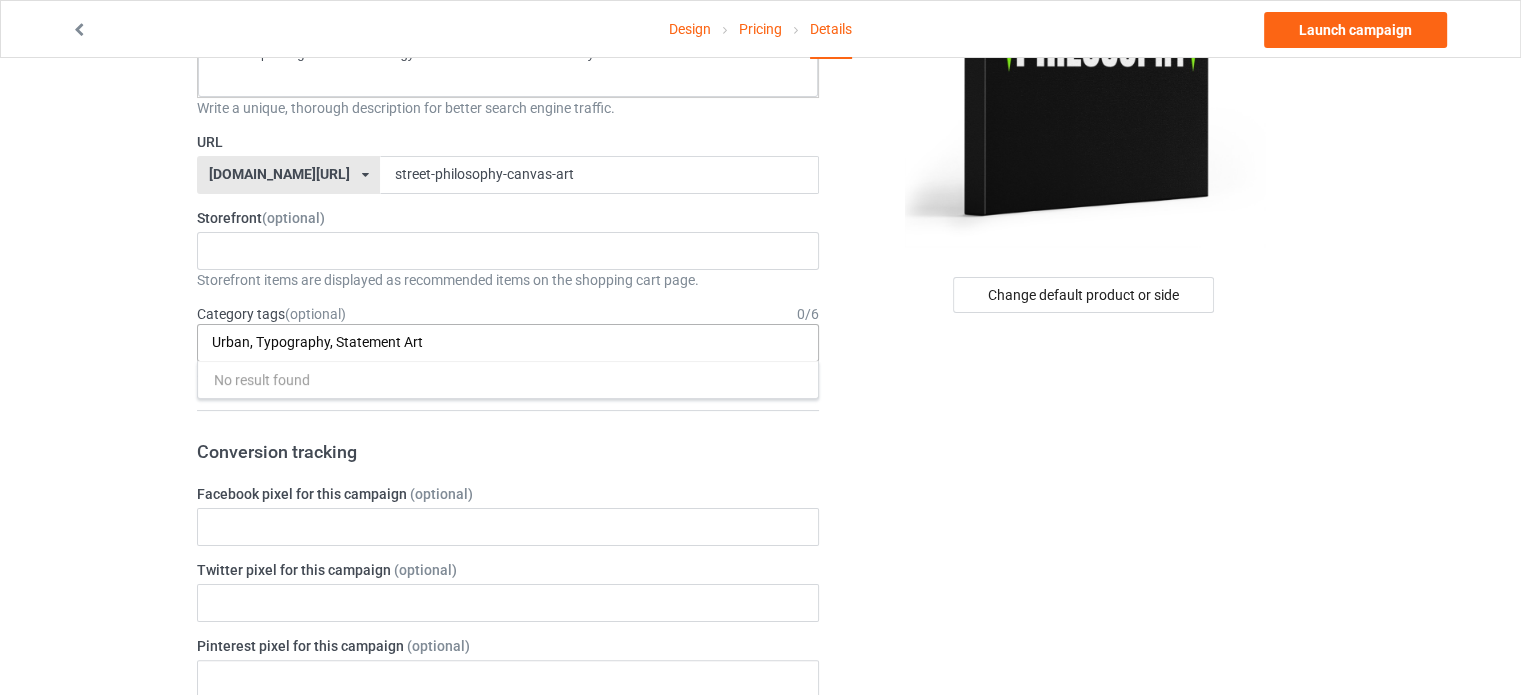 scroll, scrollTop: 0, scrollLeft: 0, axis: both 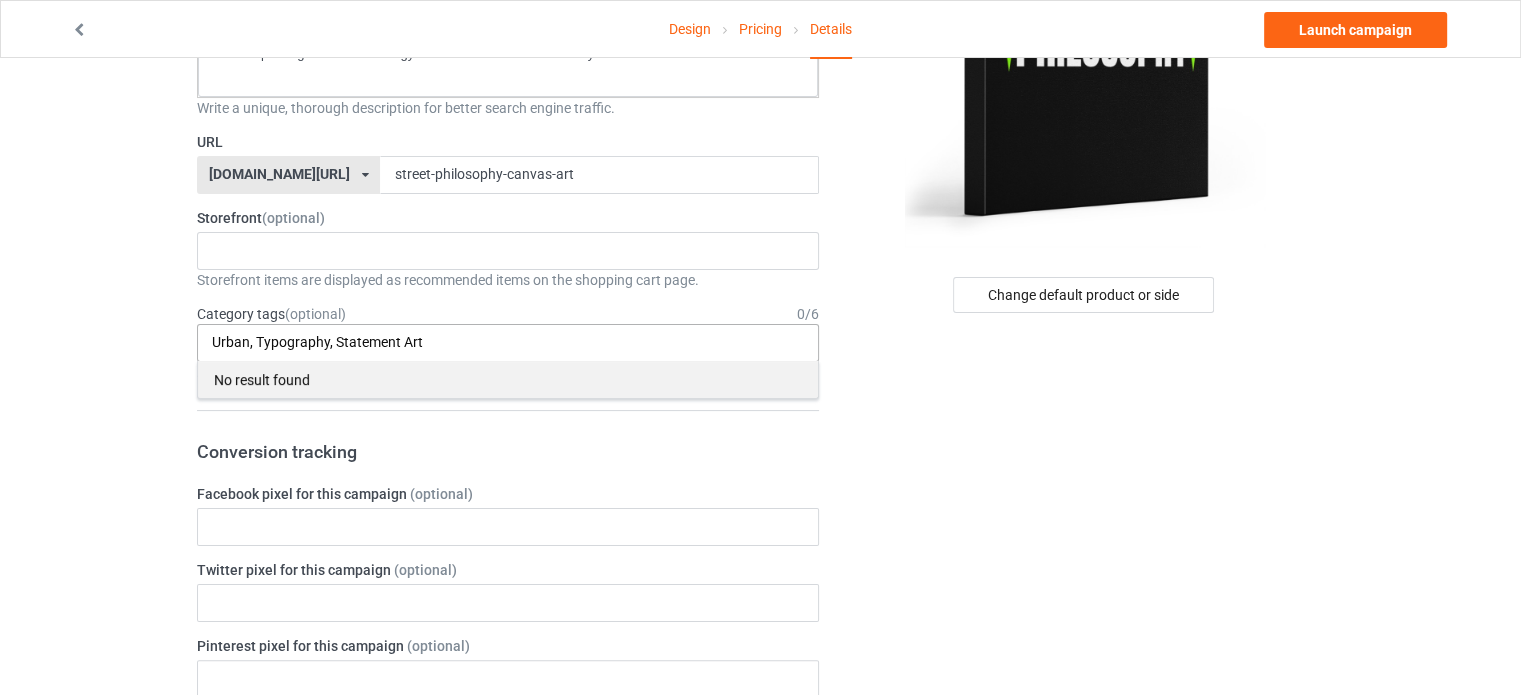 drag, startPoint x: 250, startPoint y: 343, endPoint x: 649, endPoint y: 366, distance: 399.66235 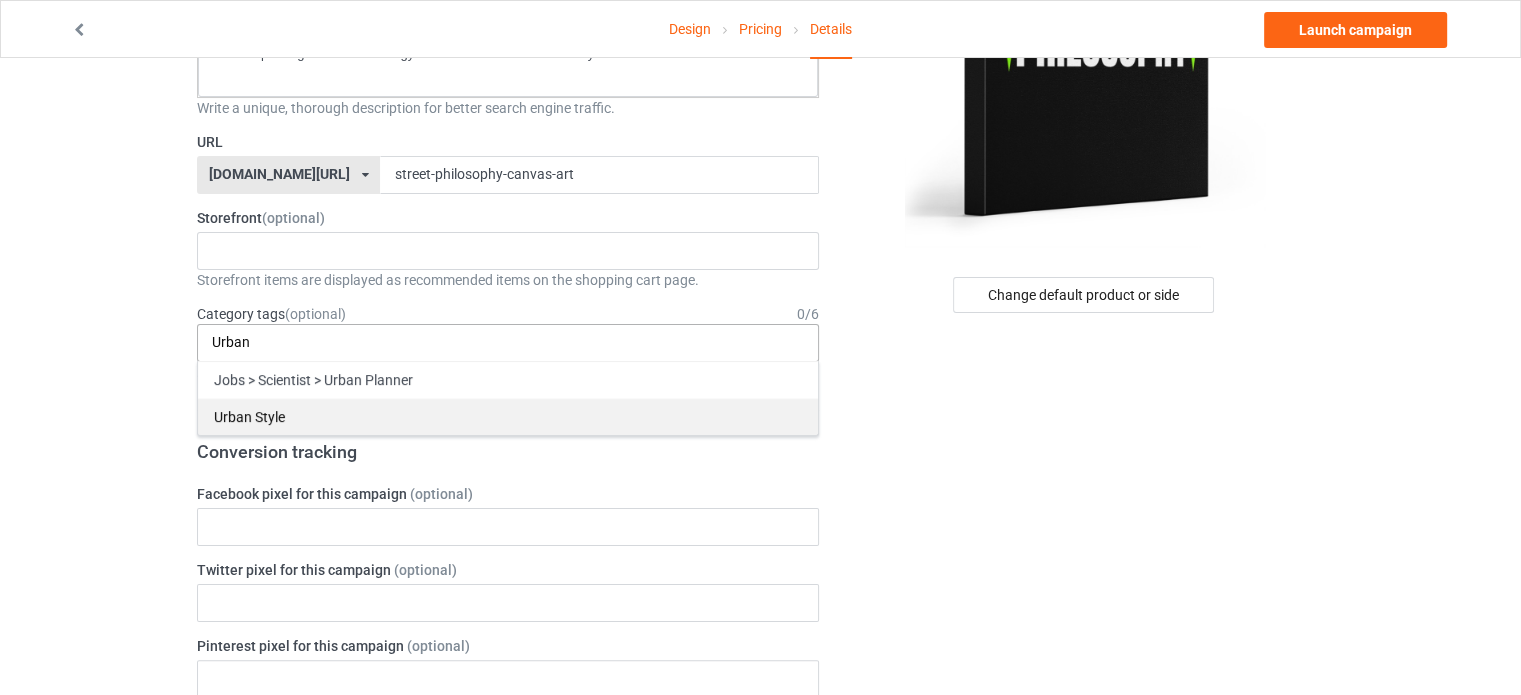 type on "Urban" 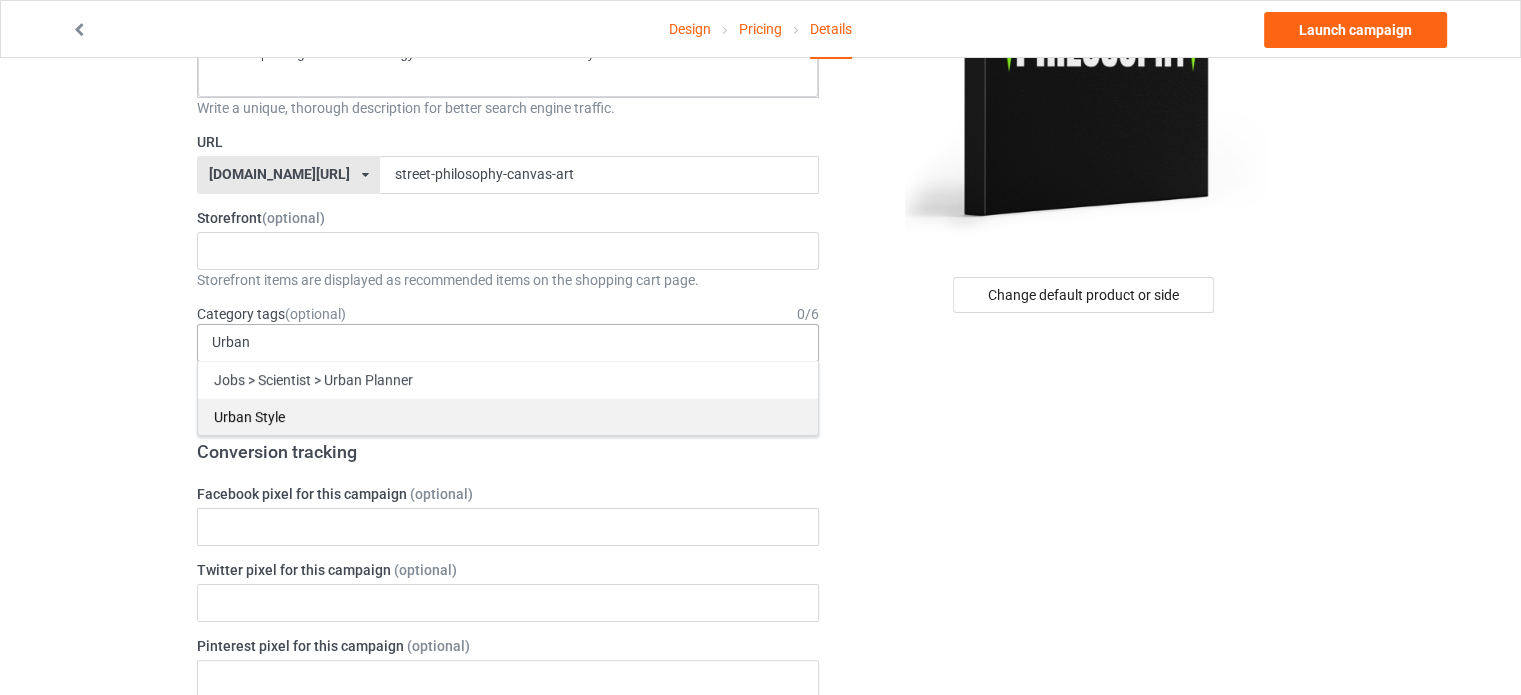 click on "Urban Style" at bounding box center [508, 416] 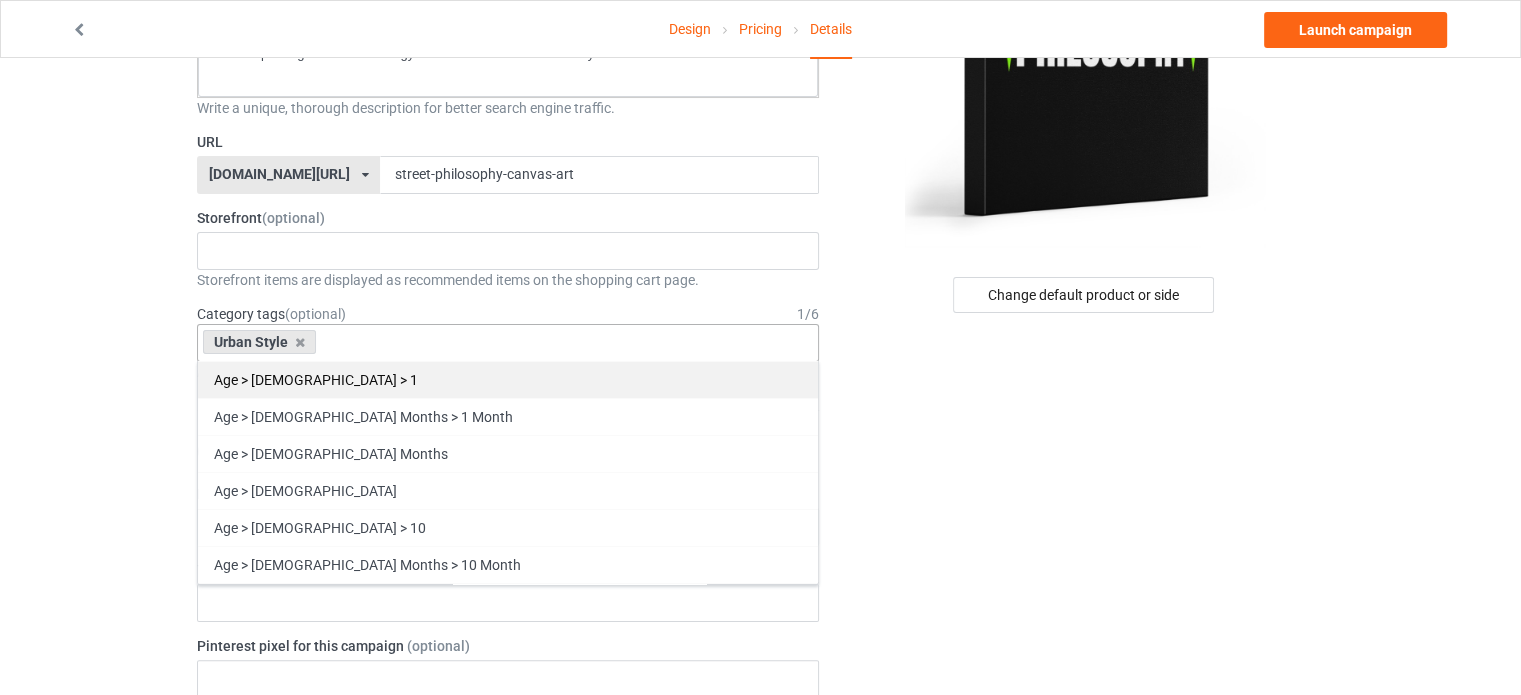 paste on "Urban, Typography, Statement Art" 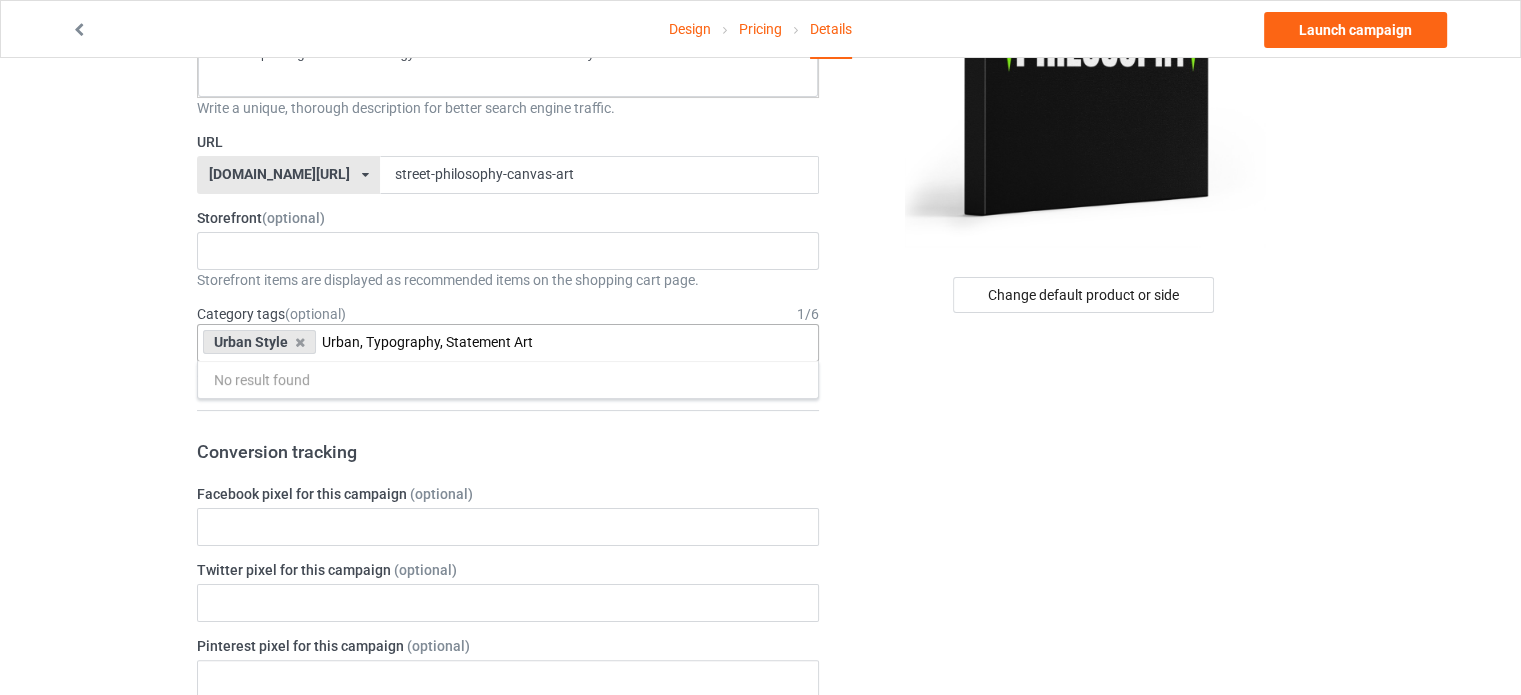 scroll, scrollTop: 0, scrollLeft: 0, axis: both 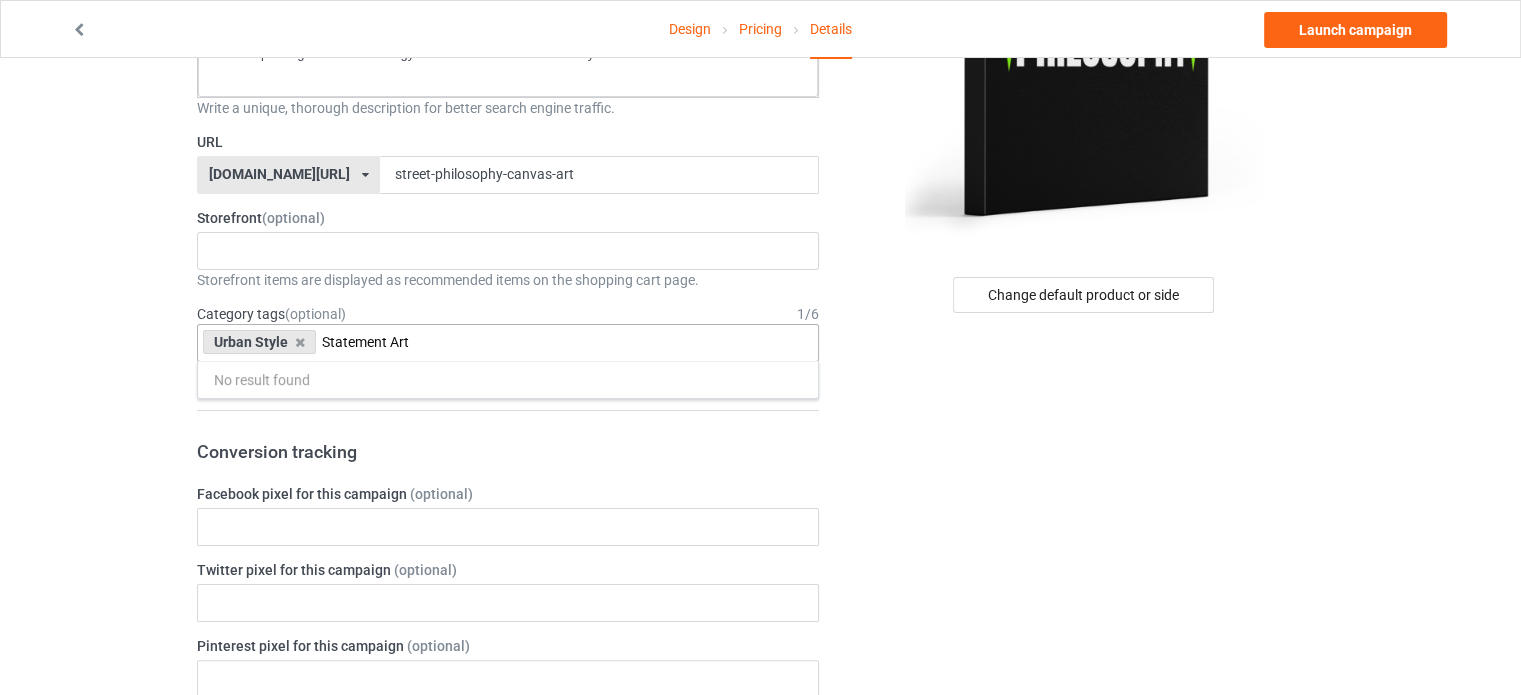 click on "Statement Art" at bounding box center (382, 342) 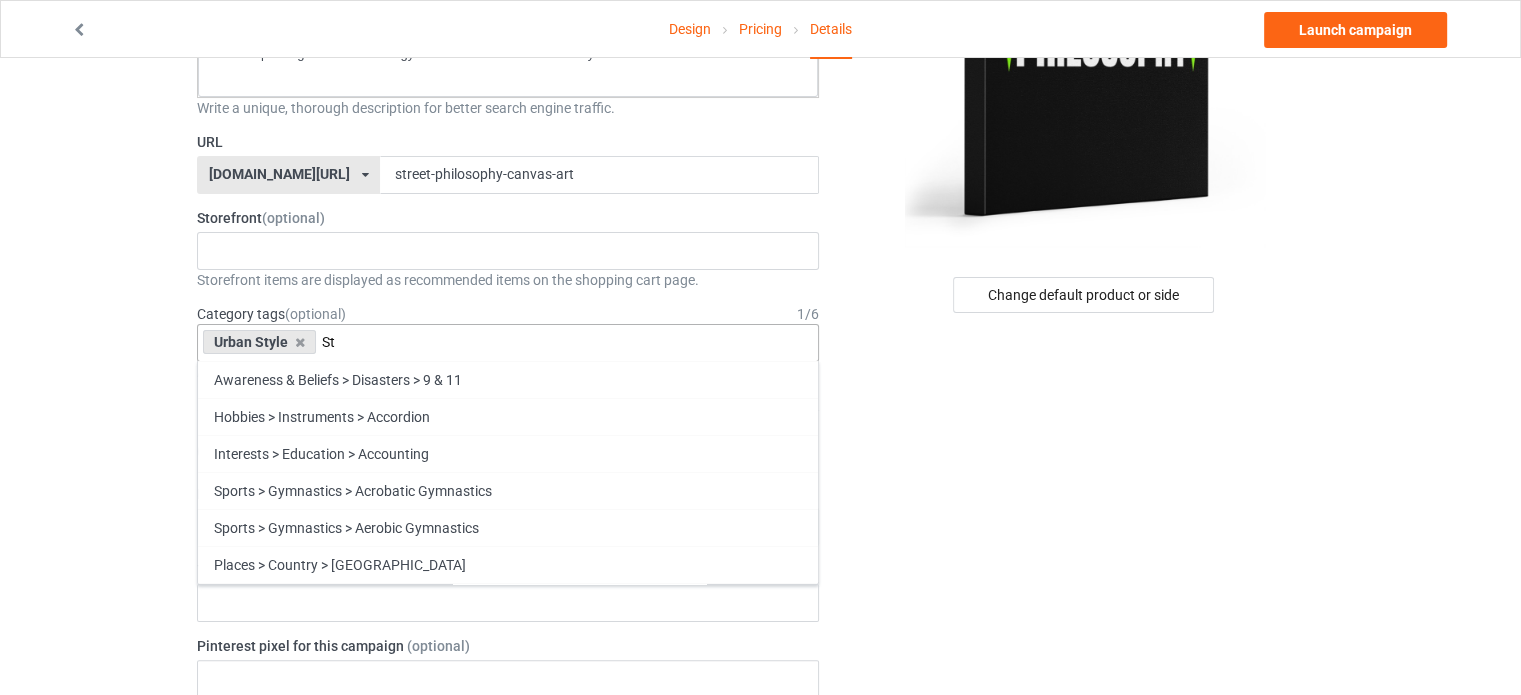 type on "S" 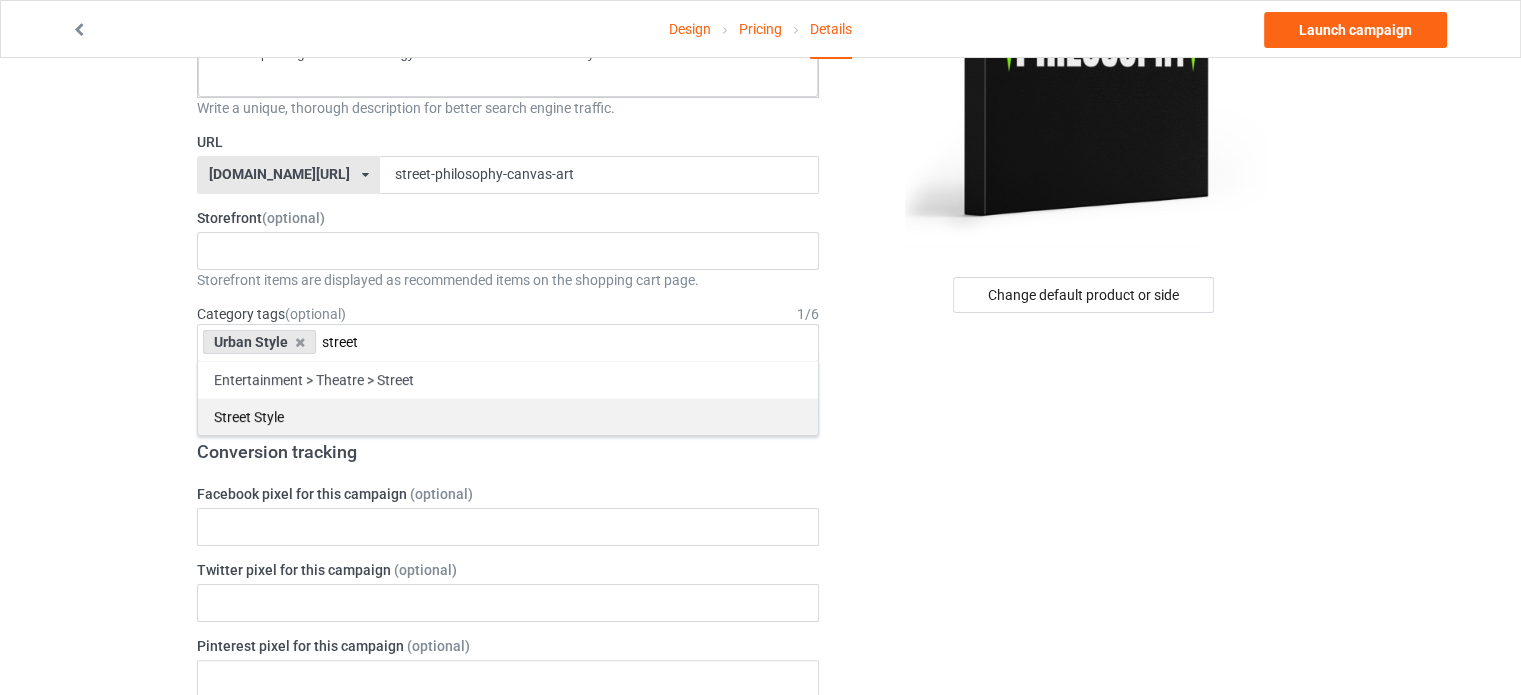 type on "street" 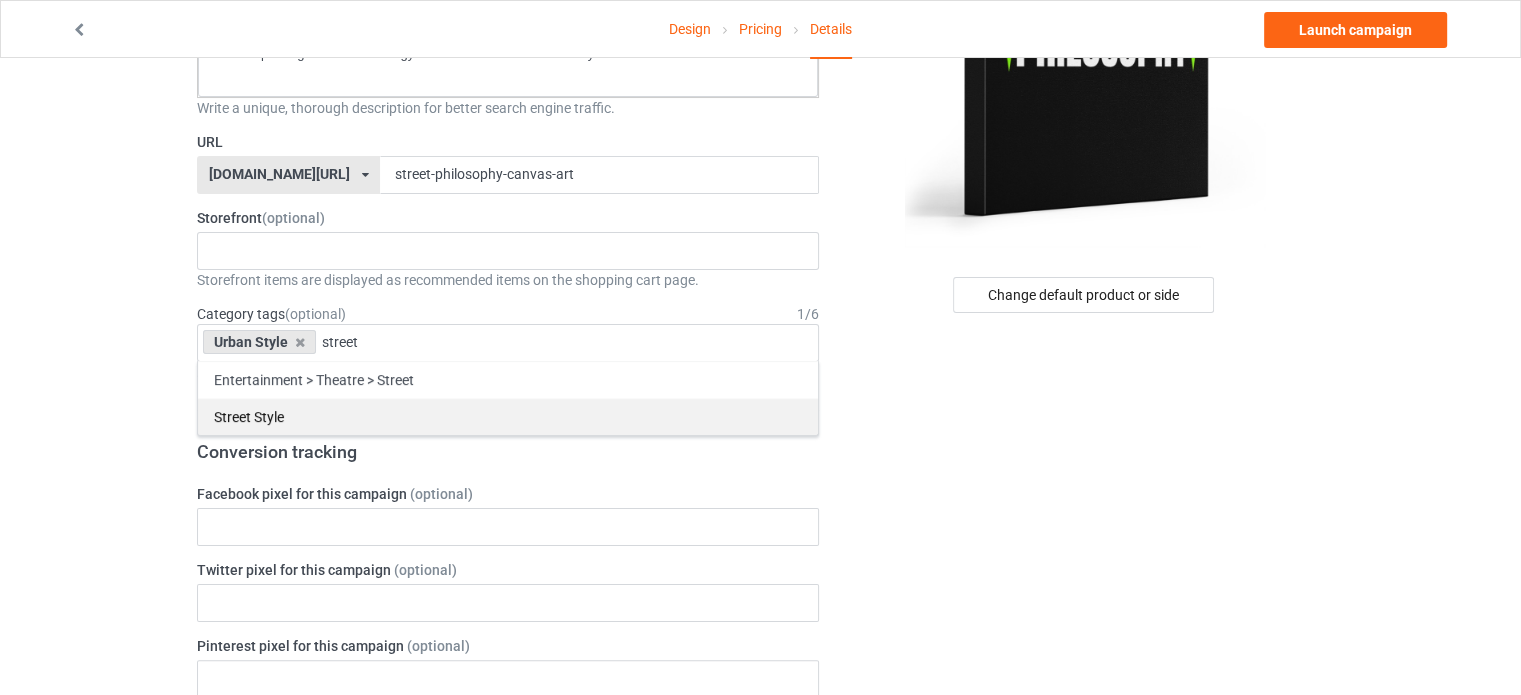 click on "Street Style" at bounding box center (508, 416) 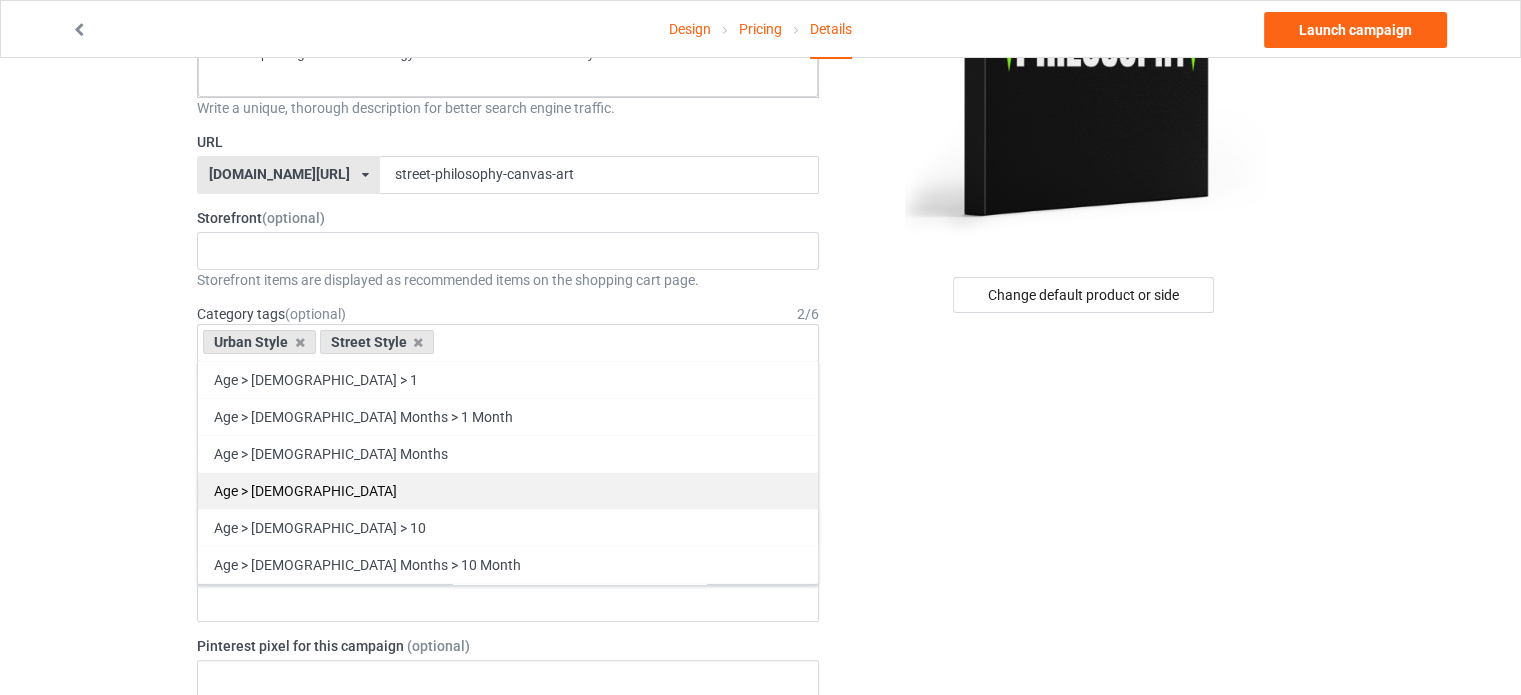 paste on "typographic" 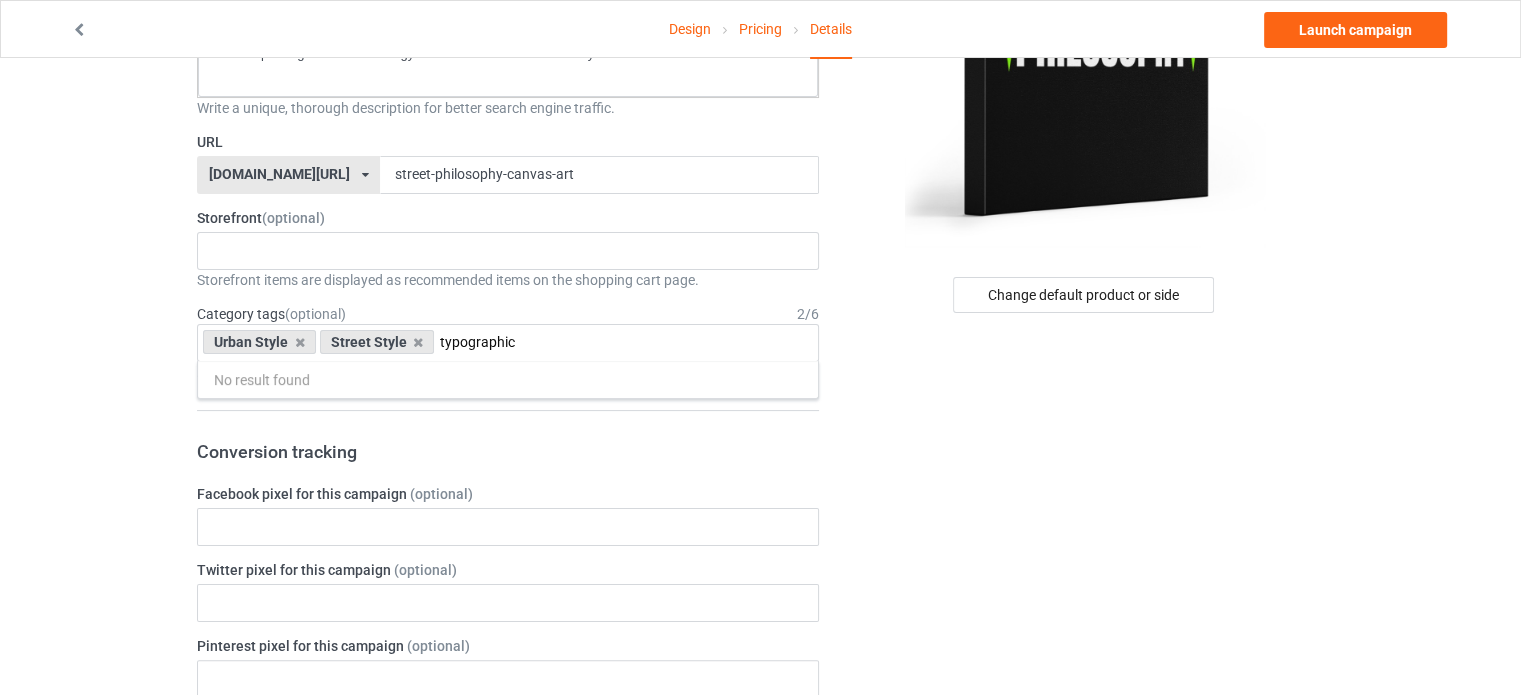 scroll, scrollTop: 0, scrollLeft: 0, axis: both 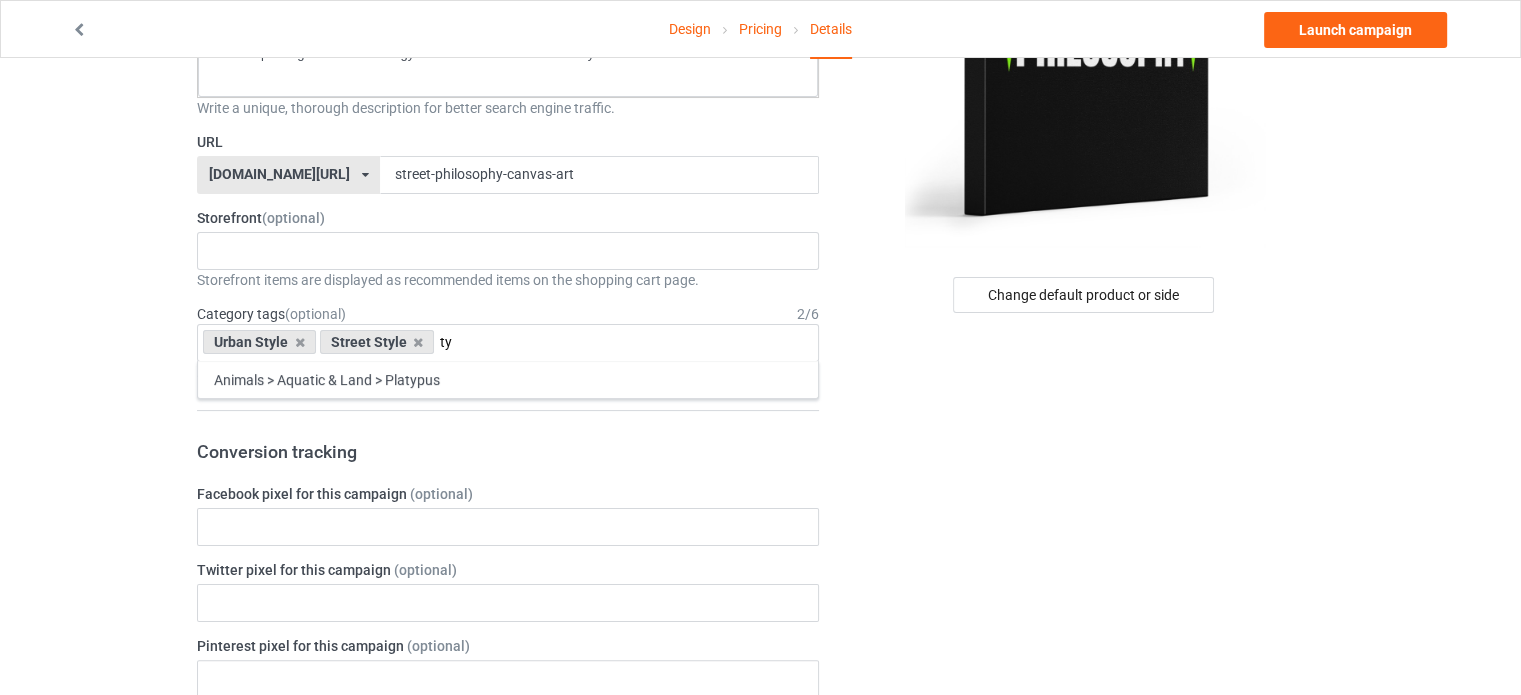 type on "t" 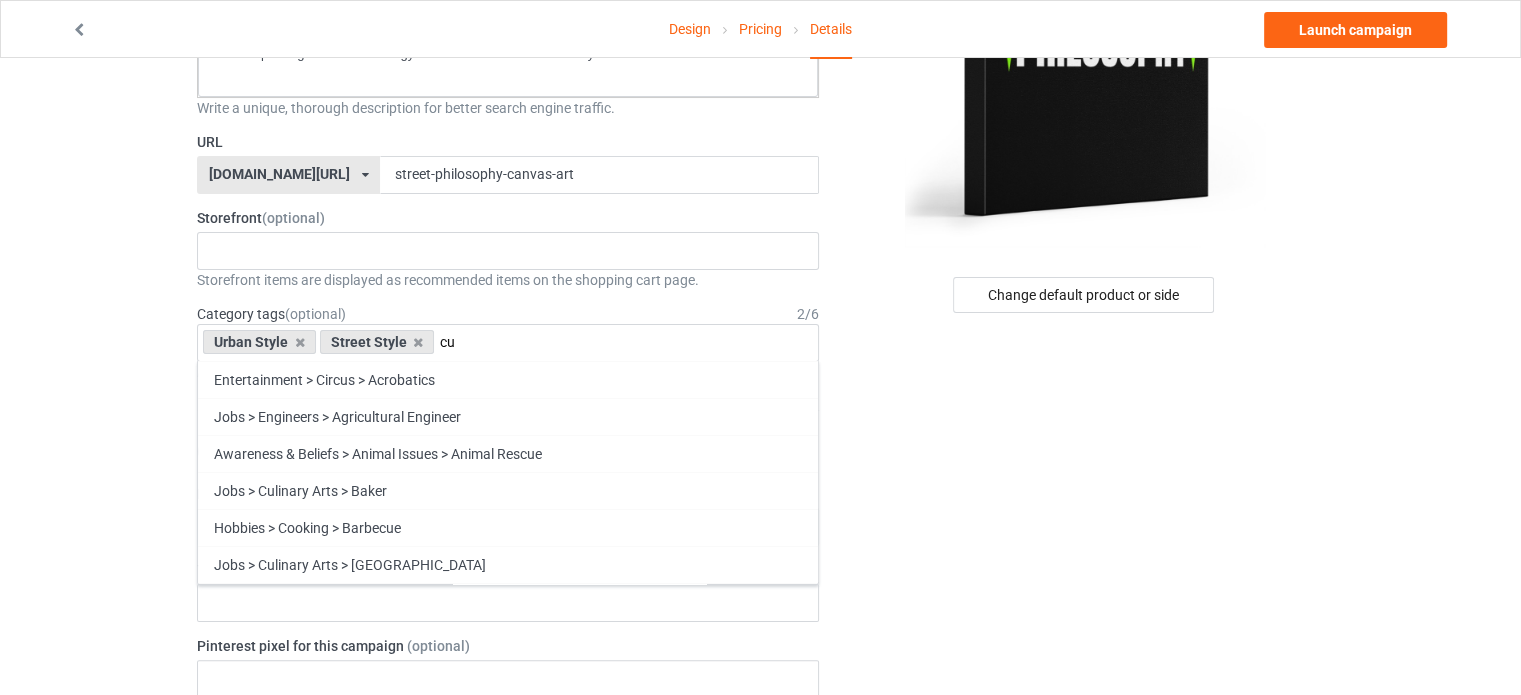 type on "c" 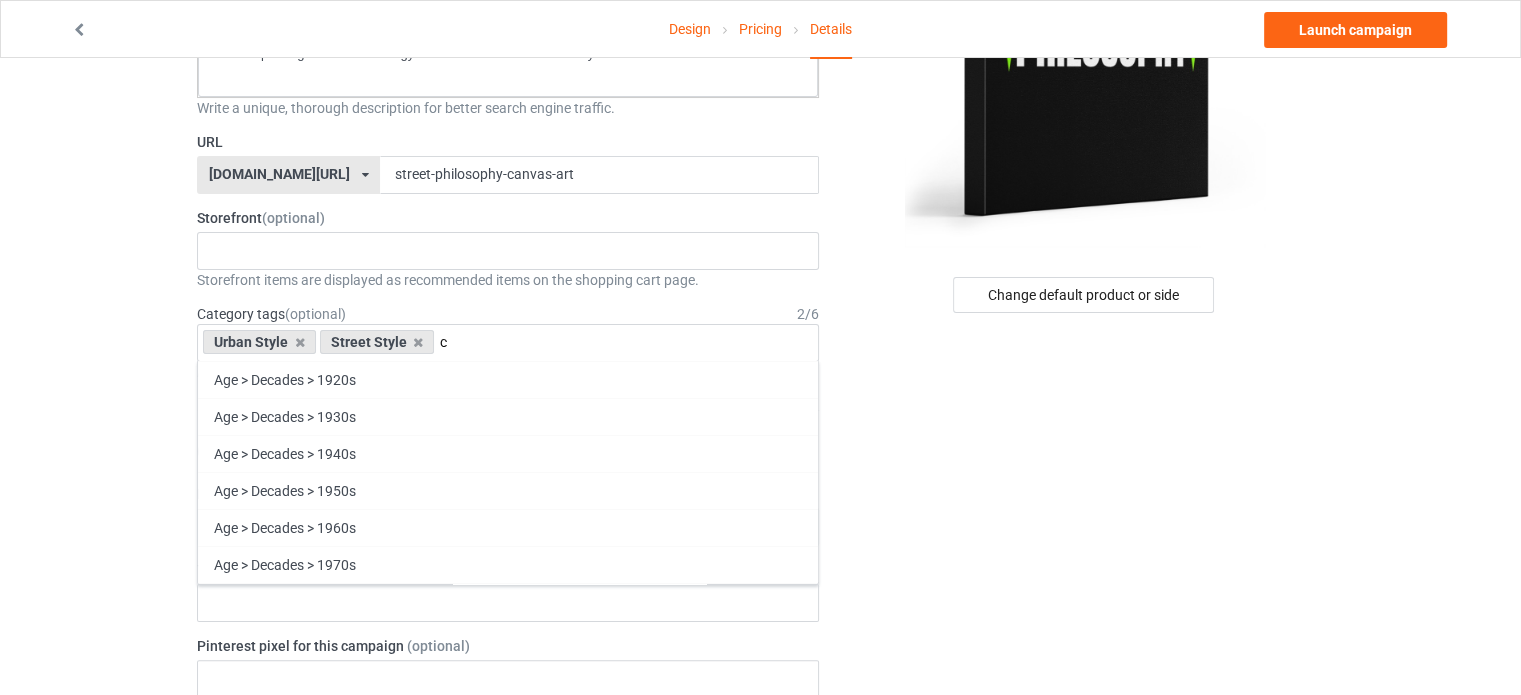 type 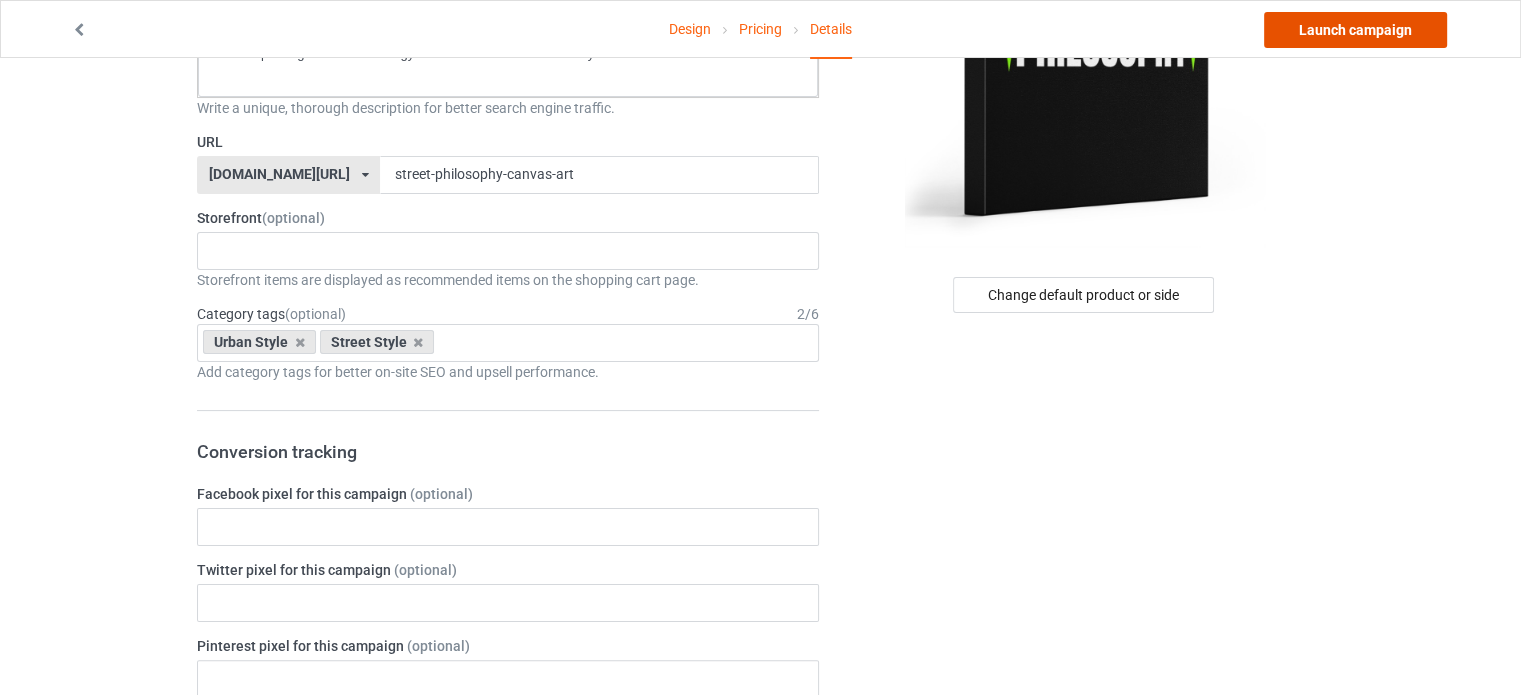 click on "Launch campaign" at bounding box center [1355, 30] 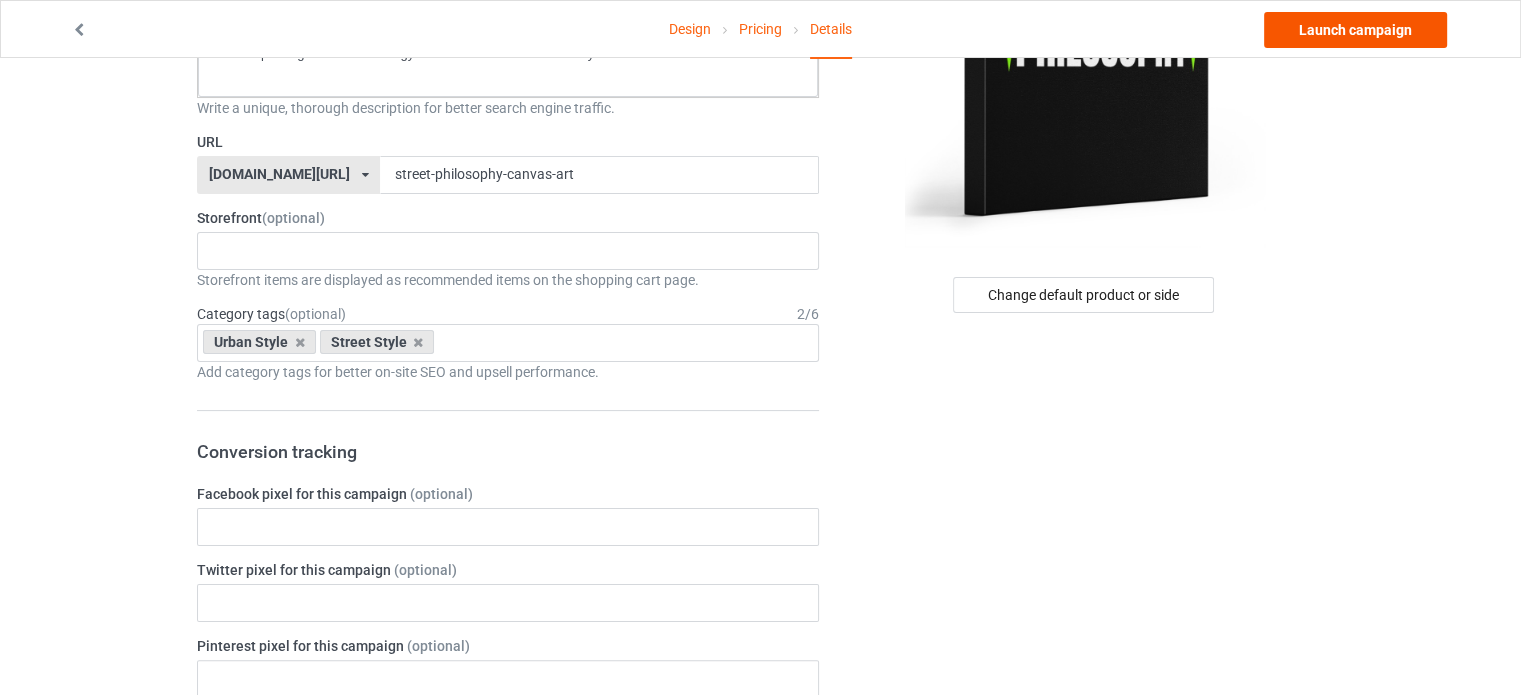 scroll, scrollTop: 0, scrollLeft: 0, axis: both 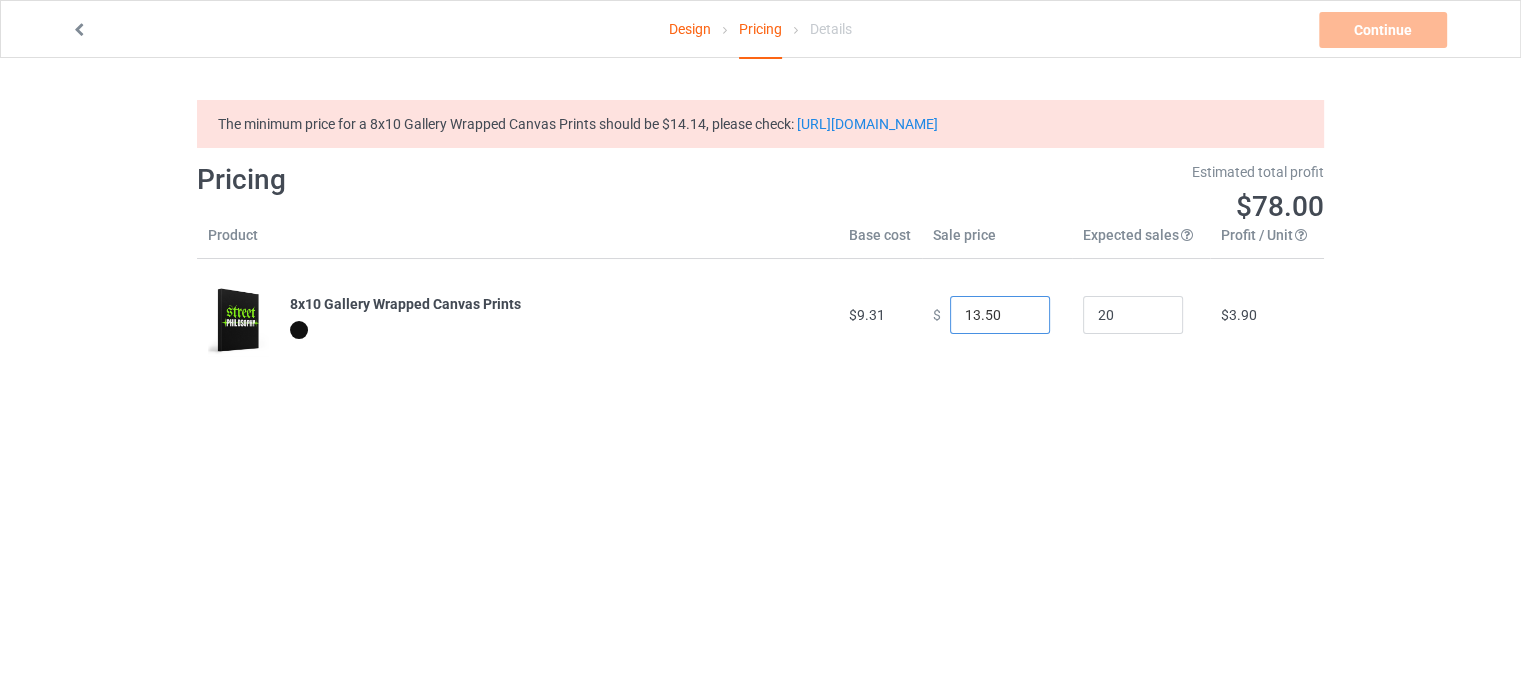 drag, startPoint x: 952, startPoint y: 317, endPoint x: 968, endPoint y: 317, distance: 16 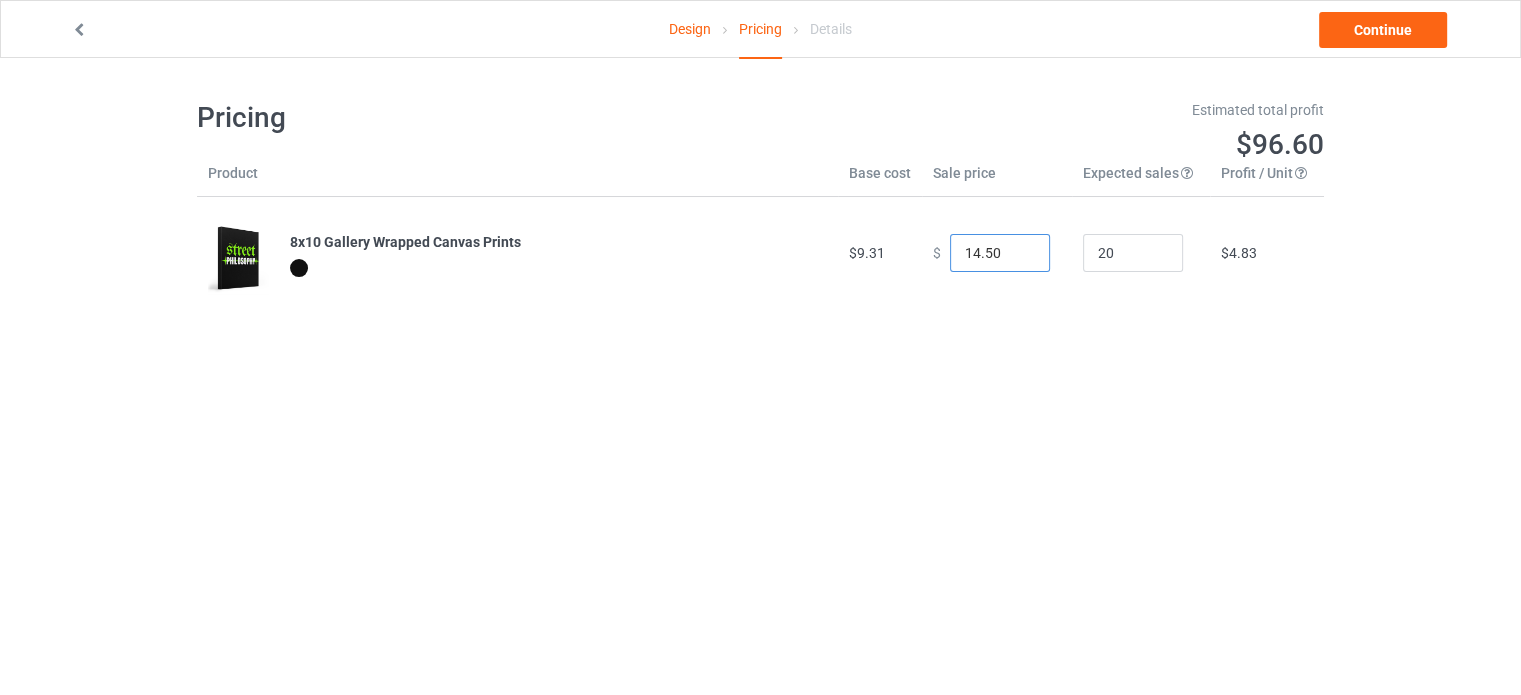 type on "14.50" 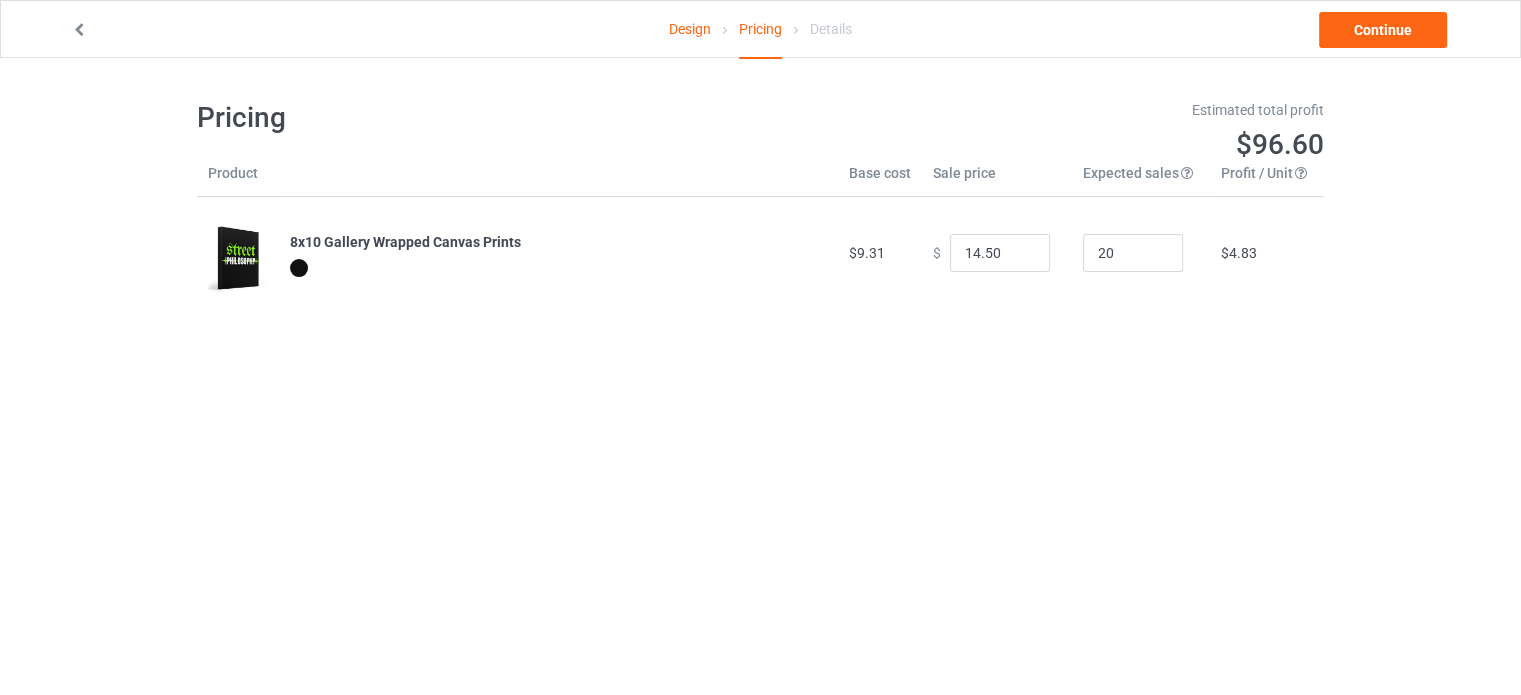 click on "Design Pricing Details Continue Pricing Estimated total profit $96.60 Product Base cost Sale price Expected sales   Your expected sales will change your profit estimate (on the right), but will not affect the actual amount of profit you earn. Profit / Unit   Your profit is your sale price minus your base cost and processing fee. 8x10 Gallery Wrapped Canvas Prints $9.31 $     14.50 20 $4.83" at bounding box center [760, 405] 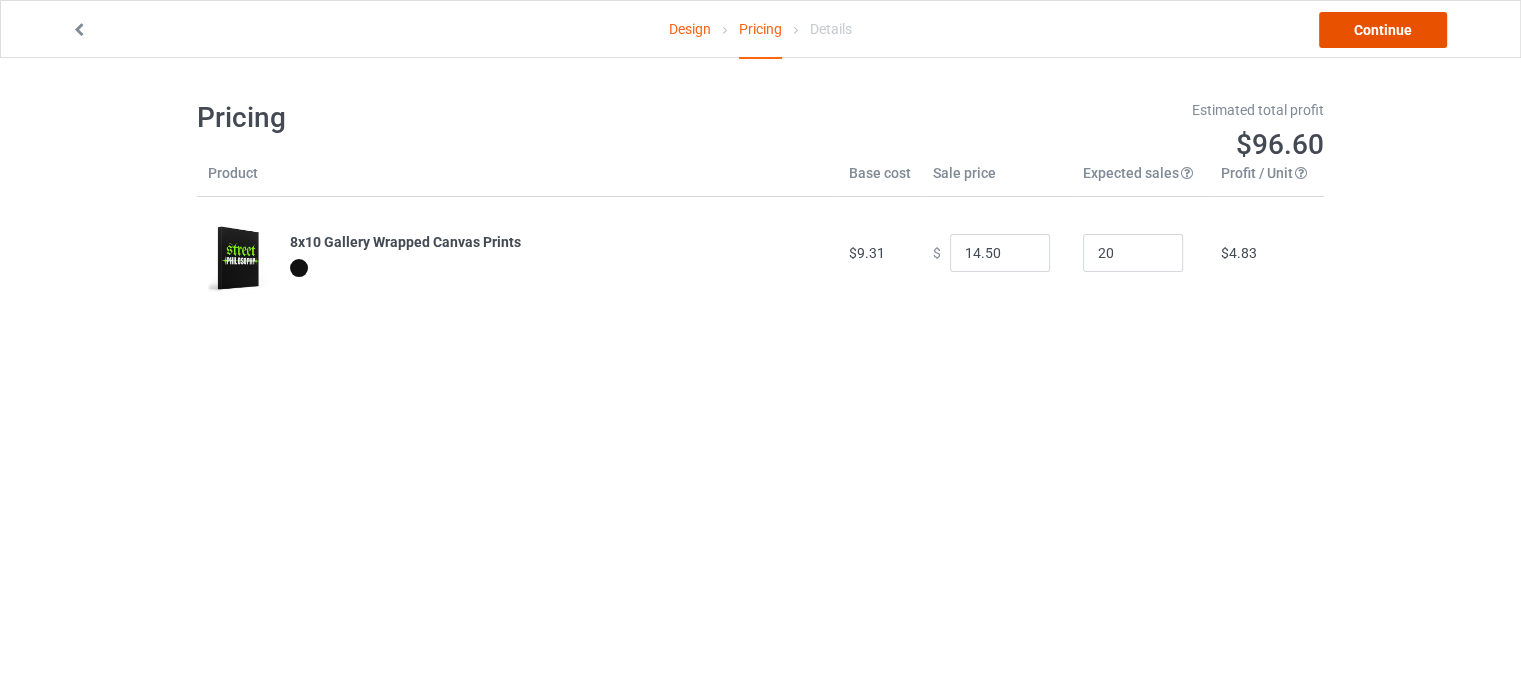 click on "Continue" at bounding box center (1383, 30) 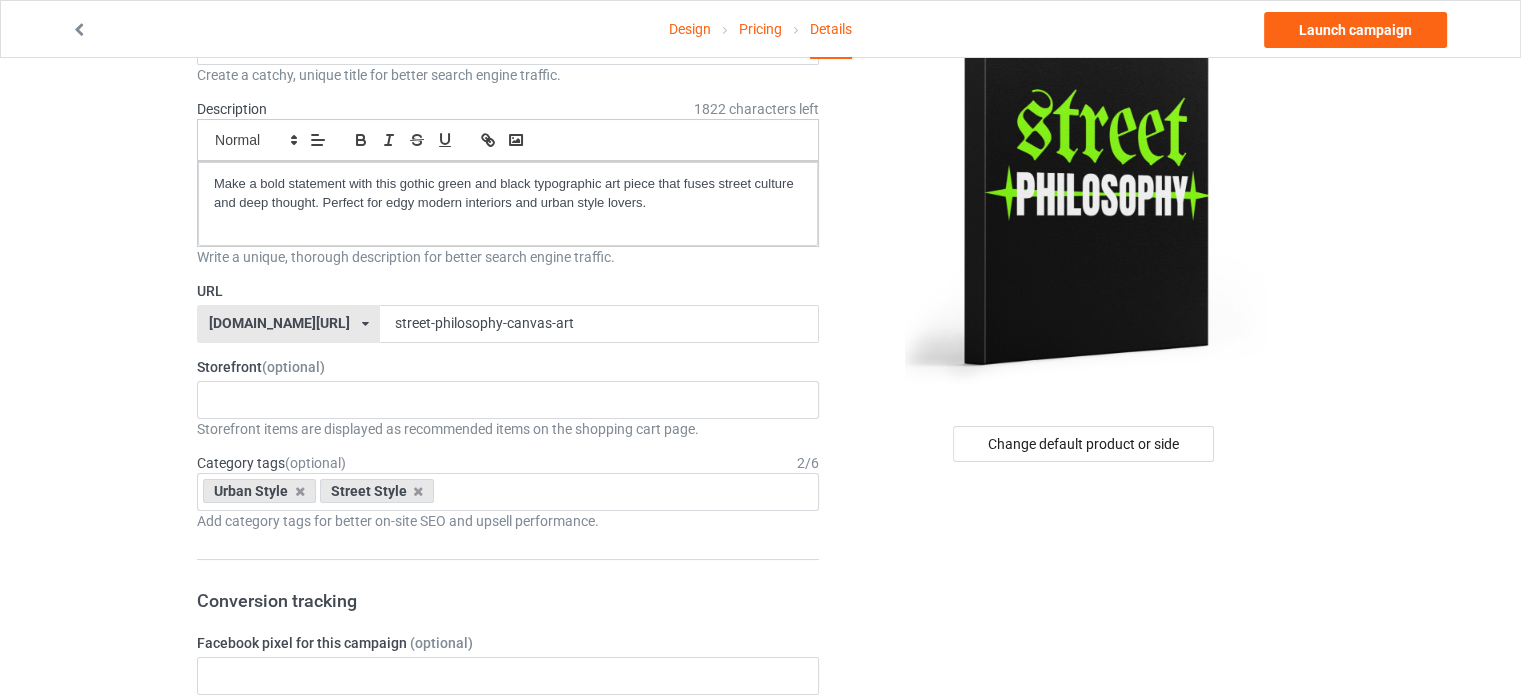 scroll, scrollTop: 155, scrollLeft: 0, axis: vertical 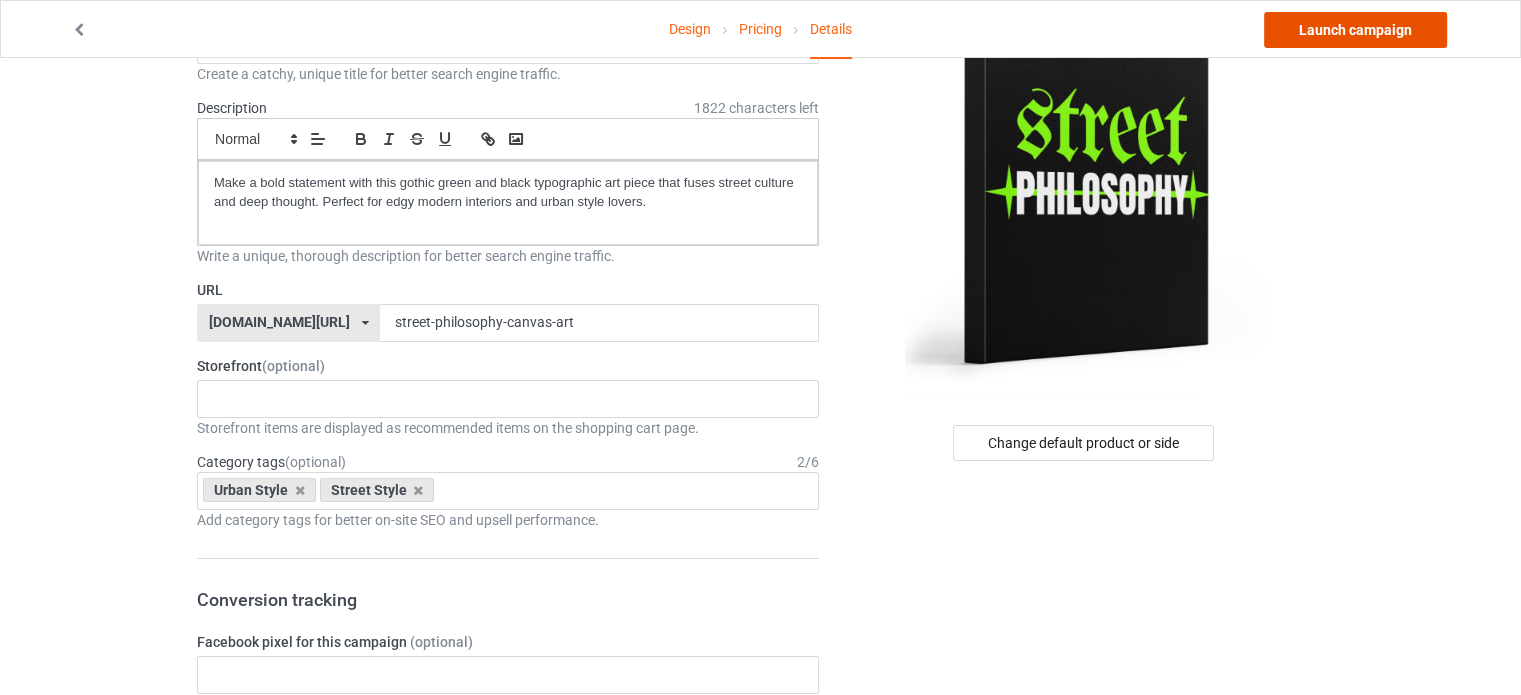 click on "Launch campaign" at bounding box center (1355, 30) 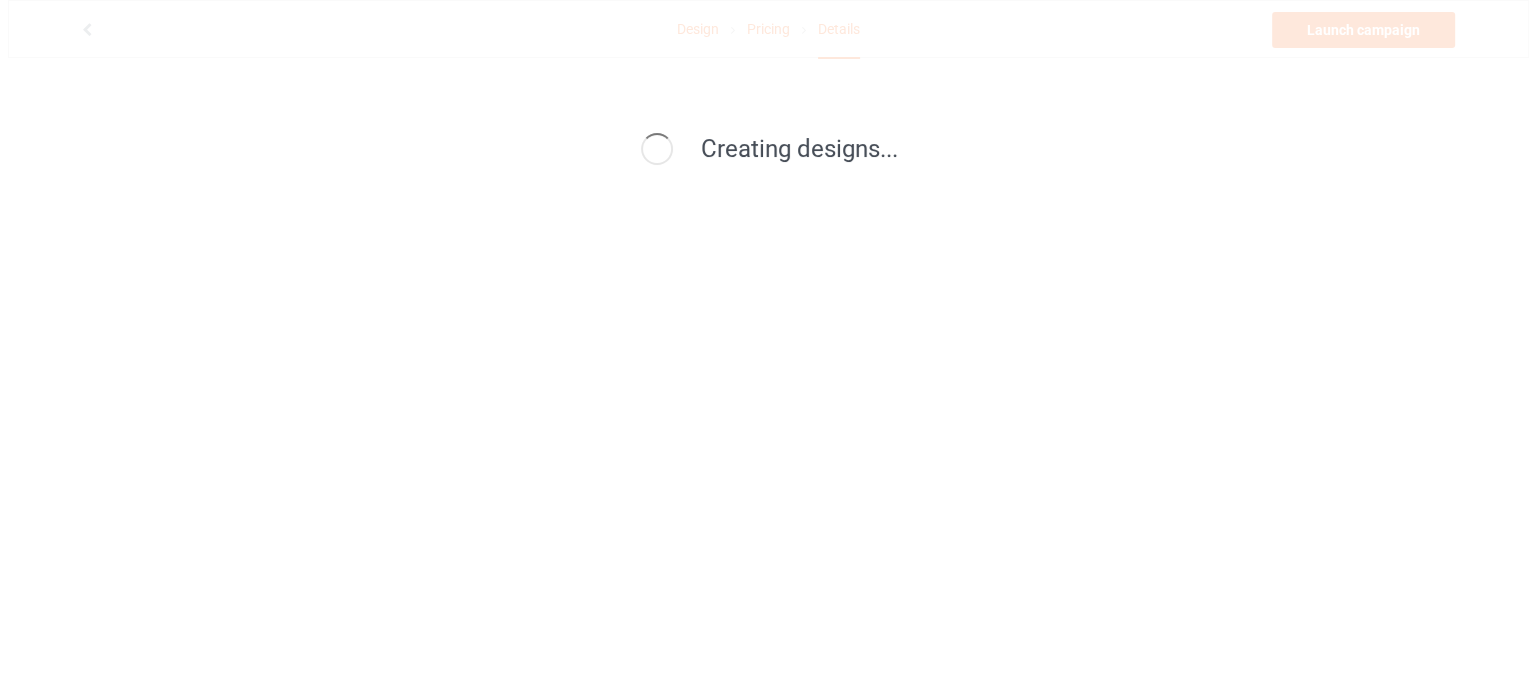 scroll, scrollTop: 0, scrollLeft: 0, axis: both 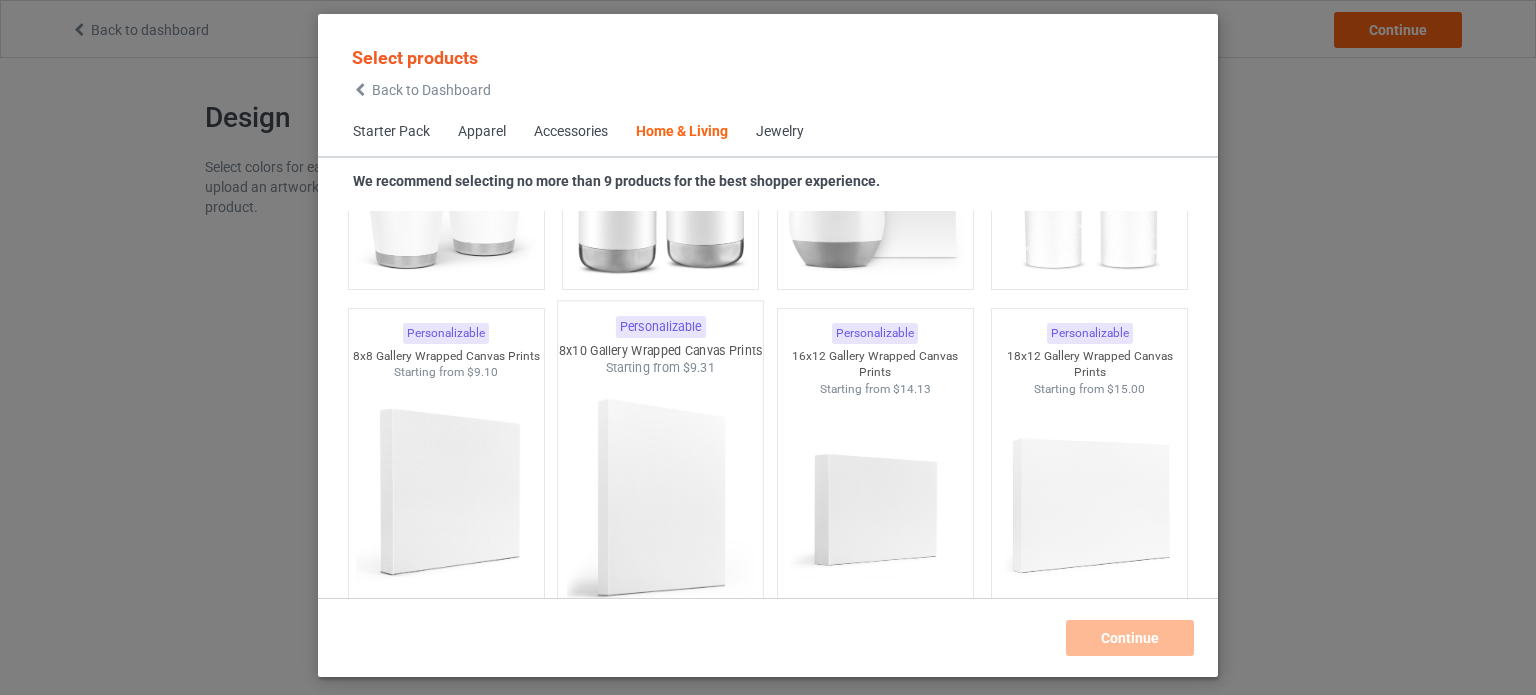 click at bounding box center [661, 494] 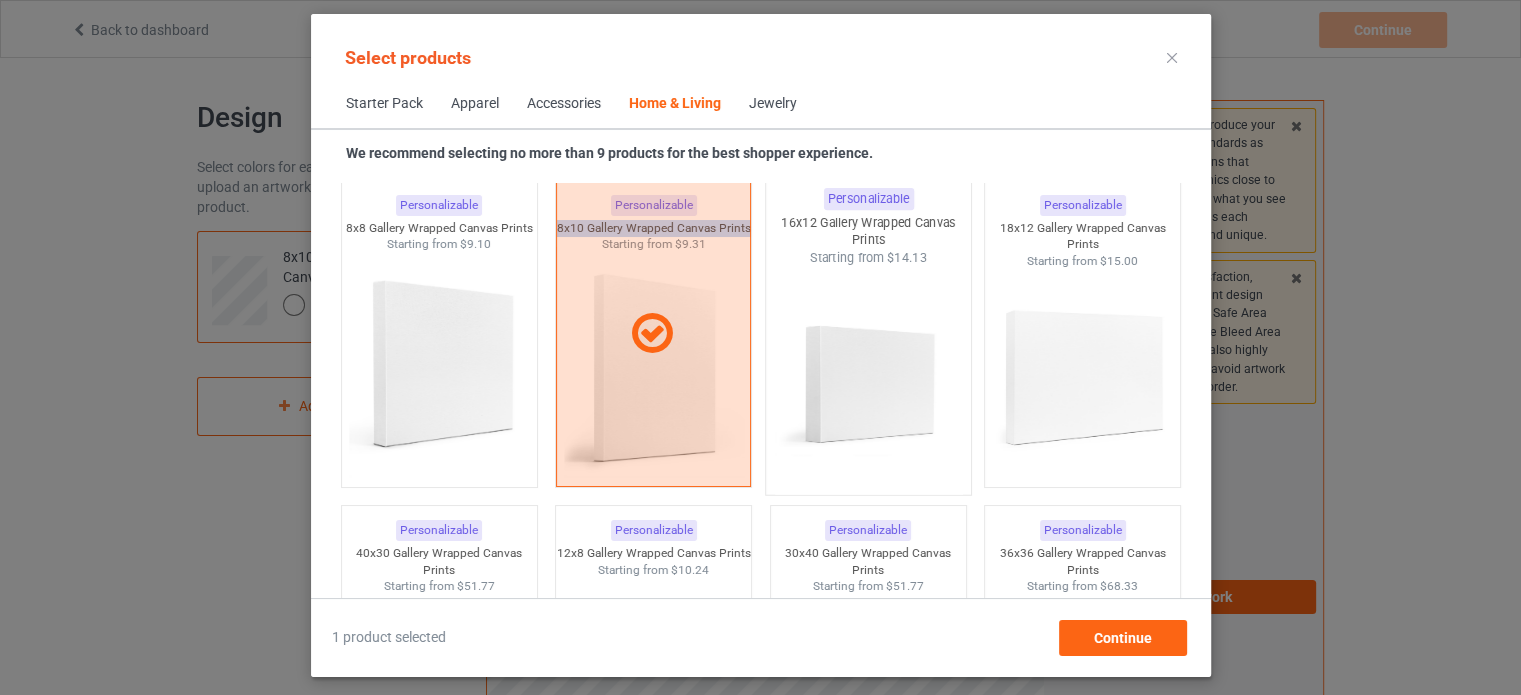 scroll, scrollTop: 17205, scrollLeft: 0, axis: vertical 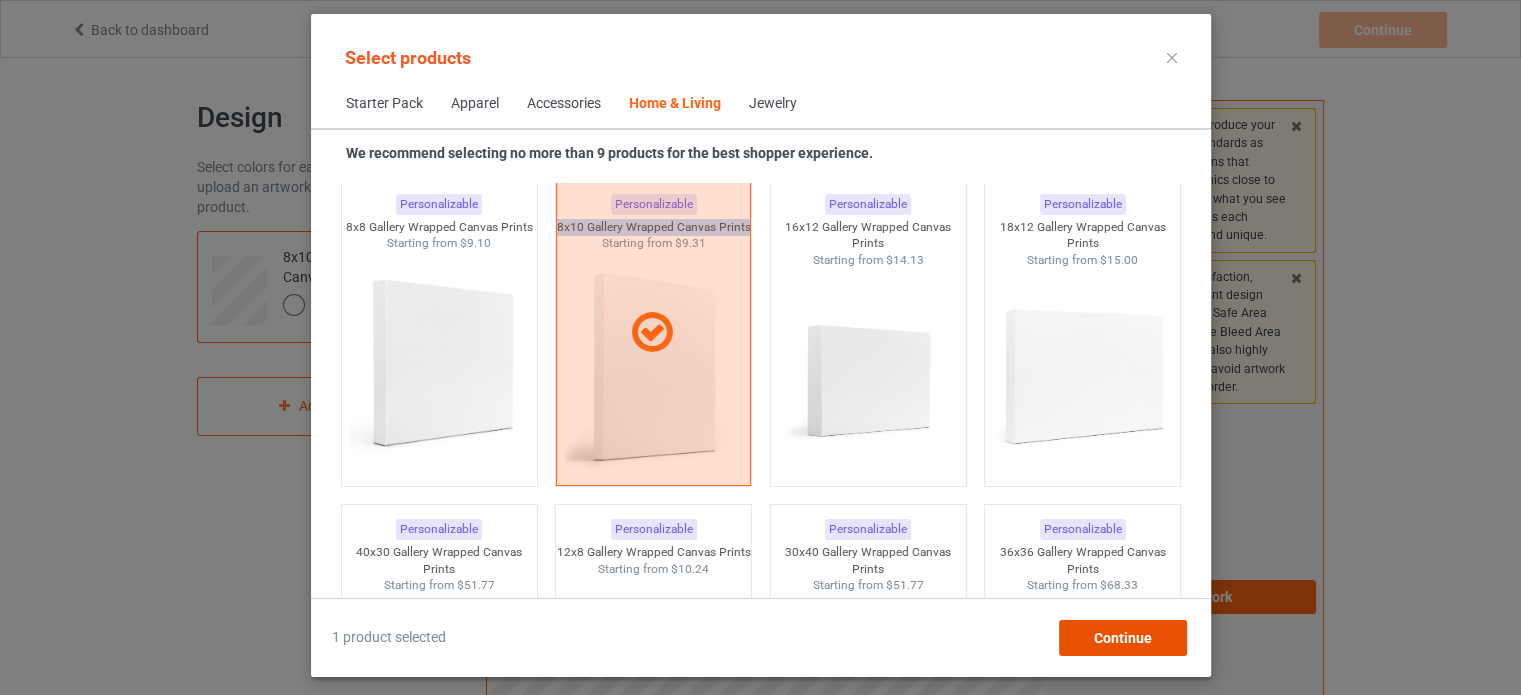 click on "Continue" at bounding box center (1122, 638) 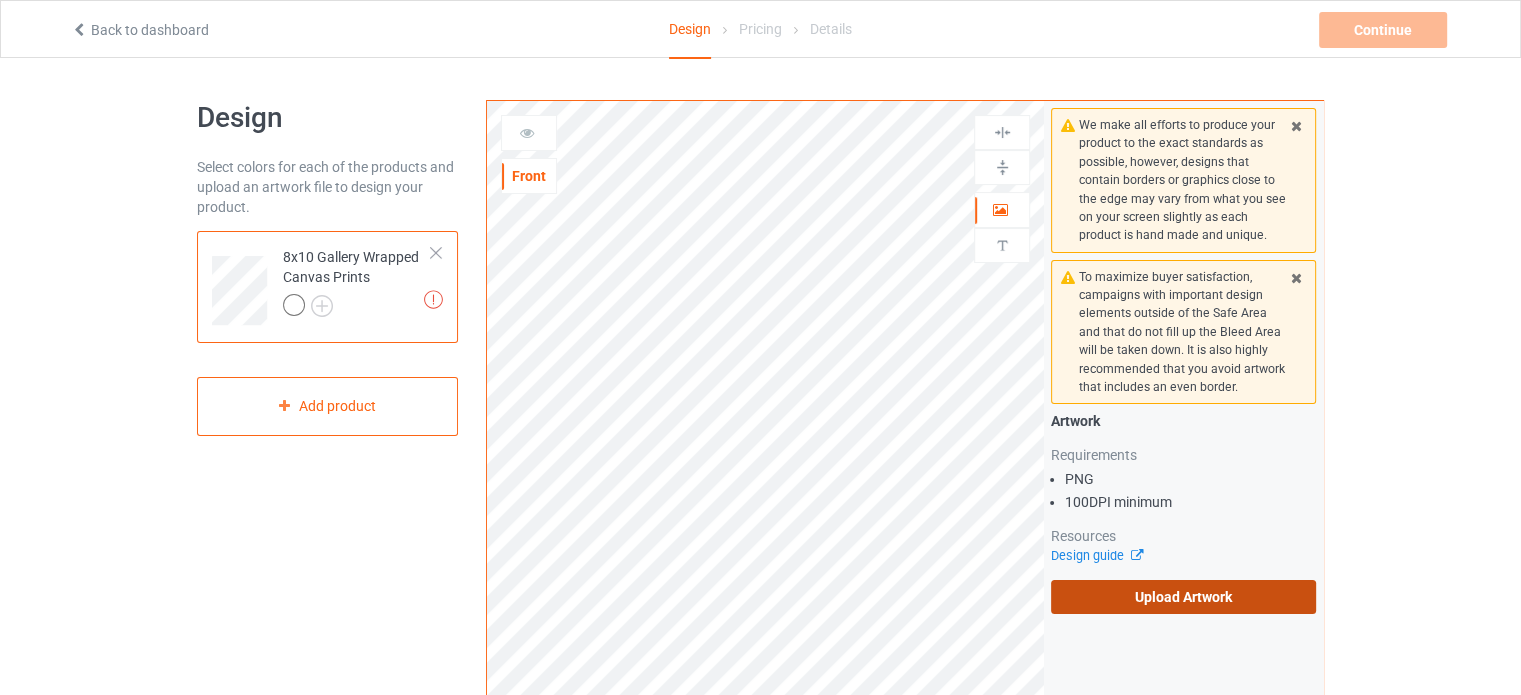 click on "Upload Artwork" at bounding box center (1183, 597) 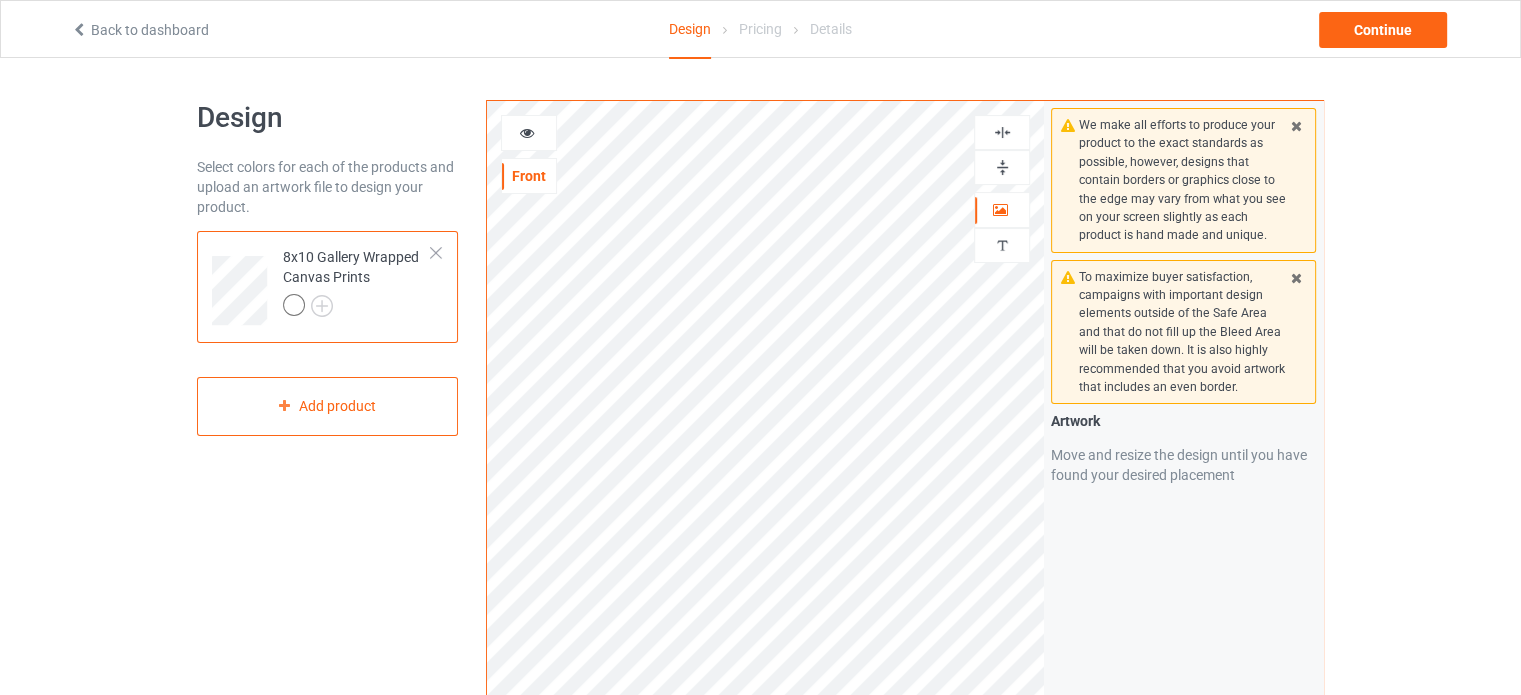 click at bounding box center (1002, 132) 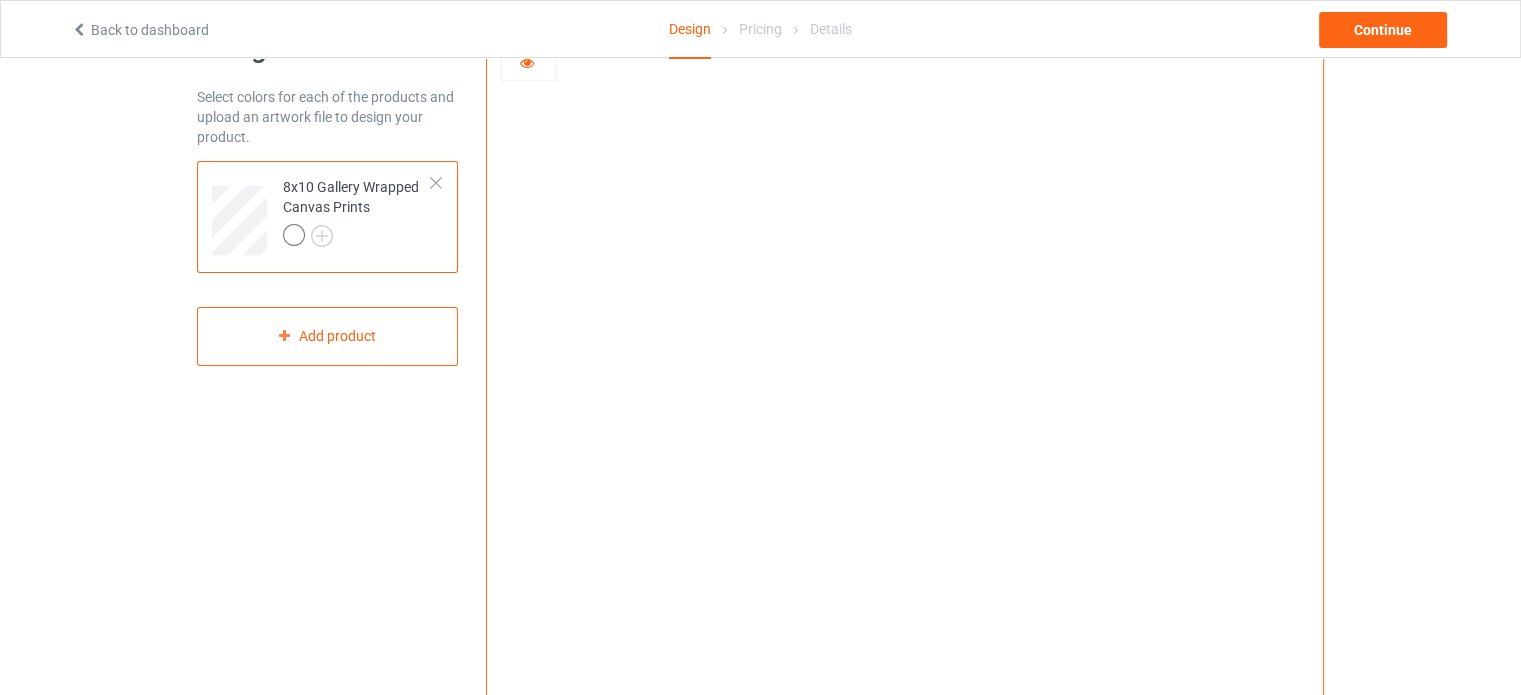 scroll, scrollTop: 0, scrollLeft: 0, axis: both 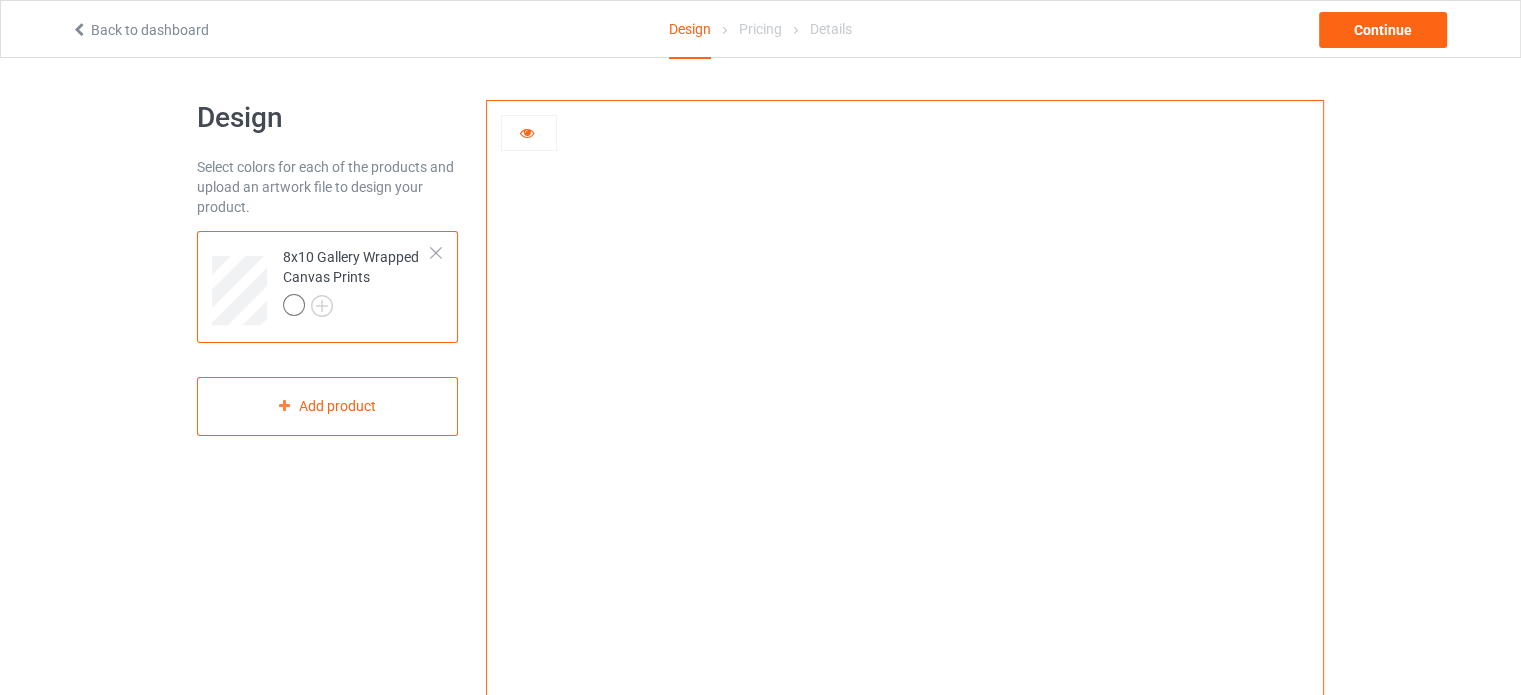 click at bounding box center [527, 130] 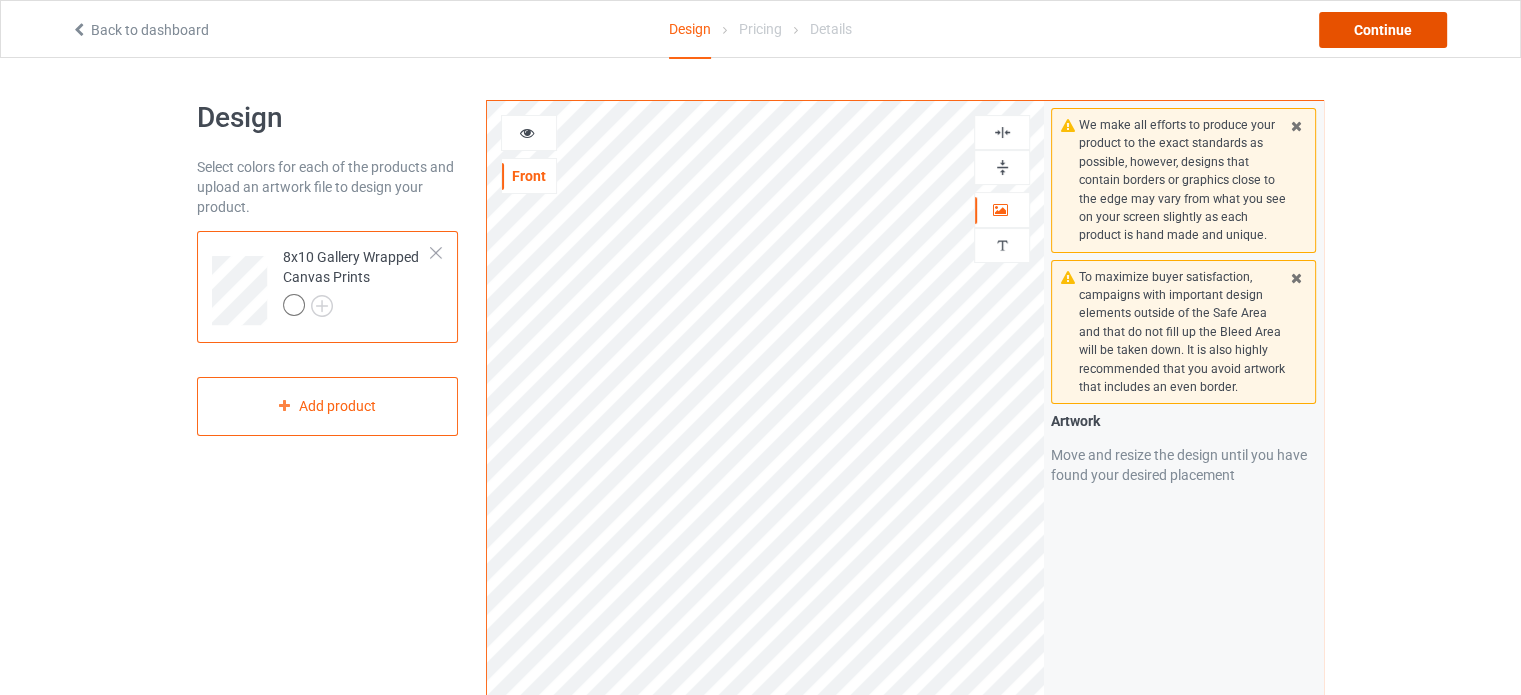 click on "Continue" at bounding box center [1383, 30] 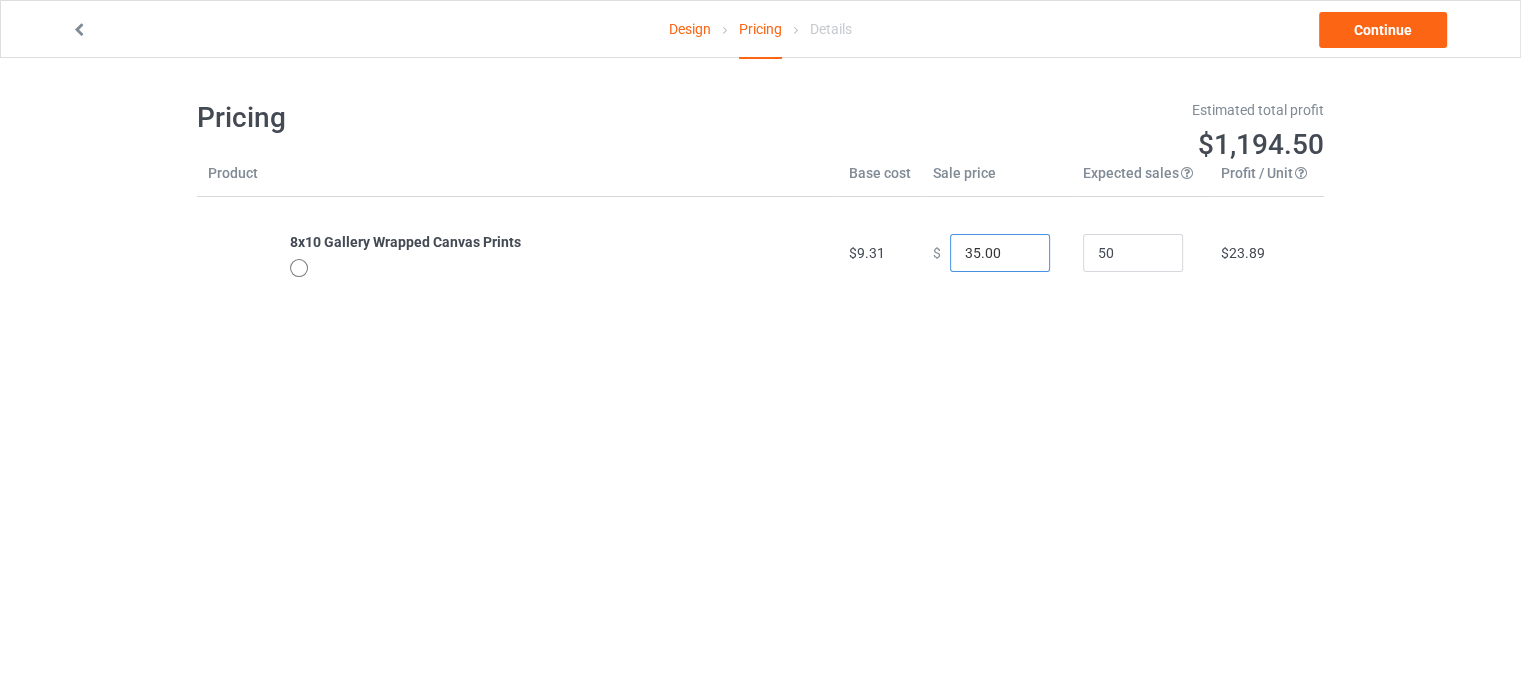 drag, startPoint x: 972, startPoint y: 256, endPoint x: 917, endPoint y: 256, distance: 55 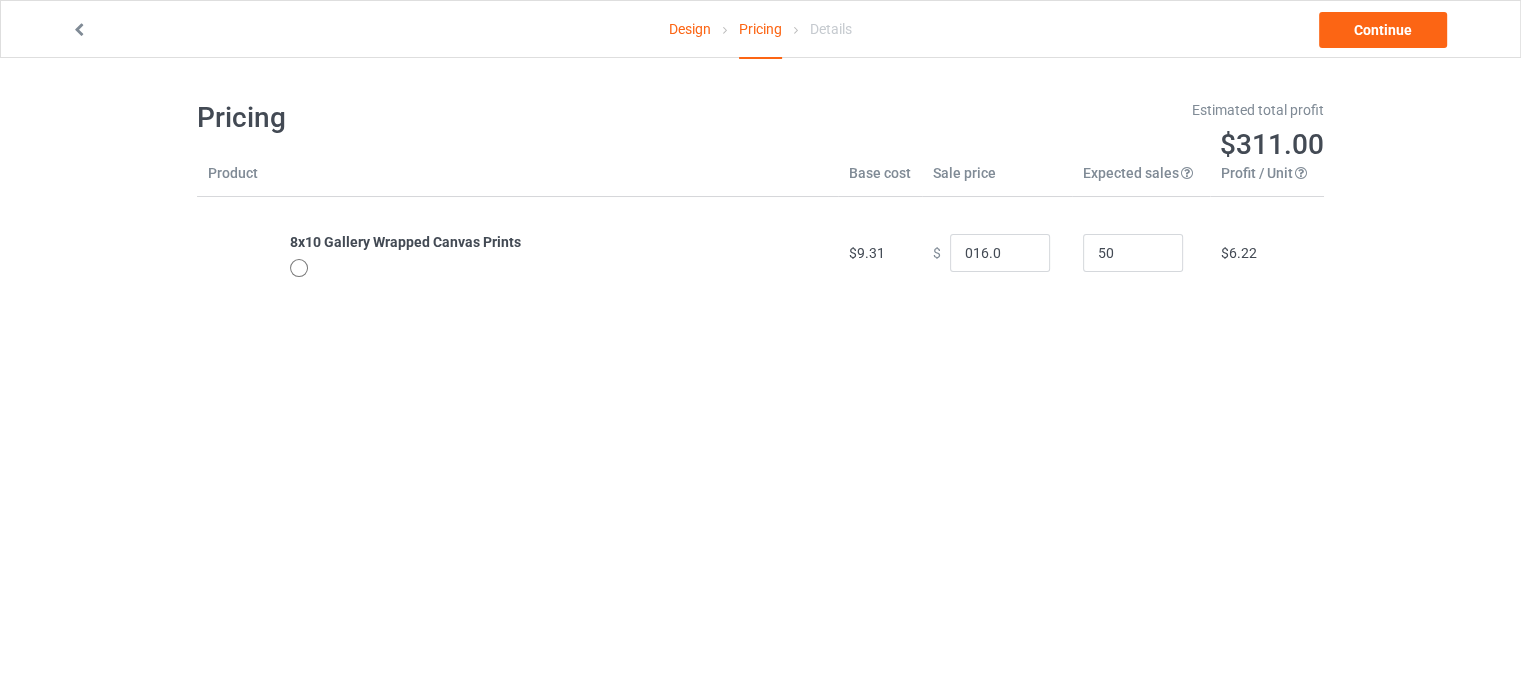 type on "16.00" 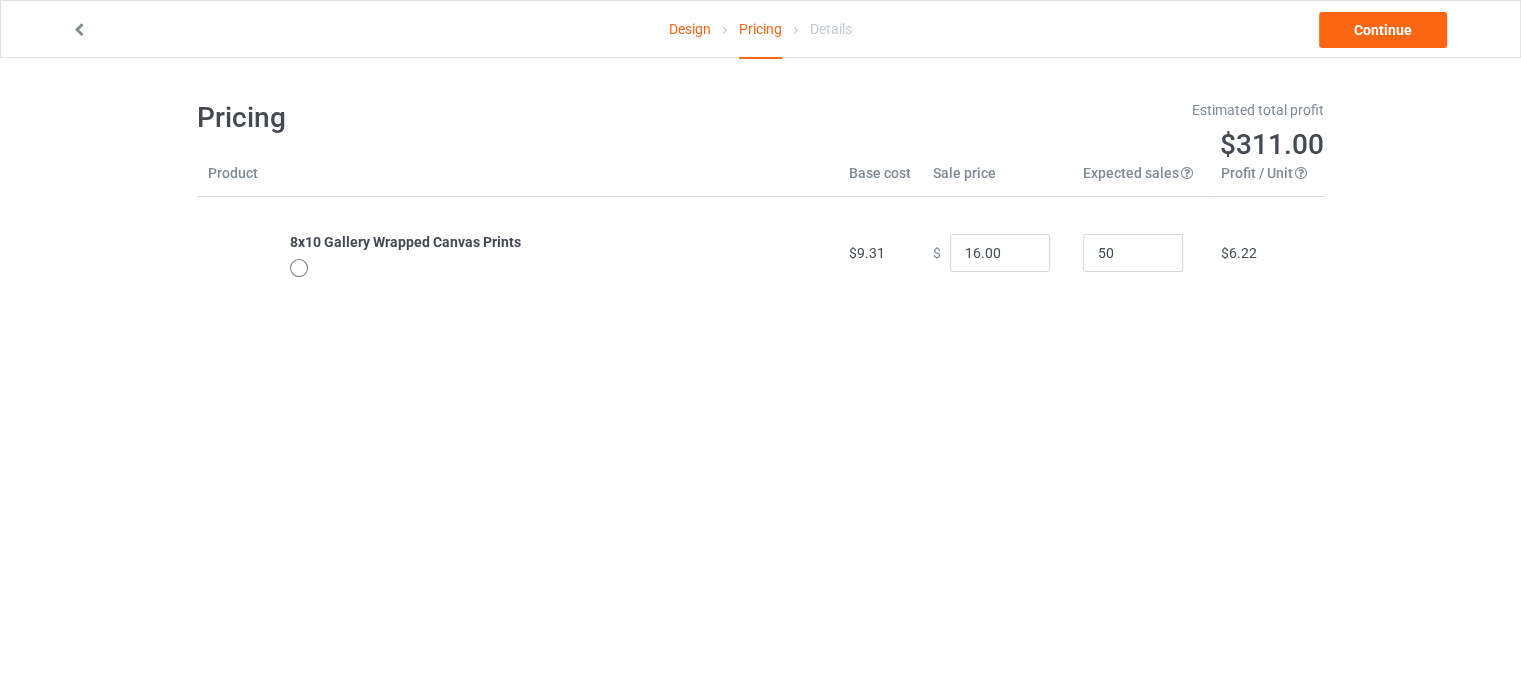 click on "Design Pricing Details Continue Pricing Estimated total profit $311.00 Product Base cost Sale price Expected sales   Your expected sales will change your profit estimate (on the right), but will not affect the actual amount of profit you earn. Profit / Unit   Your profit is your sale price minus your base cost and processing fee. 8x10 Gallery Wrapped Canvas Prints $9.31 $     16.00 50 $6.22" at bounding box center [760, 405] 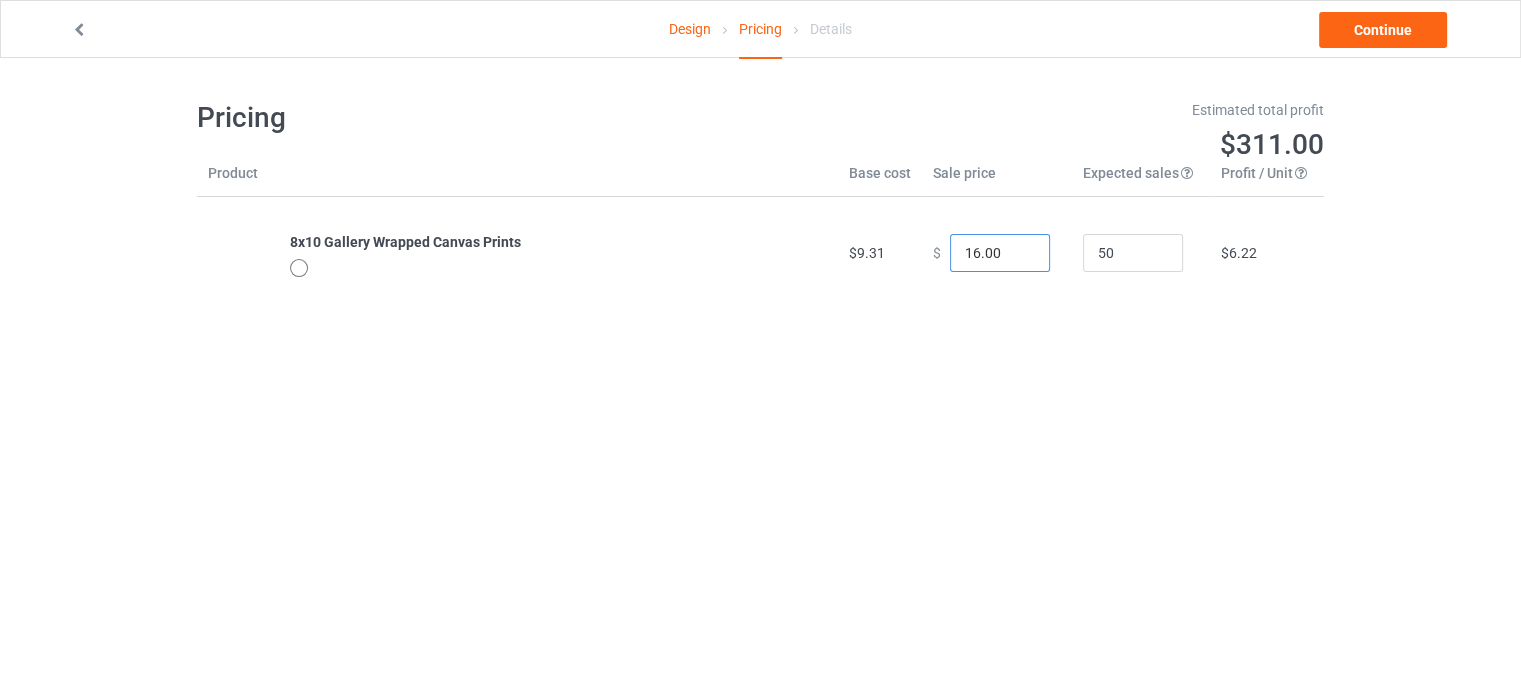 click on "16.00" at bounding box center (1000, 253) 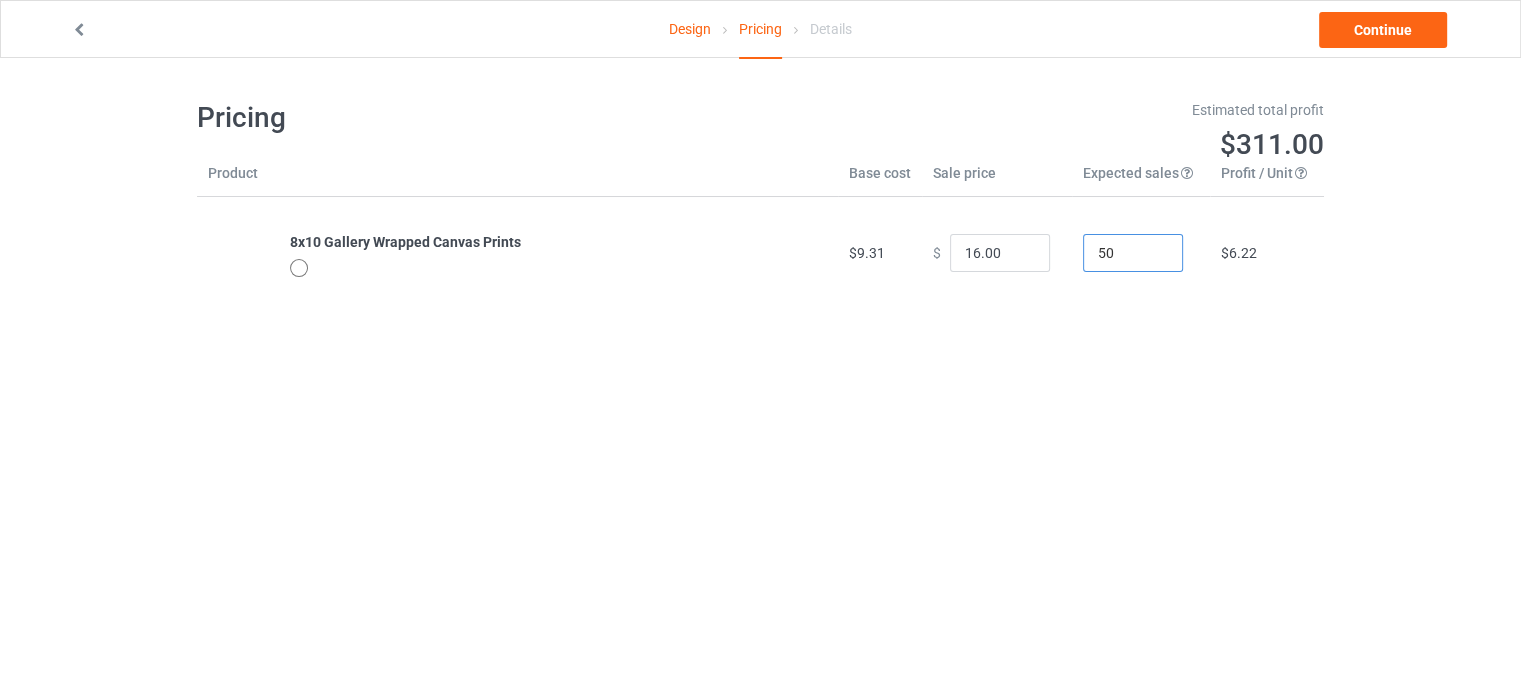 drag, startPoint x: 1113, startPoint y: 247, endPoint x: 997, endPoint y: 249, distance: 116.01724 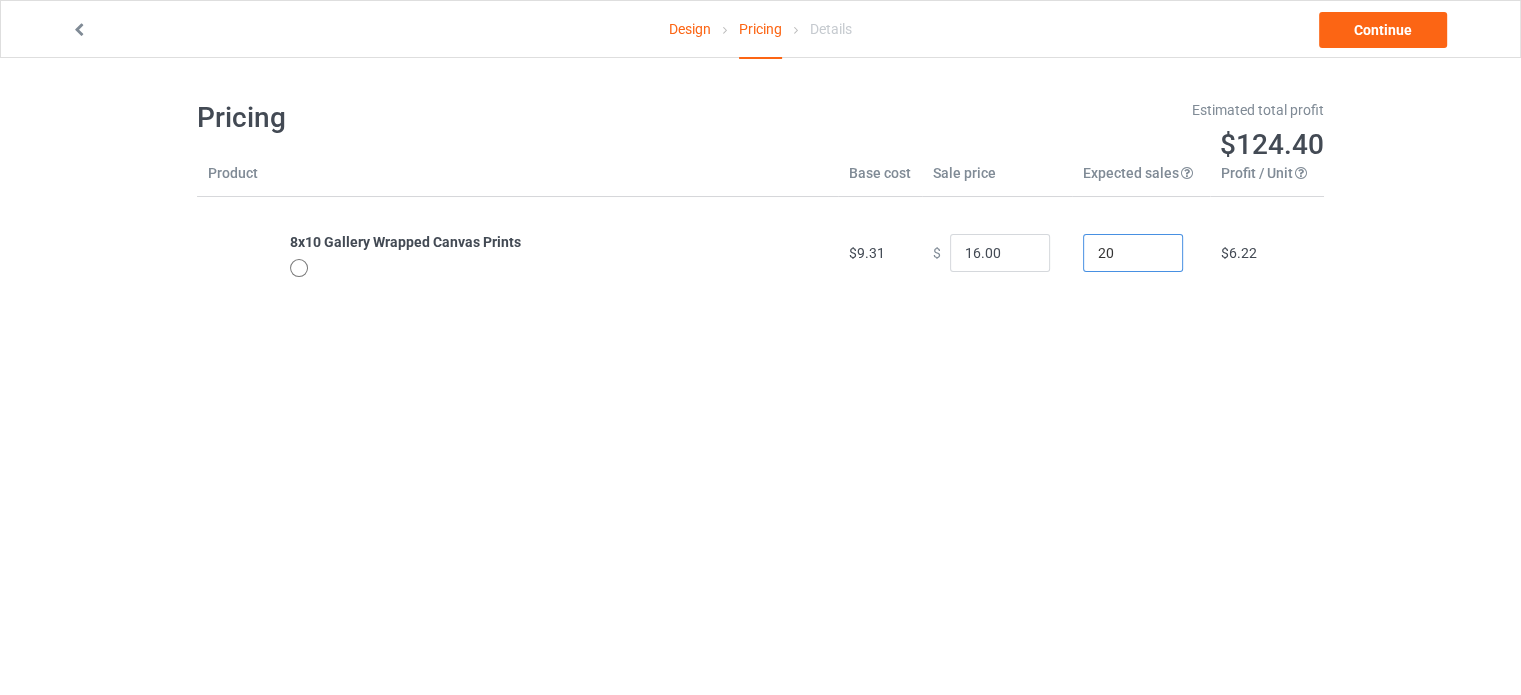 type on "20" 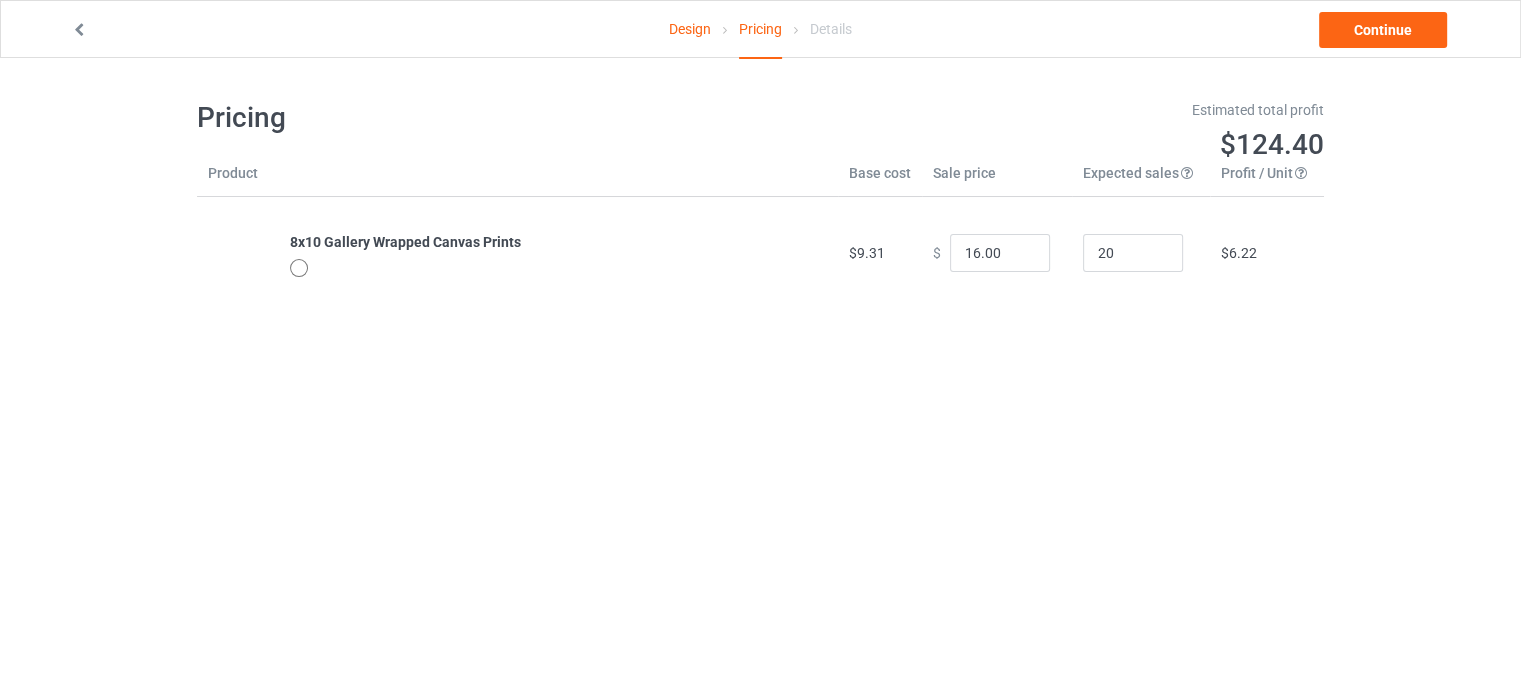 click on "Design Pricing Details Continue Pricing Estimated total profit $124.40 Product Base cost Sale price Expected sales   Your expected sales will change your profit estimate (on the right), but will not affect the actual amount of profit you earn. Profit / Unit   Your profit is your sale price minus your base cost and processing fee. 8x10 Gallery Wrapped Canvas Prints $9.31 $     16.00 20 $6.22" at bounding box center [760, 405] 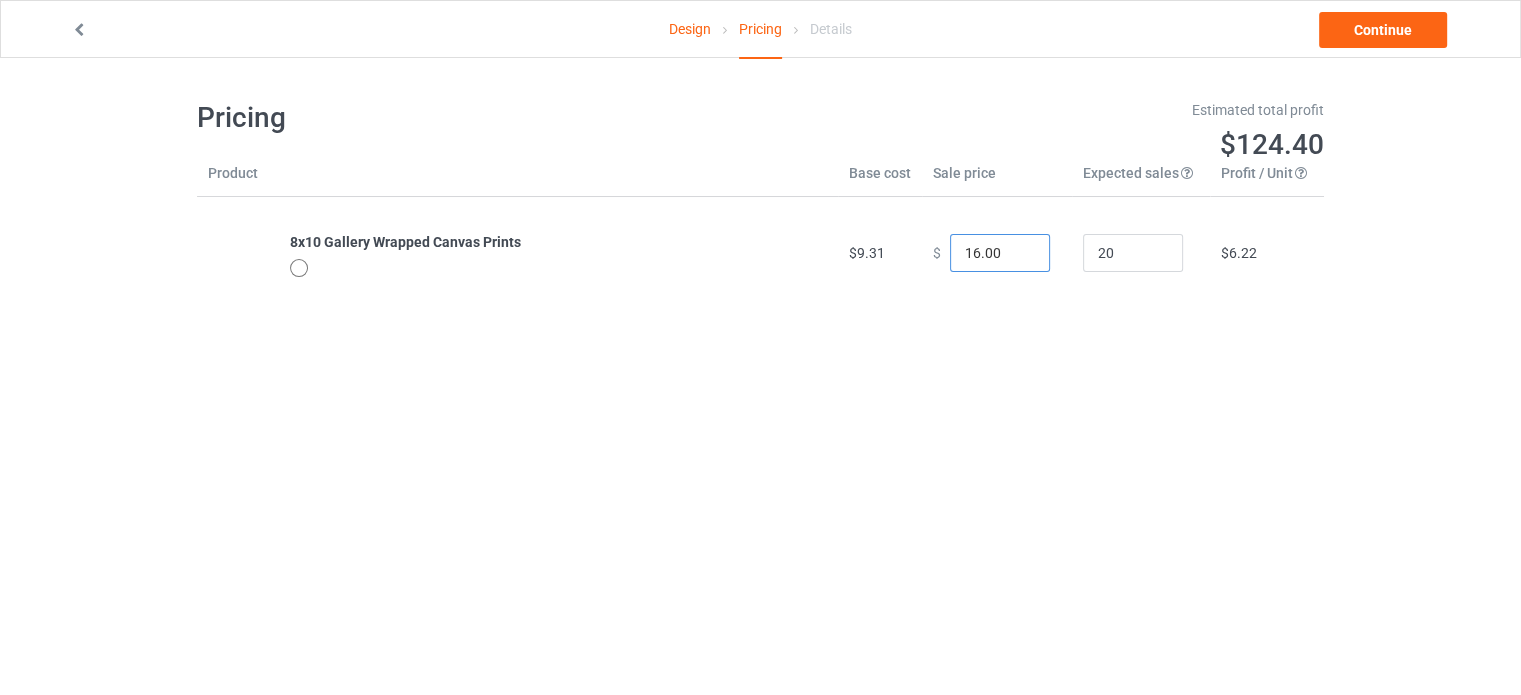 click on "16.00" at bounding box center [1000, 253] 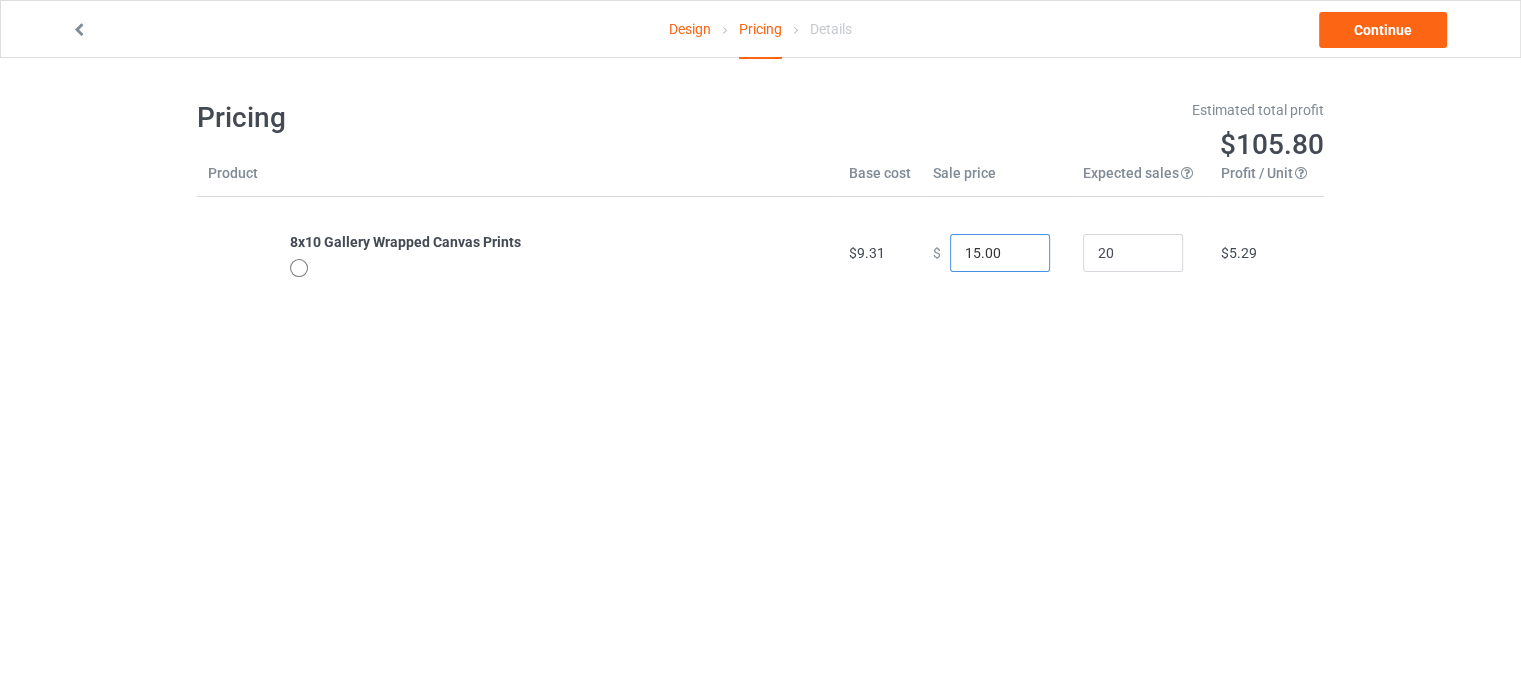 click on "15.00" at bounding box center (1000, 253) 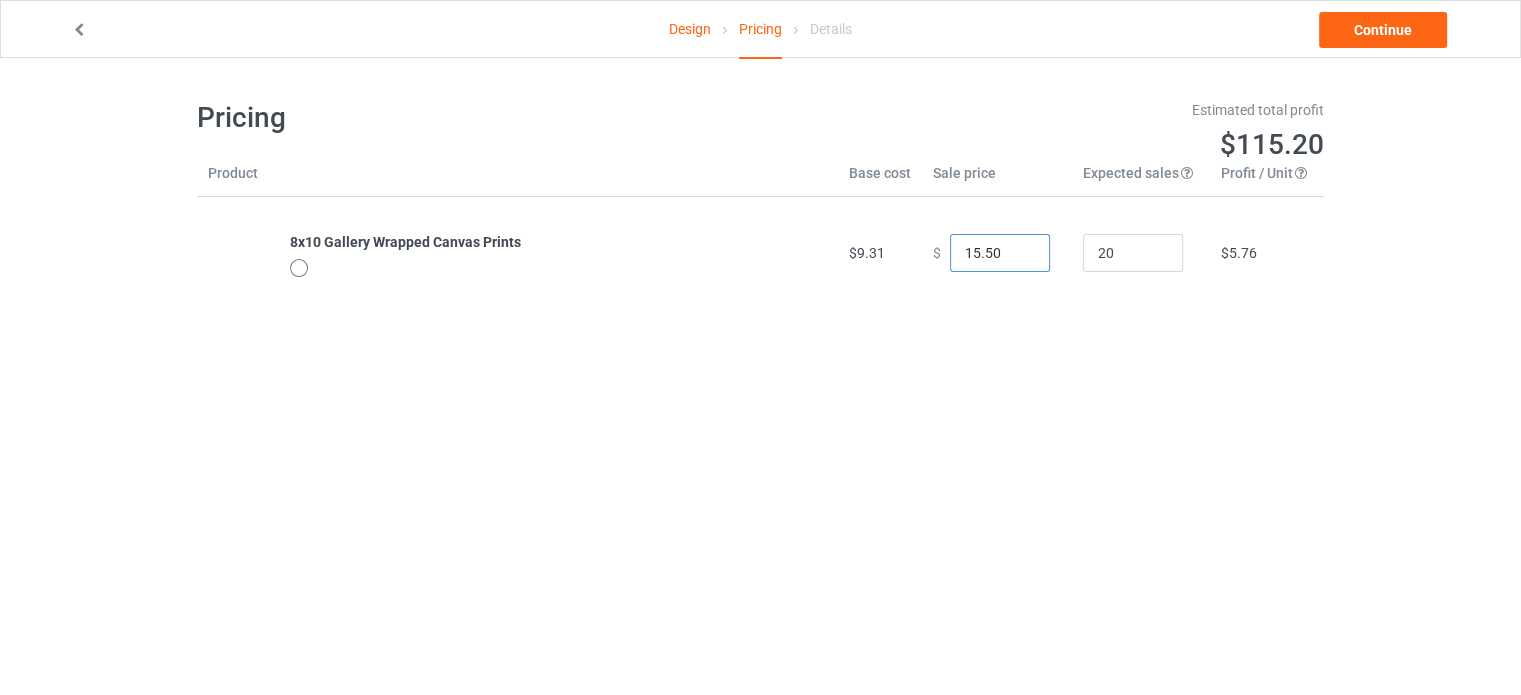 type on "15.50" 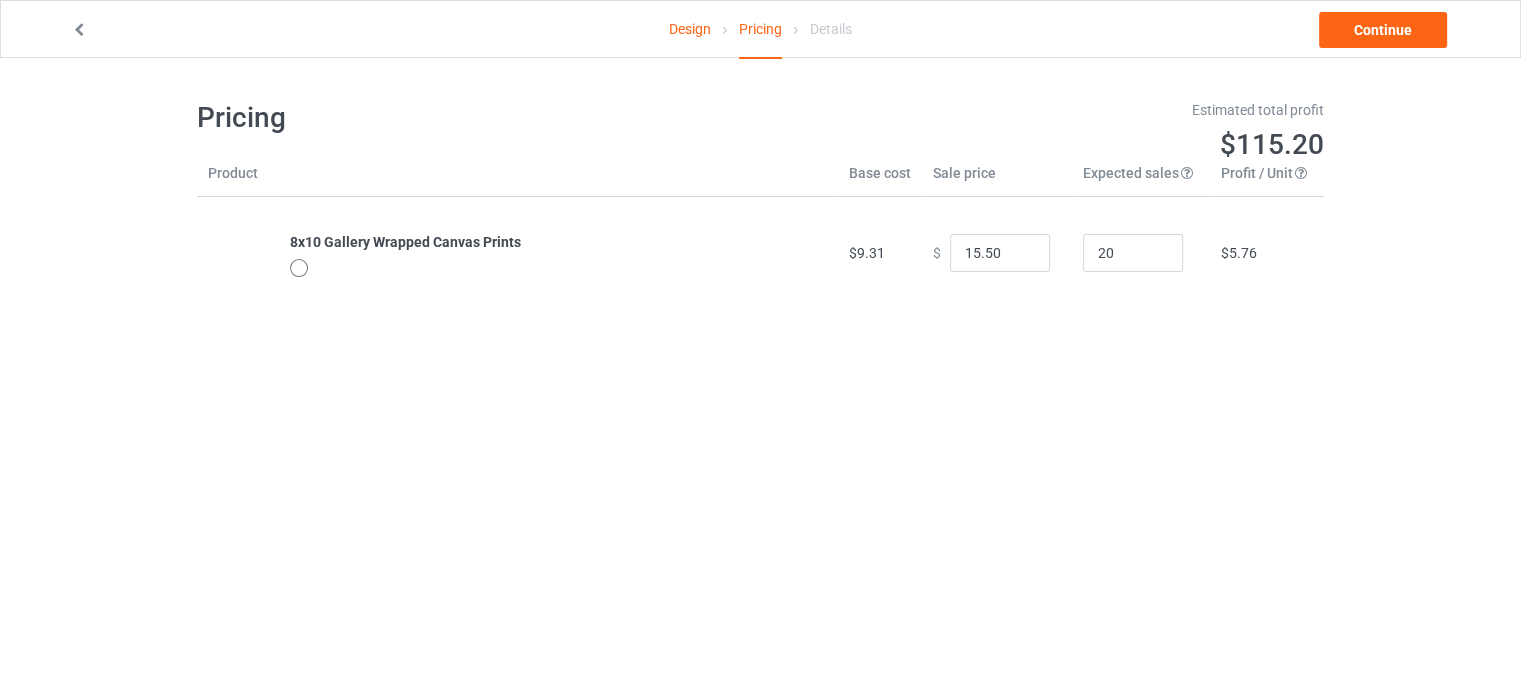 click on "Design Pricing Details Continue Pricing Estimated total profit $115.20 Product Base cost Sale price Expected sales   Your expected sales will change your profit estimate (on the right), but will not affect the actual amount of profit you earn. Profit / Unit   Your profit is your sale price minus your base cost and processing fee. 8x10 Gallery Wrapped Canvas Prints $9.31 $     15.50 20 $5.76" at bounding box center (760, 405) 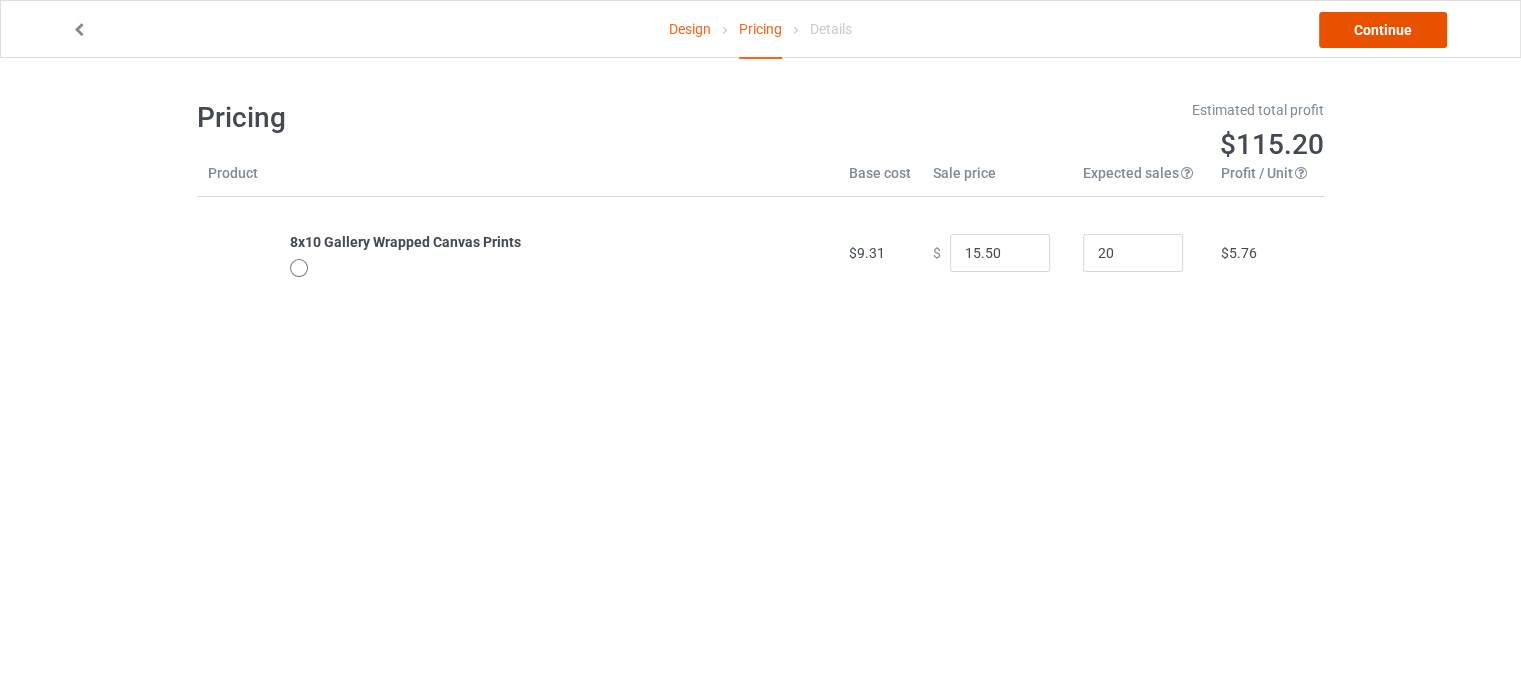 click on "Continue" at bounding box center (1383, 30) 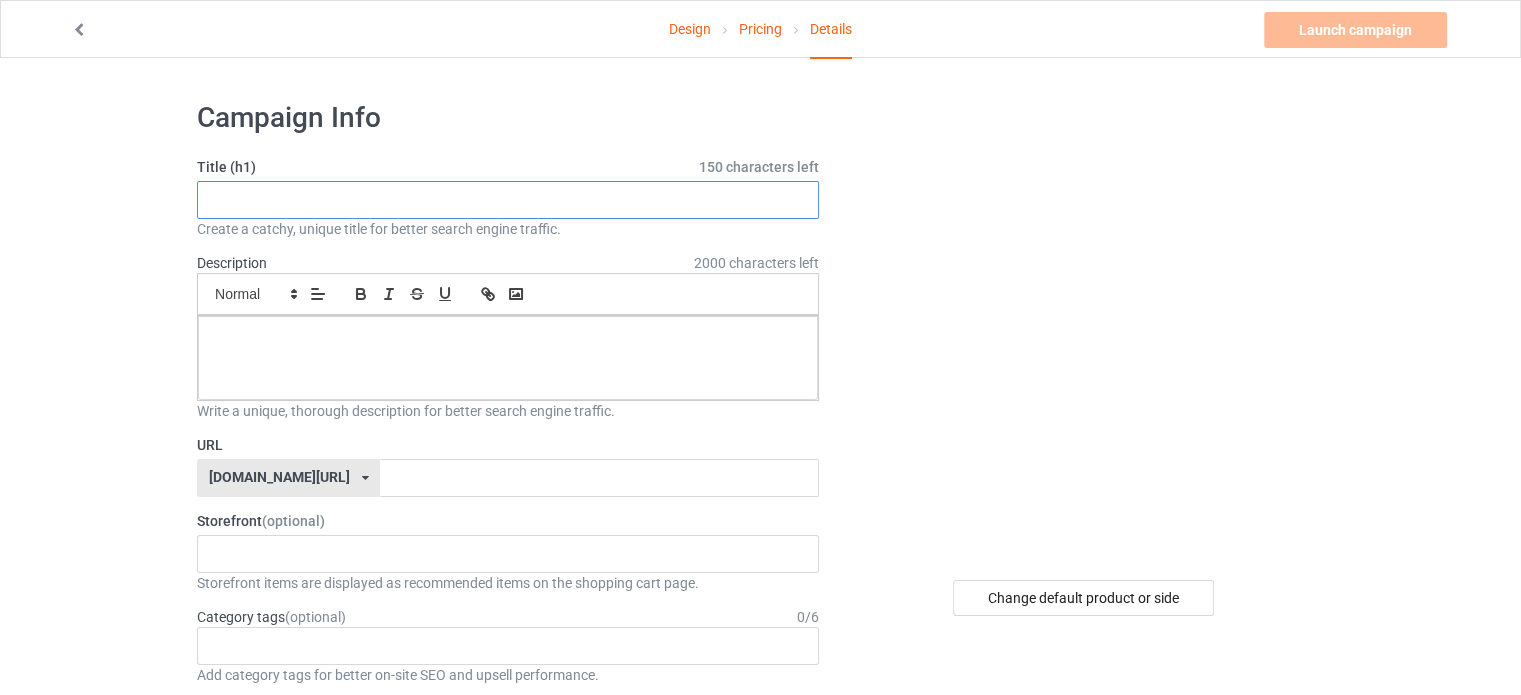 click at bounding box center (508, 200) 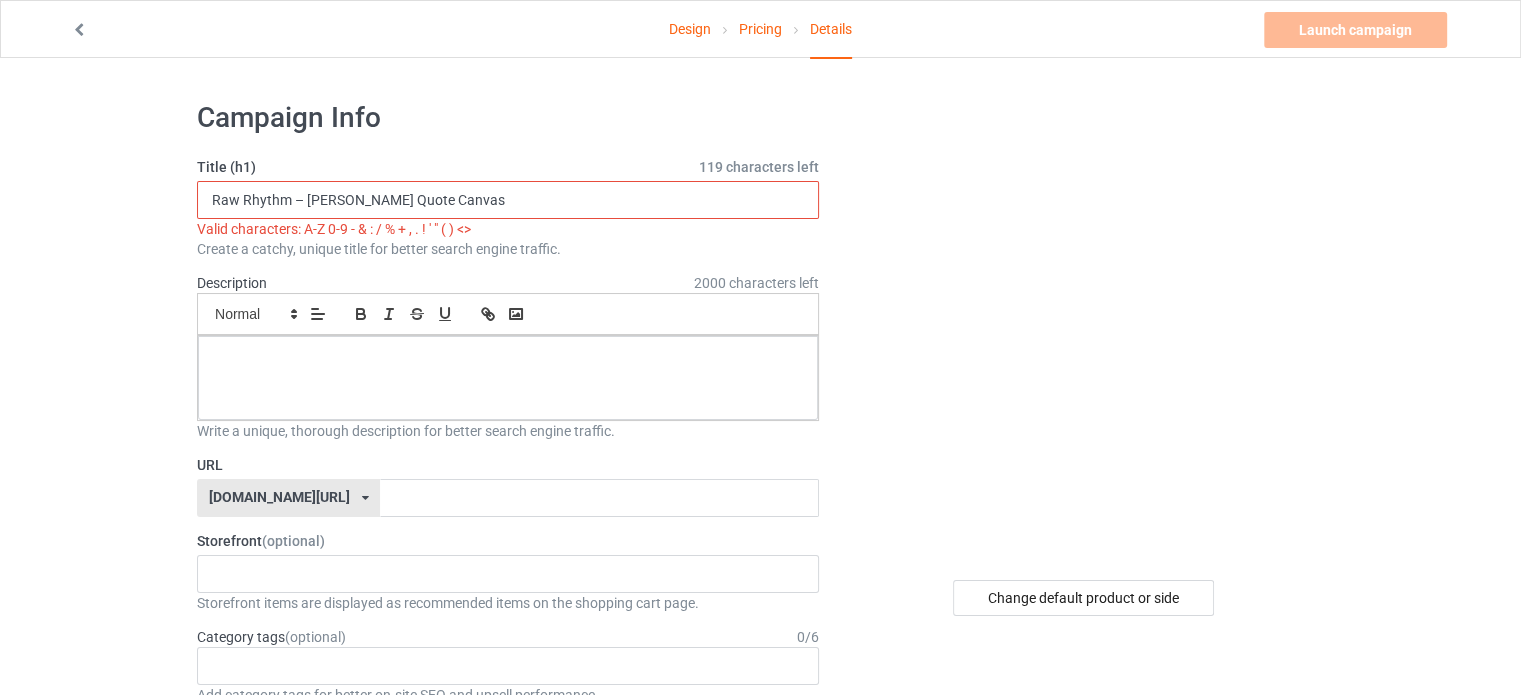click on "Raw Rhythm – Jay-Z Quote Canvas" at bounding box center [508, 200] 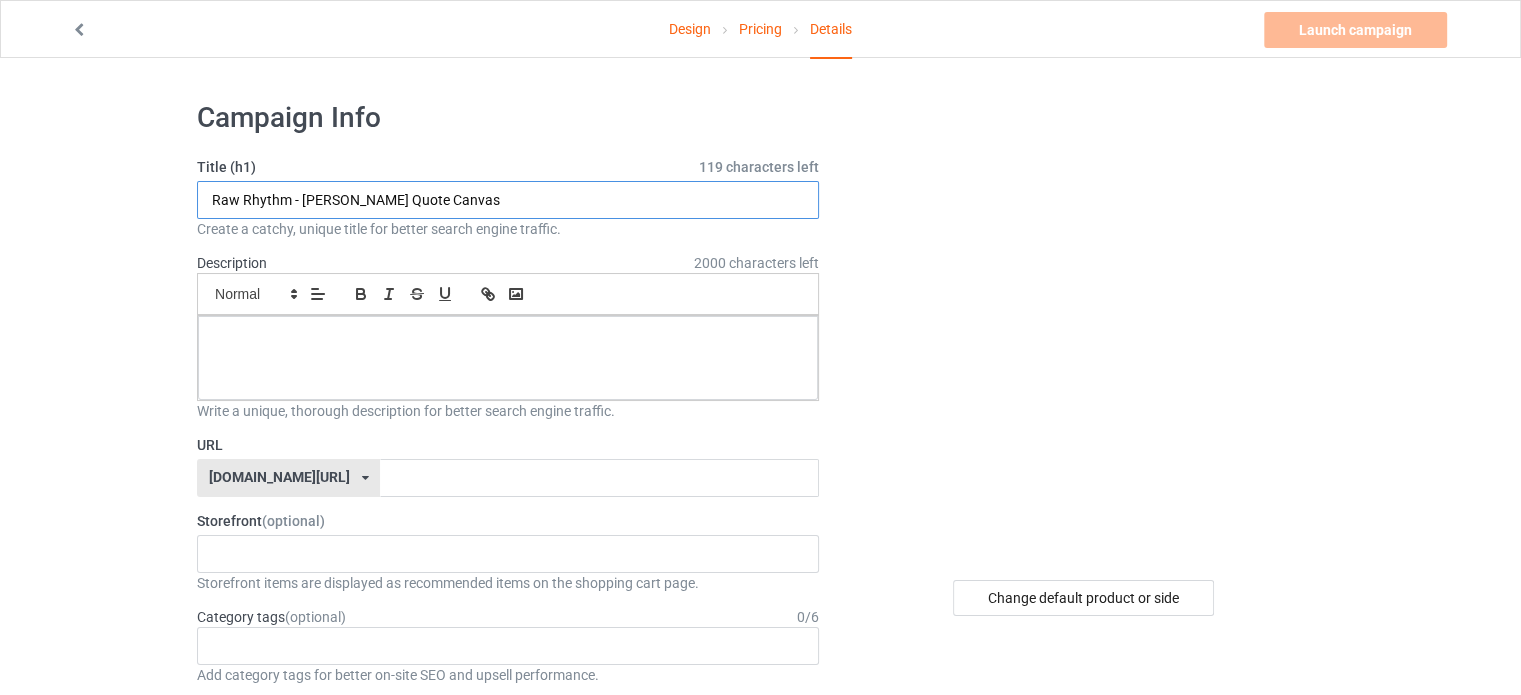 type on "Raw Rhythm - Jay-Z Quote Canvas" 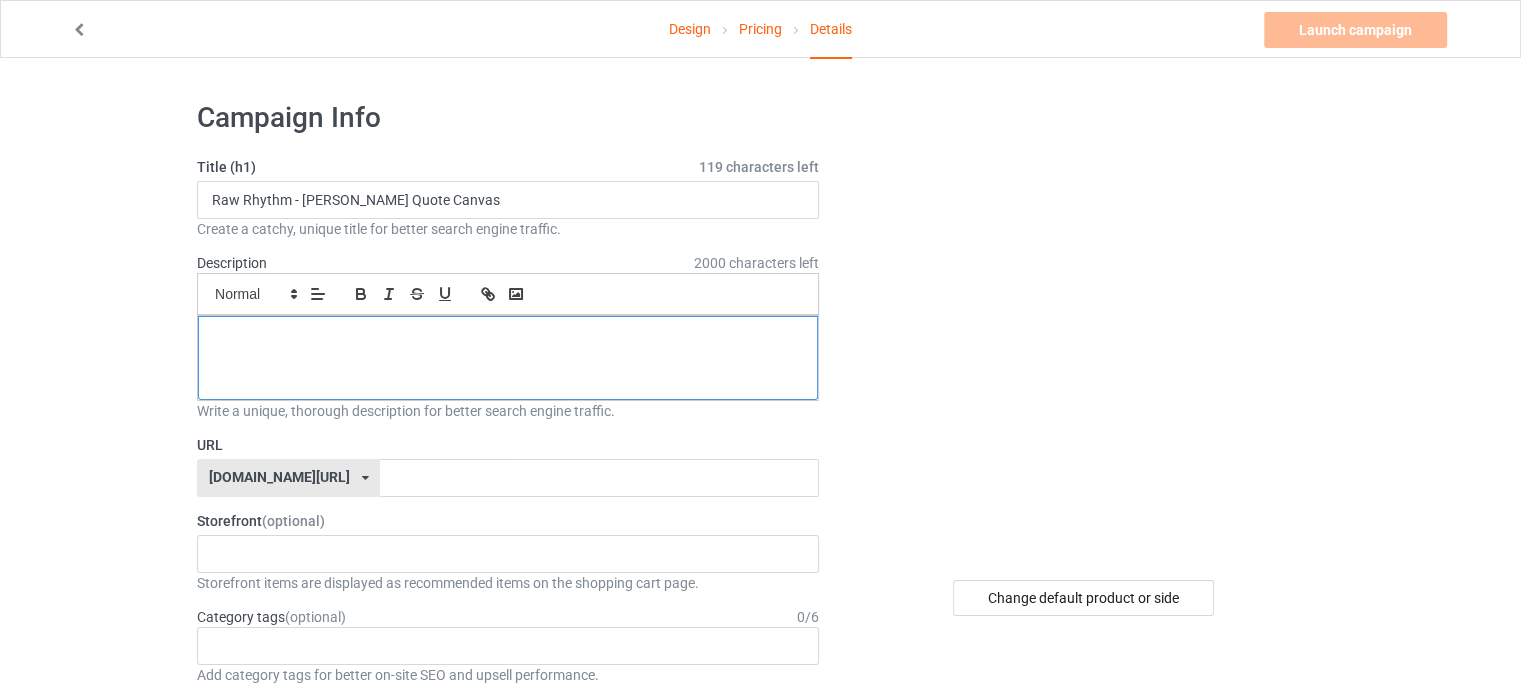 click at bounding box center (508, 358) 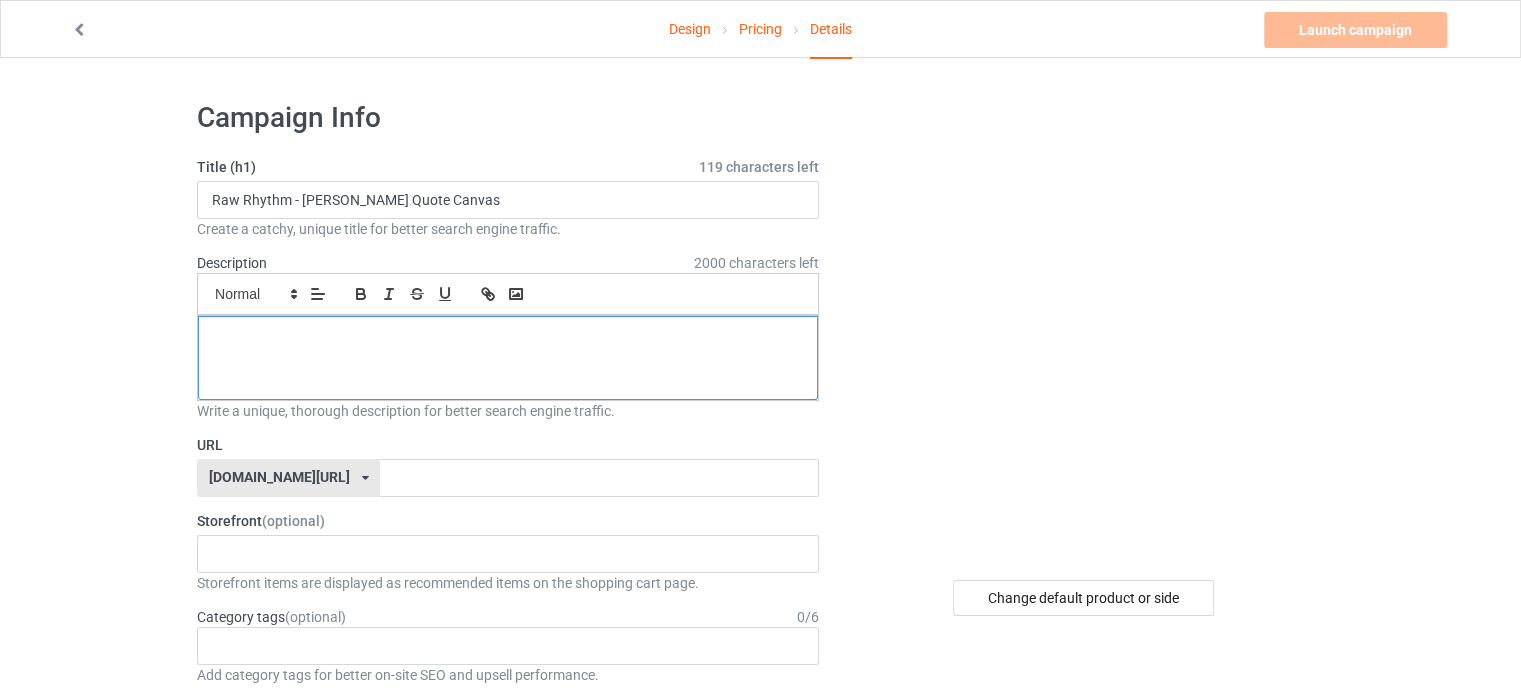 scroll, scrollTop: 0, scrollLeft: 0, axis: both 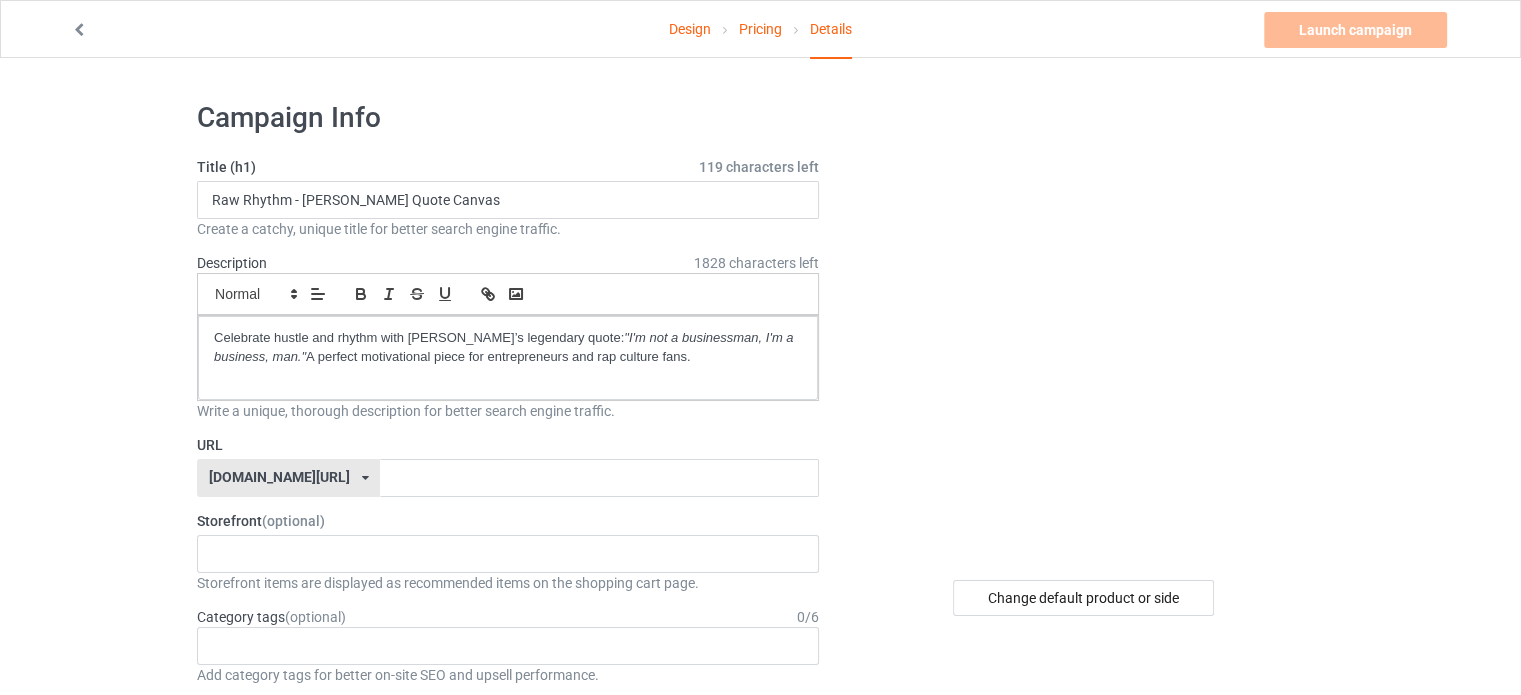 click on "Change default product or side" at bounding box center (1085, 1094) 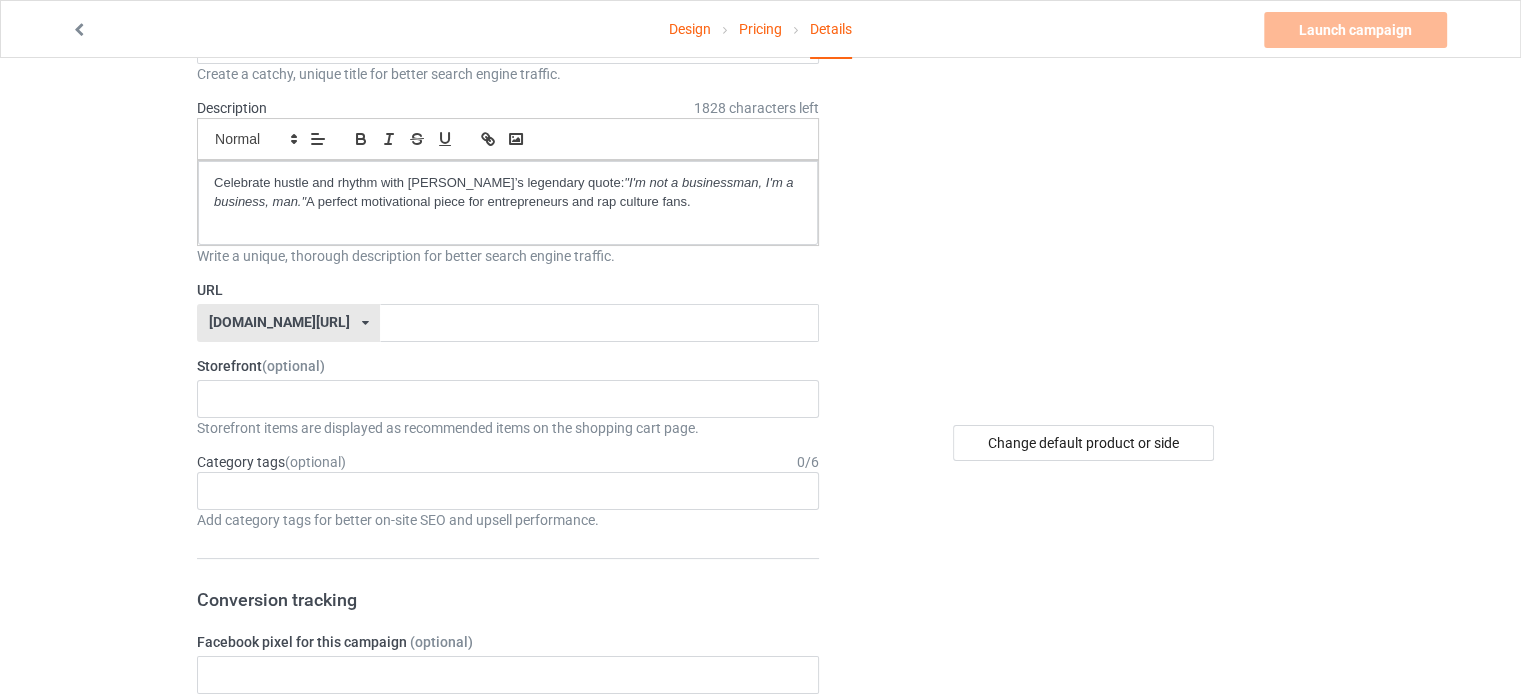 scroll, scrollTop: 156, scrollLeft: 0, axis: vertical 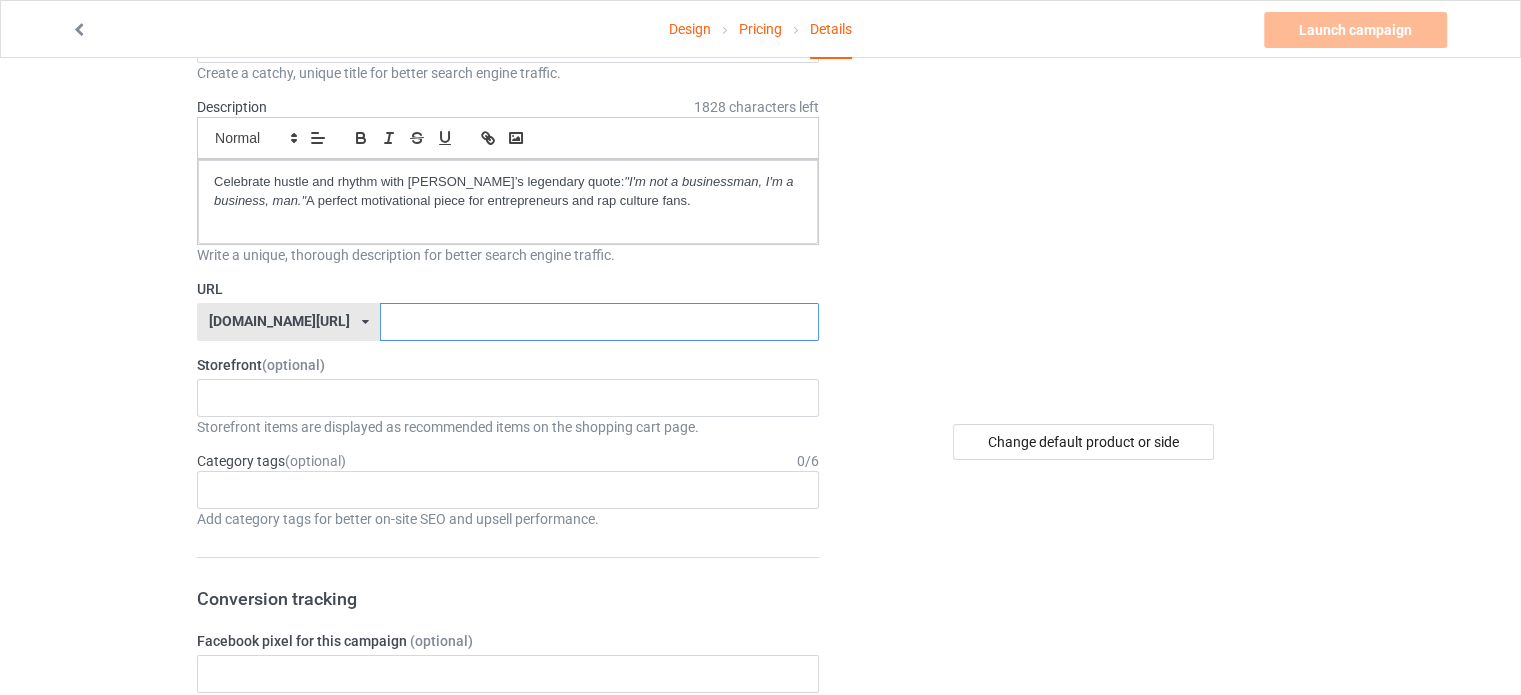 click at bounding box center (599, 322) 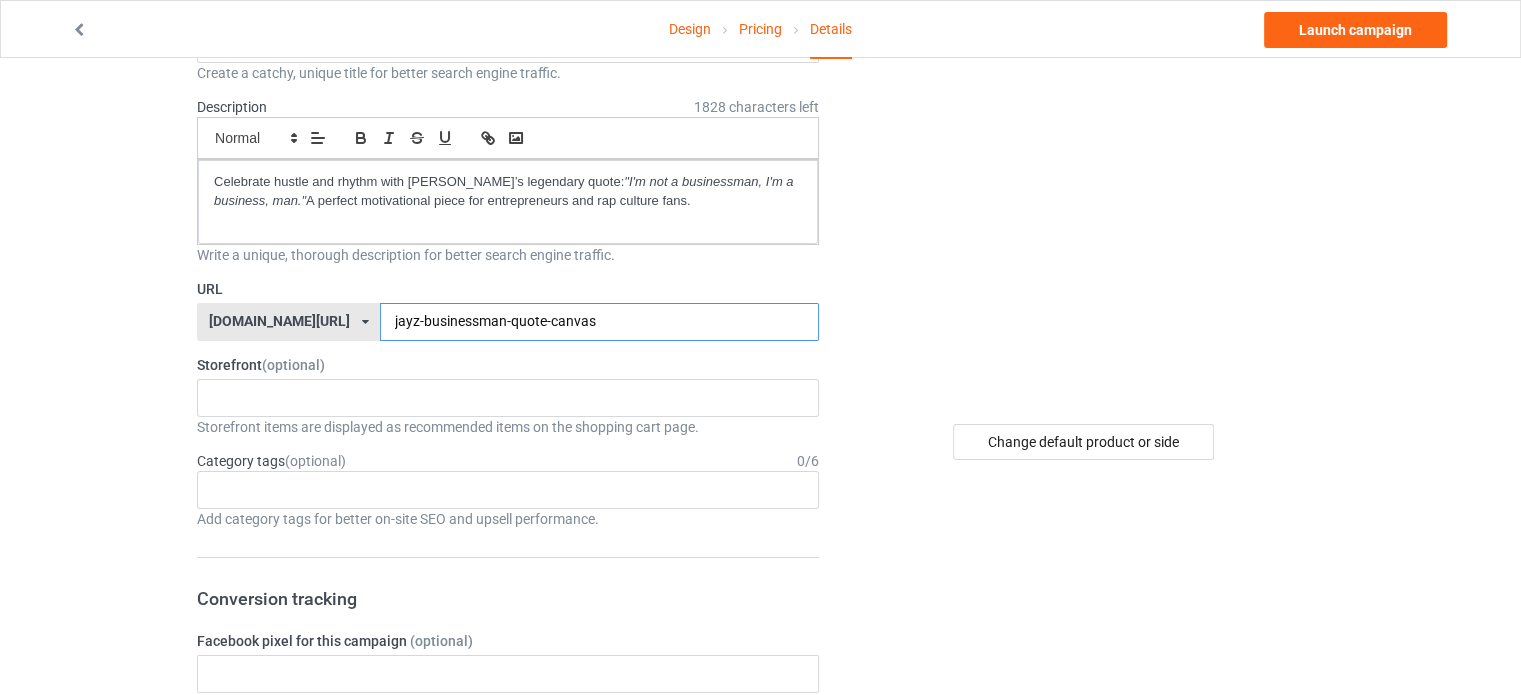 type on "jayz-businessman-quote-canvas" 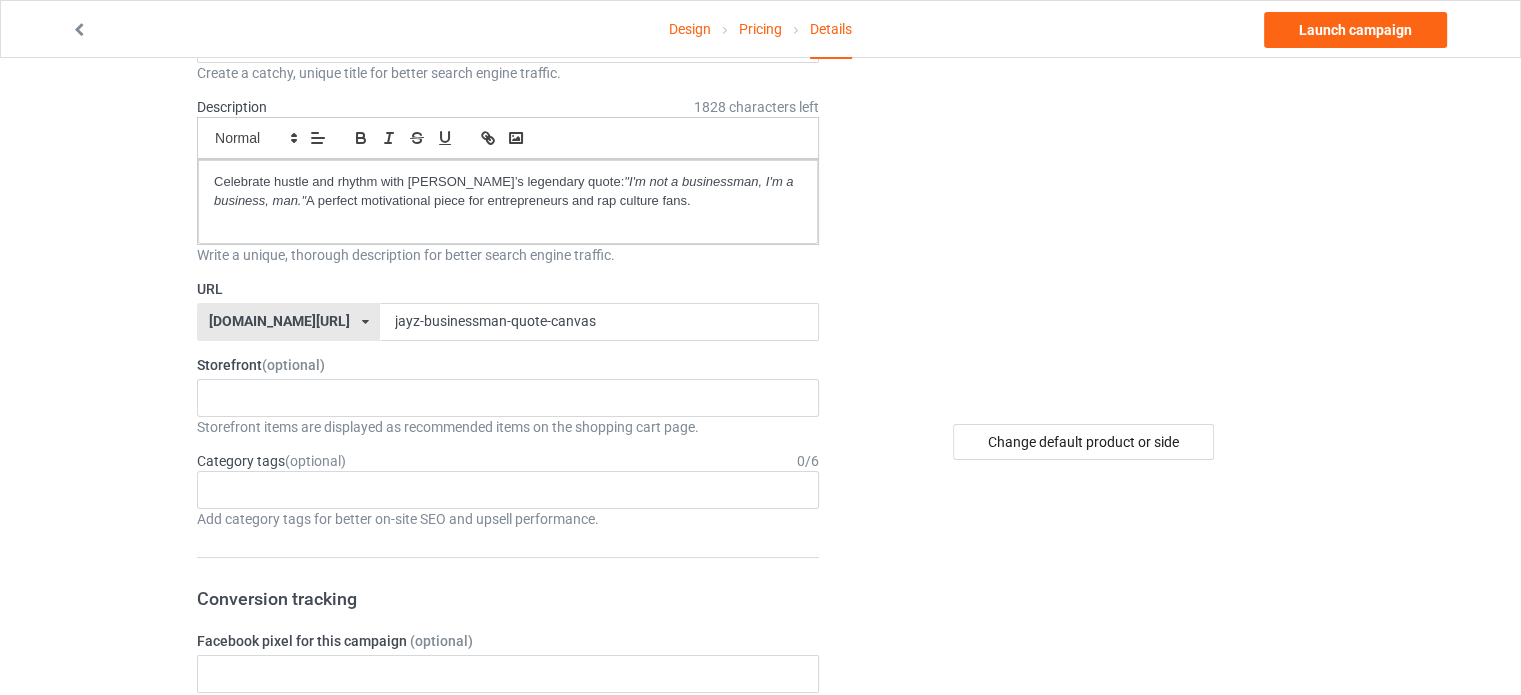 click on "Storefront (optional)" at bounding box center (508, 365) 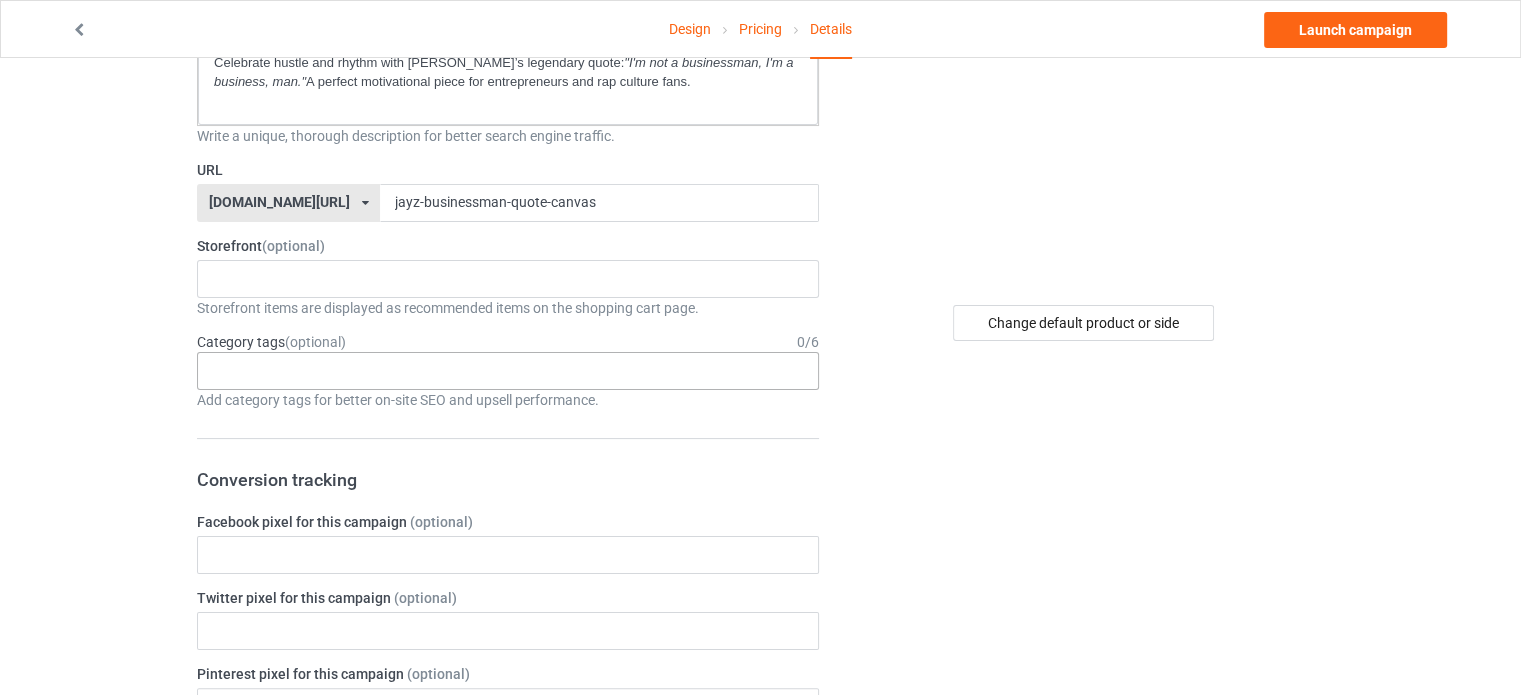 click on "Age > 1-19 > 1 Age > 1-12 Months > 1 Month Age > 1-12 Months Age > 1-19 Age > 1-19 > 10 Age > 1-12 Months > 10 Month Age > 80-100 > 100 Sports > Running > 10K Run Age > 1-19 > 11 Age > 1-12 Months > 11 Month Age > 1-19 > 12 Age > 1-12 Months > 12 Month Age > 1-19 > 13 Age > 1-19 > 14 Age > 1-19 > 15 Sports > Running > 15K Run Age > 1-19 > 16 Age > 1-19 > 17 Age > 1-19 > 18 Age > 1-19 > 19 Age > Decades > 1920s Age > Decades > 1930s Age > Decades > 1940s Age > Decades > 1950s Age > Decades > 1960s Age > Decades > 1970s Age > Decades > 1980s Age > Decades > 1990s Age > 1-19 > 2 Age > 1-12 Months > 2 Month Age > 20-39 > 20 Age > 20-39 Age > Decades > 2000s Age > Decades > 2010s Age > 20-39 > 21 Age > 20-39 > 22 Age > 20-39 > 23 Age > 20-39 > 24 Age > 20-39 > 25 Age > 20-39 > 26 Age > 20-39 > 27 Age > 20-39 > 28 Age > 20-39 > 29 Age > 1-19 > 3 Age > 1-12 Months > 3 Month Sports > Basketball > 3-Pointer Age > 20-39 > 30 Age > 20-39 > 31 Age > 20-39 > 32 Age > 20-39 > 33 Age > 20-39 > 34 Age > 20-39 > 35 Age Jobs 1" at bounding box center (508, 371) 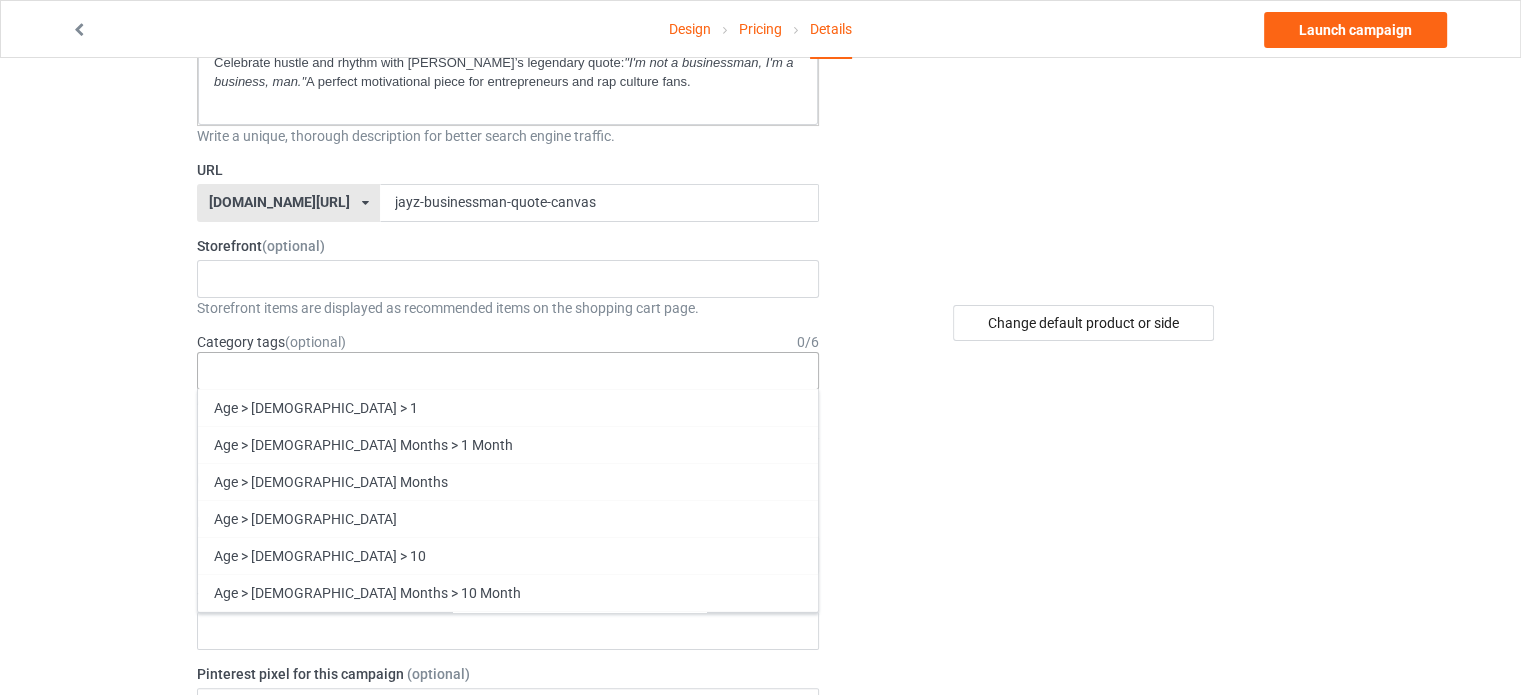 paste on "Music" 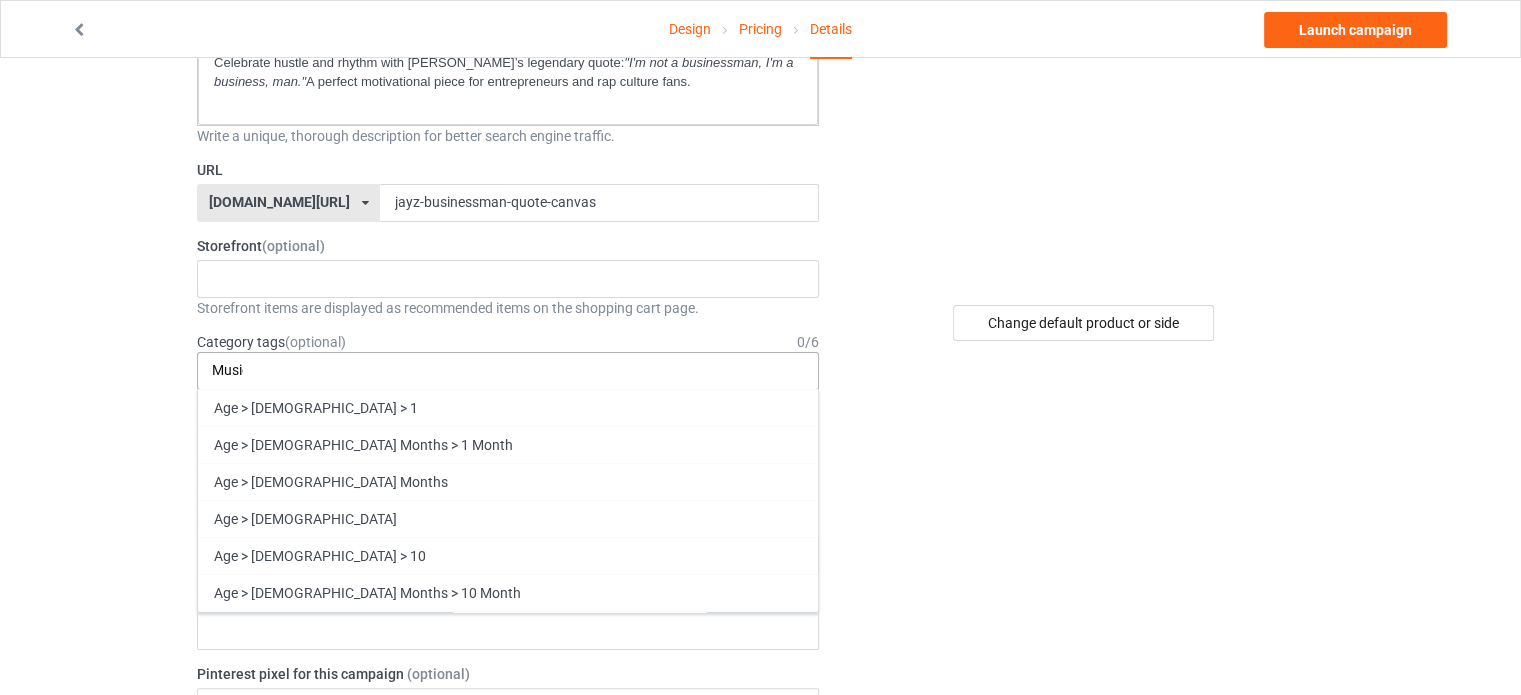 scroll, scrollTop: 0, scrollLeft: 0, axis: both 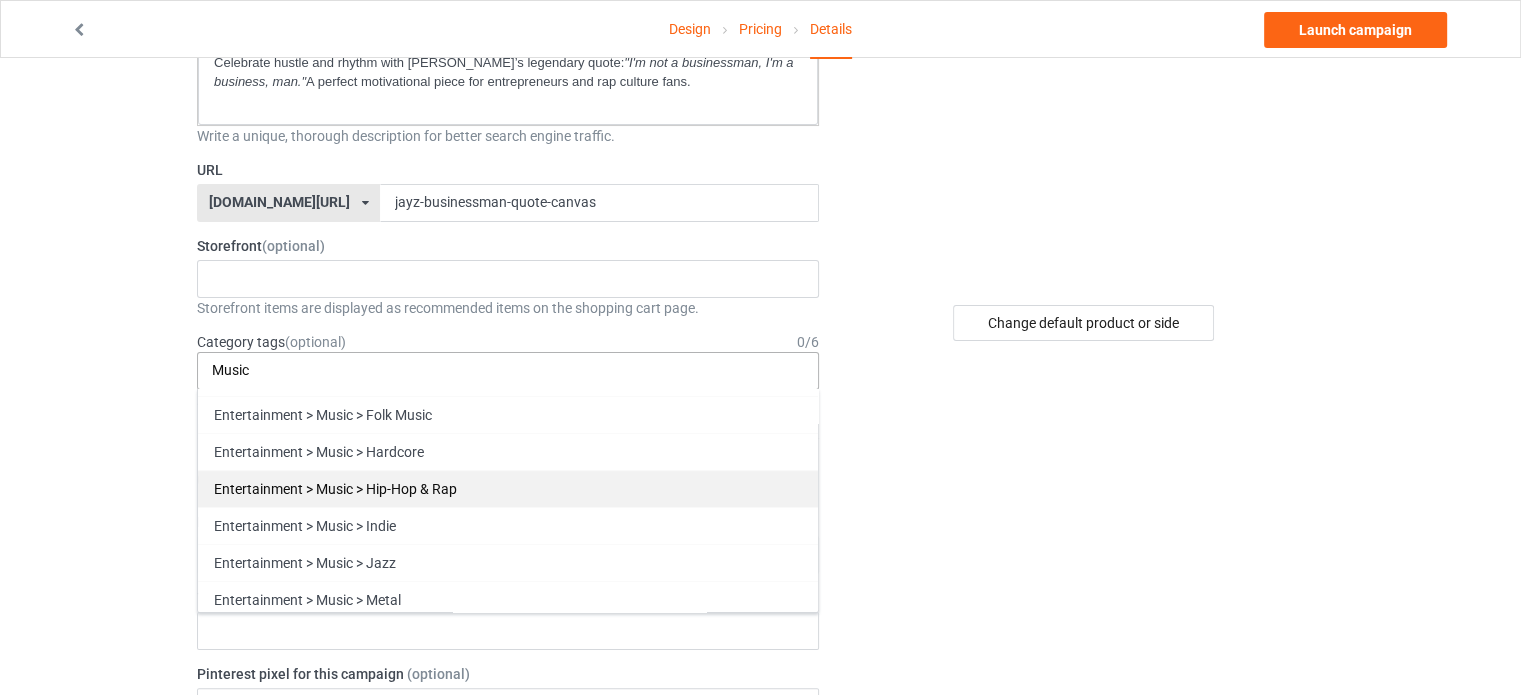 type on "Music" 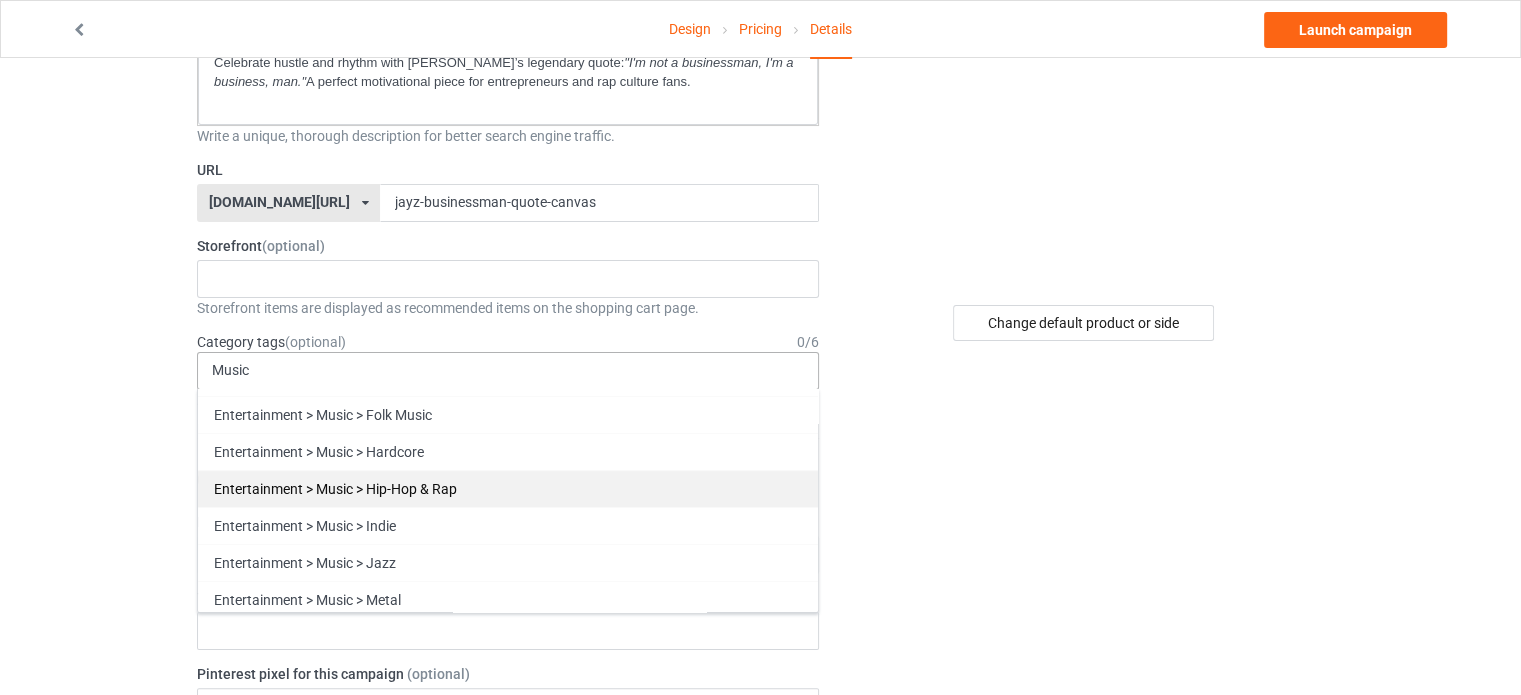 click on "Entertainment > Music > Hip-Hop & Rap" at bounding box center (508, 488) 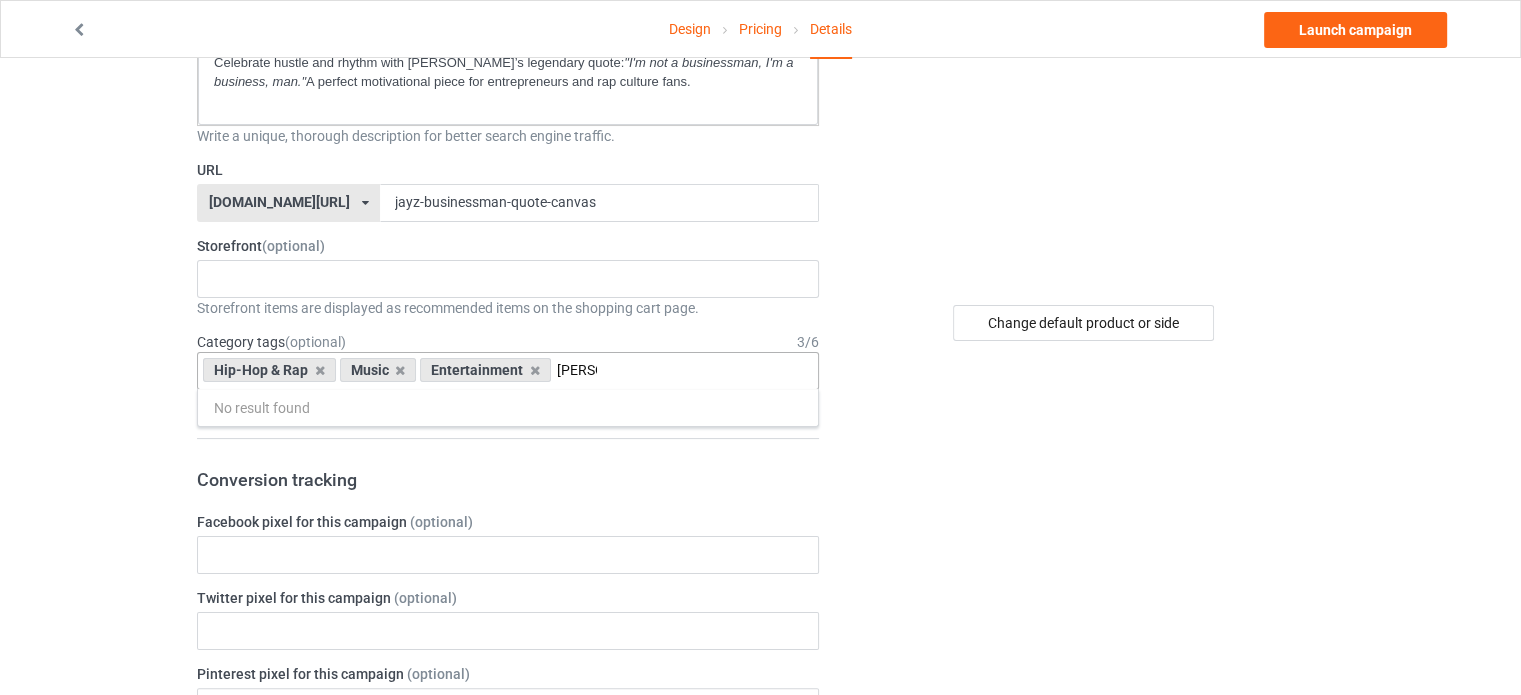 scroll, scrollTop: 0, scrollLeft: 0, axis: both 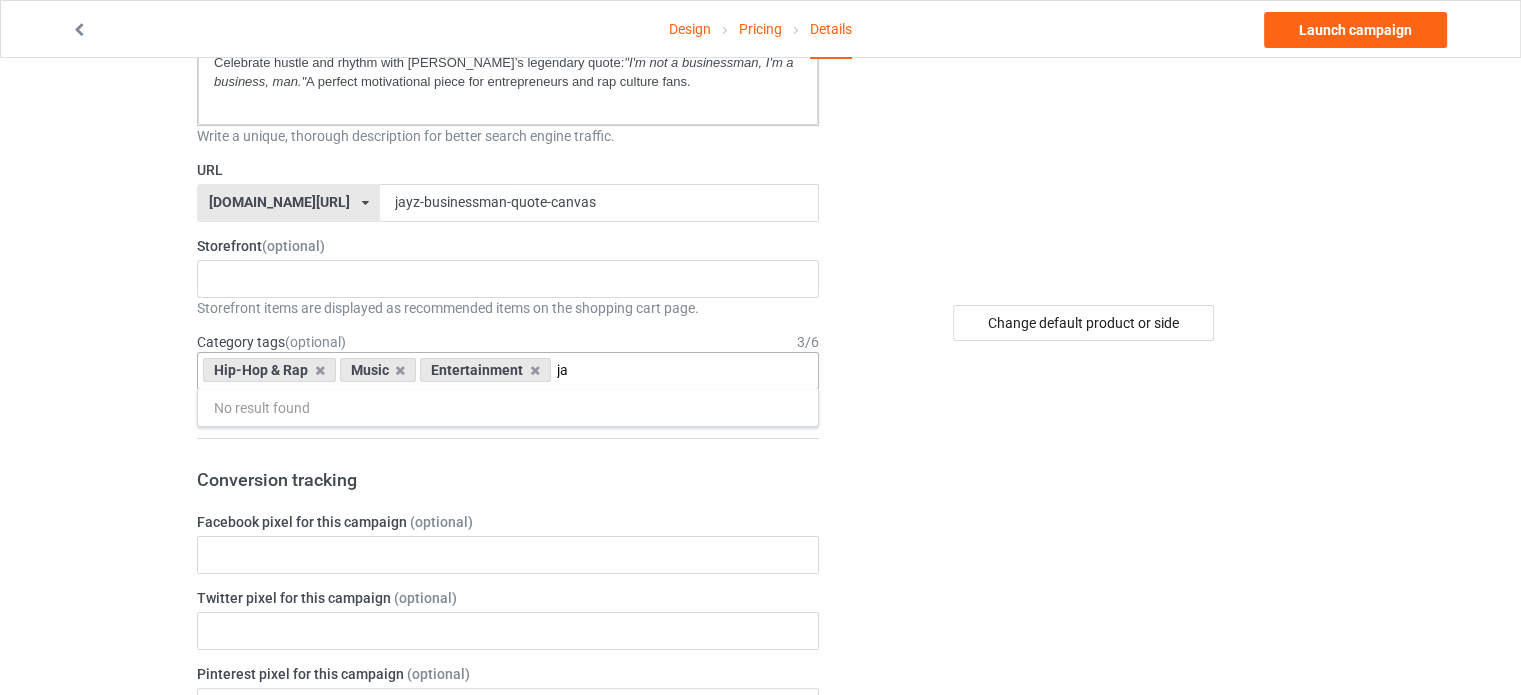 type on "j" 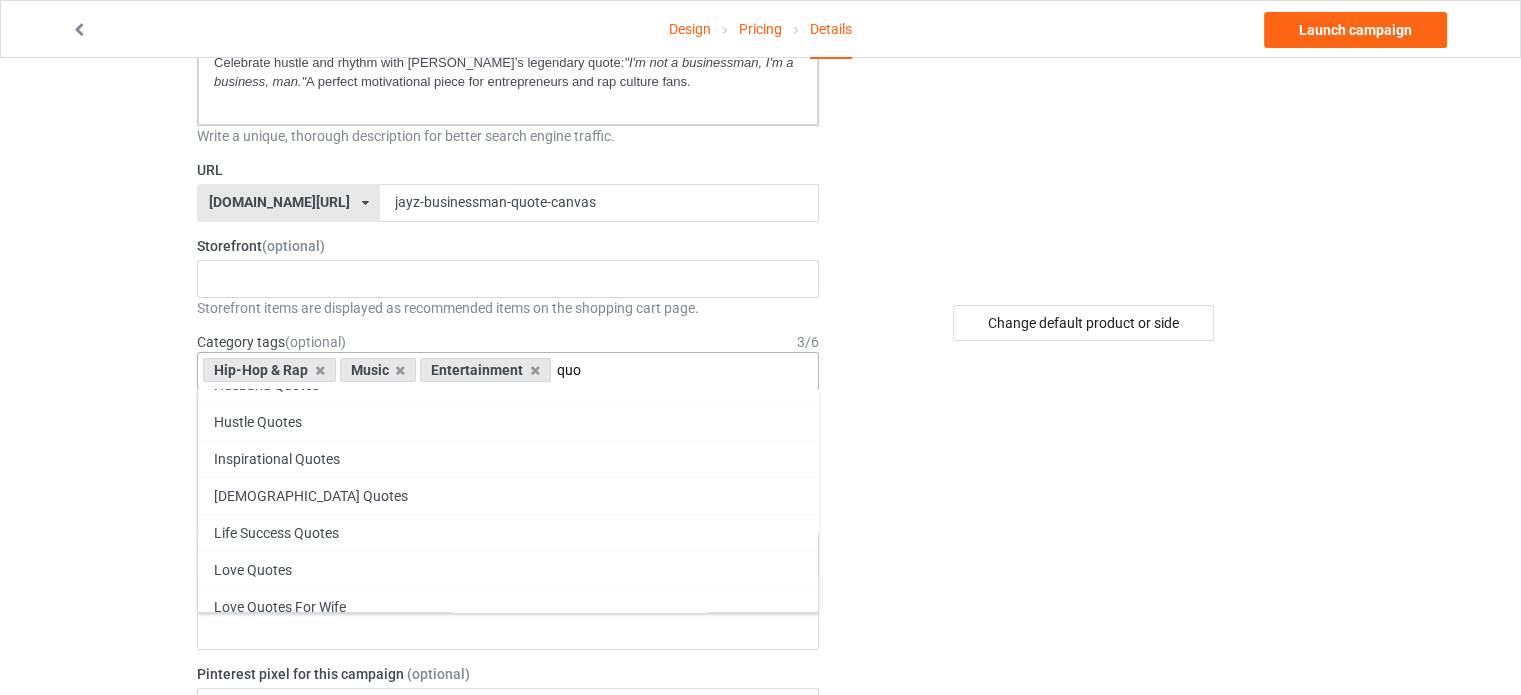 scroll, scrollTop: 876, scrollLeft: 0, axis: vertical 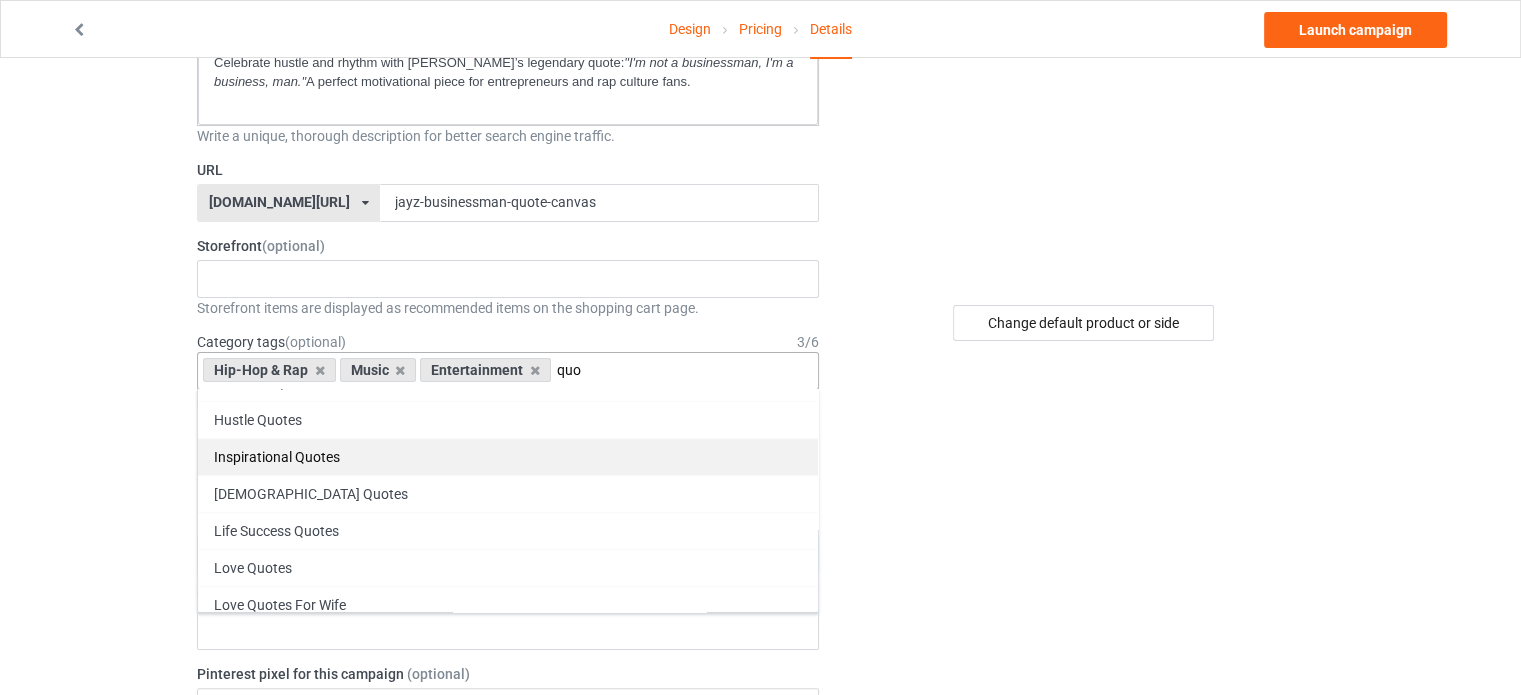 type on "quo" 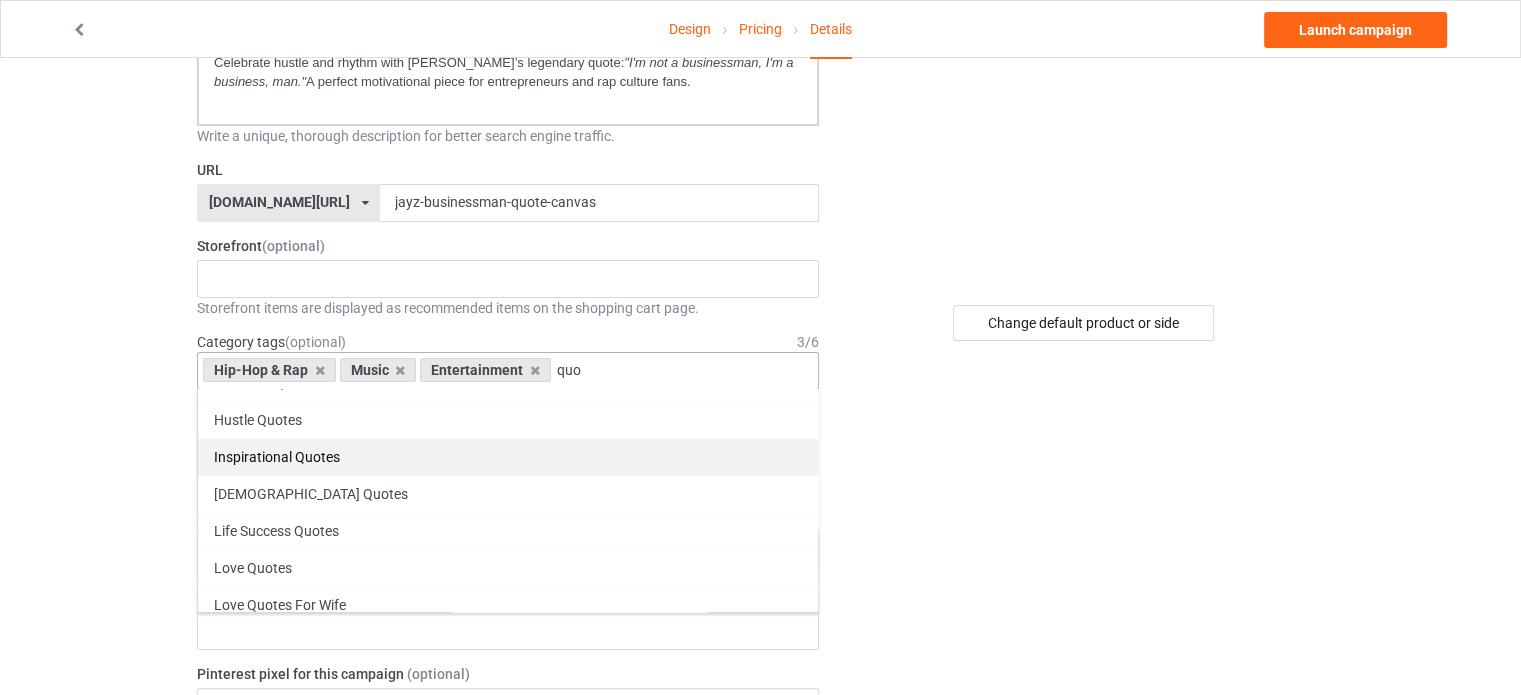 click on "Inspirational Quotes" at bounding box center (508, 456) 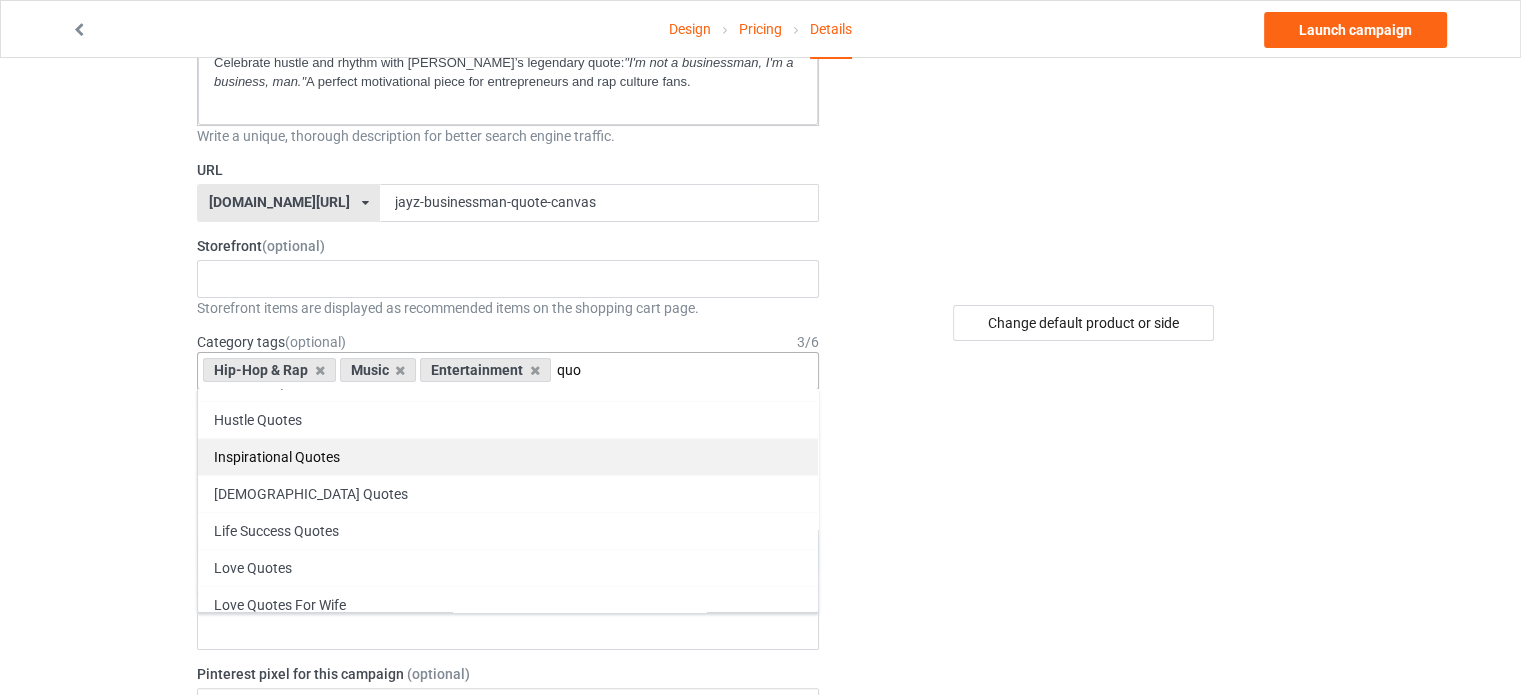 type 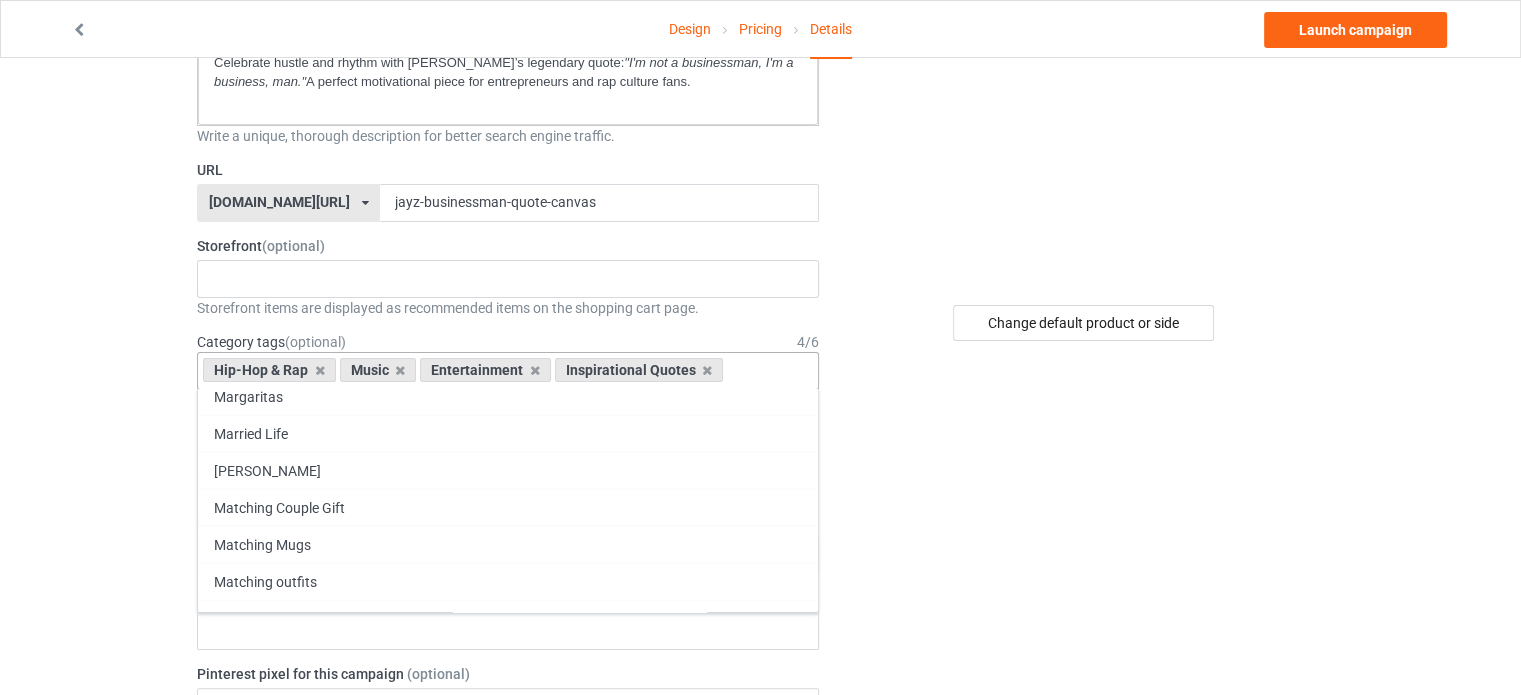 scroll, scrollTop: 102874, scrollLeft: 0, axis: vertical 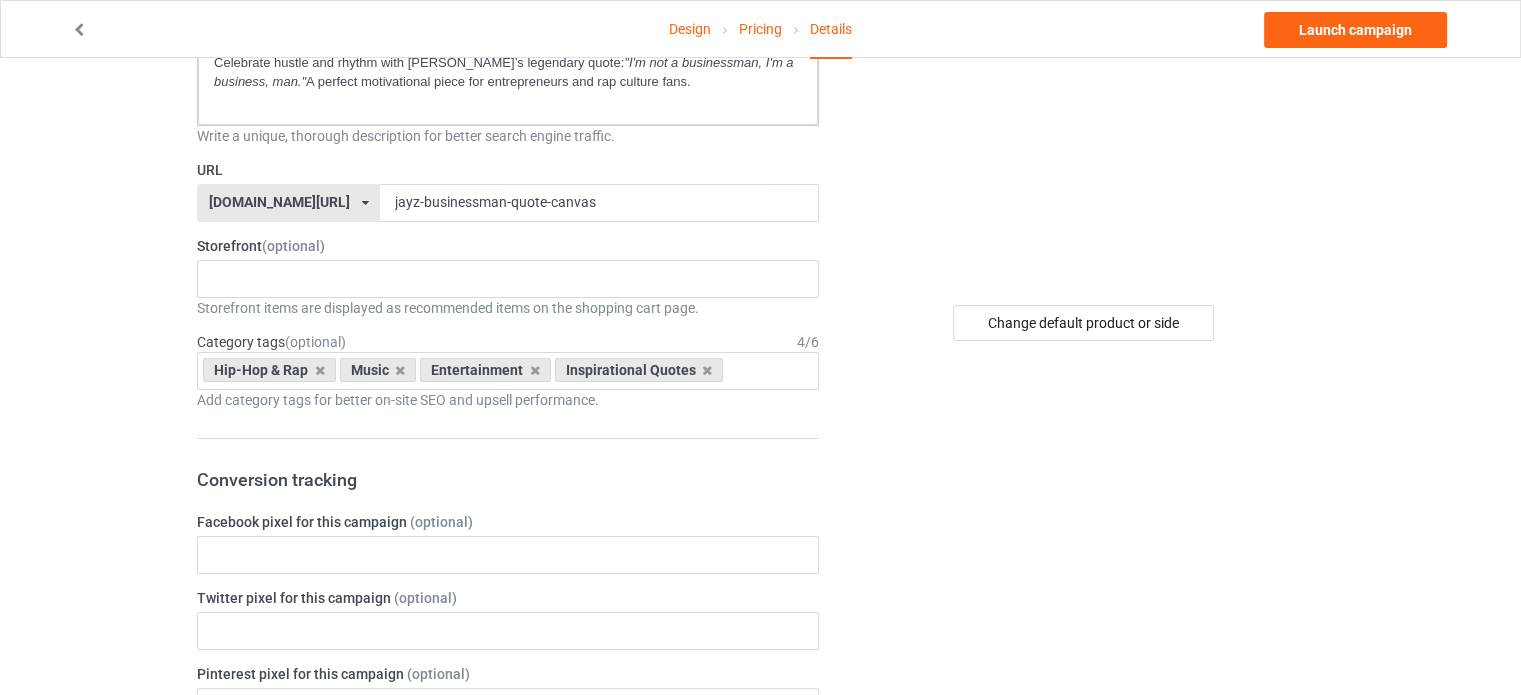 click on "Change default product or side" at bounding box center [1085, 819] 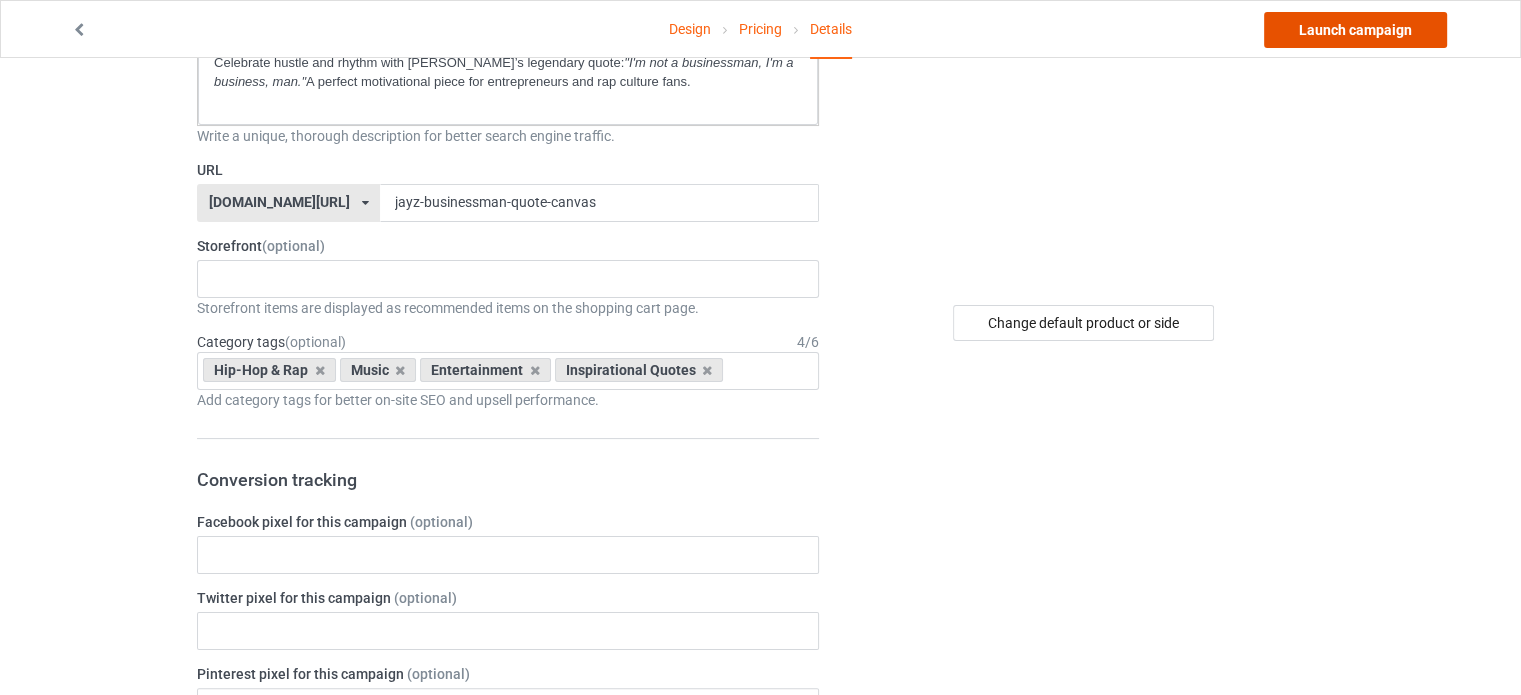 click on "Launch campaign" at bounding box center [1355, 30] 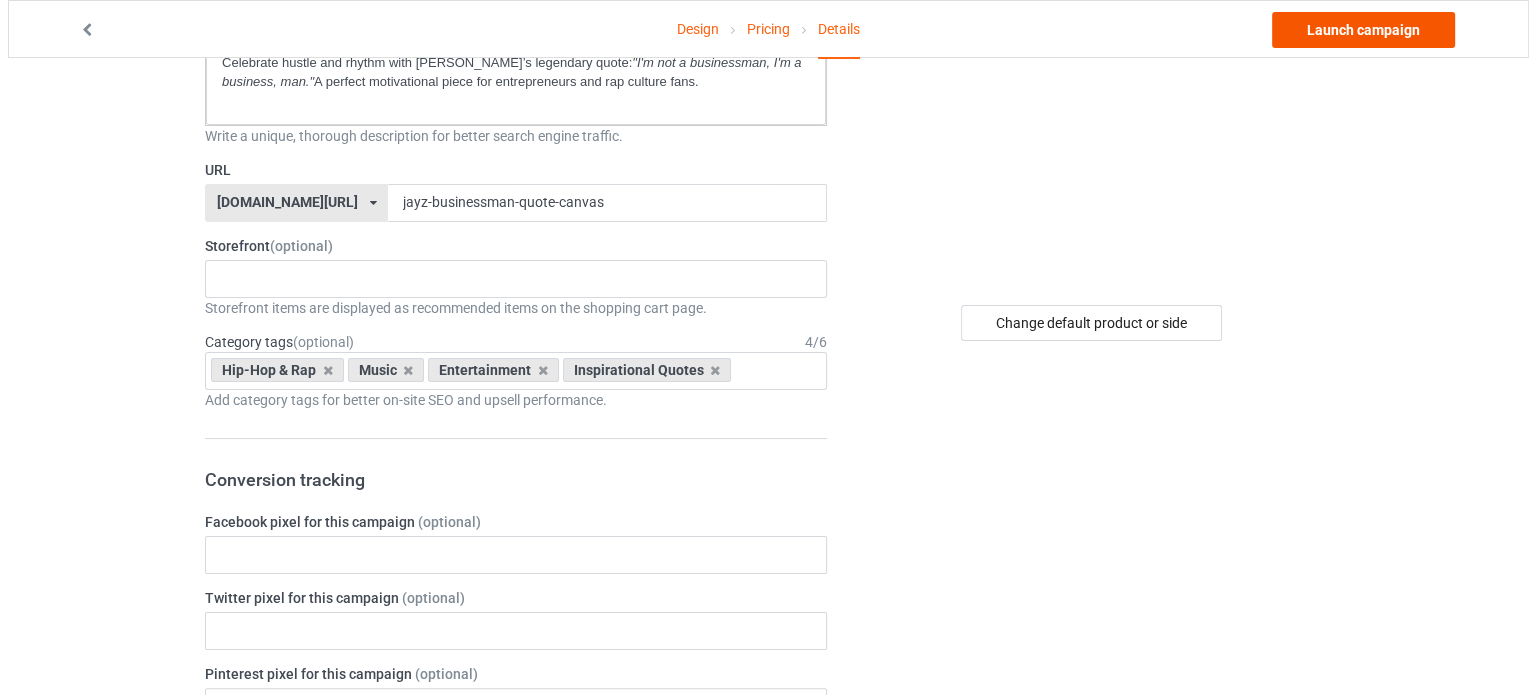 scroll, scrollTop: 0, scrollLeft: 0, axis: both 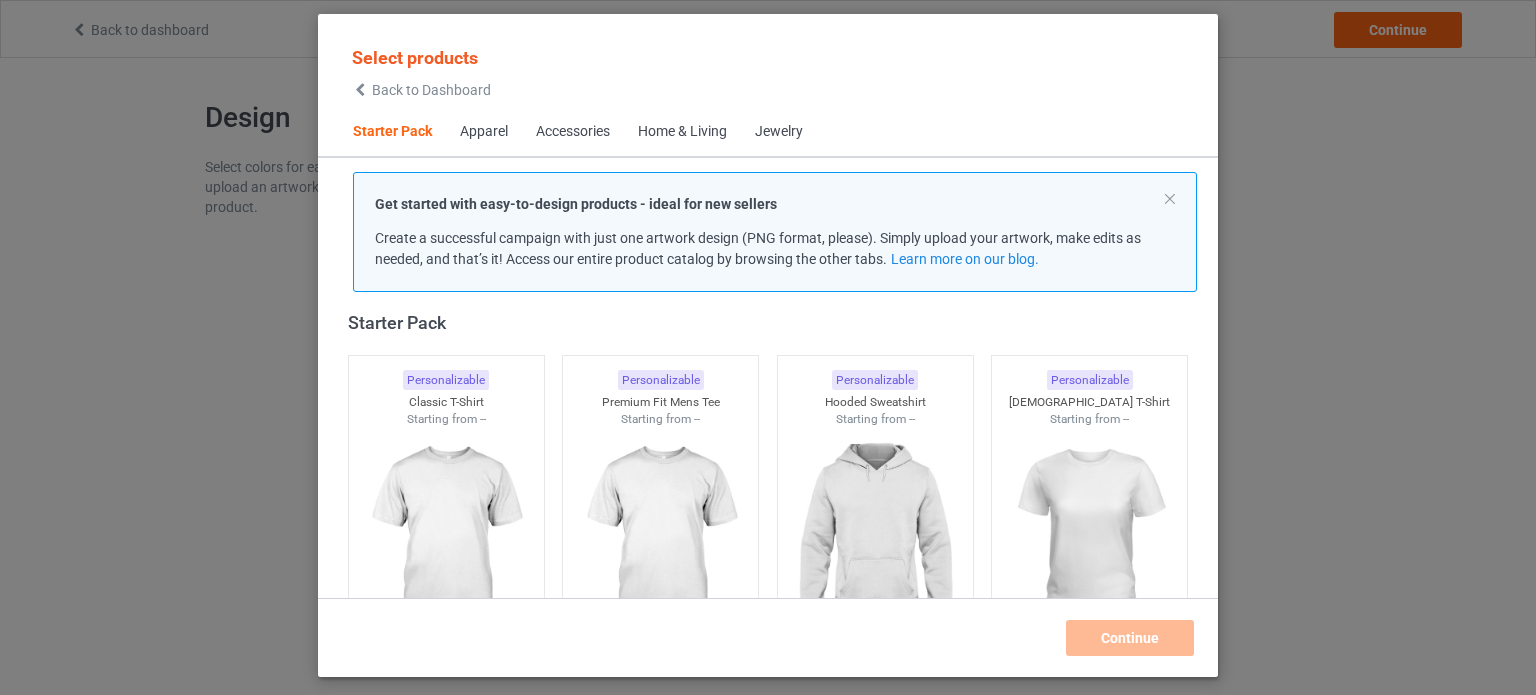 click on "Back to Dashboard" at bounding box center (431, 90) 